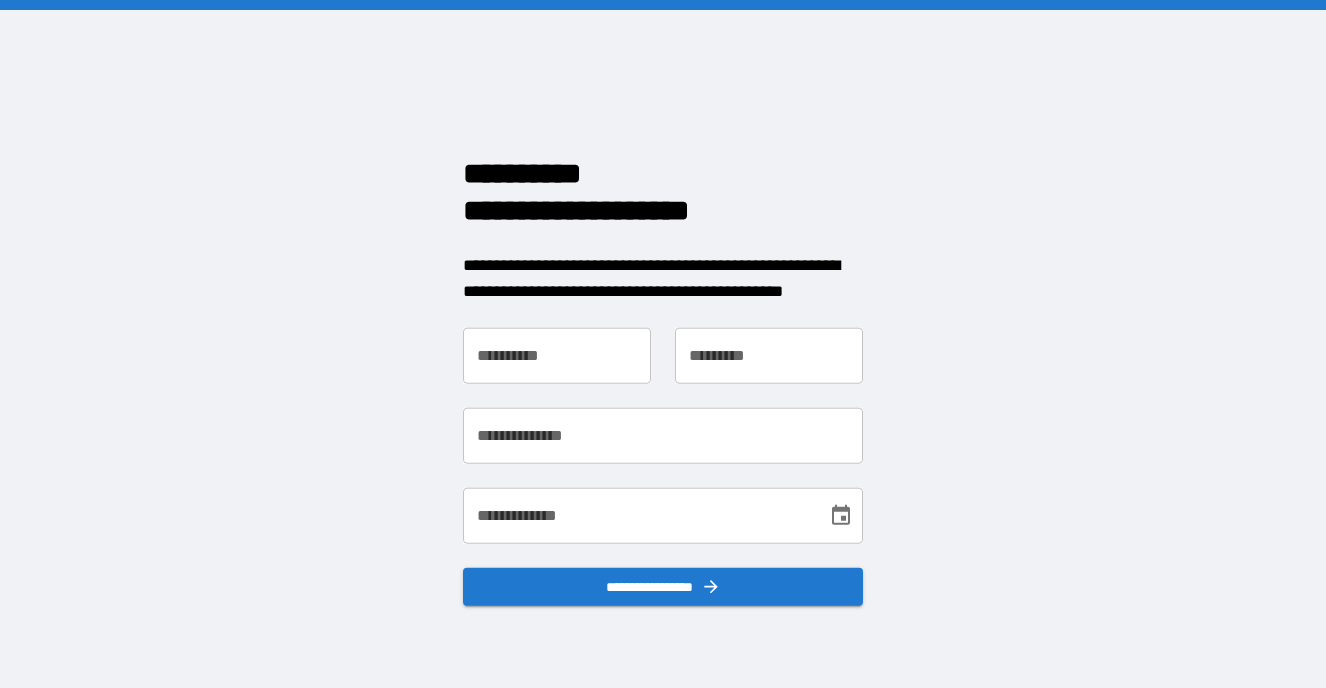 scroll, scrollTop: 0, scrollLeft: 0, axis: both 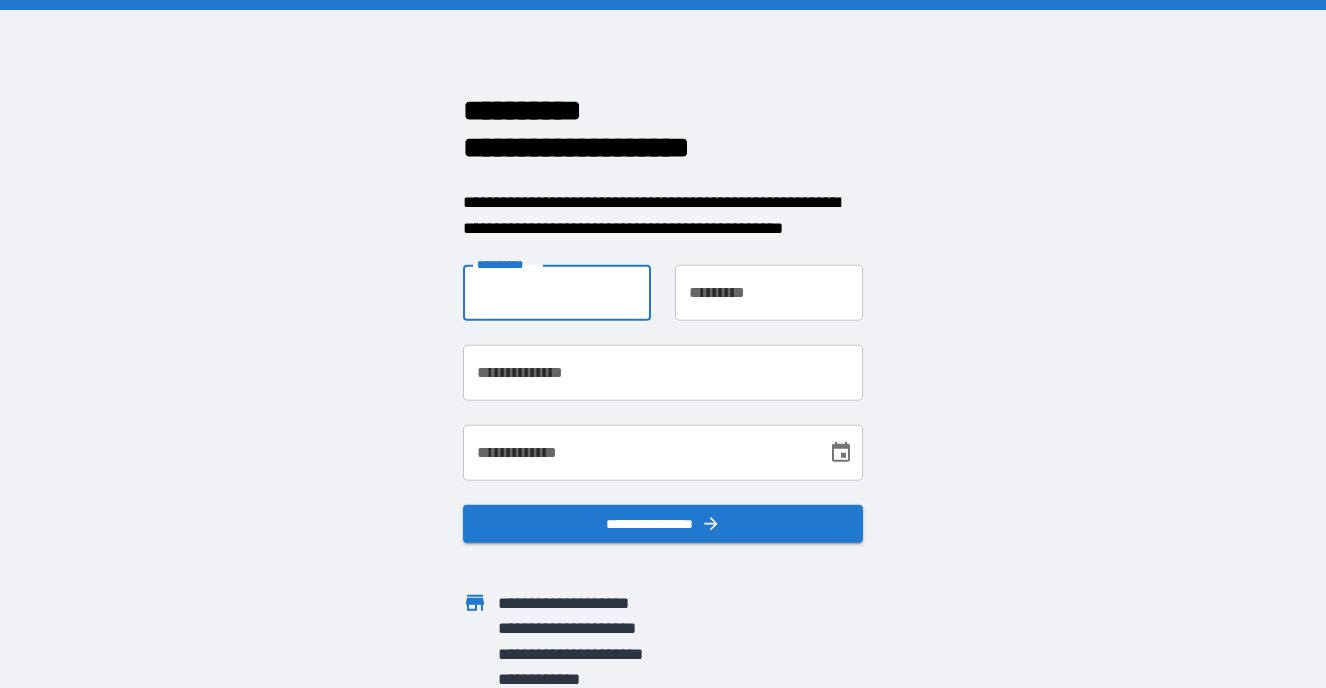 click on "**********" at bounding box center (557, 293) 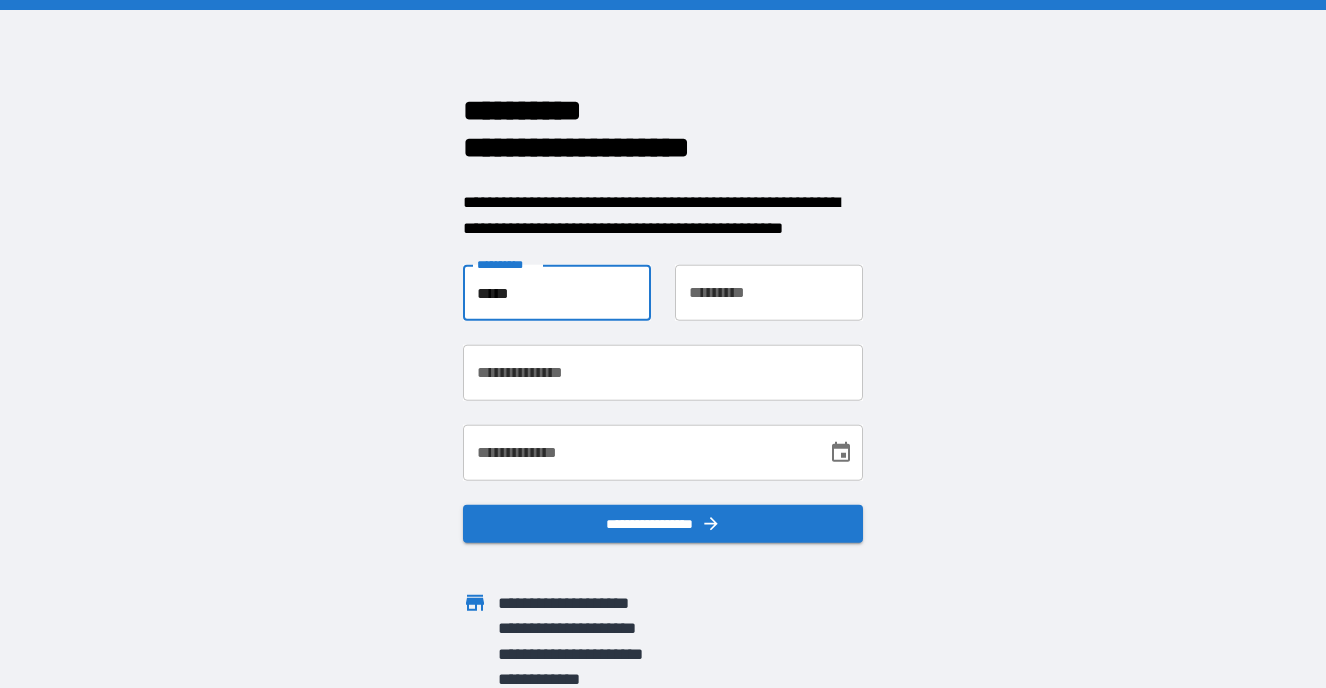 type on "*****" 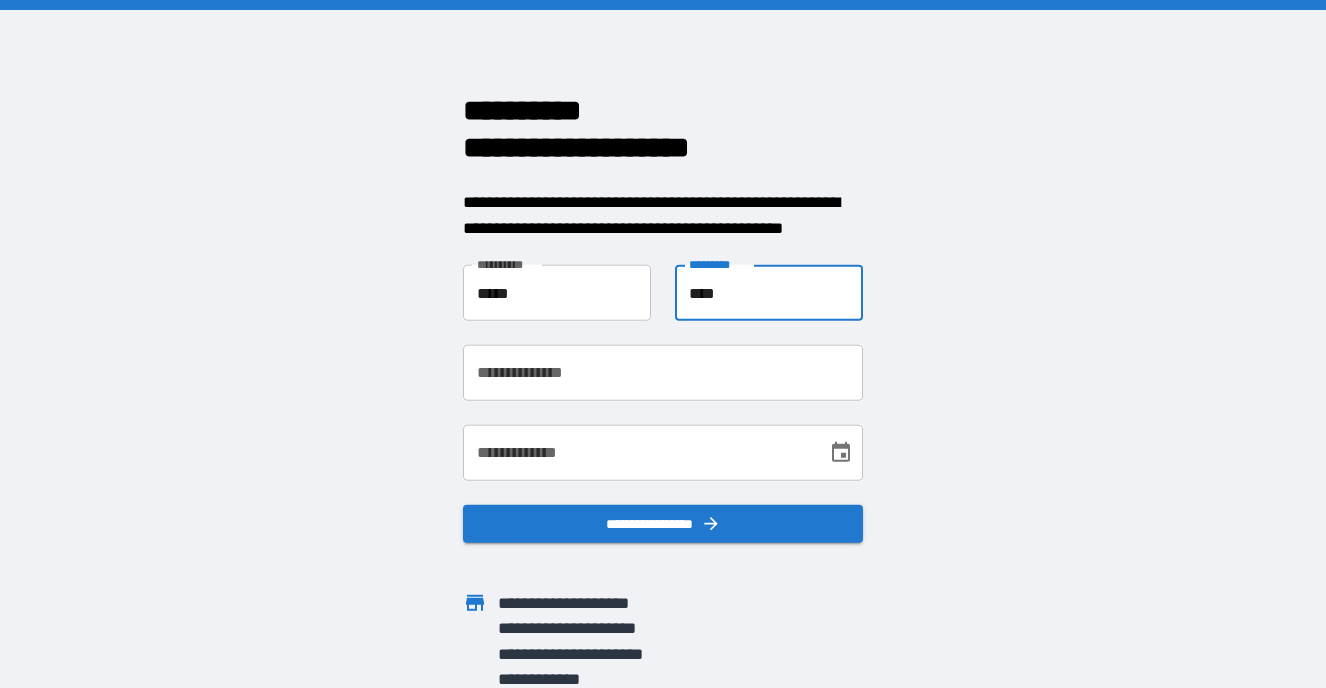 type on "****" 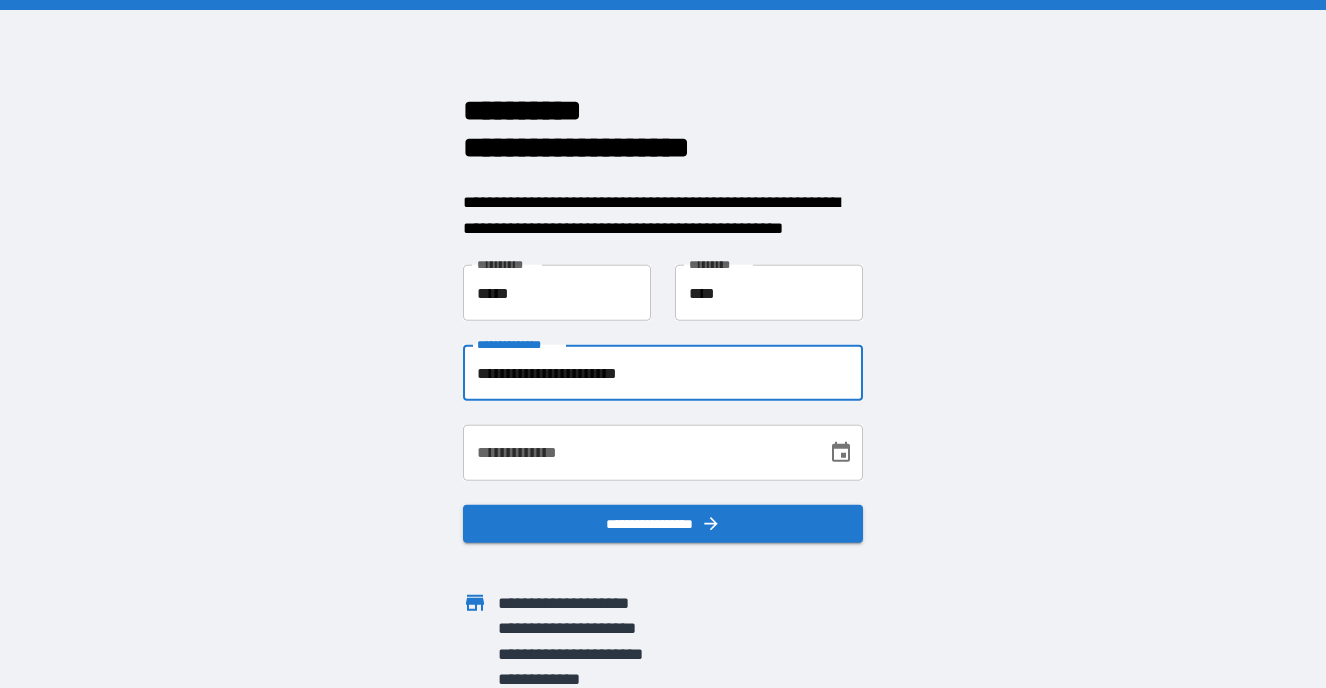 type on "**********" 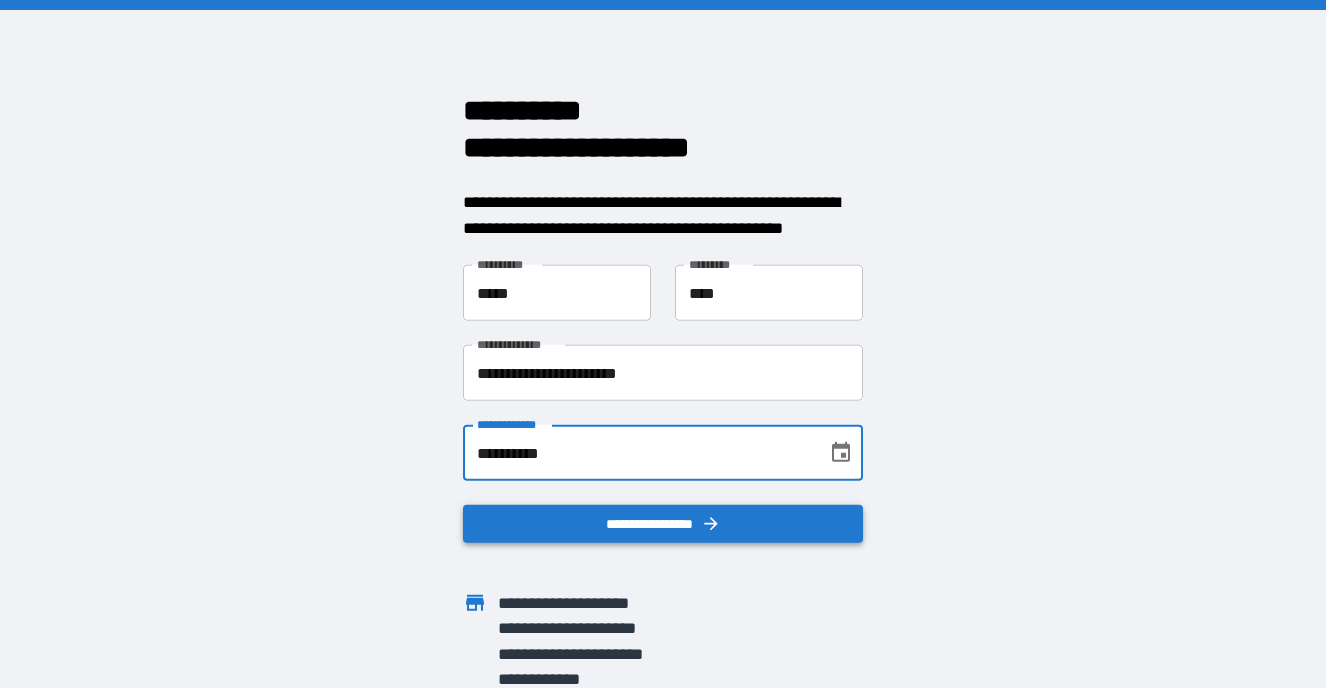 type on "**********" 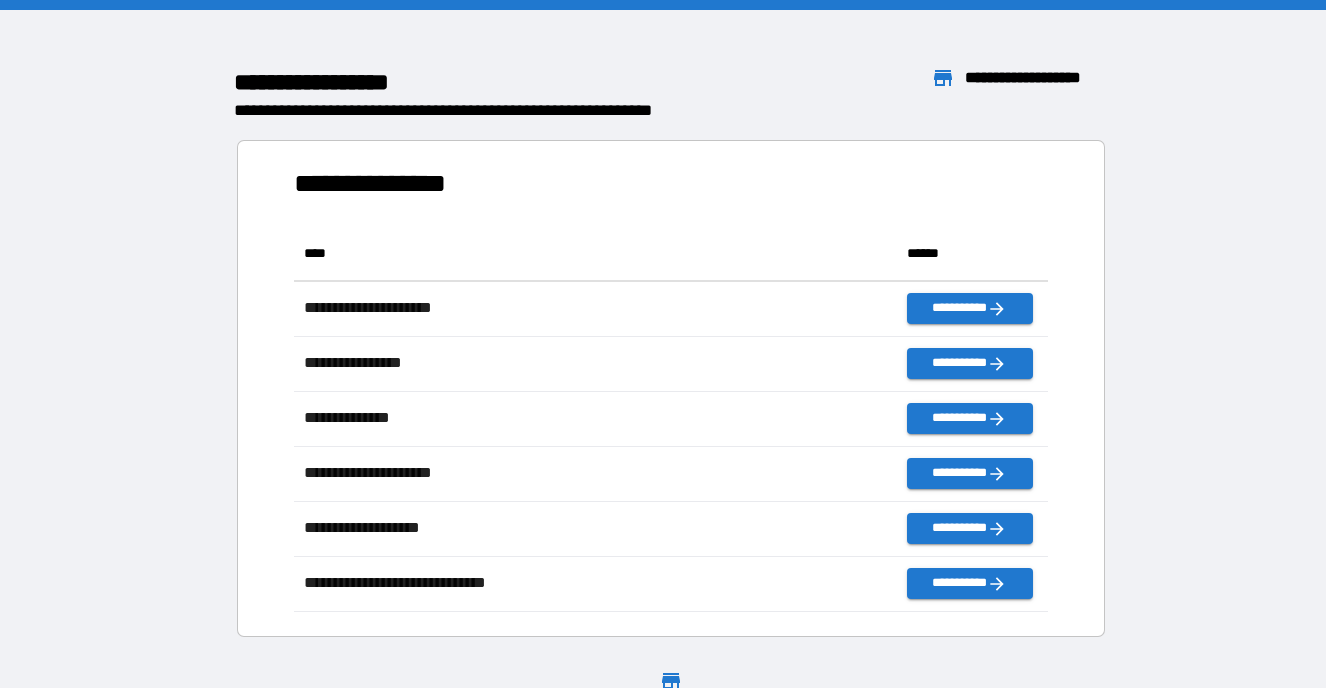 scroll, scrollTop: 1, scrollLeft: 1, axis: both 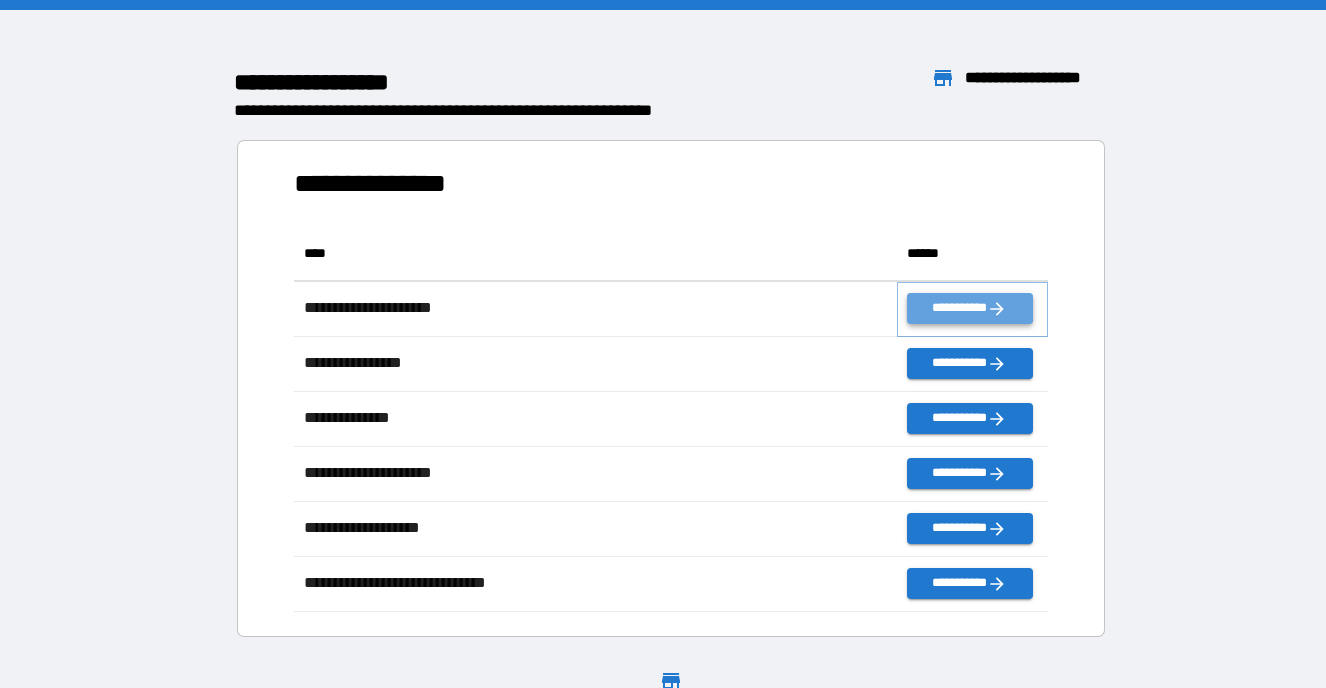 click on "**********" at bounding box center (969, 308) 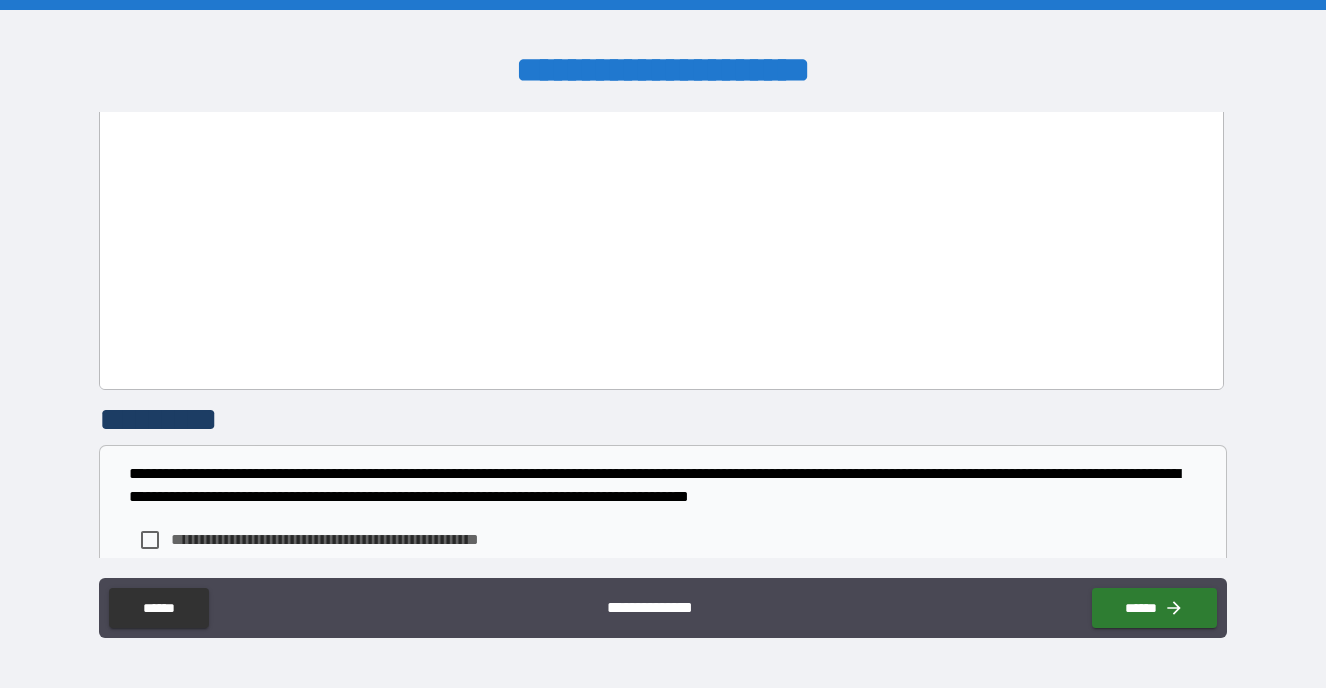 scroll, scrollTop: 1442, scrollLeft: 0, axis: vertical 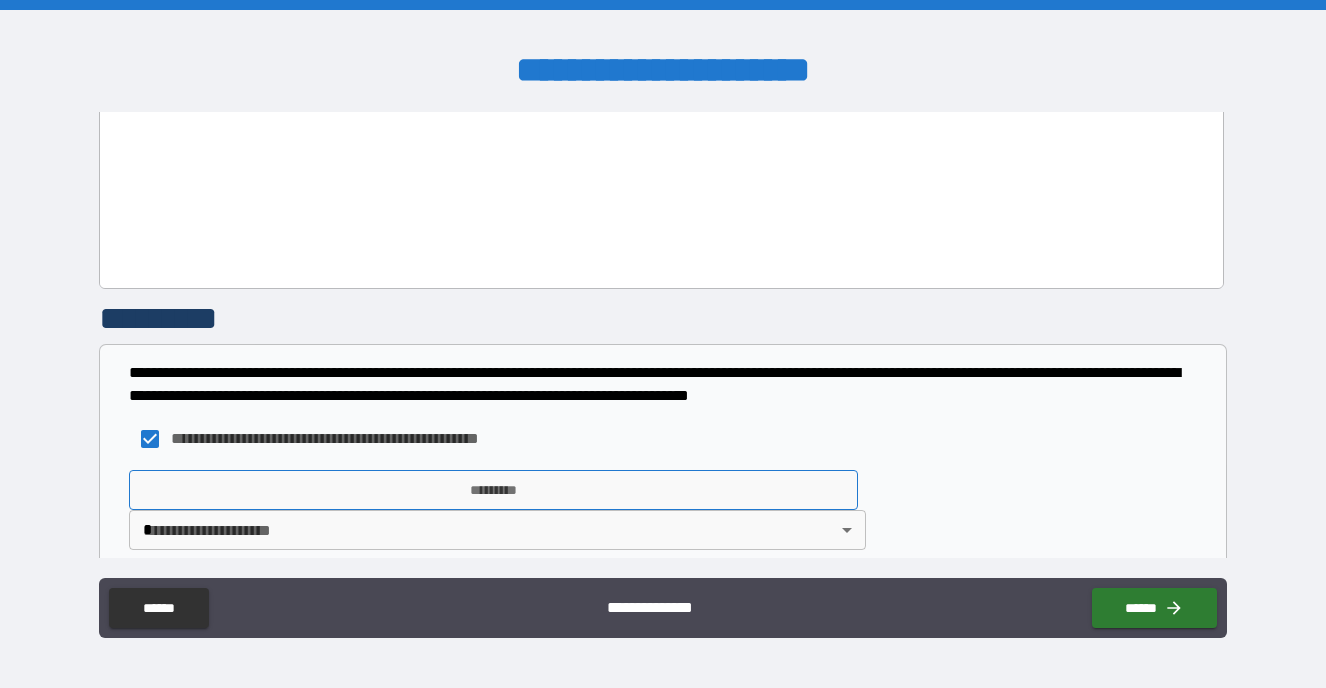 click on "*********" at bounding box center (493, 490) 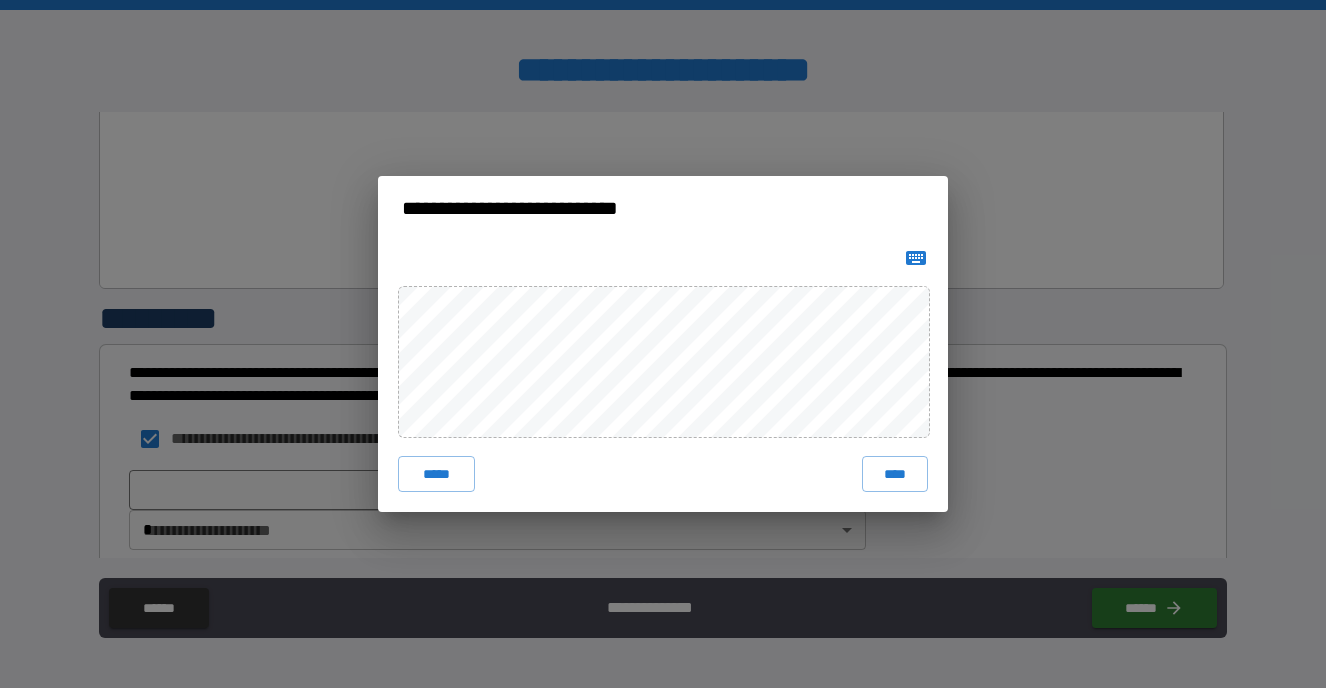 click on "**********" at bounding box center (663, 344) 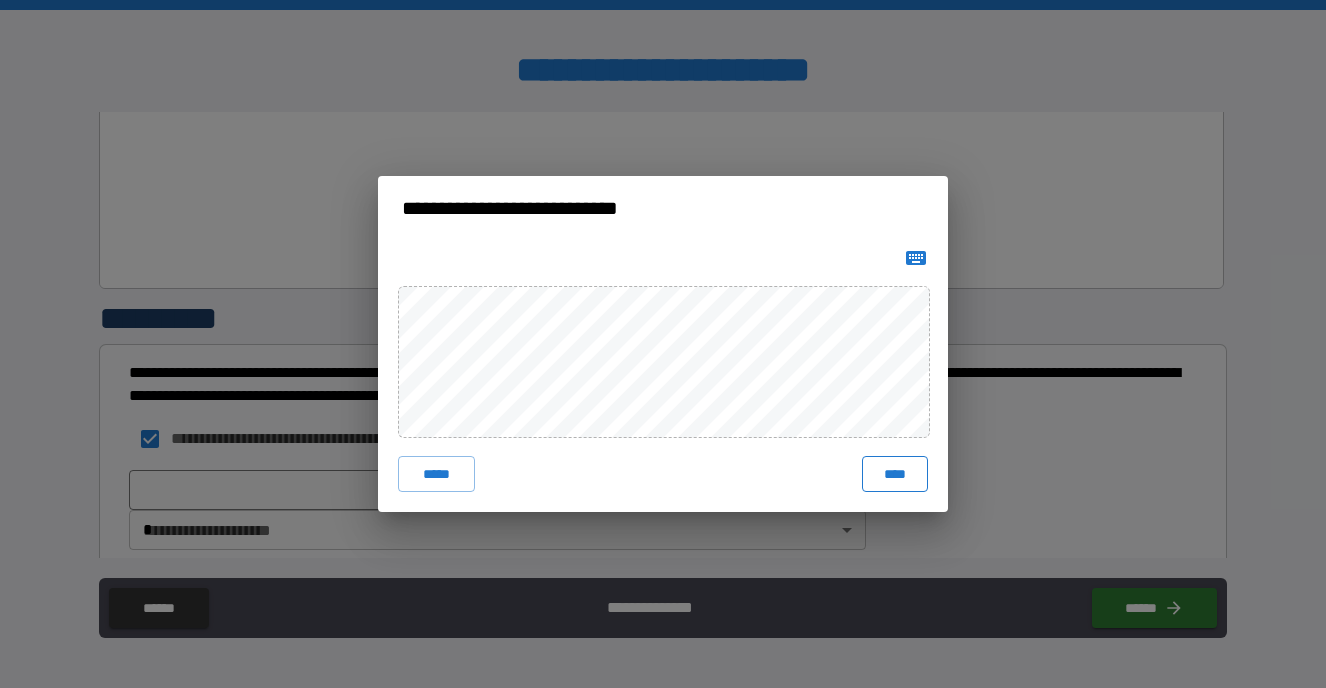 click on "****" at bounding box center [895, 474] 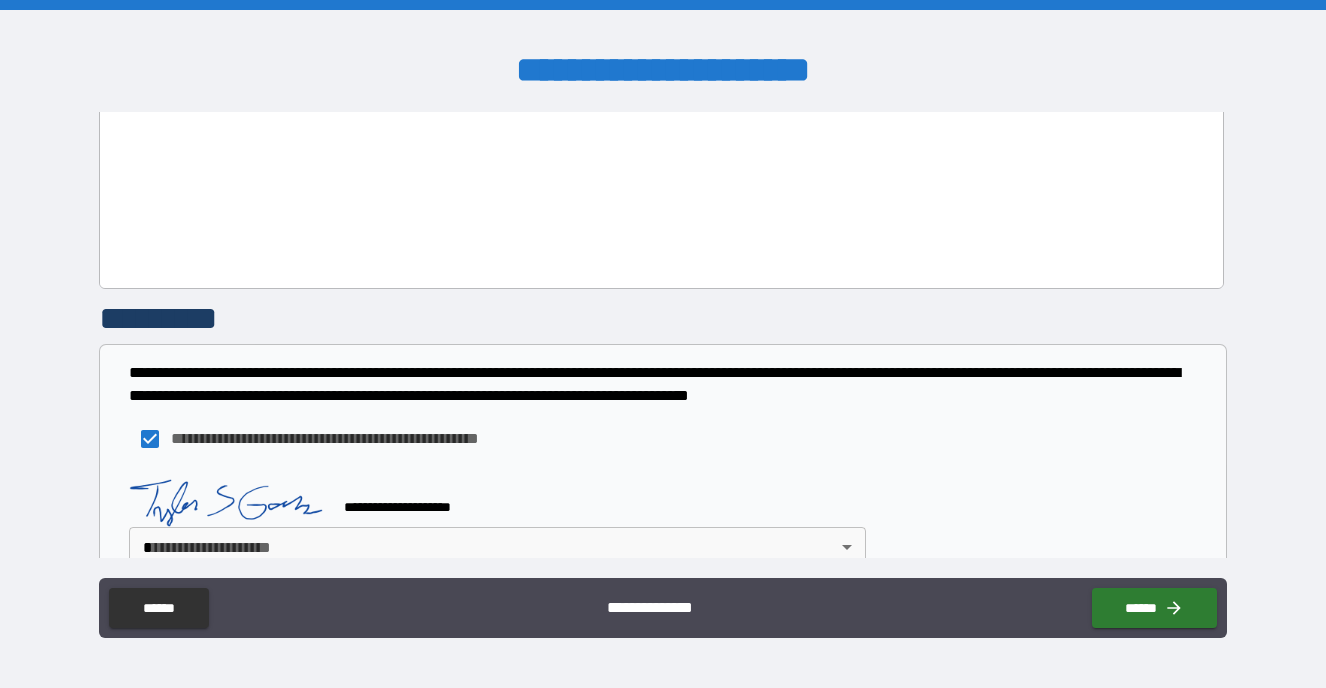scroll, scrollTop: 1459, scrollLeft: 0, axis: vertical 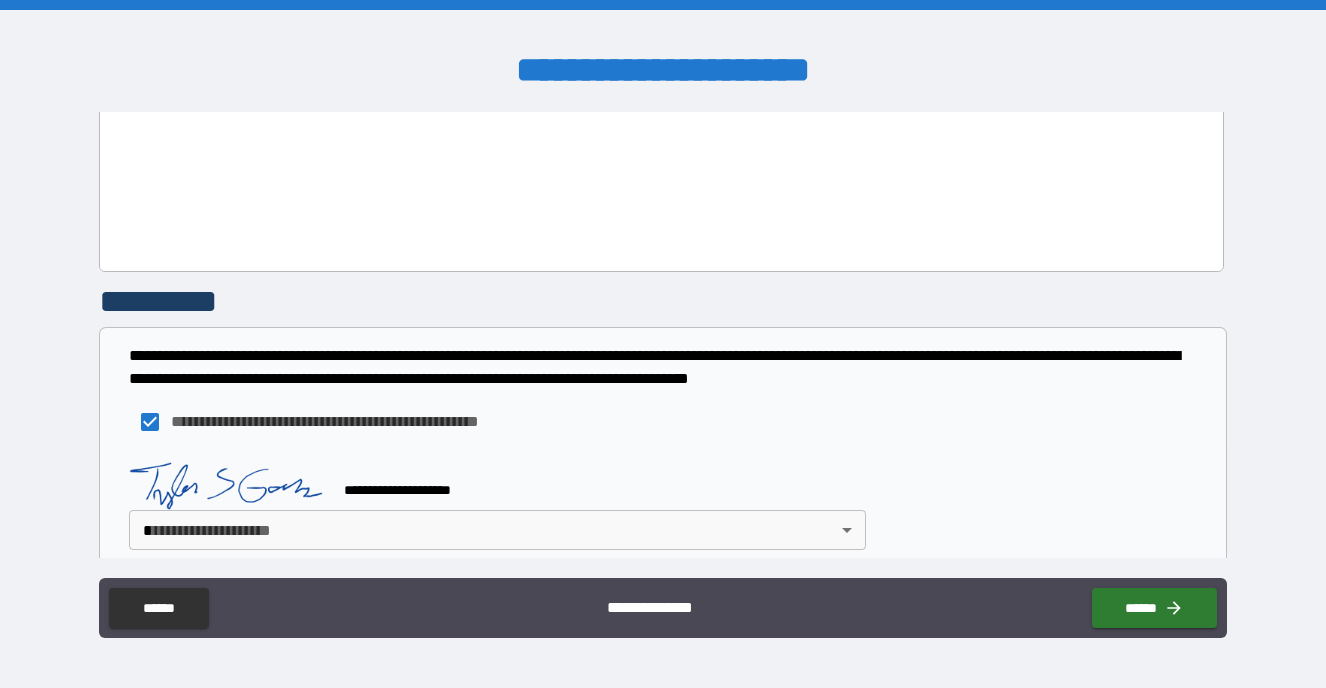 click on "**********" at bounding box center [663, 344] 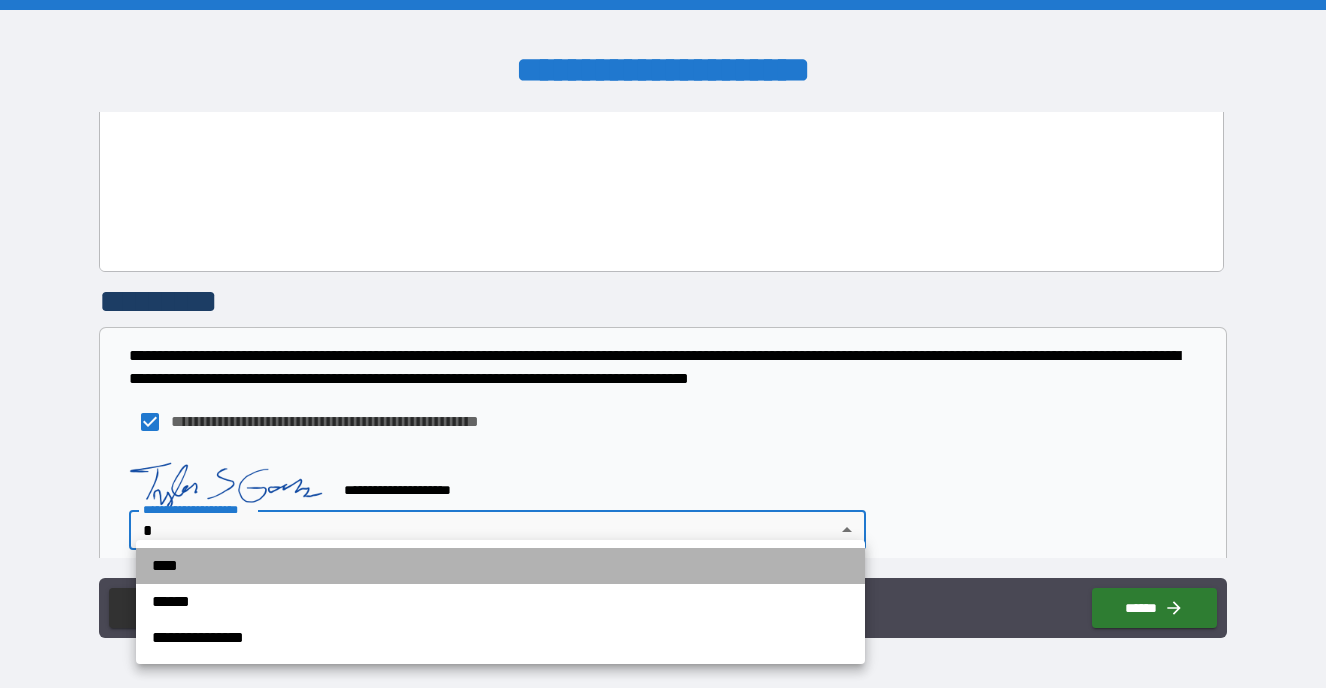 click on "****" at bounding box center (500, 566) 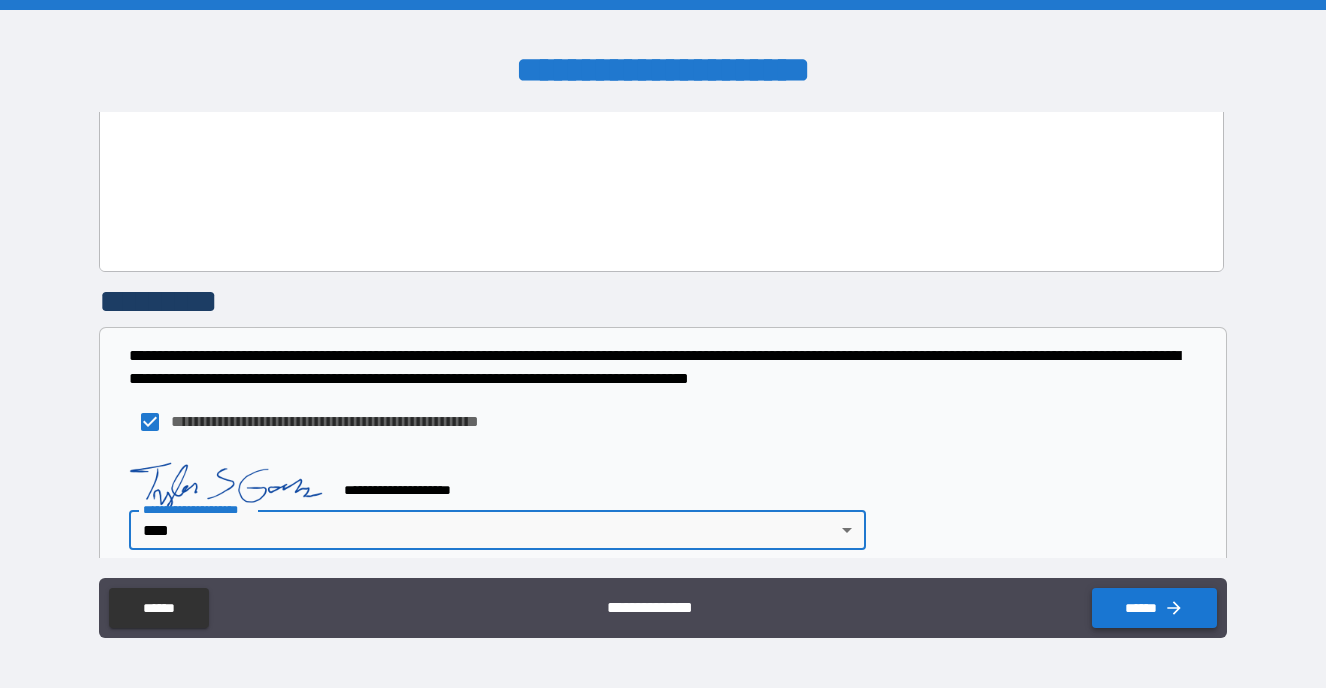 click on "******" at bounding box center [1154, 608] 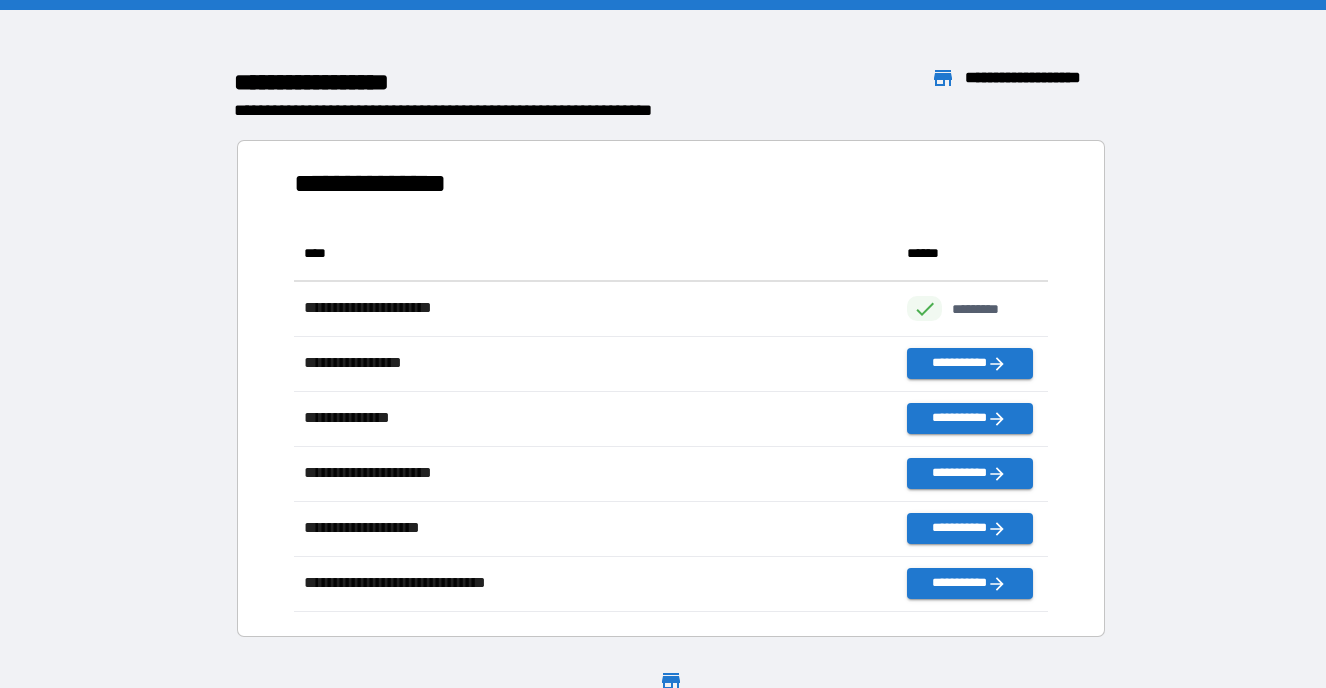 scroll, scrollTop: 1, scrollLeft: 1, axis: both 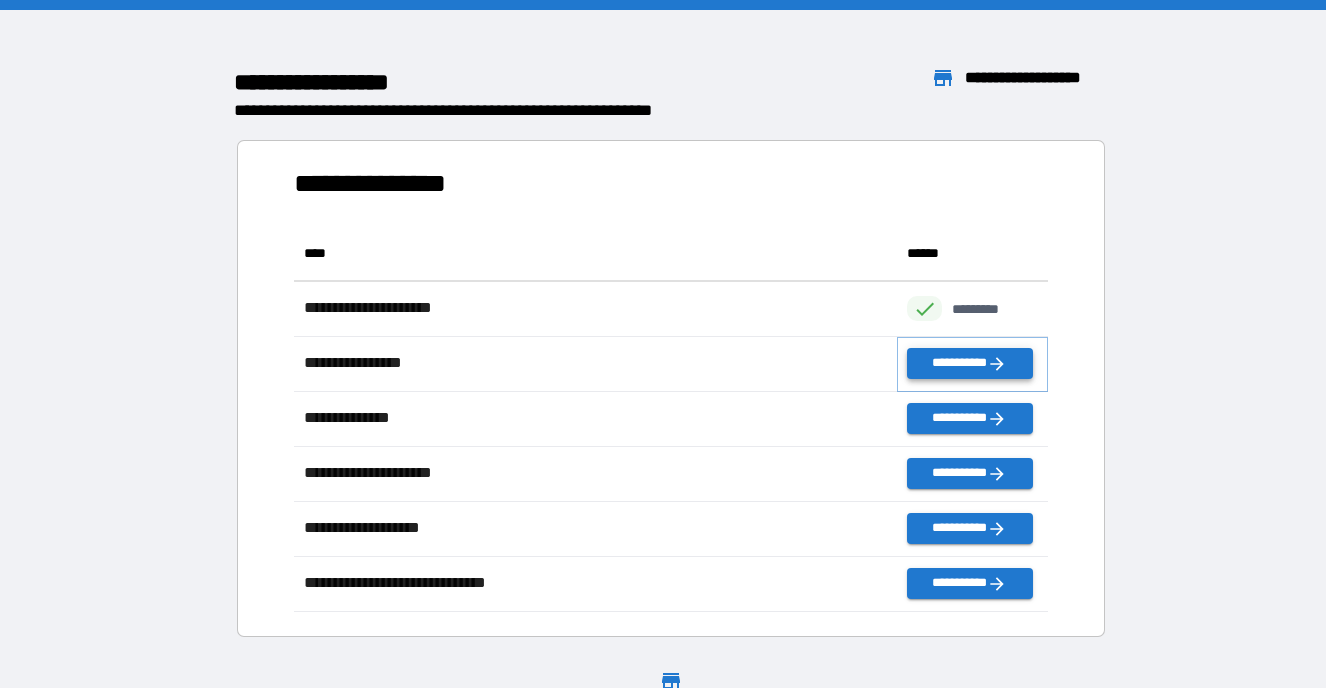 click on "**********" at bounding box center (969, 363) 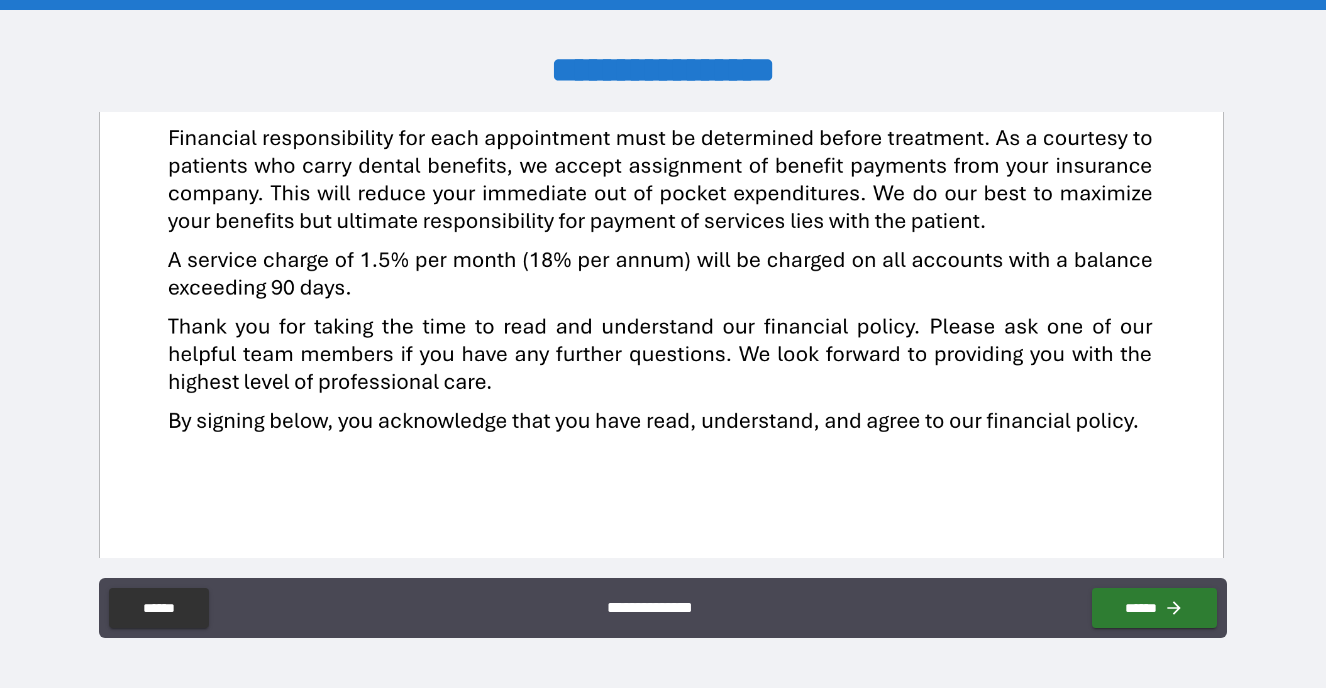 scroll, scrollTop: 912, scrollLeft: 0, axis: vertical 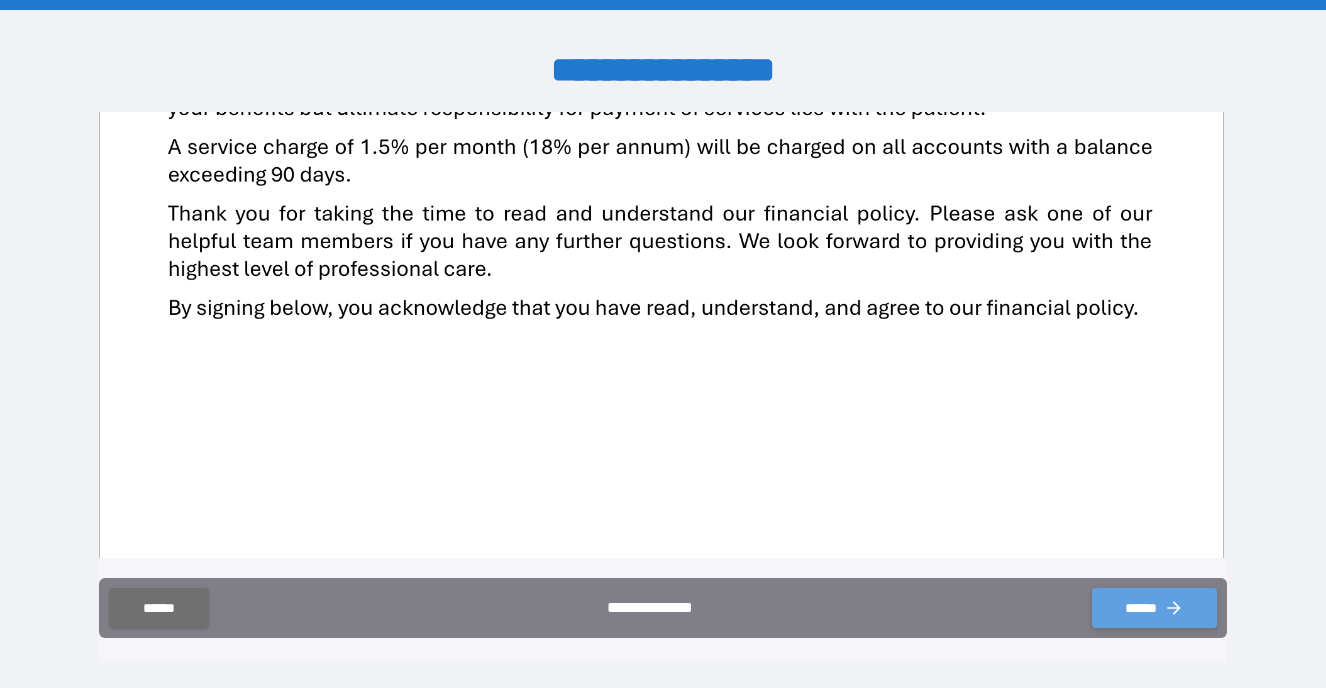 click on "******" at bounding box center [1154, 608] 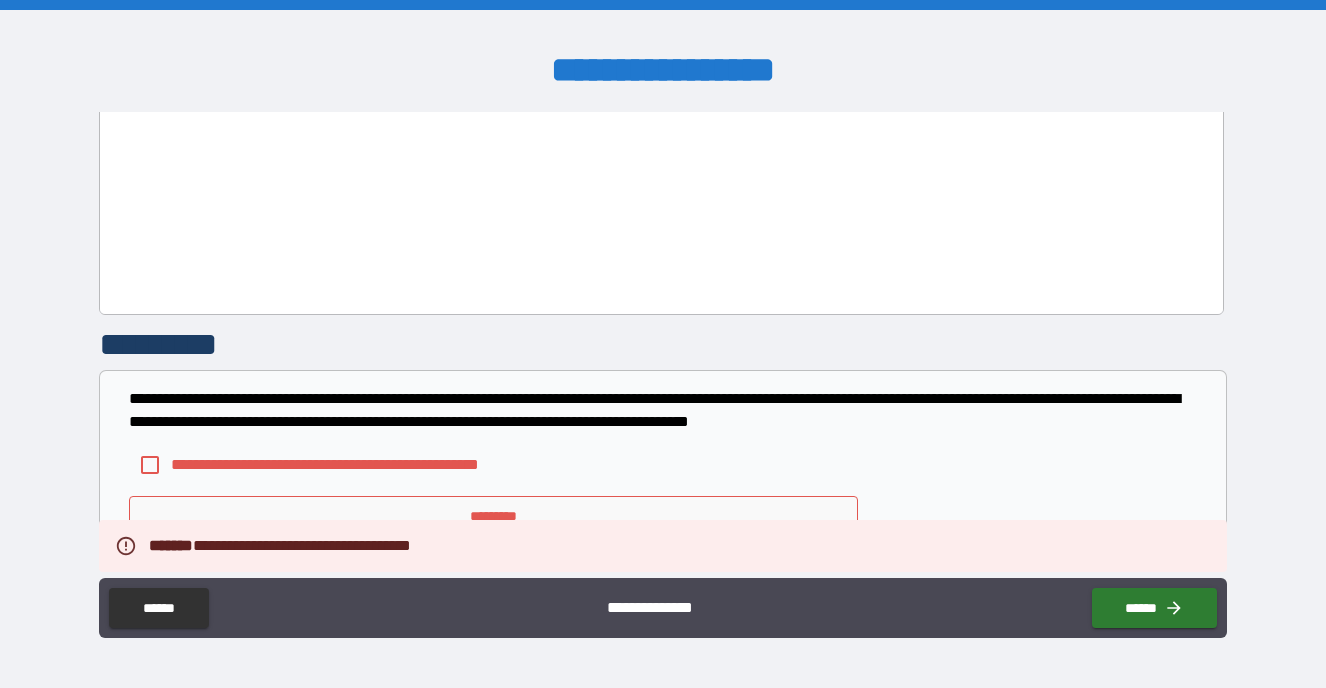 scroll, scrollTop: 1442, scrollLeft: 0, axis: vertical 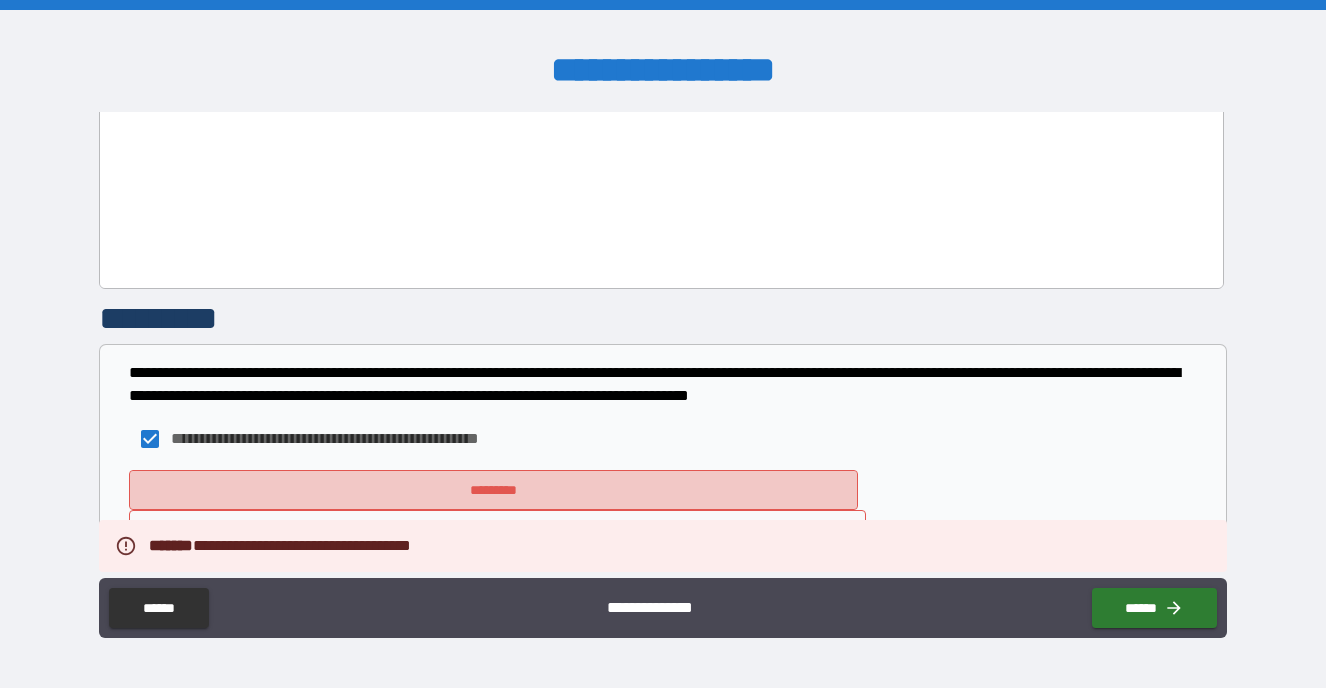 click on "*********" at bounding box center [493, 490] 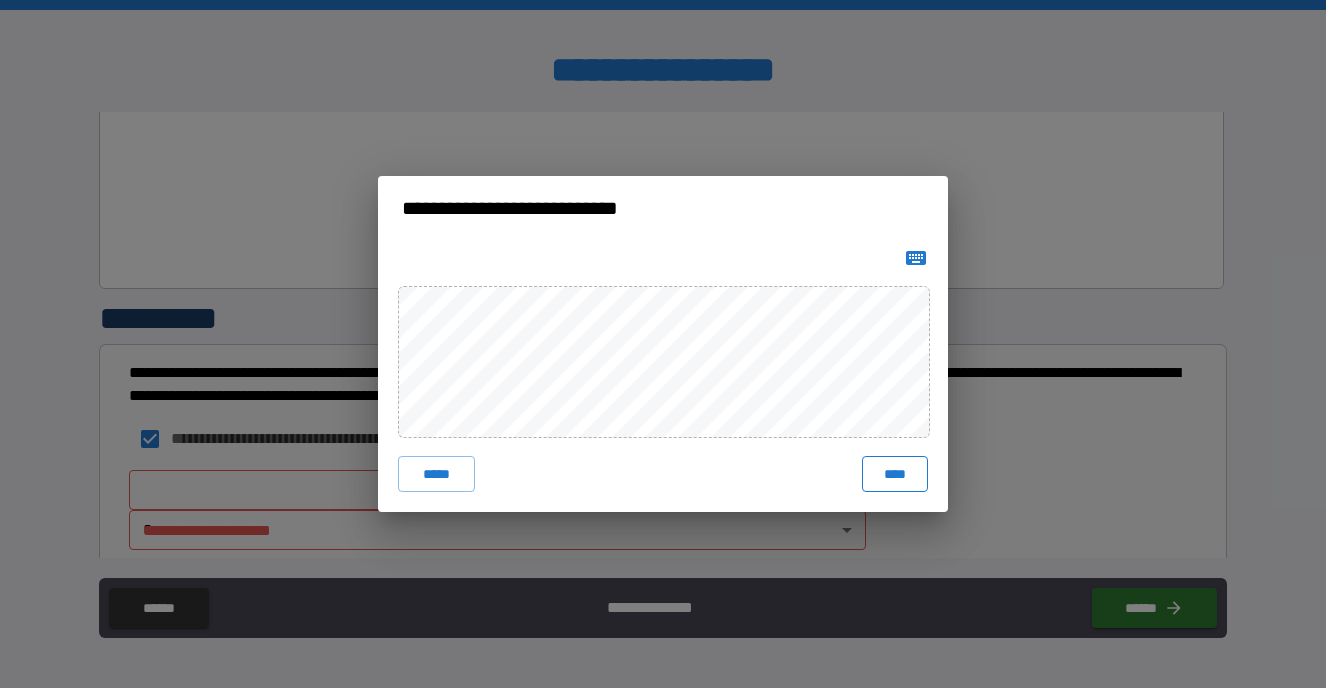 click on "****" at bounding box center (895, 474) 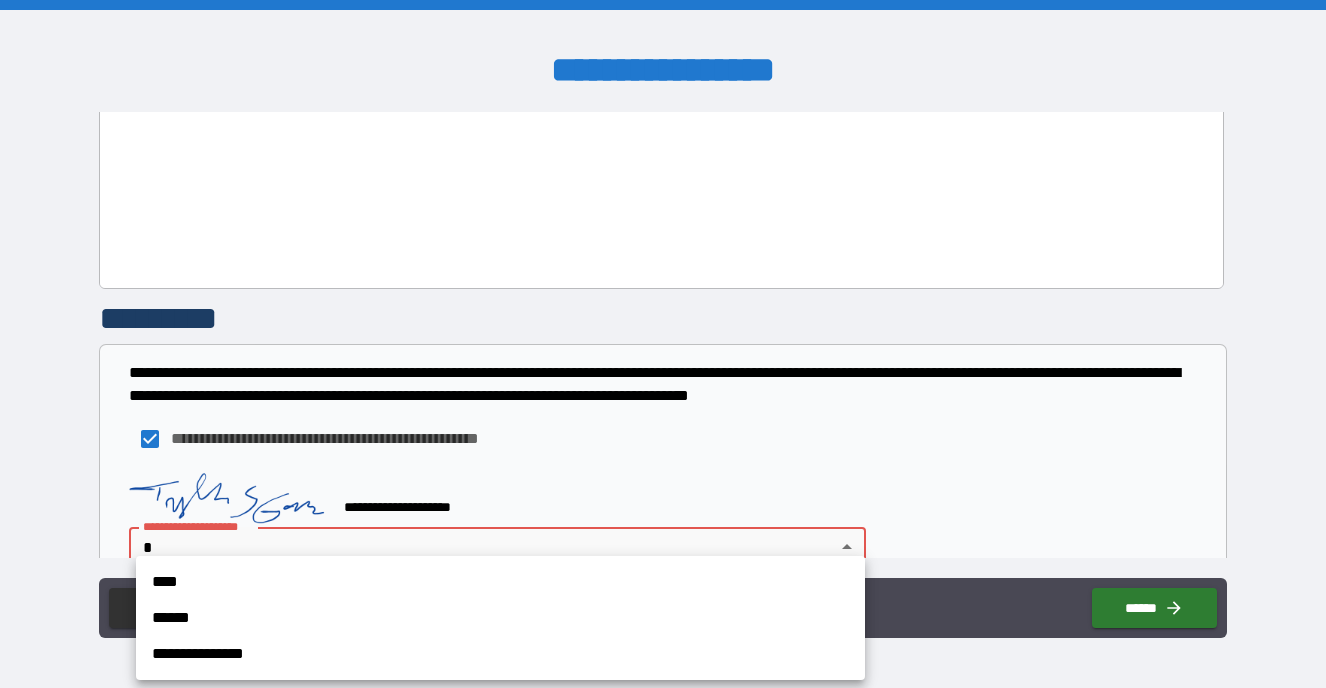 click on "**********" at bounding box center [663, 344] 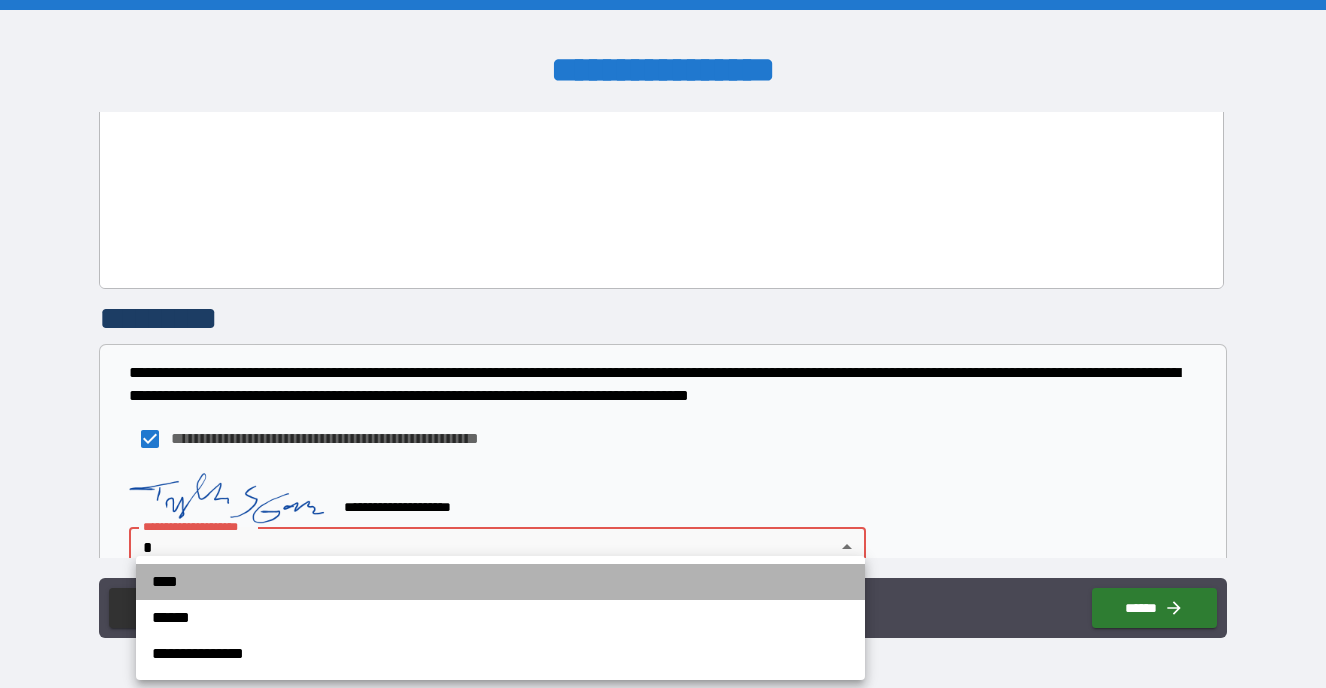 click on "****" at bounding box center [500, 582] 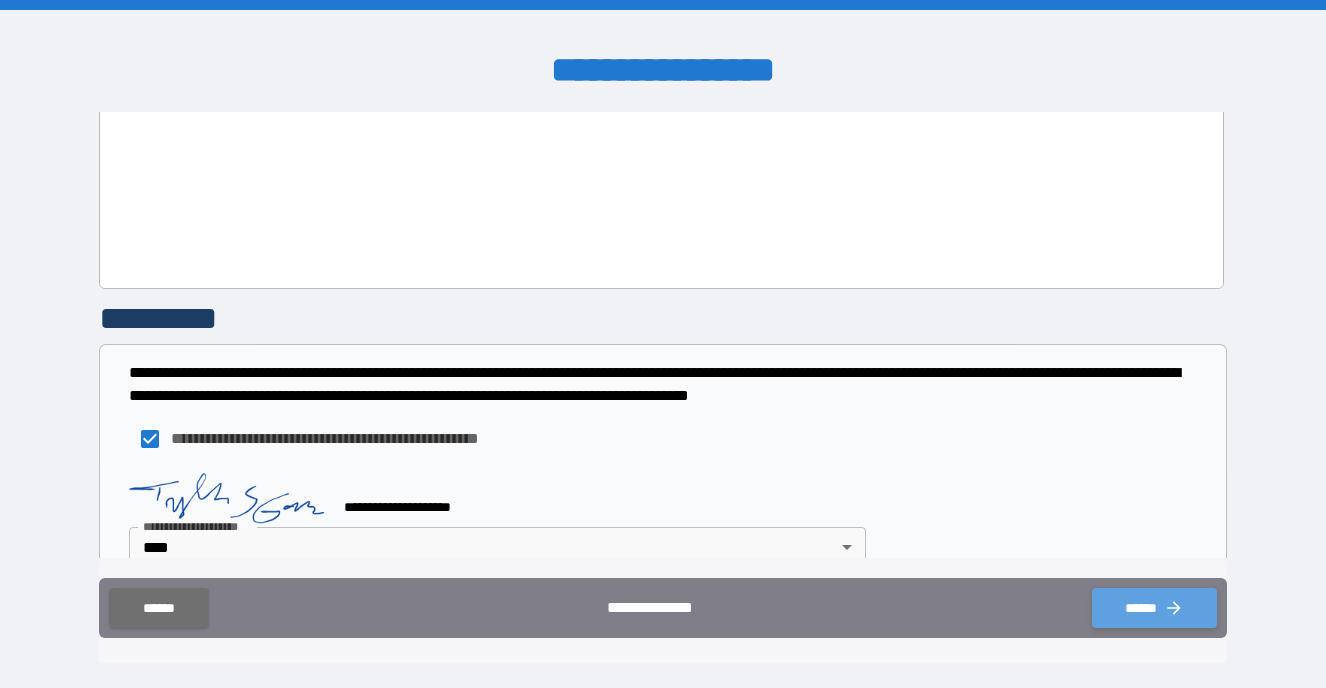 click on "******" at bounding box center (1154, 608) 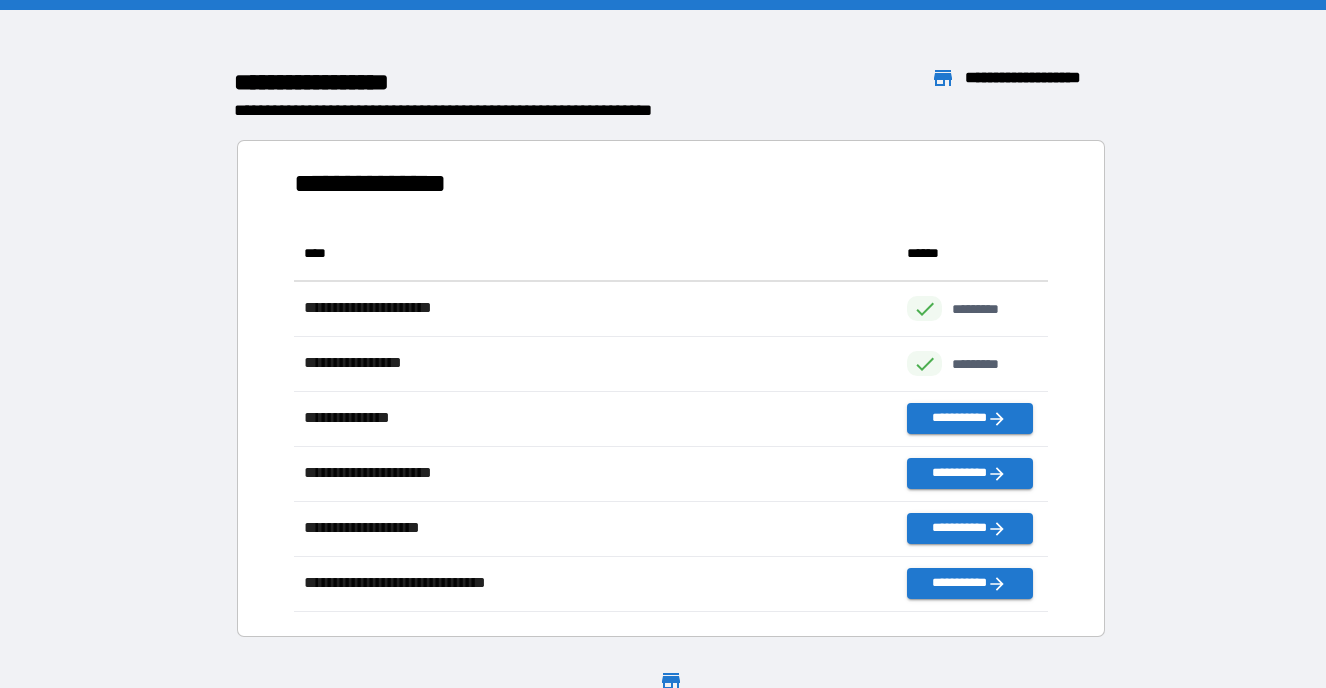 scroll, scrollTop: 1, scrollLeft: 1, axis: both 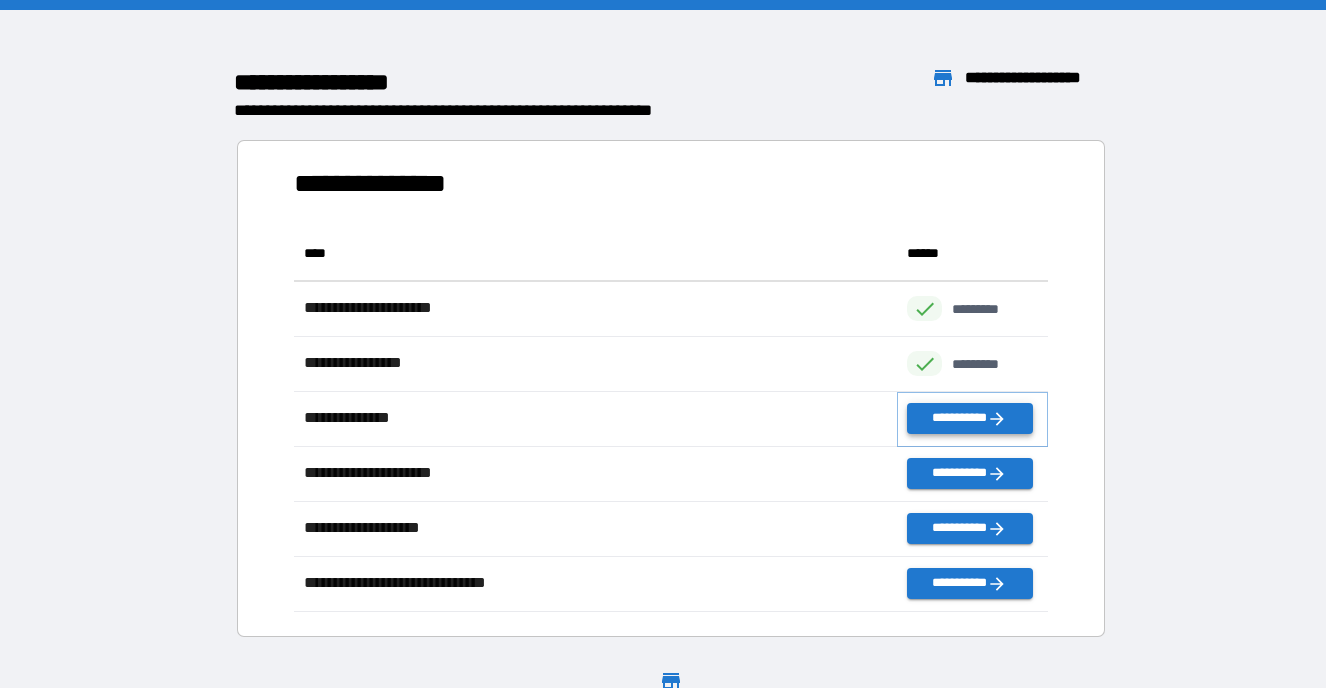 click on "**********" at bounding box center (969, 418) 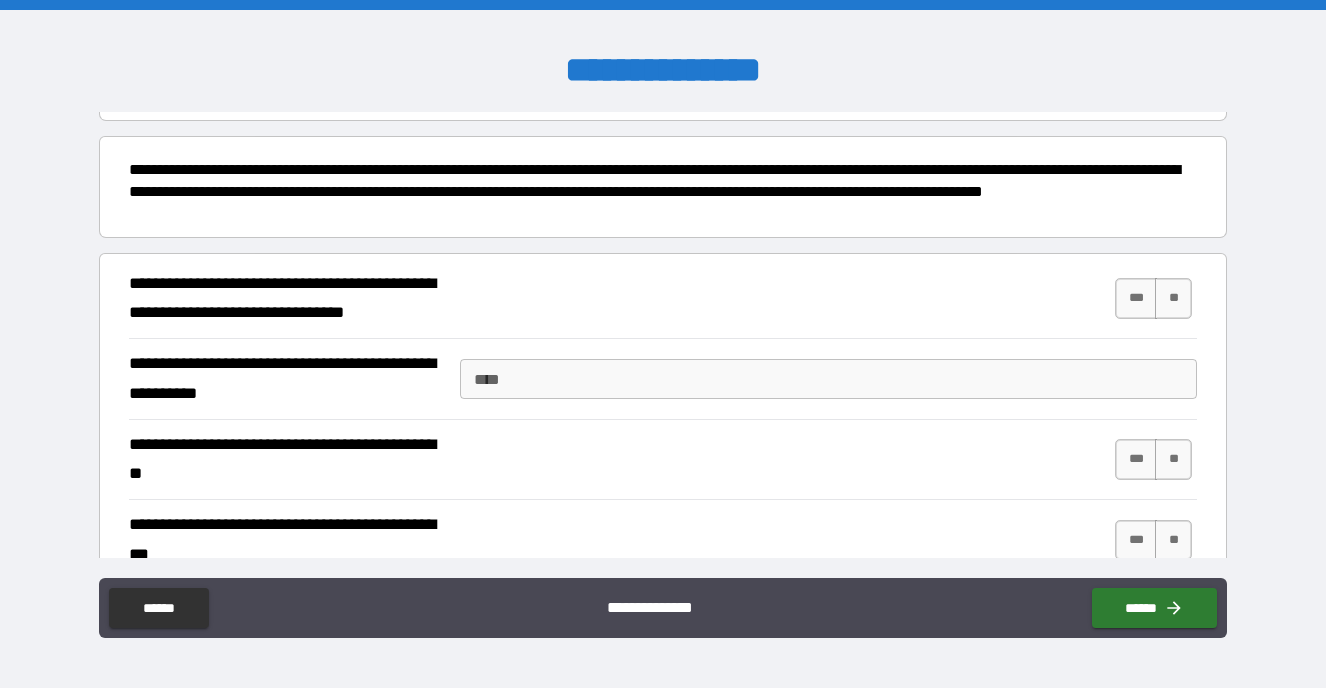scroll, scrollTop: 124, scrollLeft: 0, axis: vertical 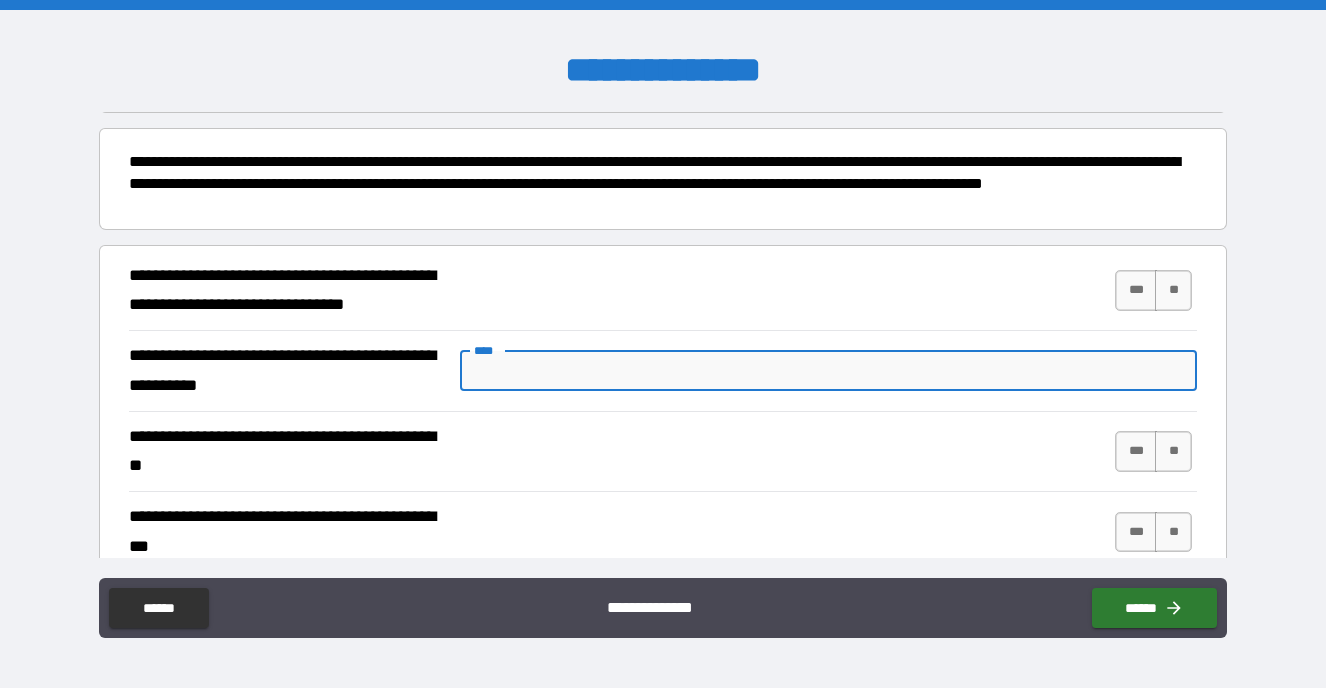 click on "****" at bounding box center (828, 371) 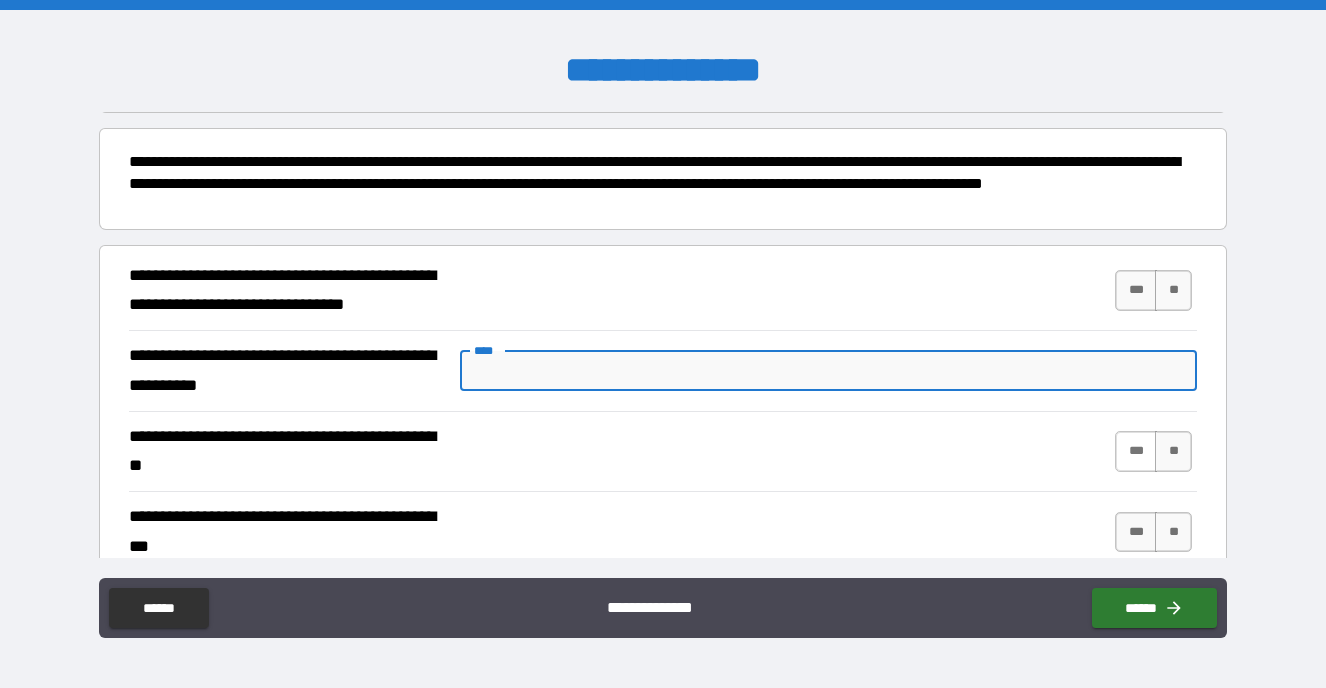 click on "***" at bounding box center (1136, 451) 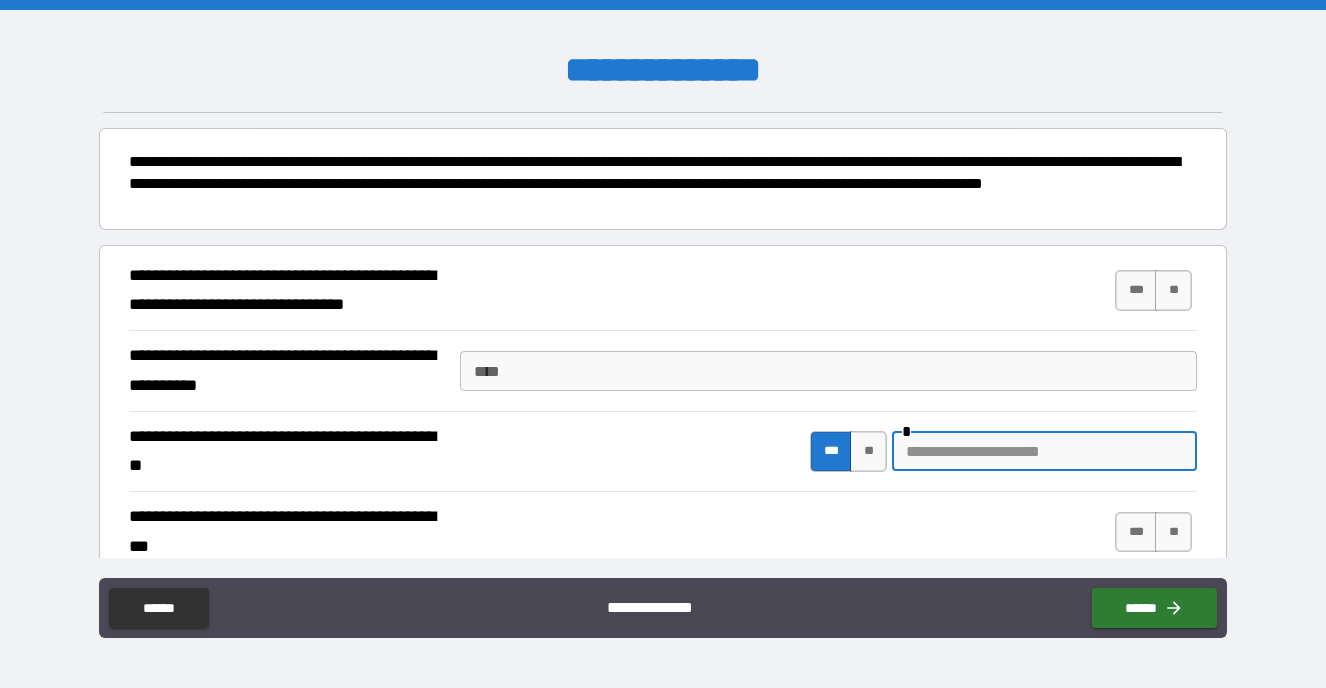 click at bounding box center [1044, 451] 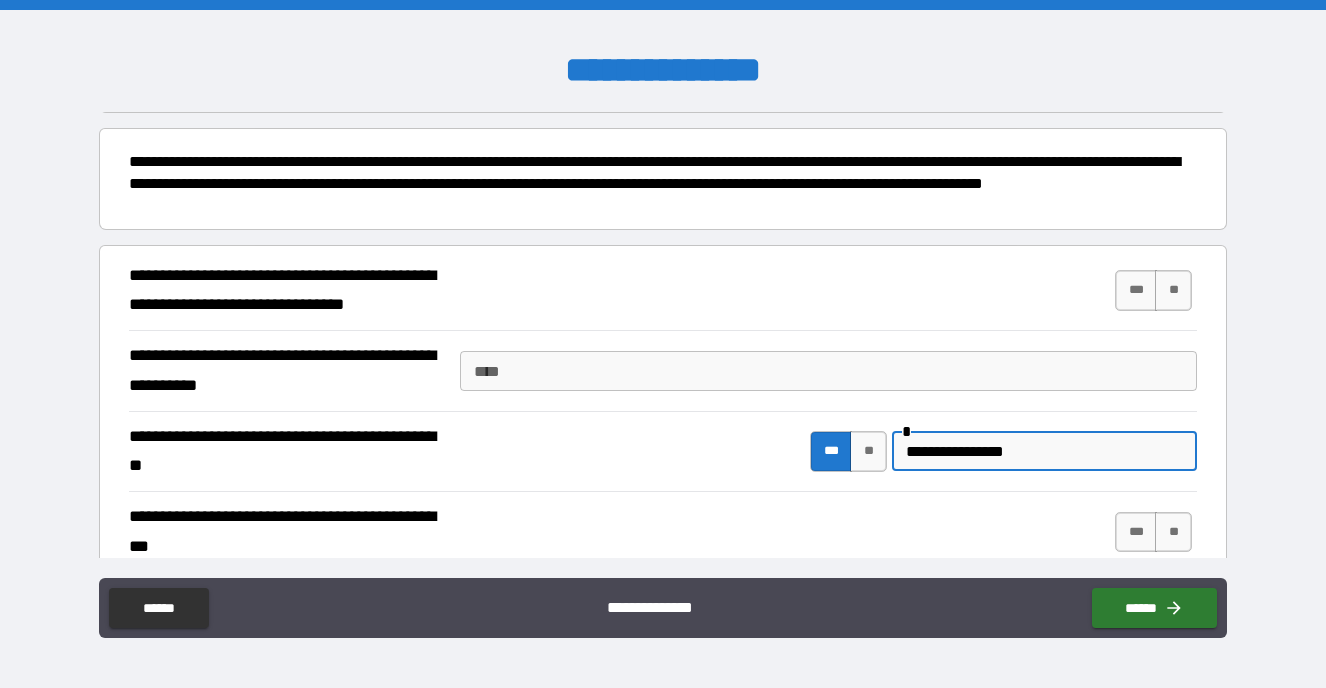 type on "**********" 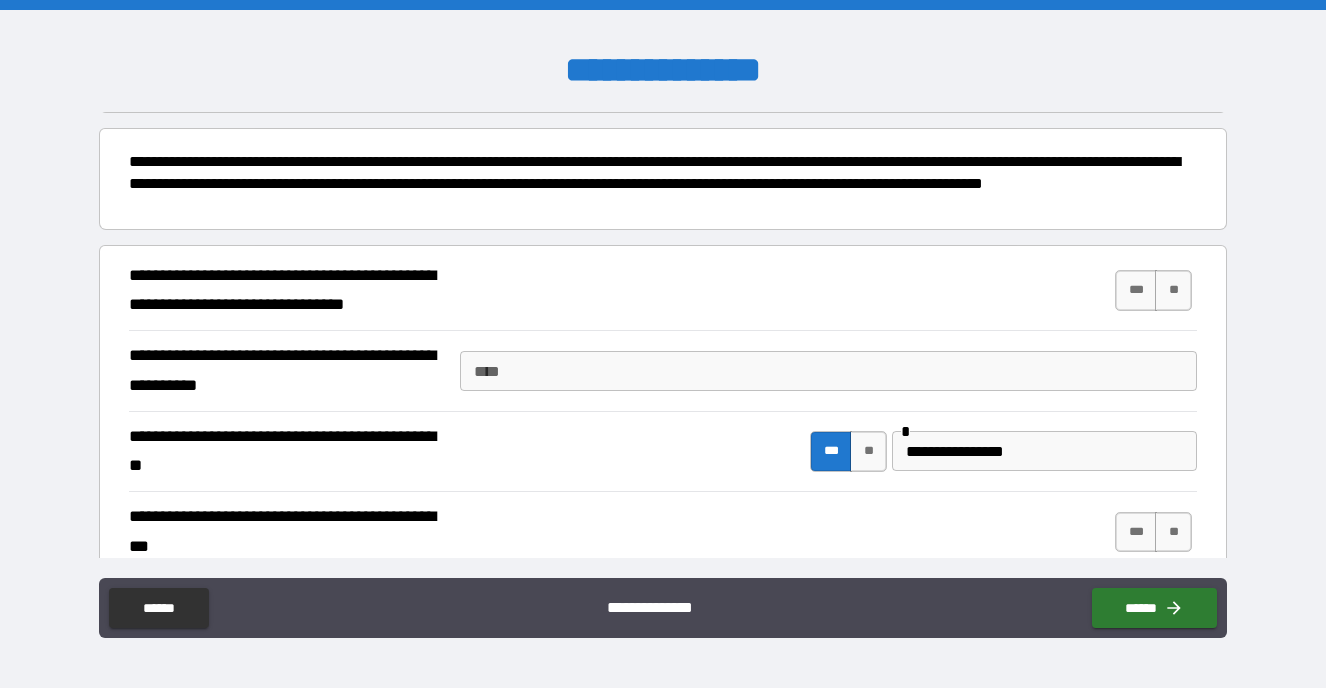 click on "**********" at bounding box center (663, 296) 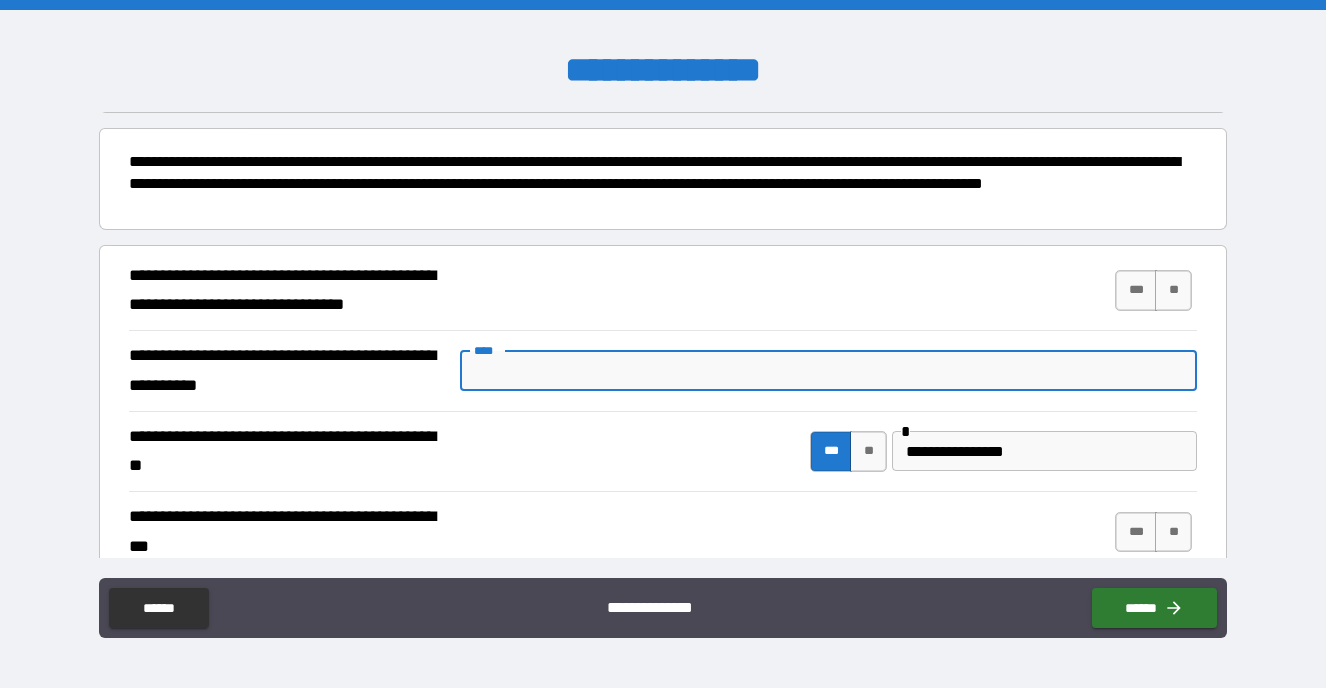 click on "****" at bounding box center [828, 371] 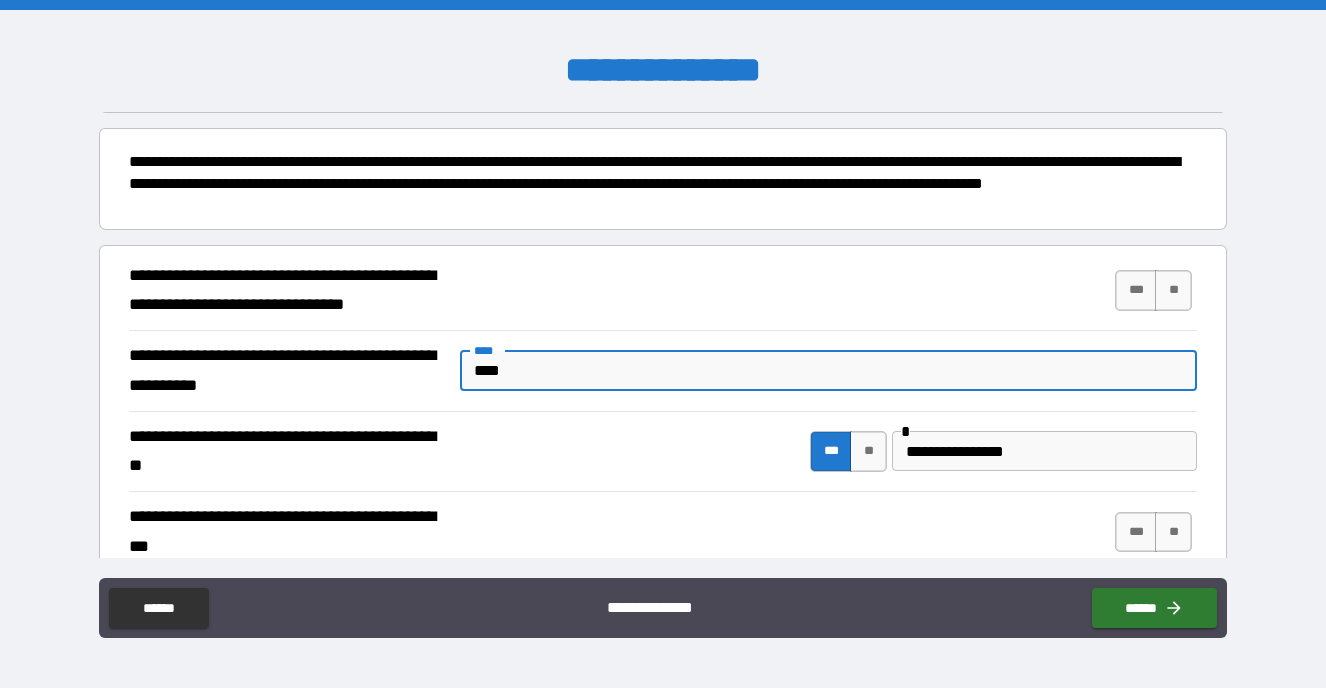 type on "****" 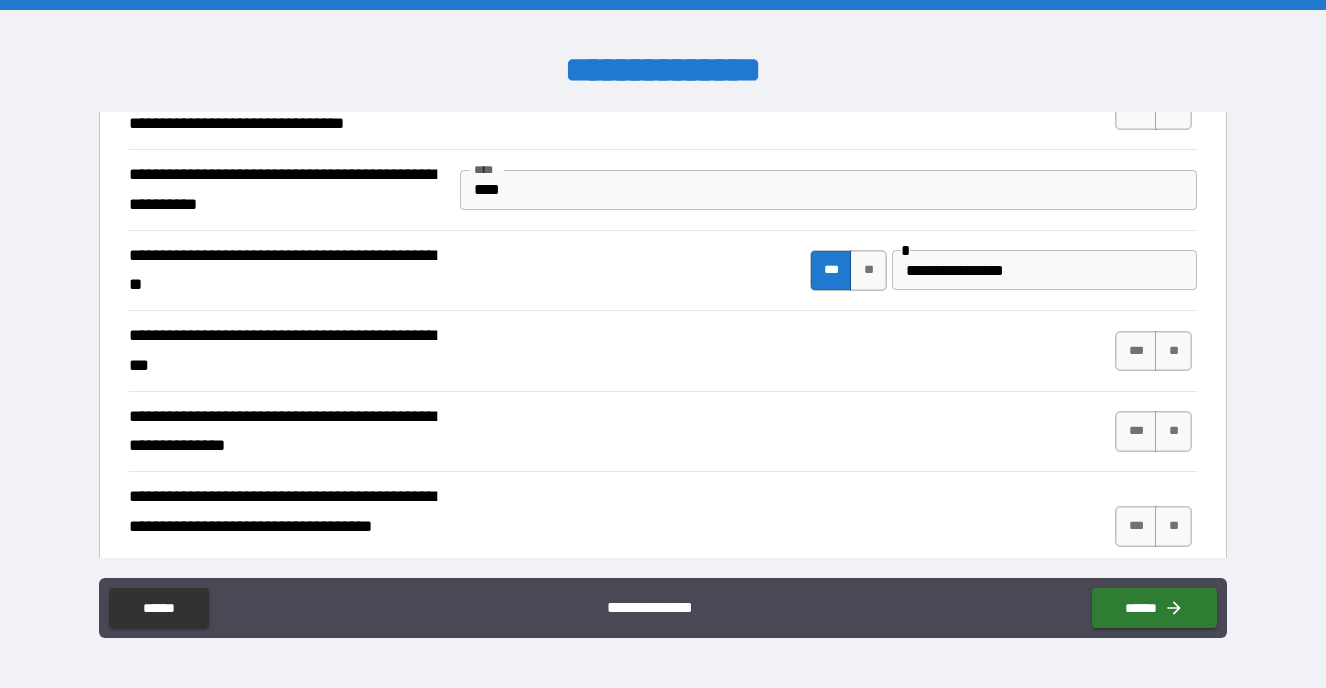 scroll, scrollTop: 336, scrollLeft: 0, axis: vertical 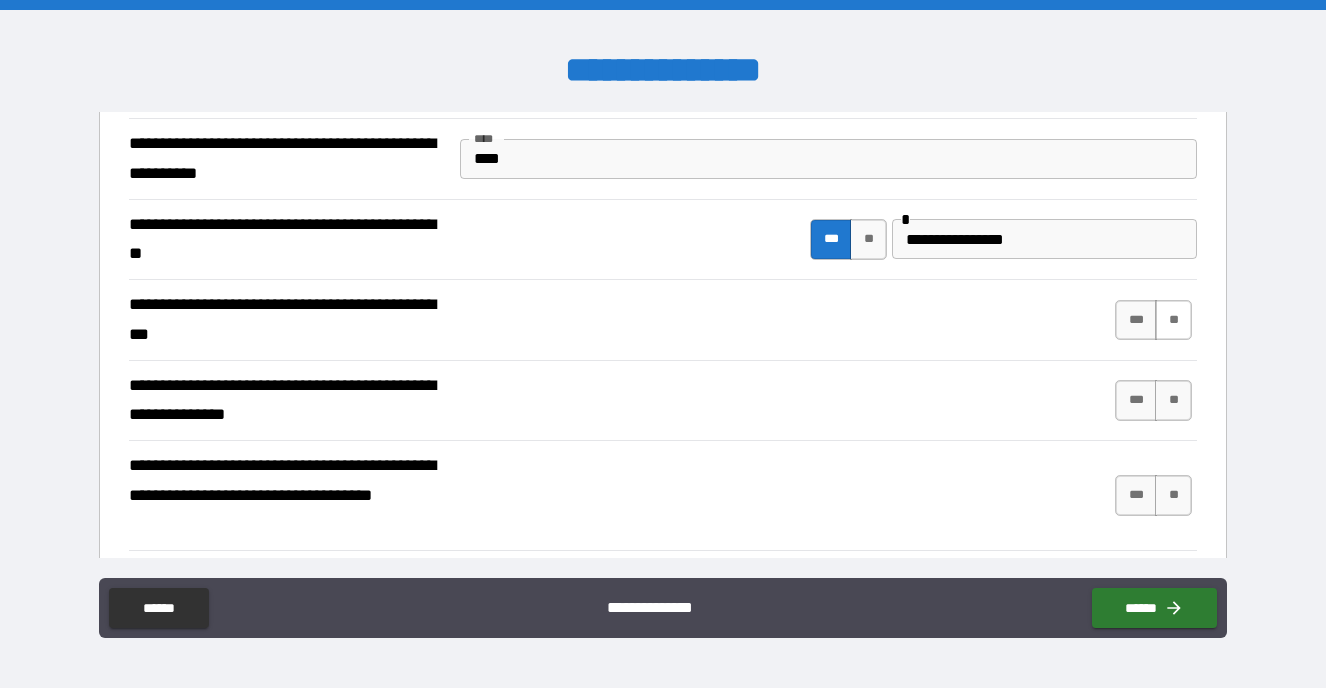 click on "**" at bounding box center (1173, 320) 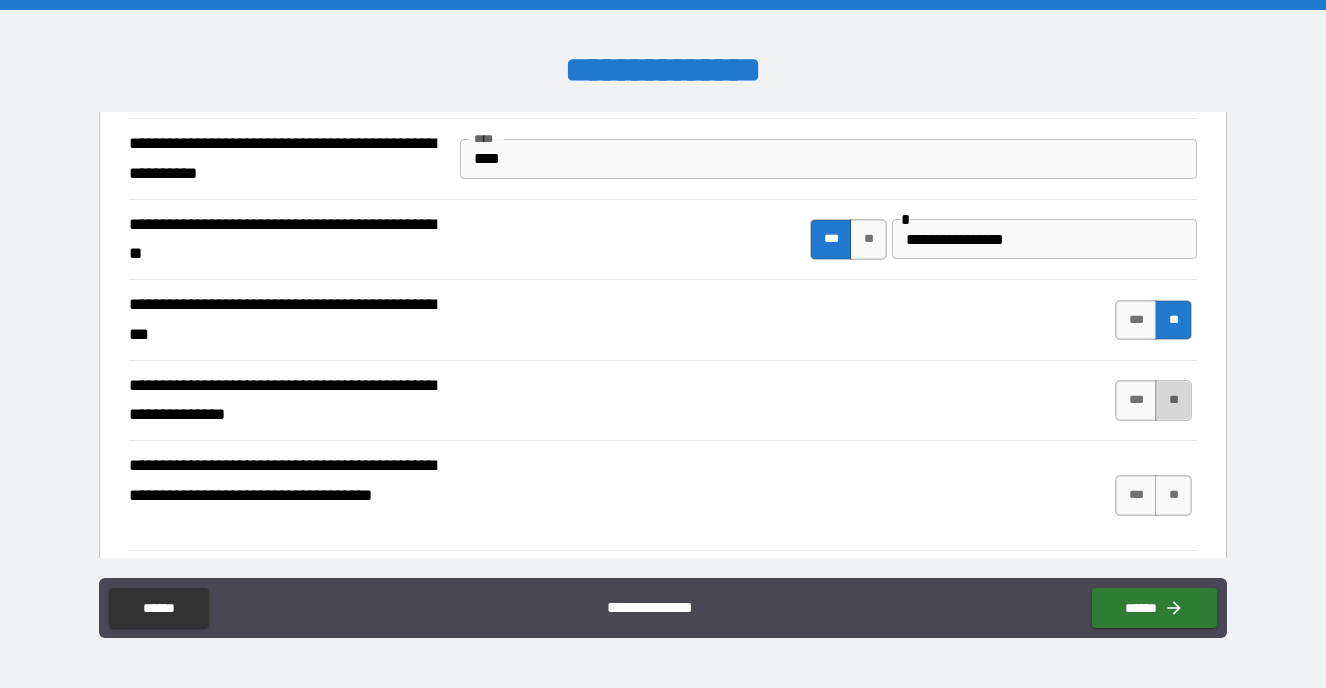 click on "**" at bounding box center (1173, 400) 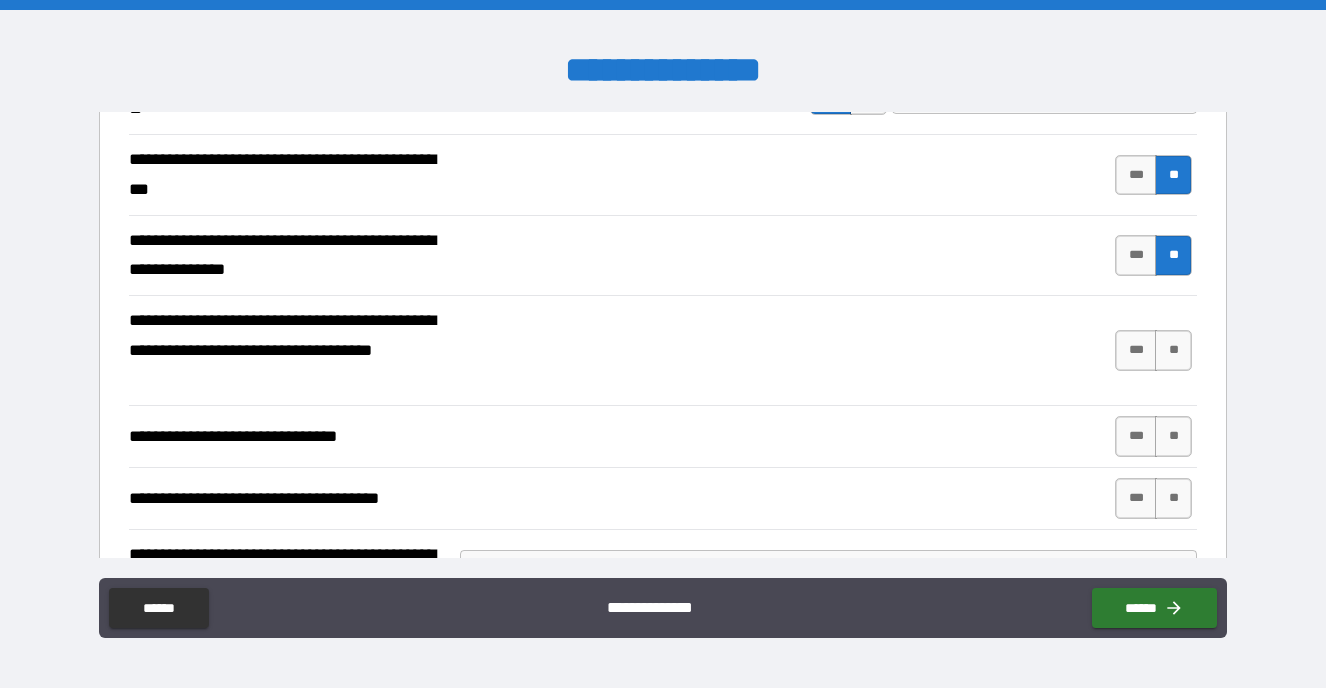 scroll, scrollTop: 484, scrollLeft: 0, axis: vertical 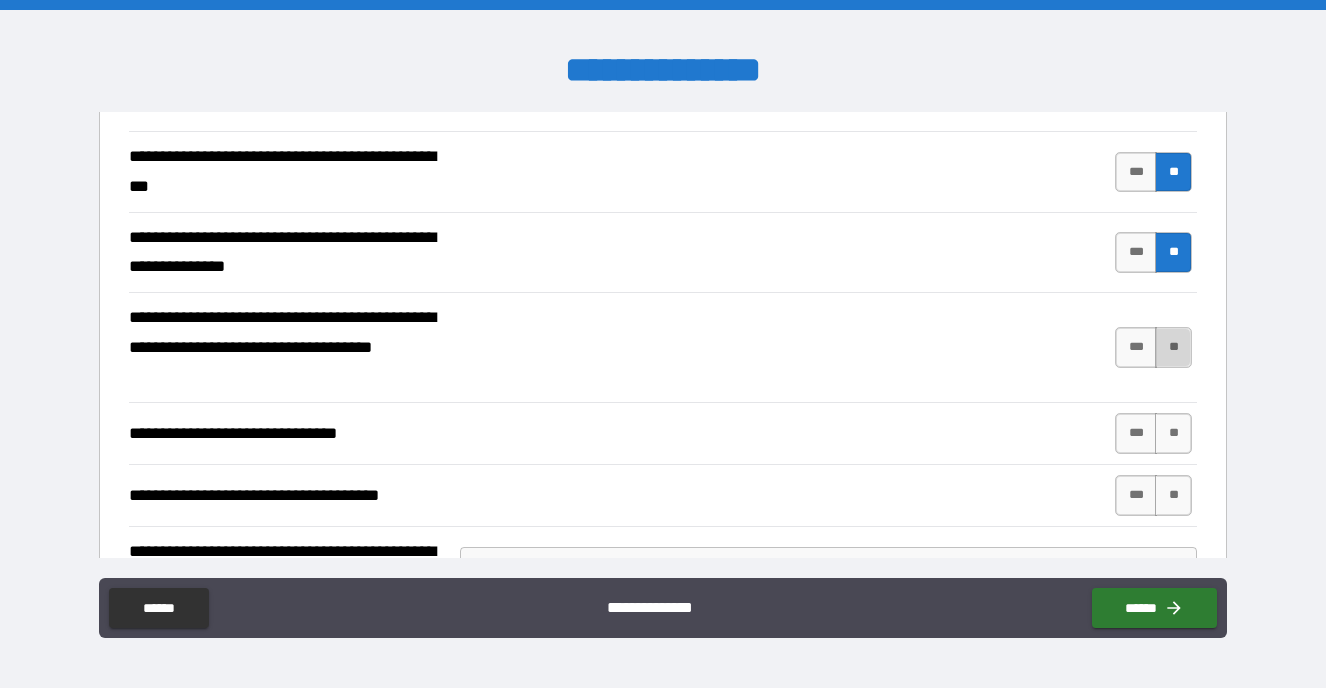 click on "**" at bounding box center [1173, 347] 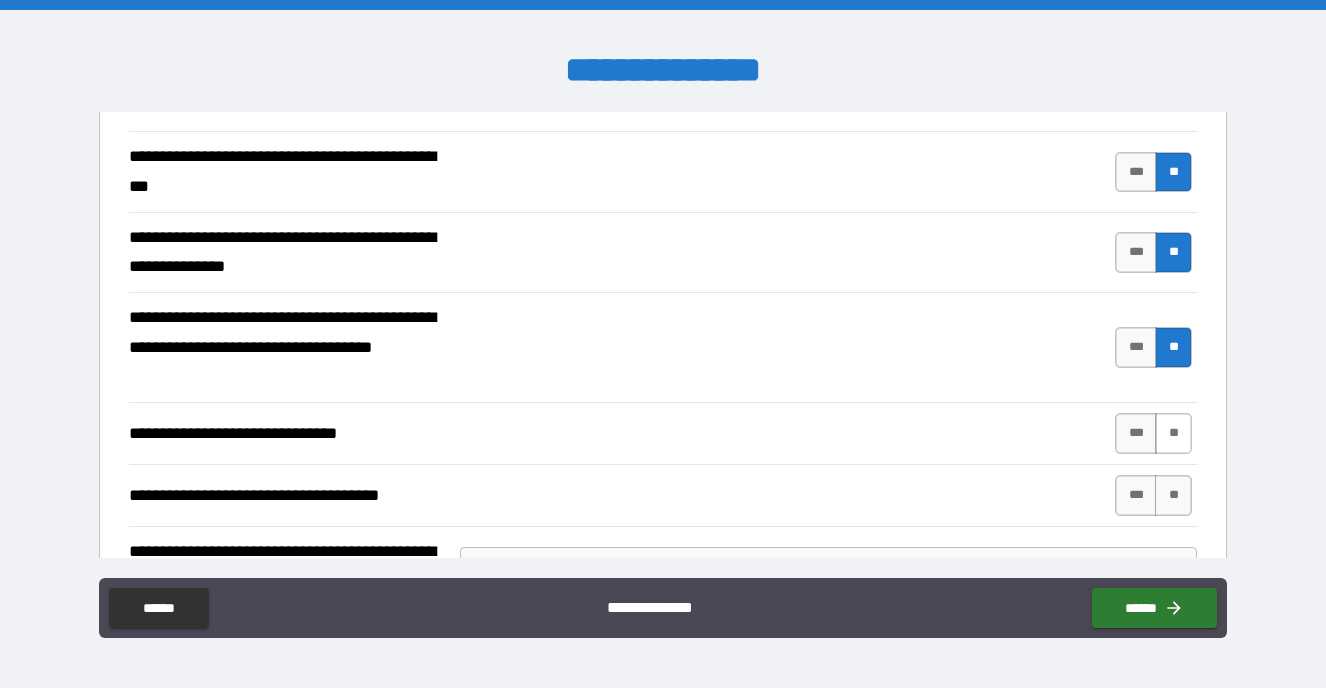 click on "**" at bounding box center [1173, 433] 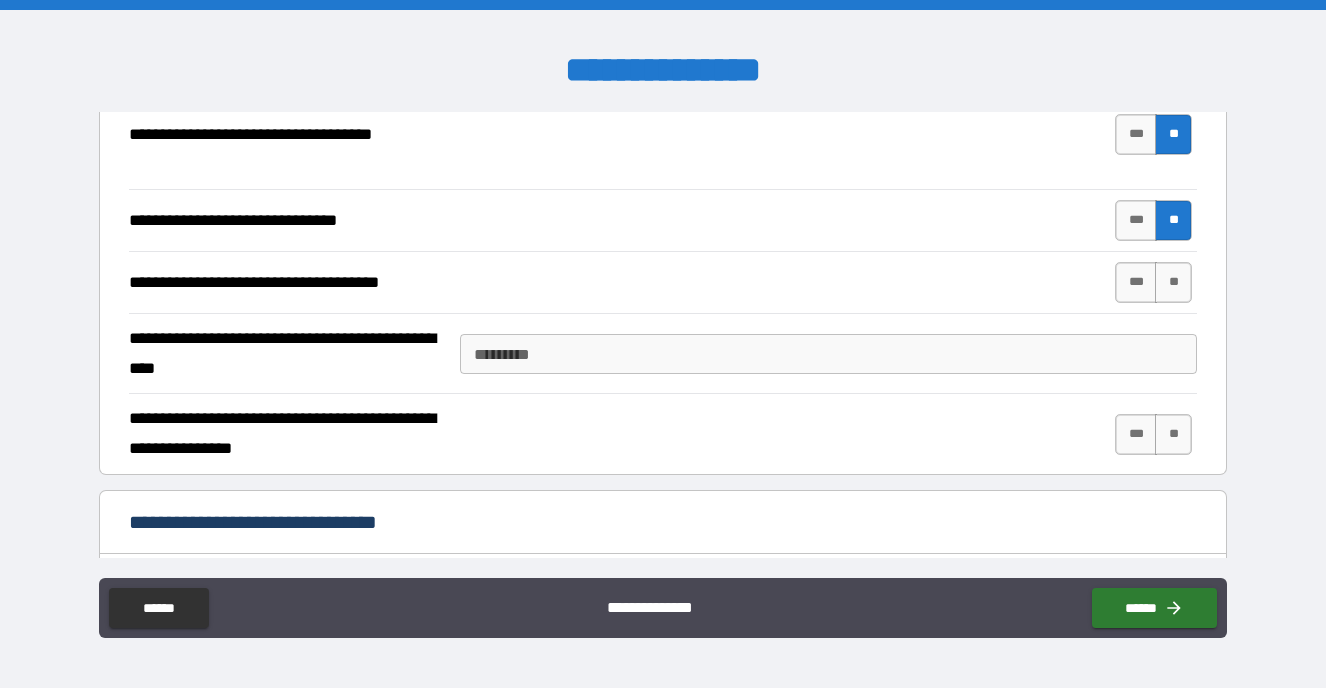 scroll, scrollTop: 722, scrollLeft: 0, axis: vertical 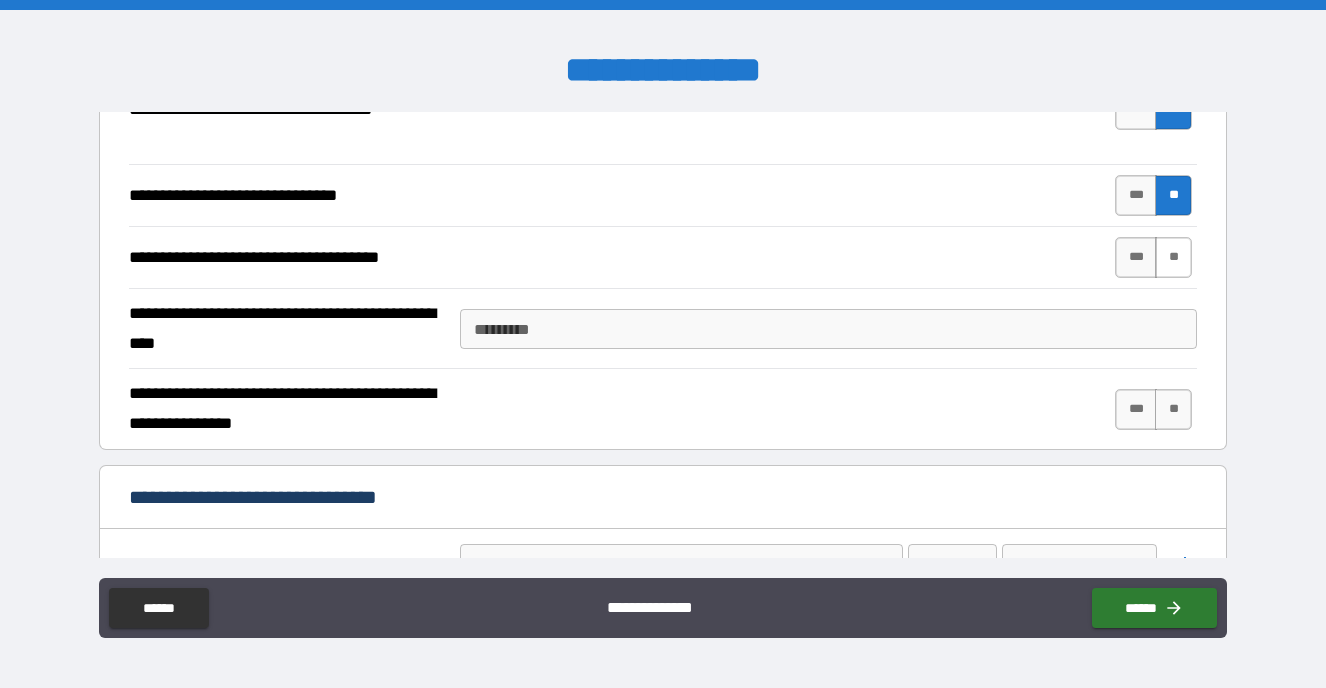 click on "**" at bounding box center (1173, 257) 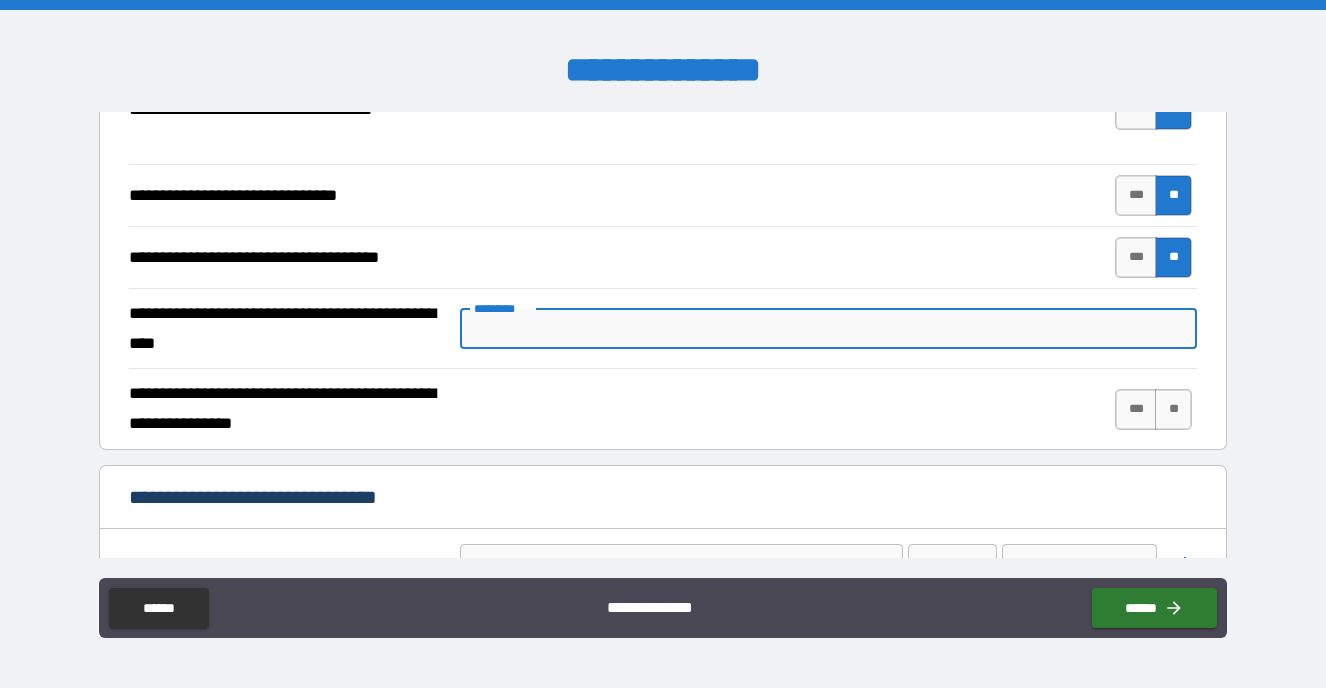 click on "*********" at bounding box center (828, 329) 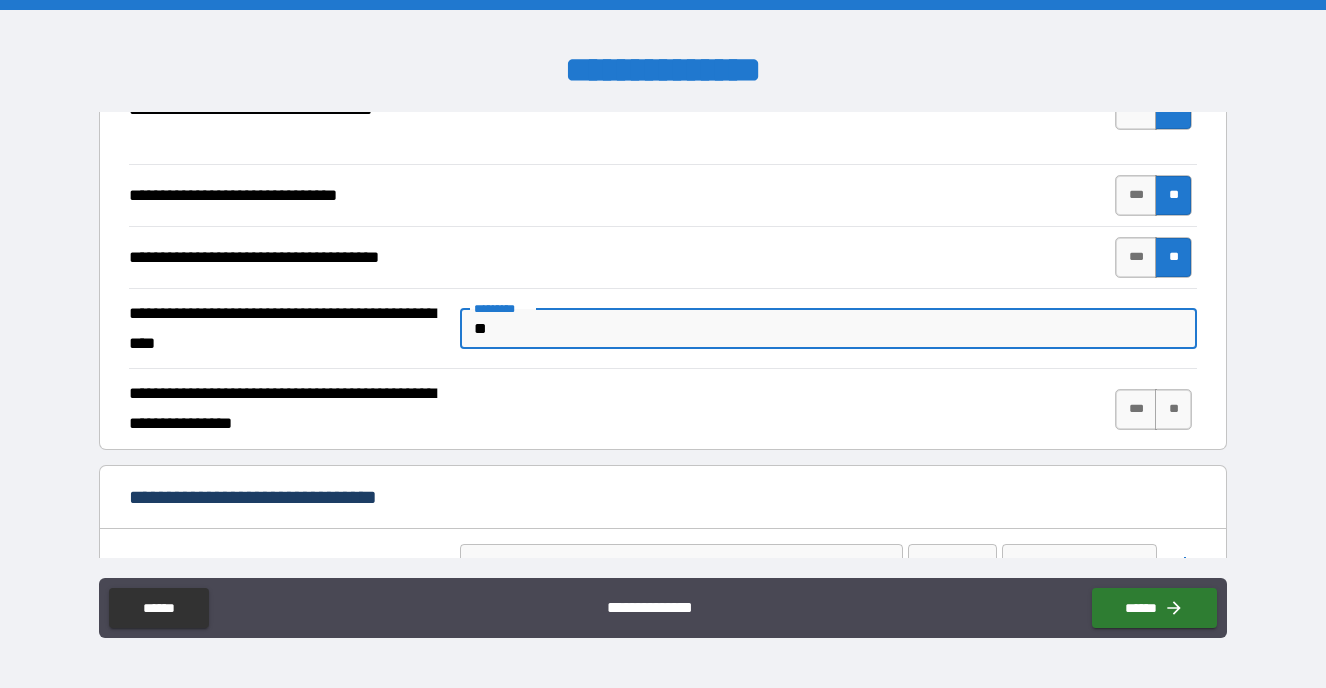 type on "*" 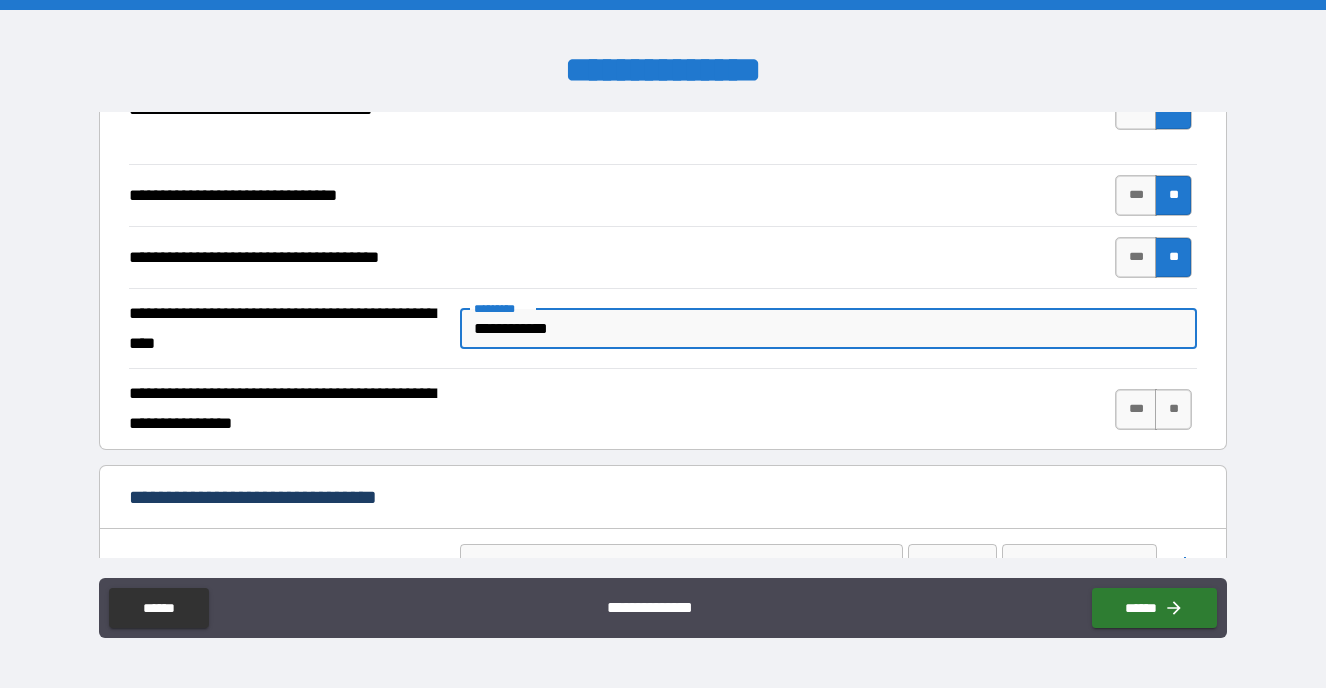 type on "**********" 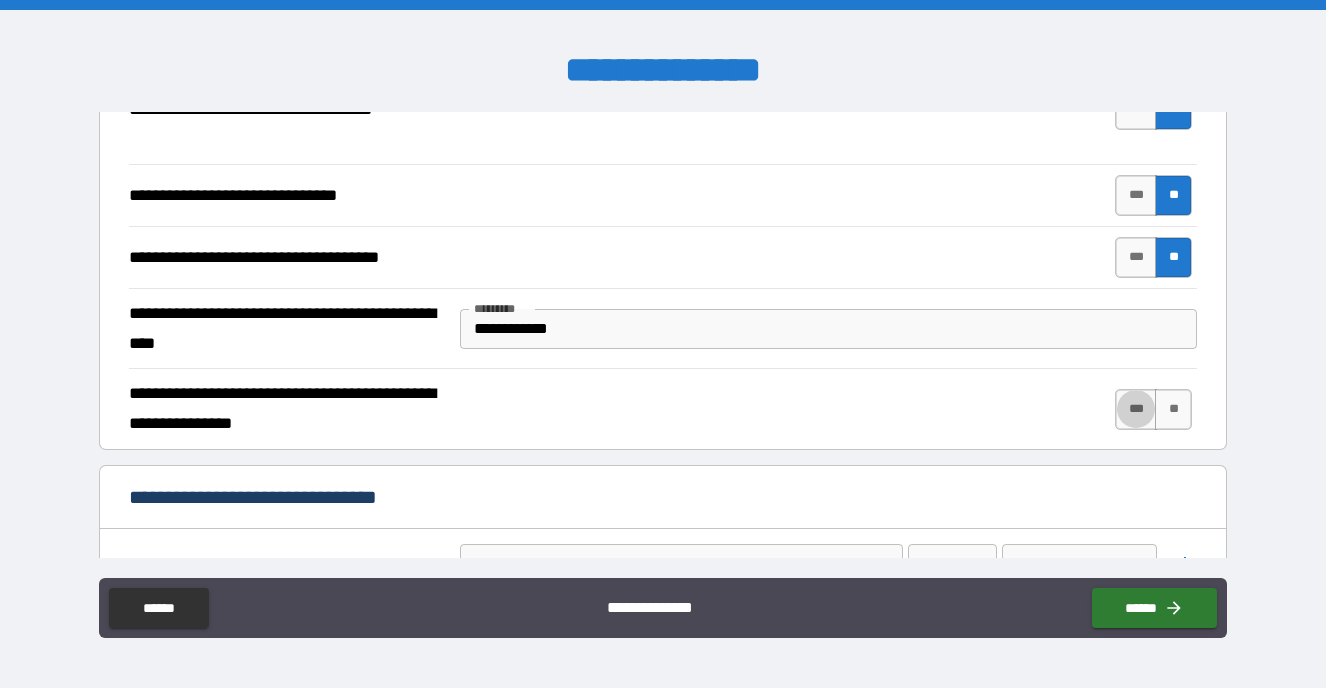 type on "****" 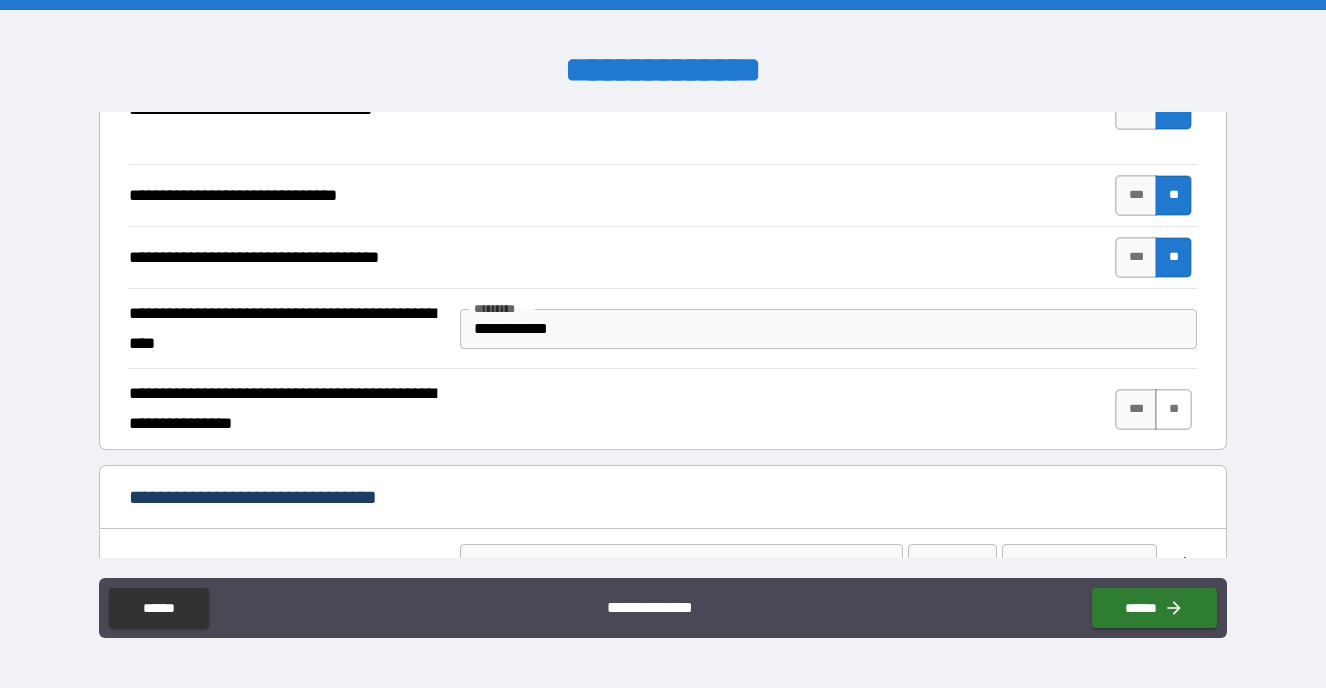 click on "**" at bounding box center (1173, 409) 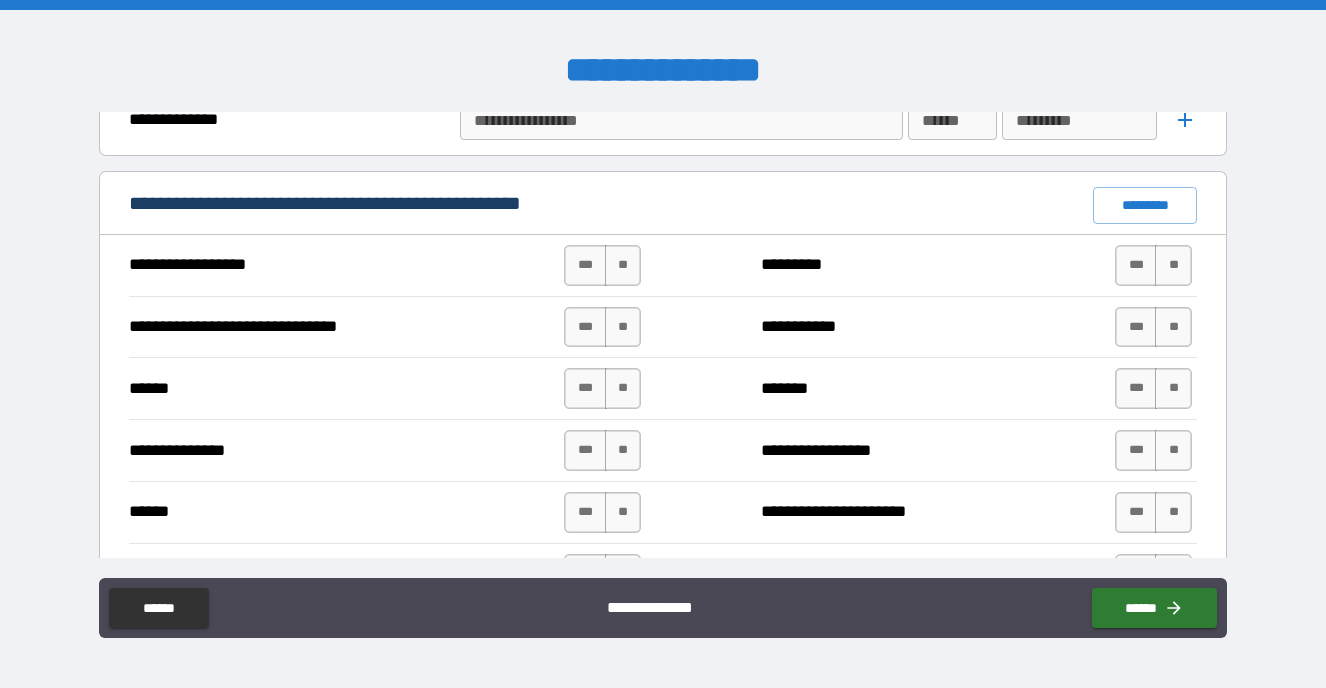 scroll, scrollTop: 1170, scrollLeft: 0, axis: vertical 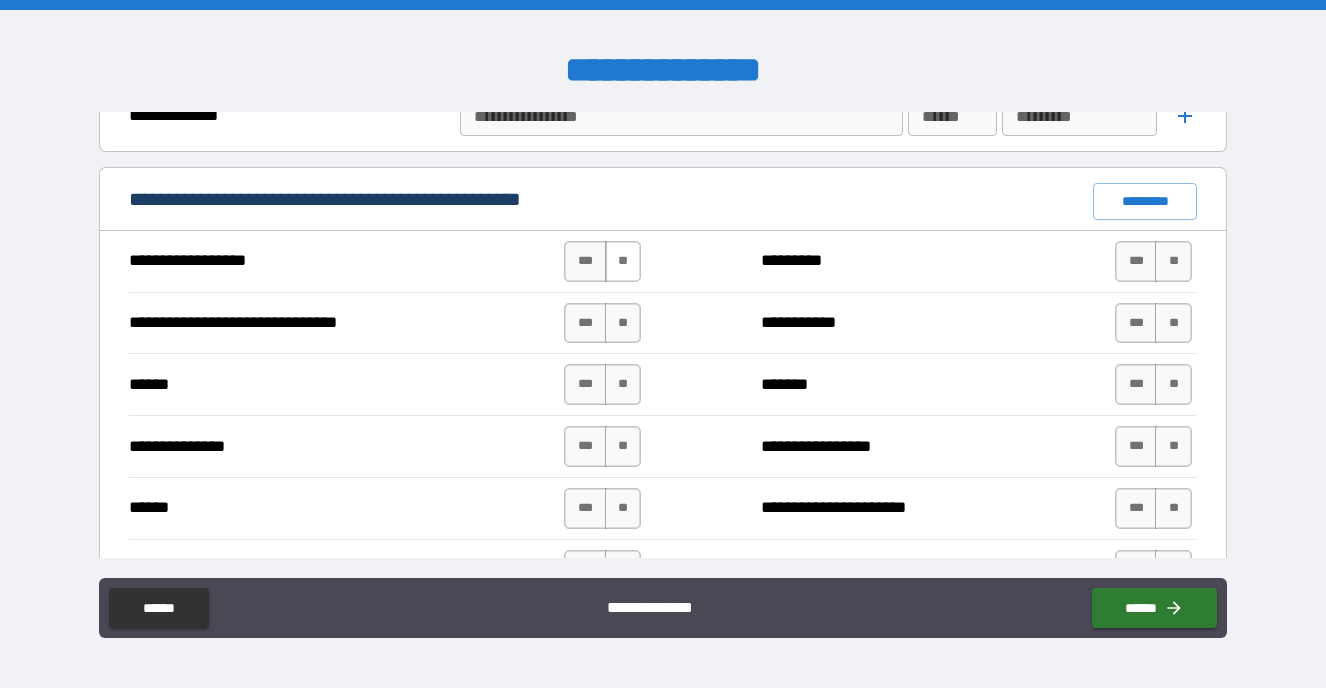 click on "**" at bounding box center [623, 261] 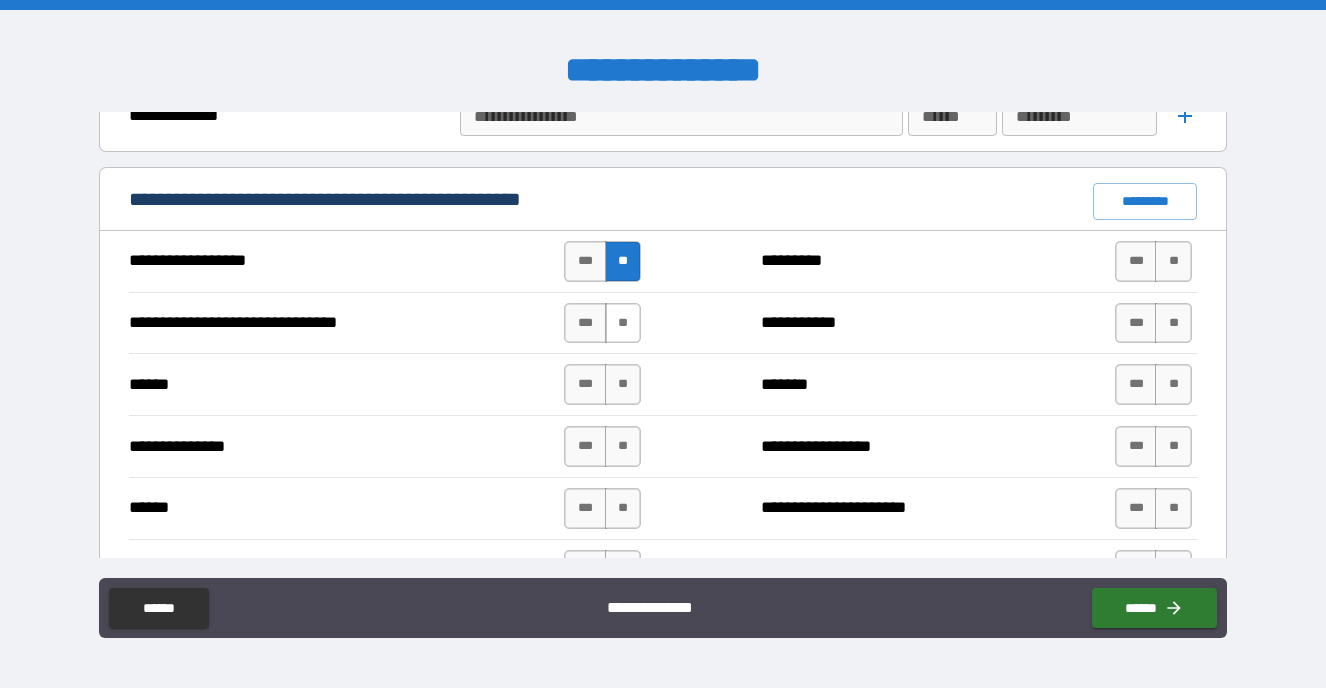 click on "**" at bounding box center [623, 323] 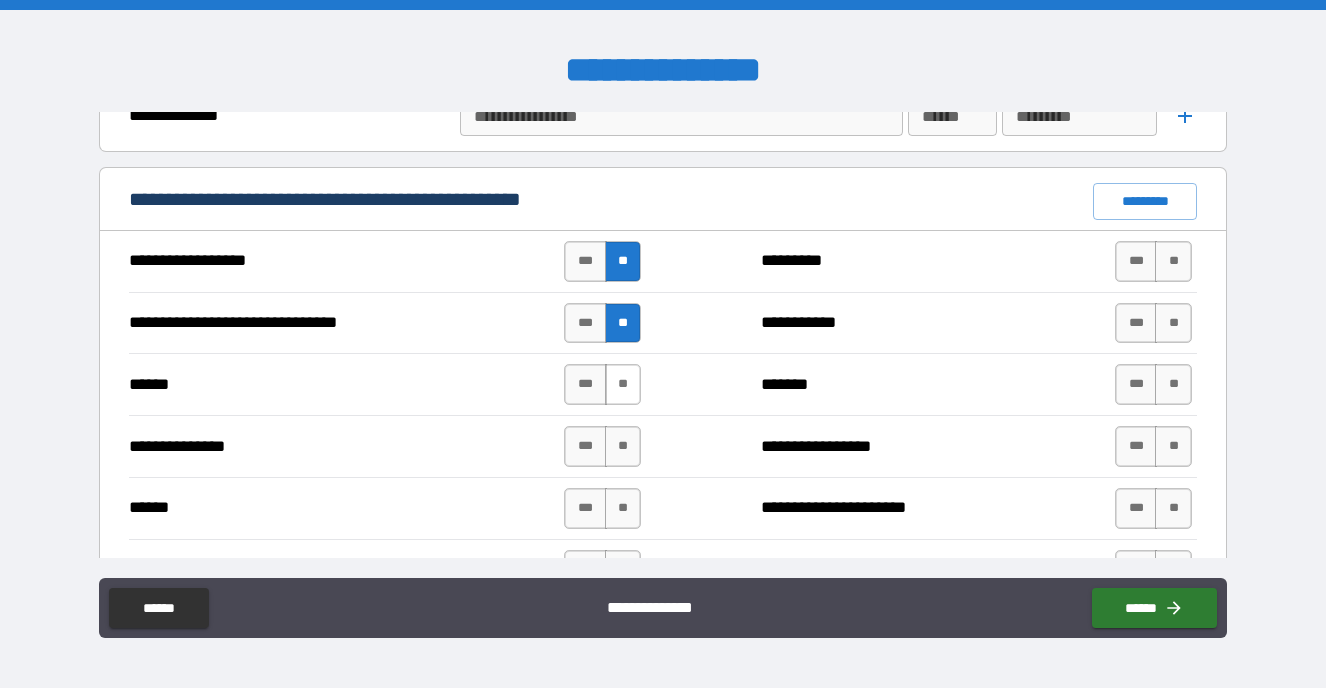 click on "**" at bounding box center (623, 384) 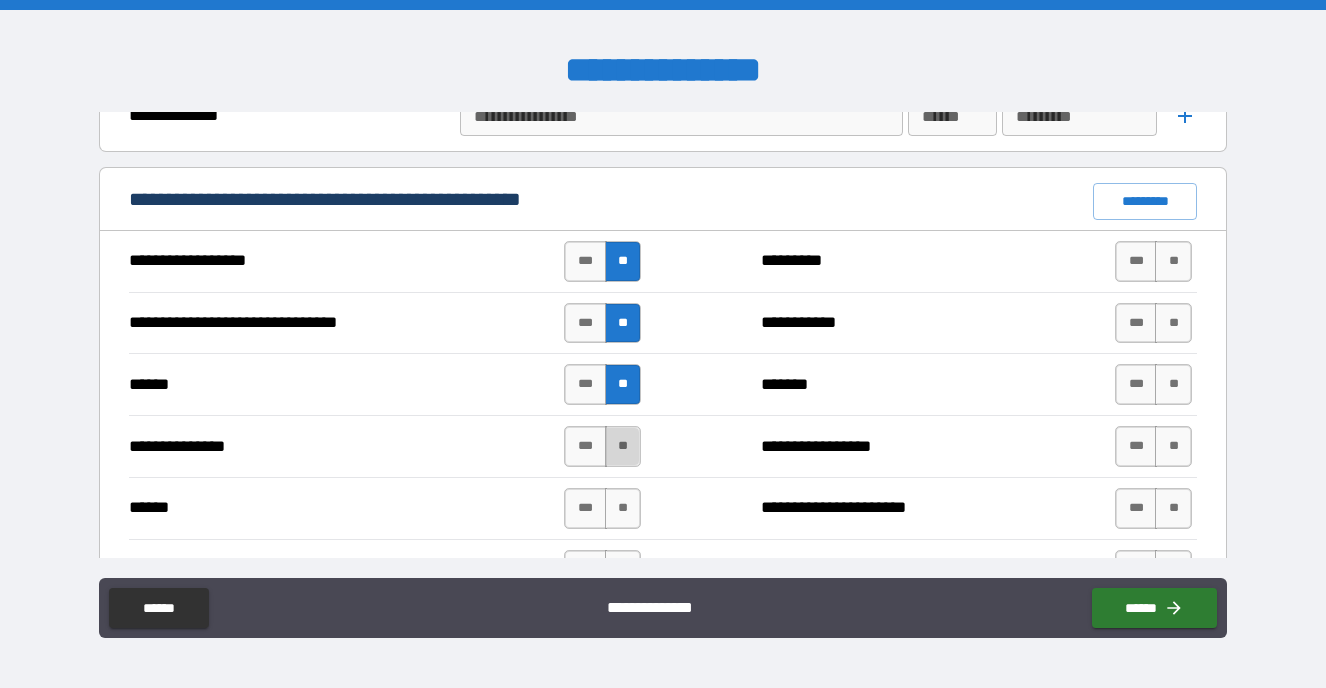 click on "**" at bounding box center [623, 446] 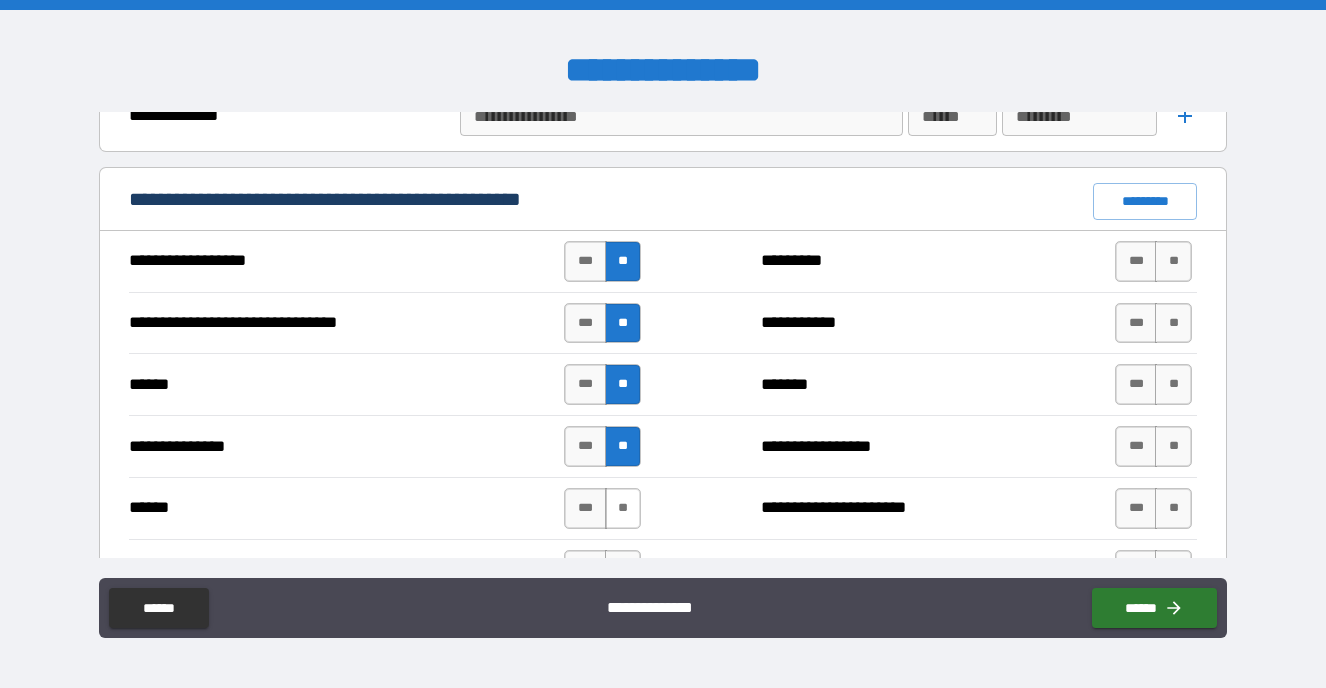 click on "**" at bounding box center [623, 508] 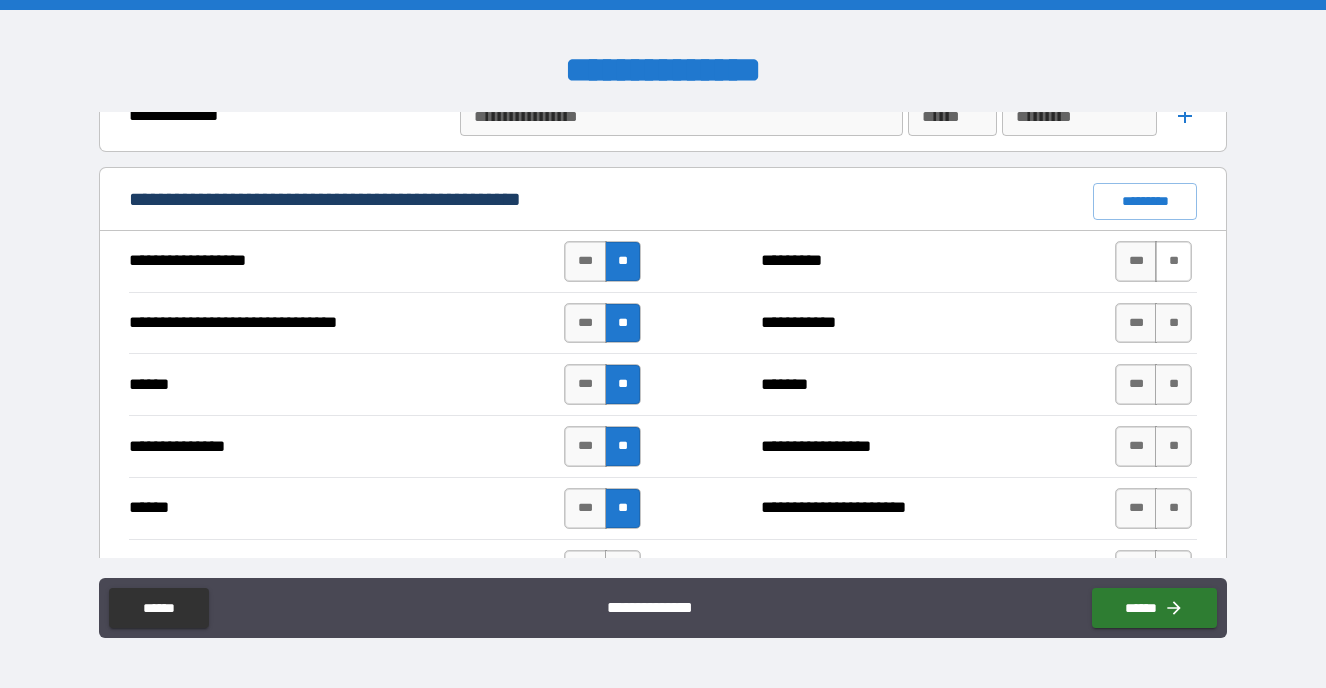 click on "**" at bounding box center (1173, 261) 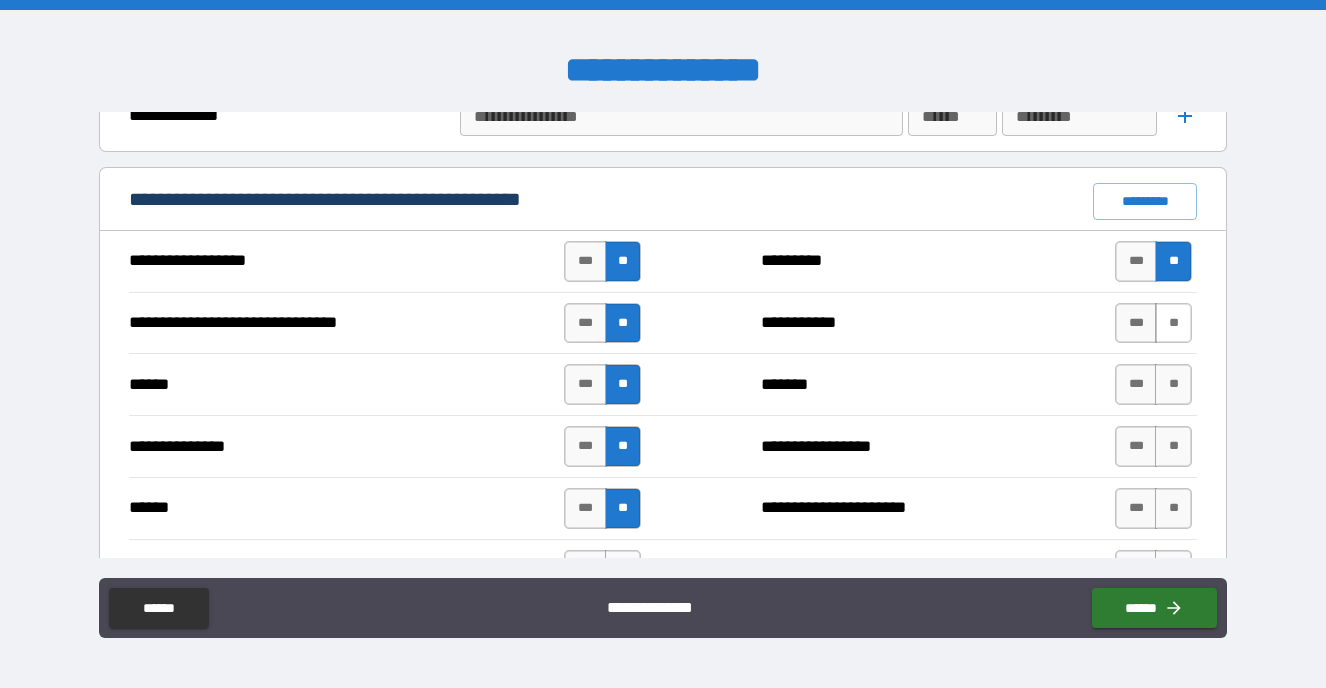 click on "**" at bounding box center [1173, 323] 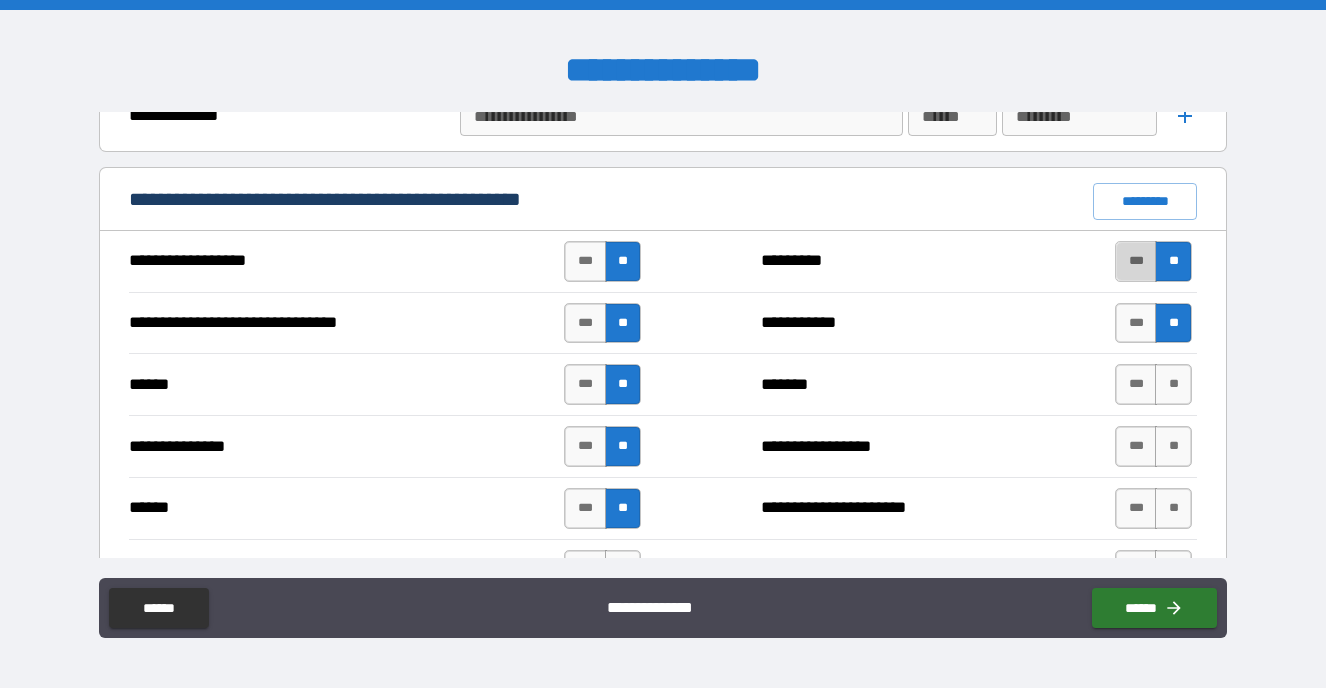 click on "***" at bounding box center (1136, 261) 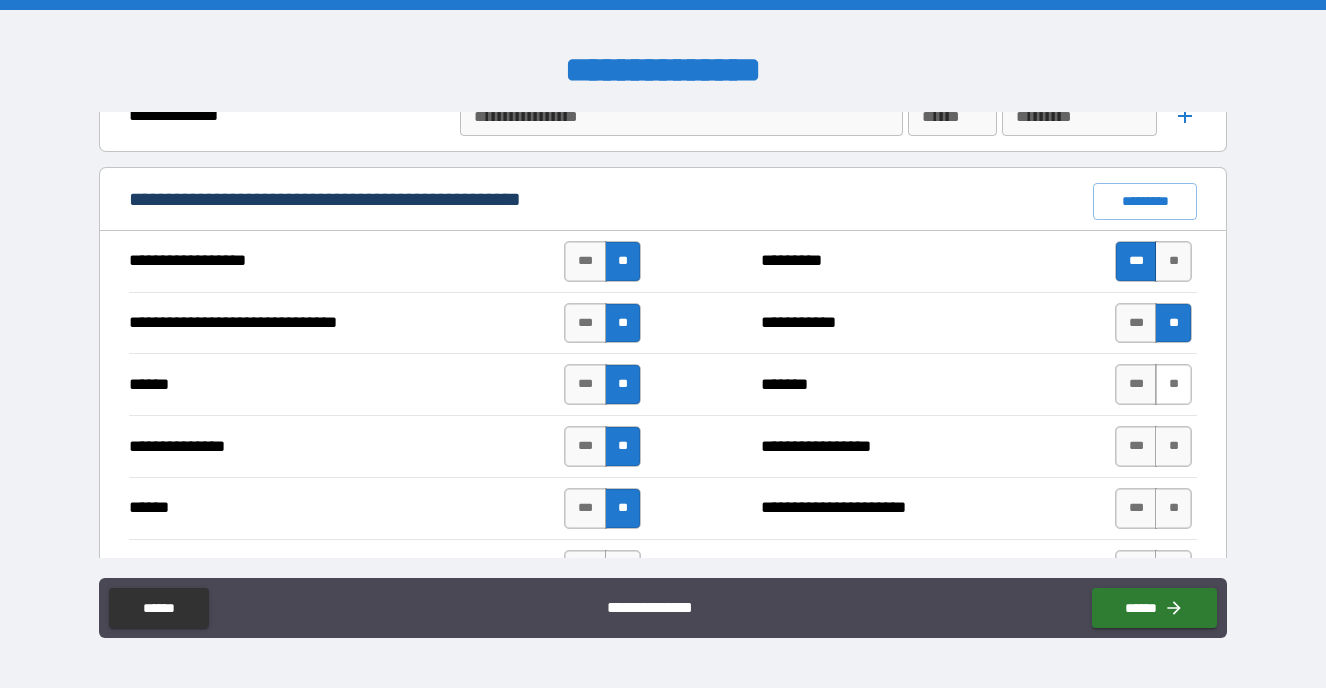 click on "**" at bounding box center (1173, 384) 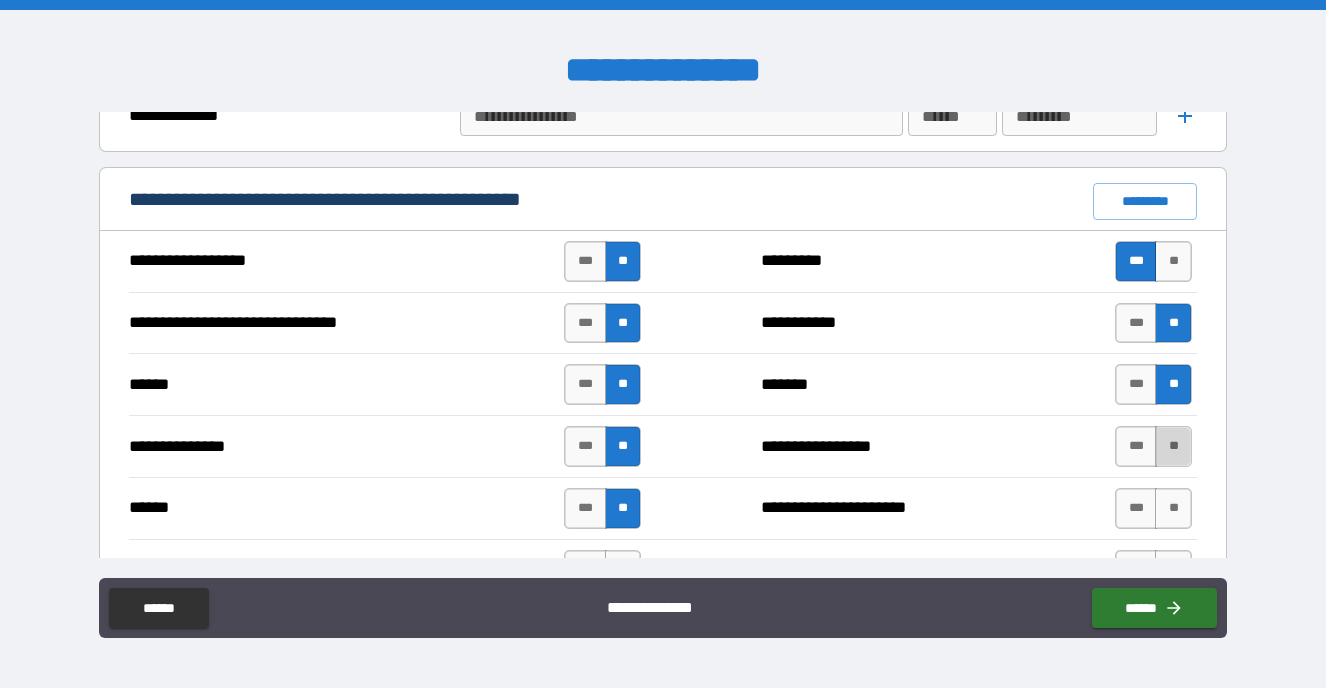 click on "**" at bounding box center (1173, 446) 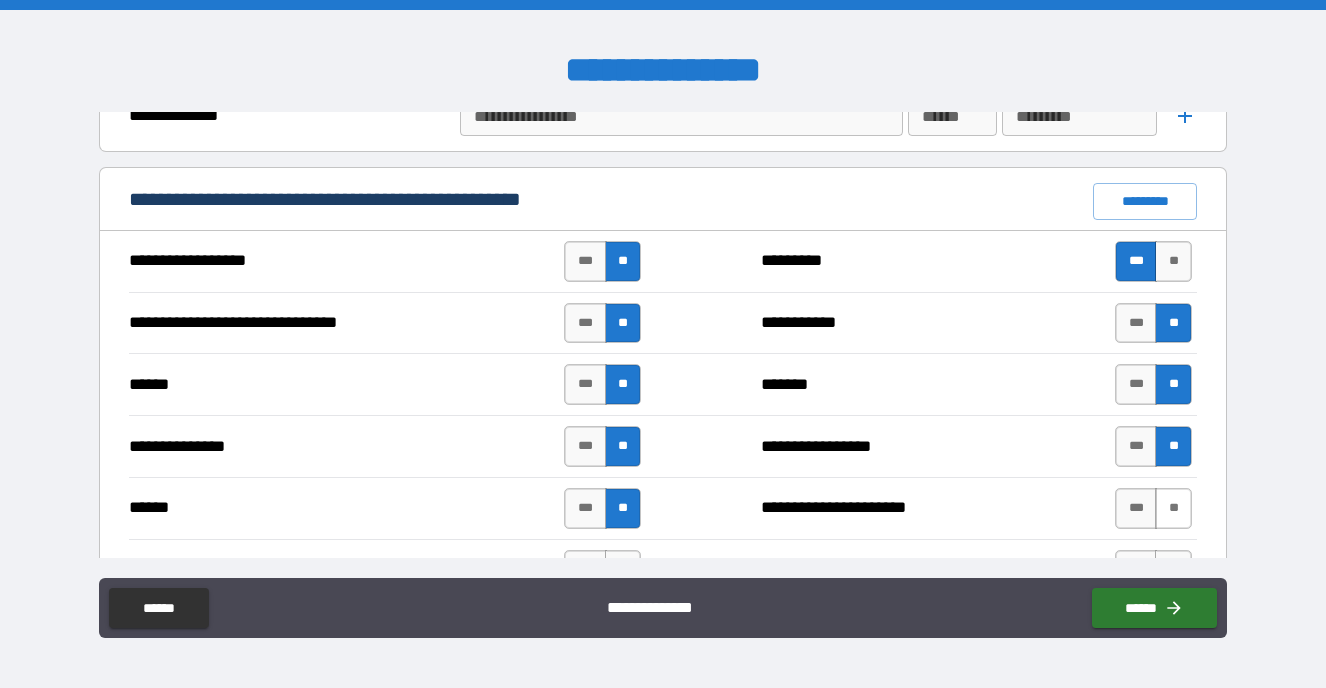 click on "**" at bounding box center (1173, 508) 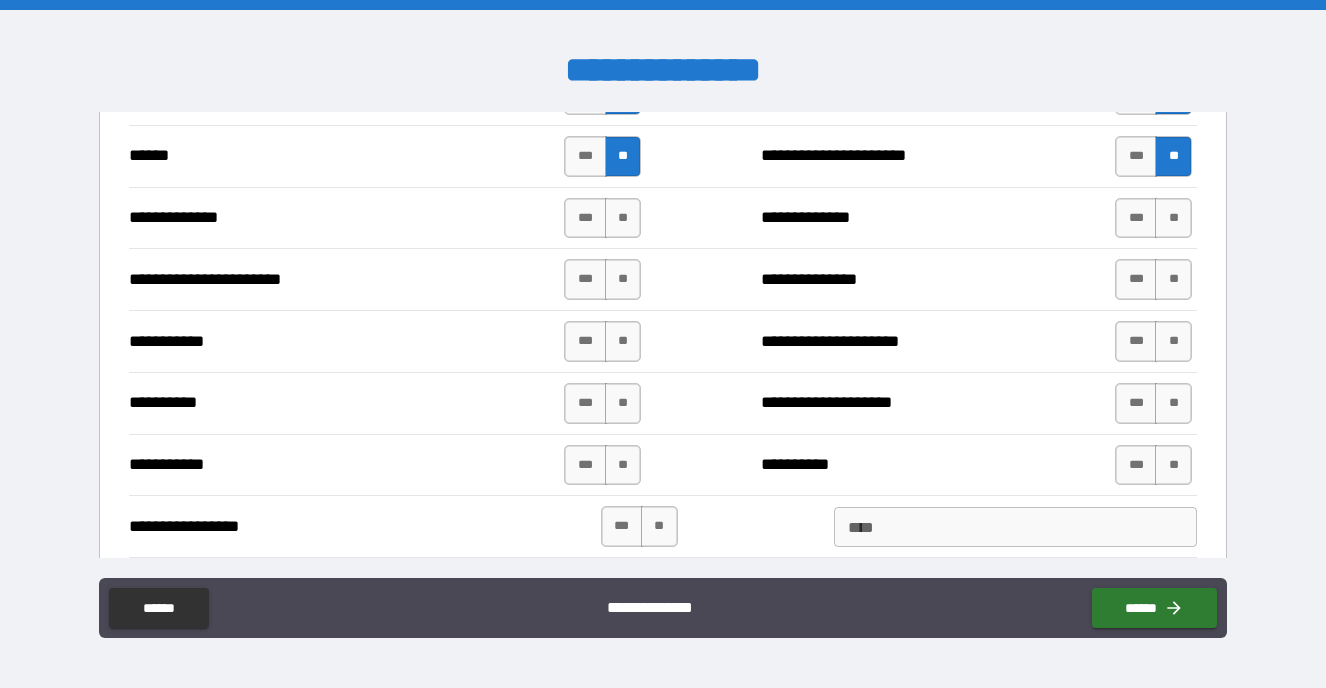 scroll, scrollTop: 1545, scrollLeft: 0, axis: vertical 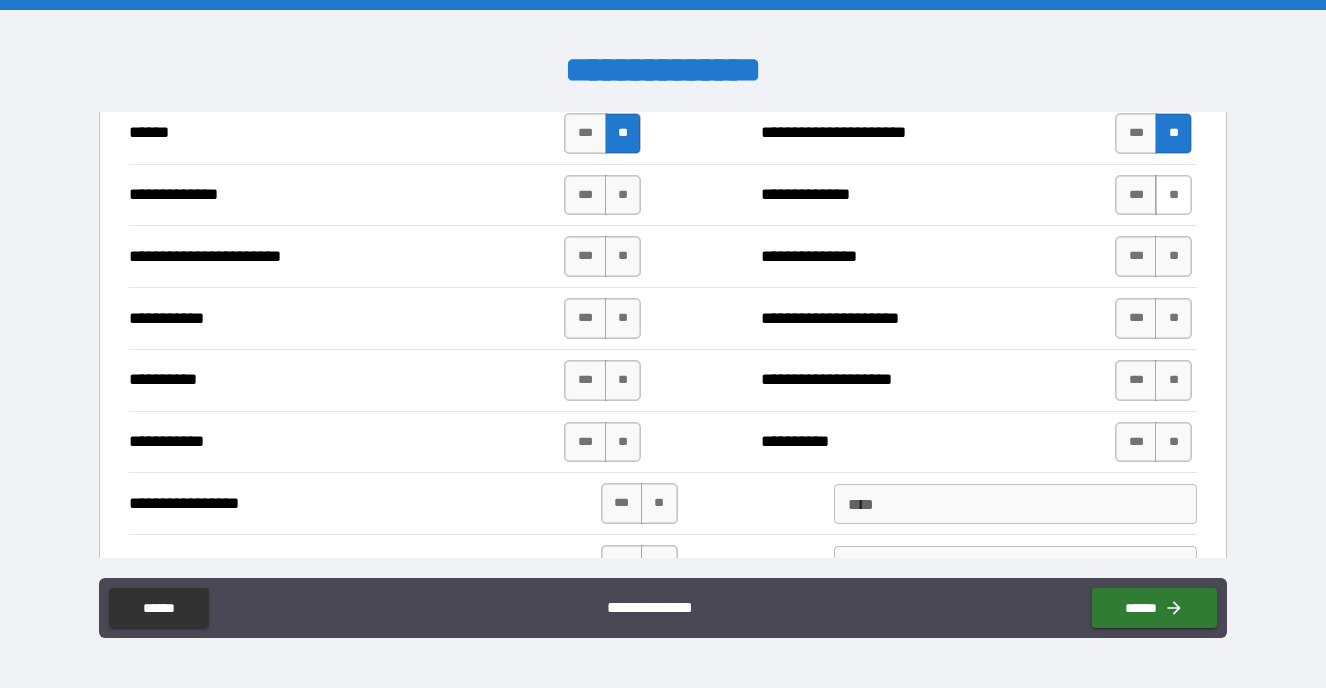 click on "**" at bounding box center (1173, 195) 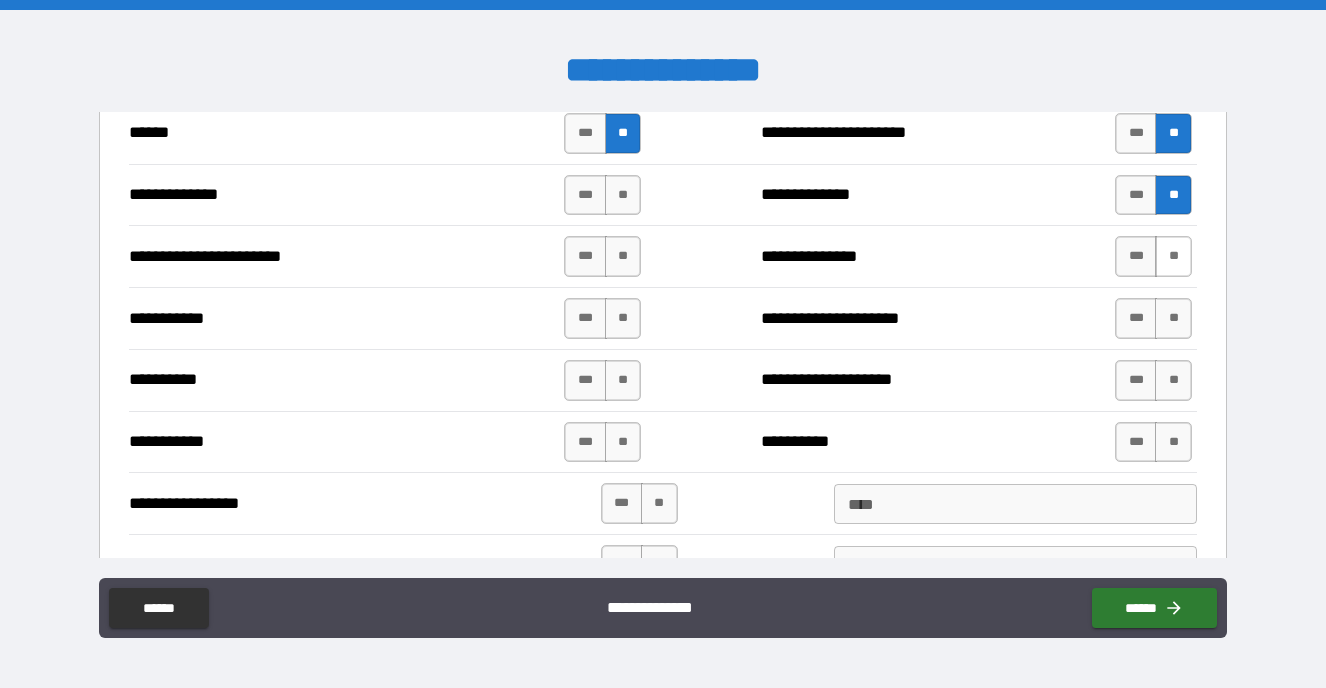 click on "**" at bounding box center (1173, 256) 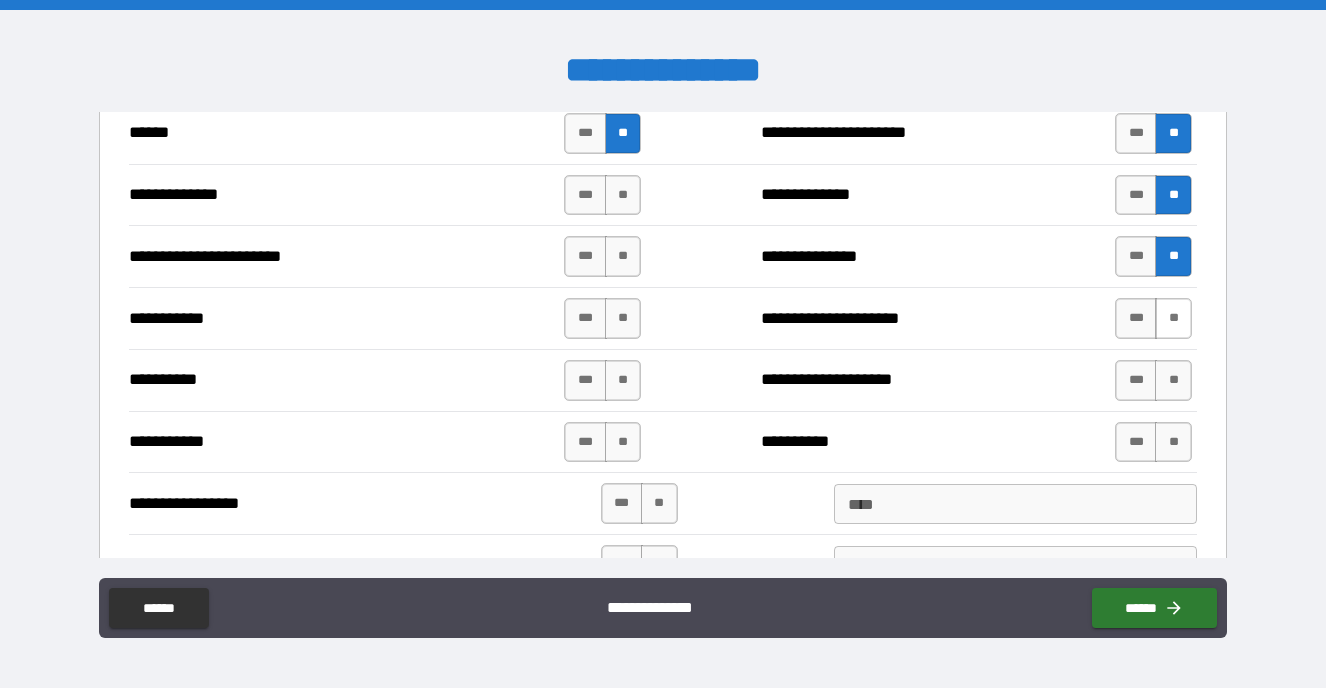 click on "**" at bounding box center (1173, 318) 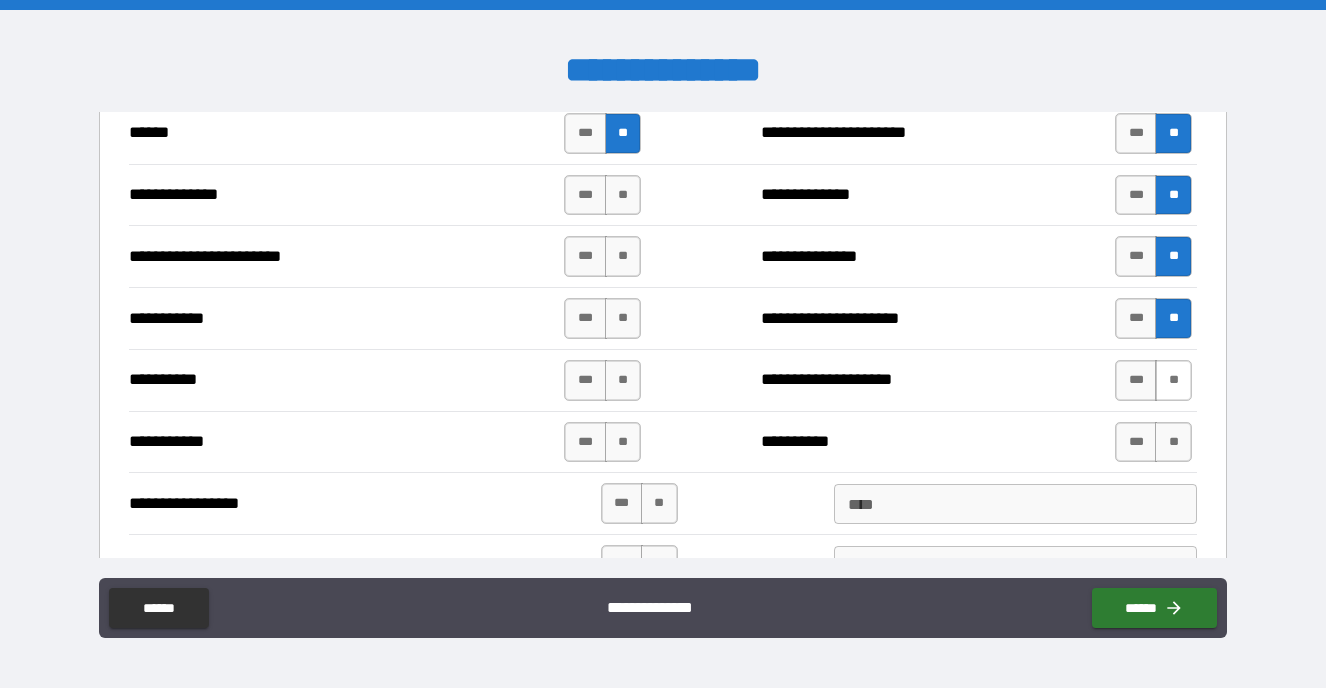 click on "**" at bounding box center (1173, 380) 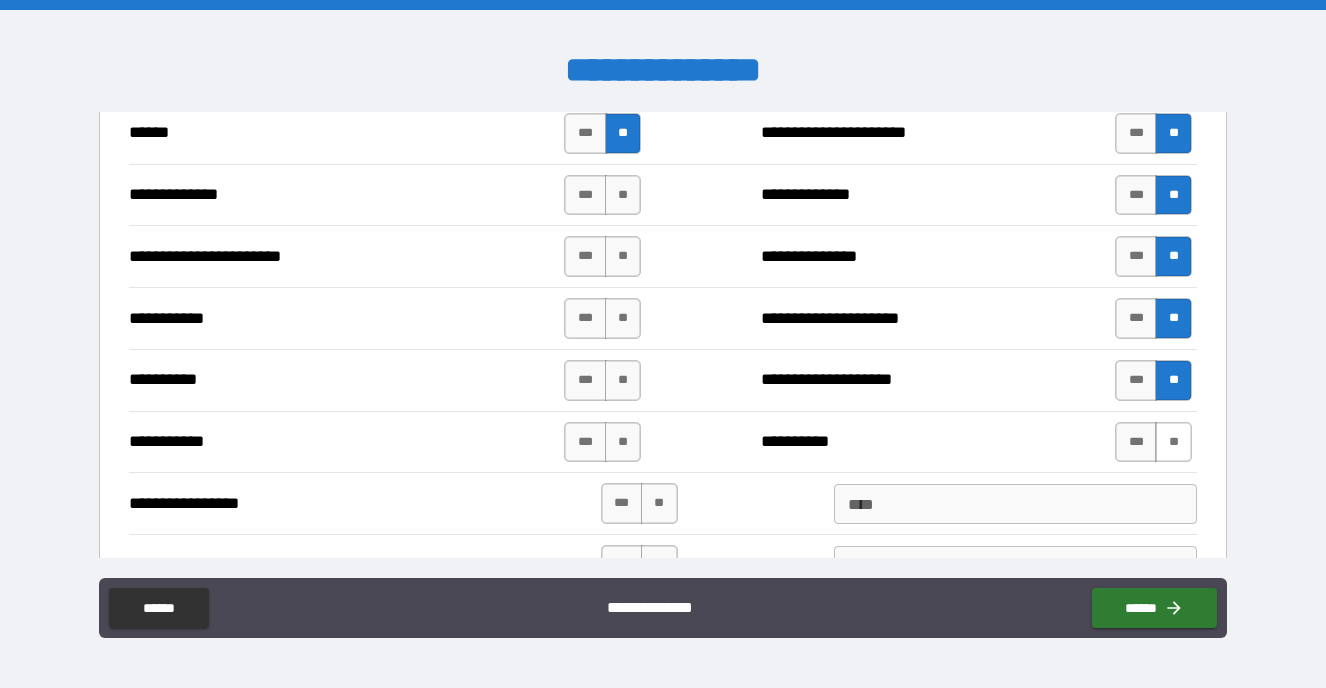 click on "**" at bounding box center [1173, 442] 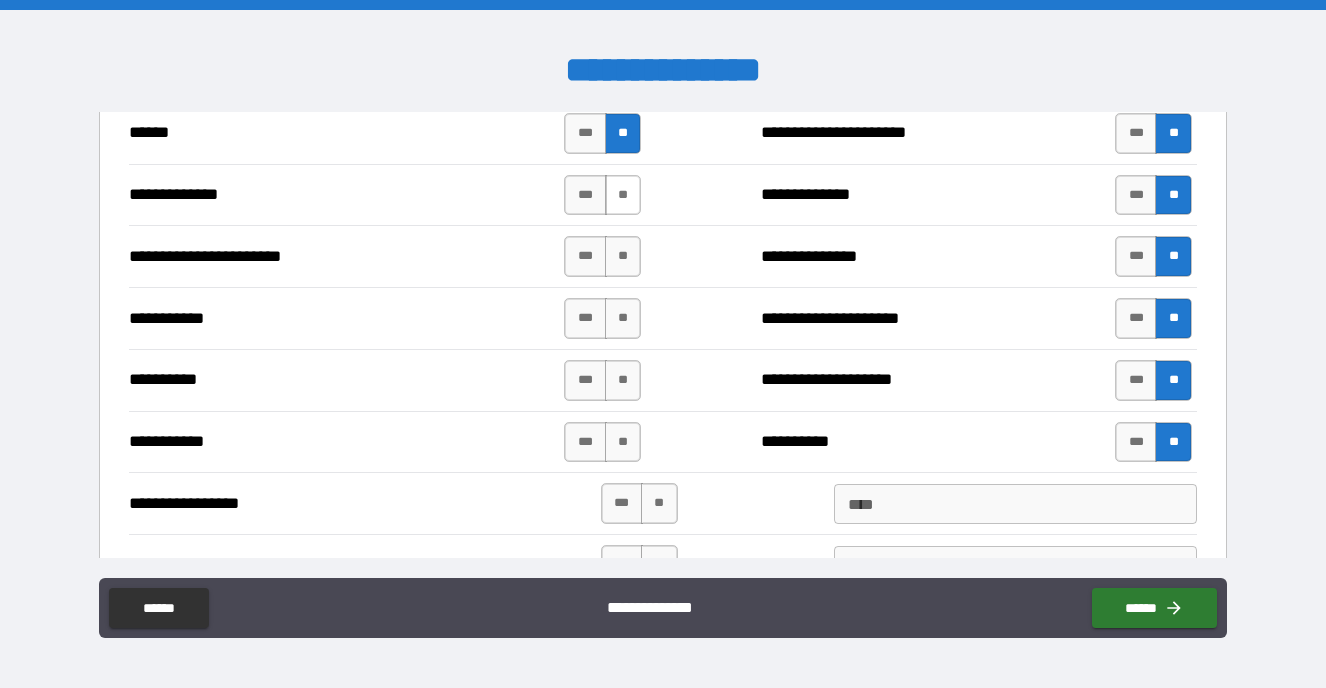 click on "**" at bounding box center [623, 195] 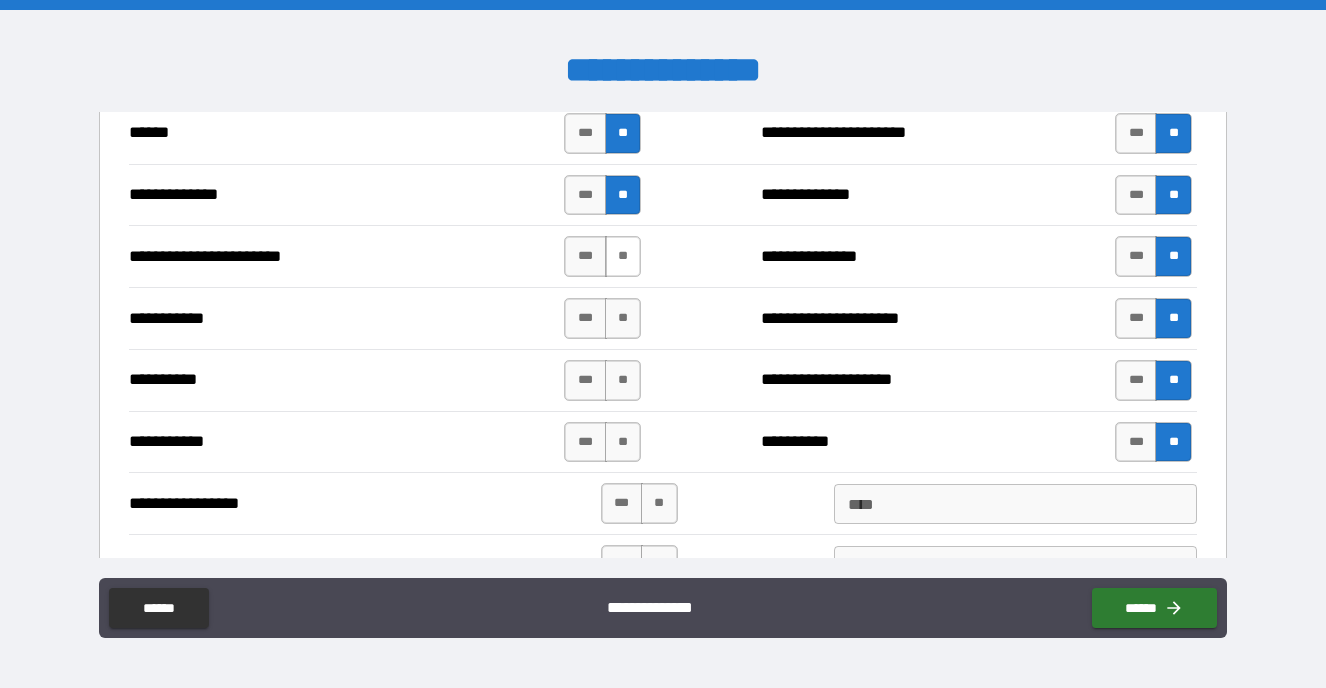 click on "**" at bounding box center (623, 256) 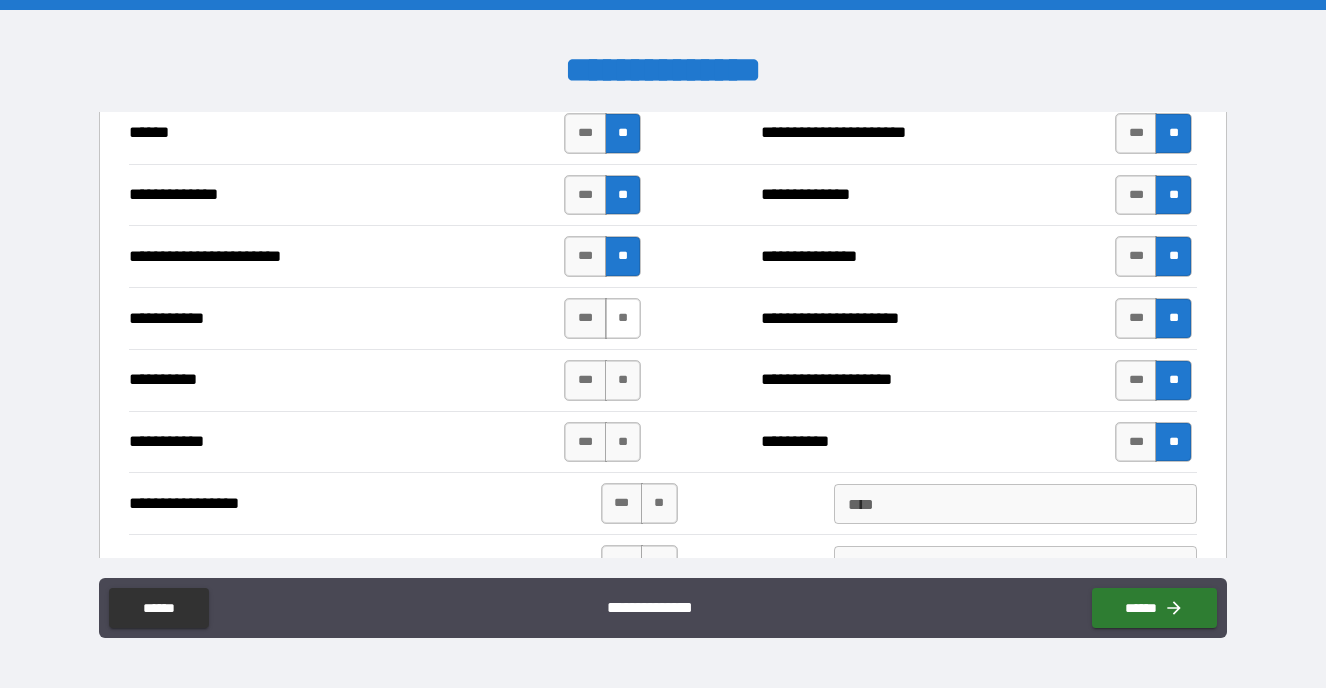 click on "**" at bounding box center [623, 318] 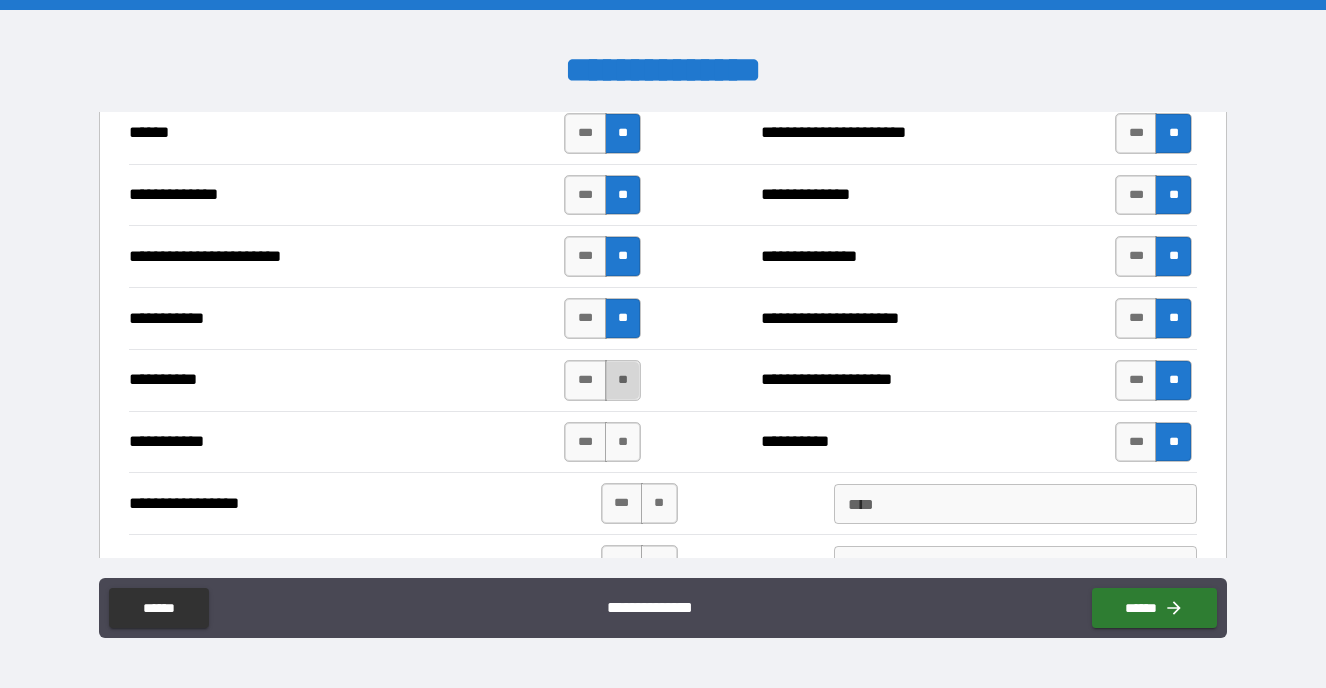 click on "**" at bounding box center [623, 380] 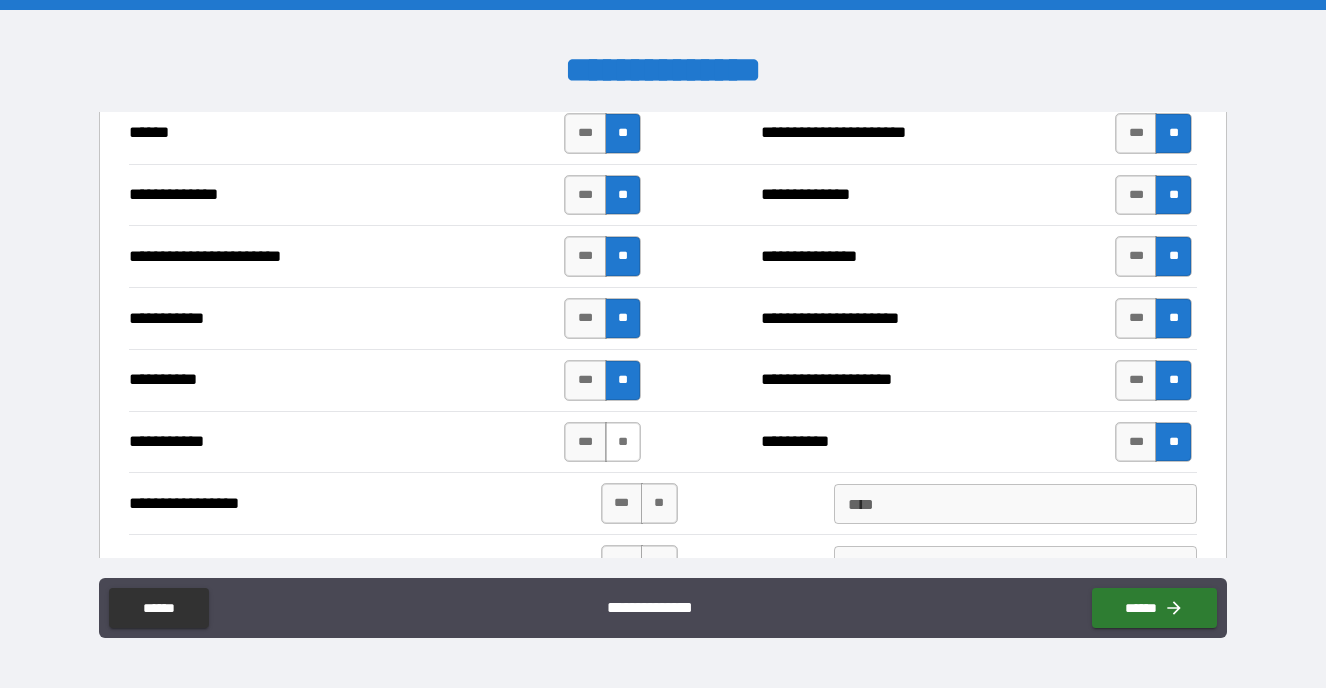 click on "**" at bounding box center (623, 442) 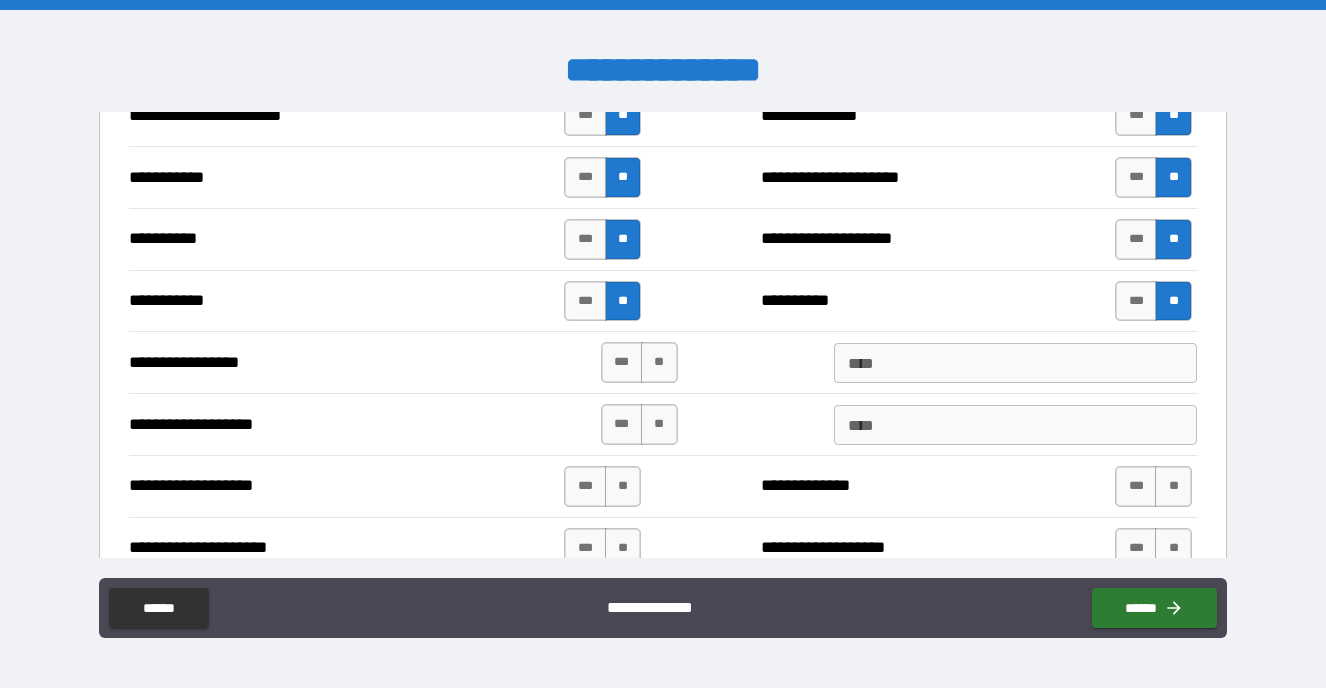 scroll, scrollTop: 1689, scrollLeft: 0, axis: vertical 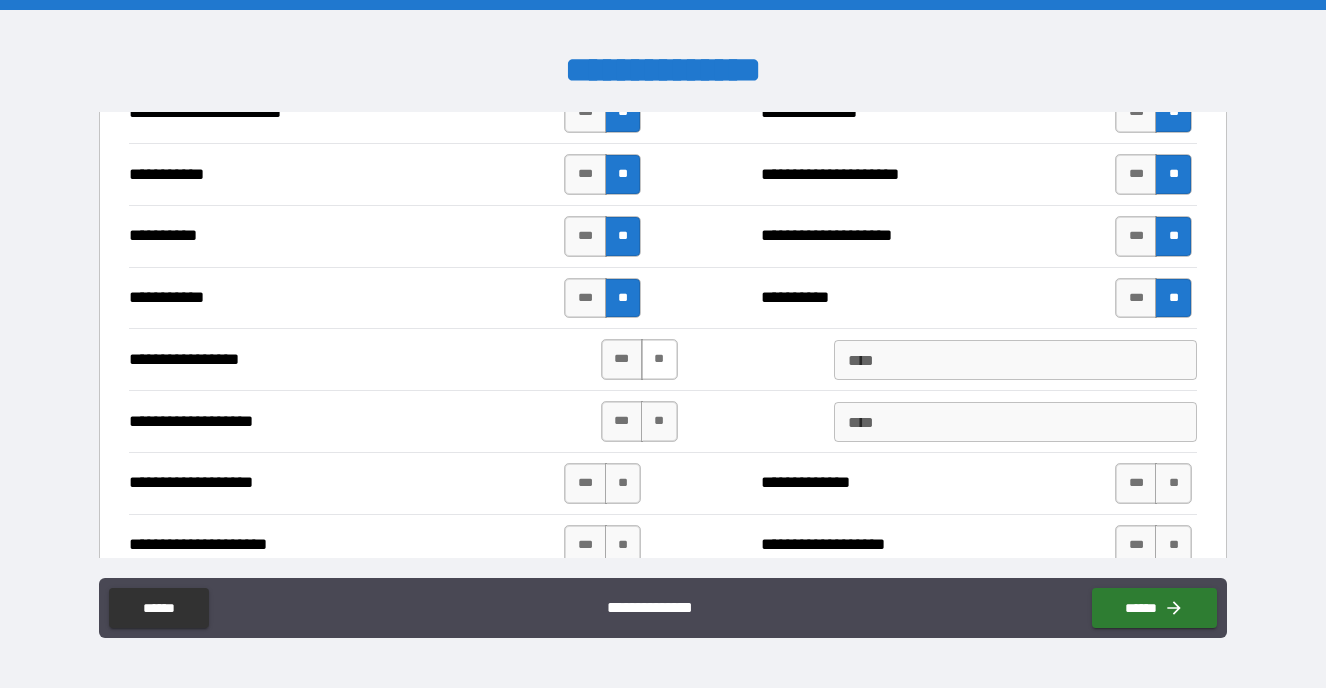 click on "**" at bounding box center [659, 359] 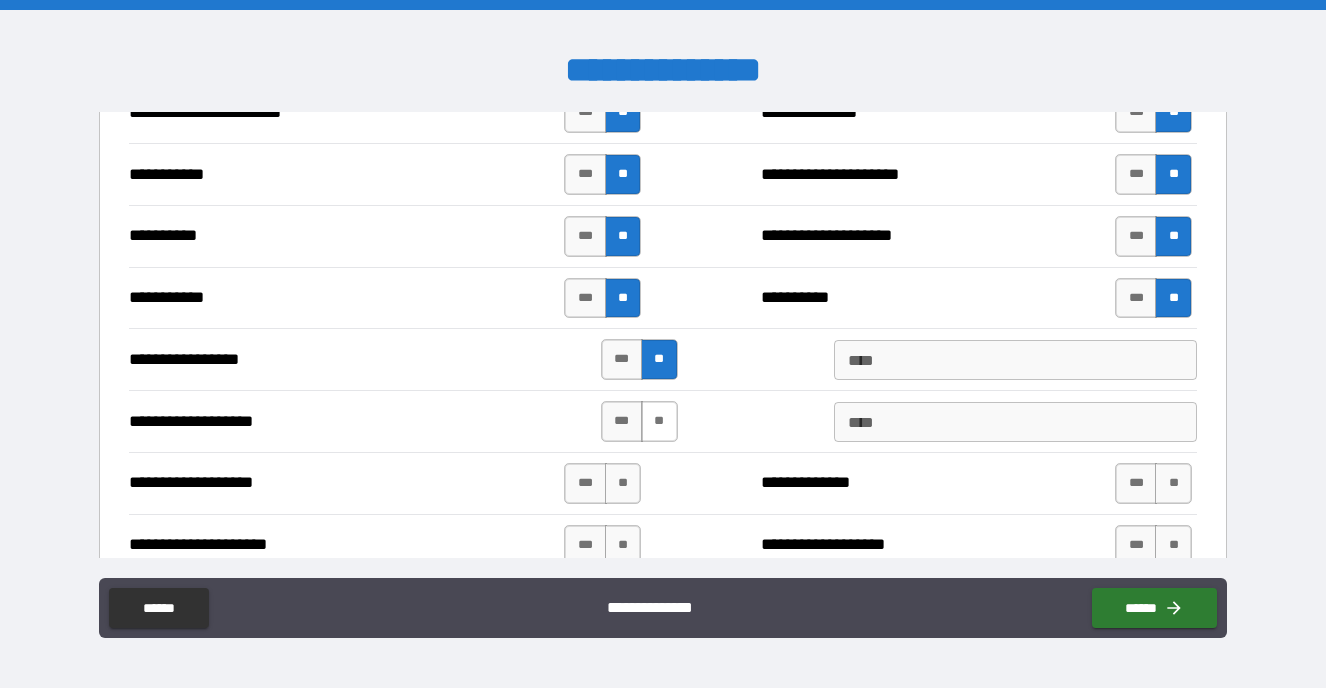 click on "**" at bounding box center [659, 421] 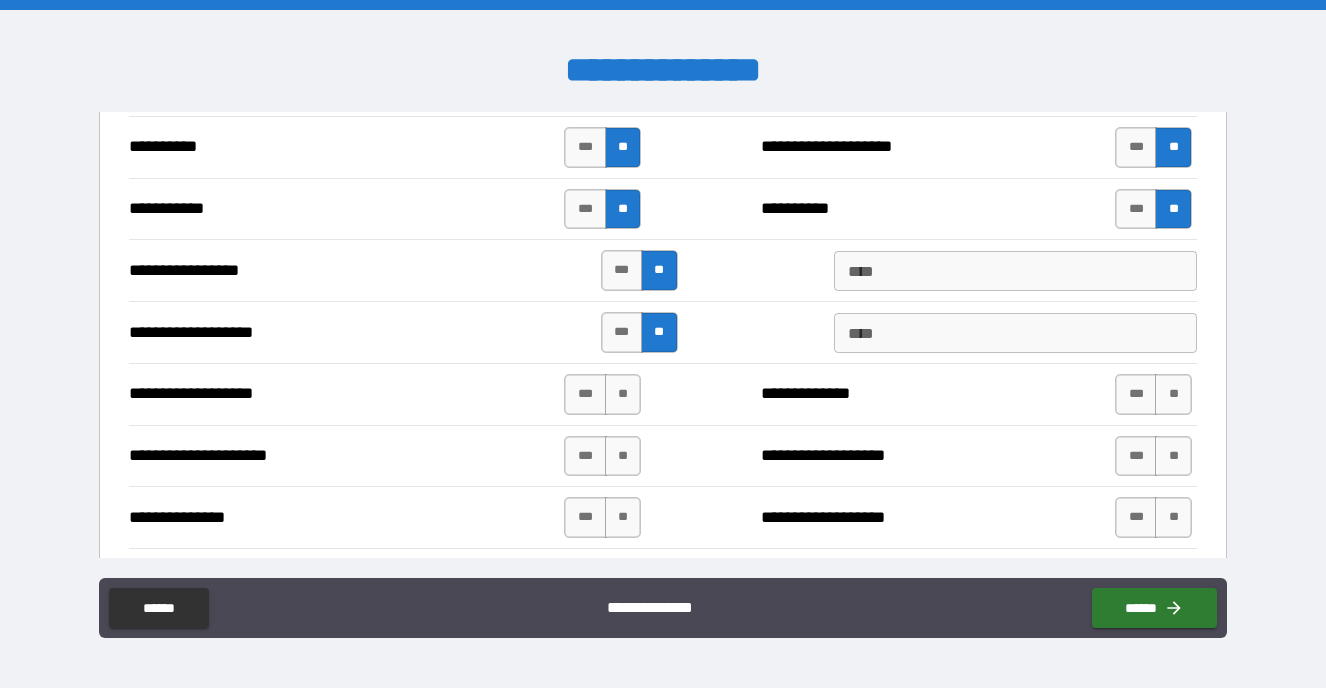 scroll, scrollTop: 1802, scrollLeft: 0, axis: vertical 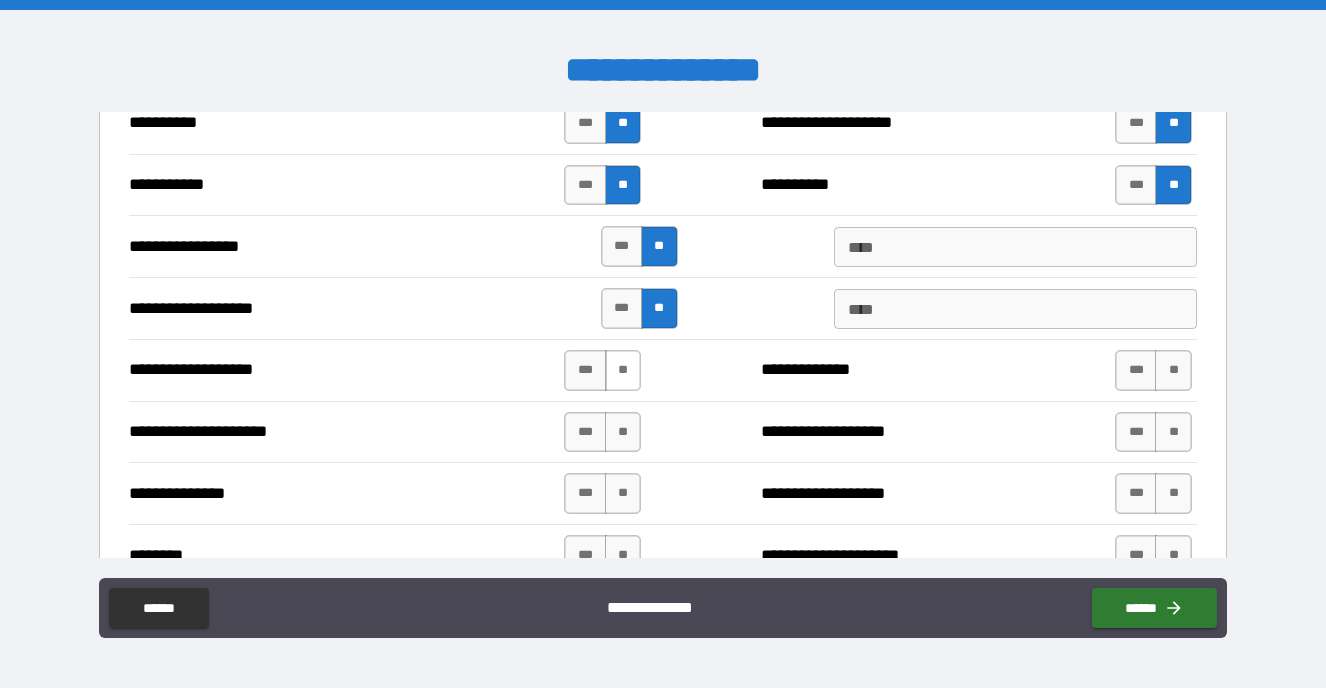 click on "**" at bounding box center (623, 370) 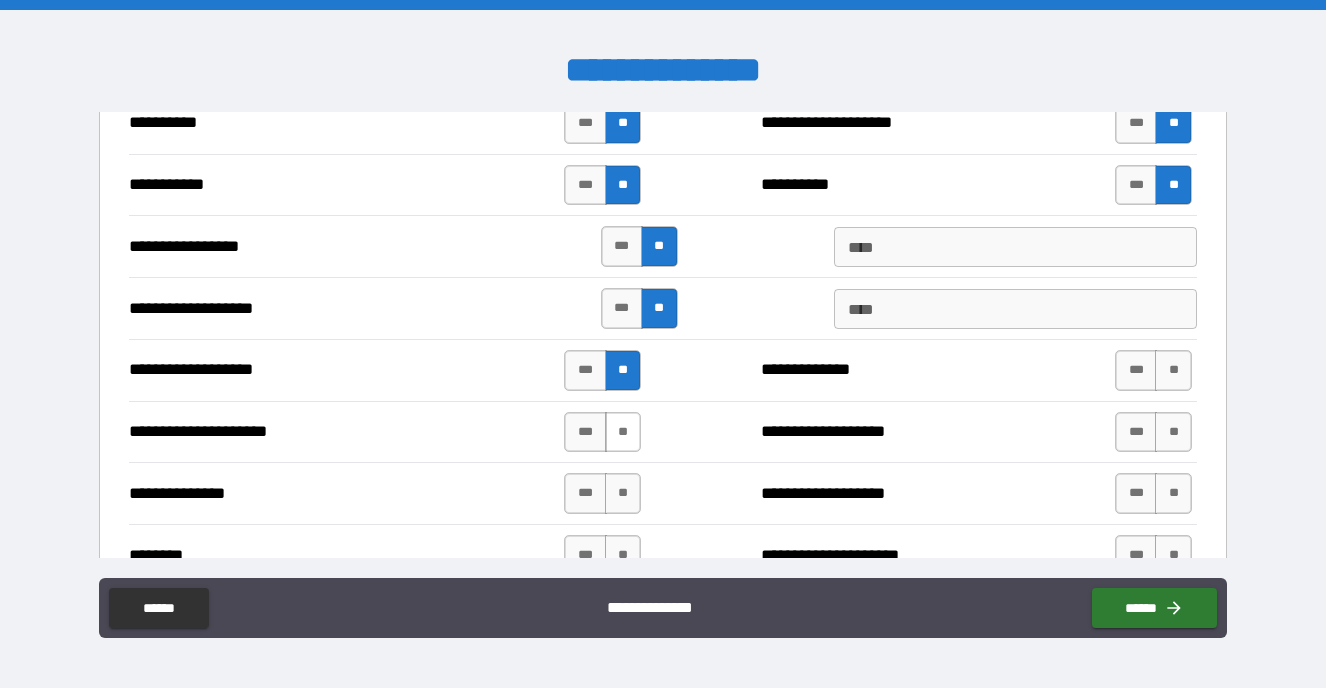 click on "**" at bounding box center (623, 432) 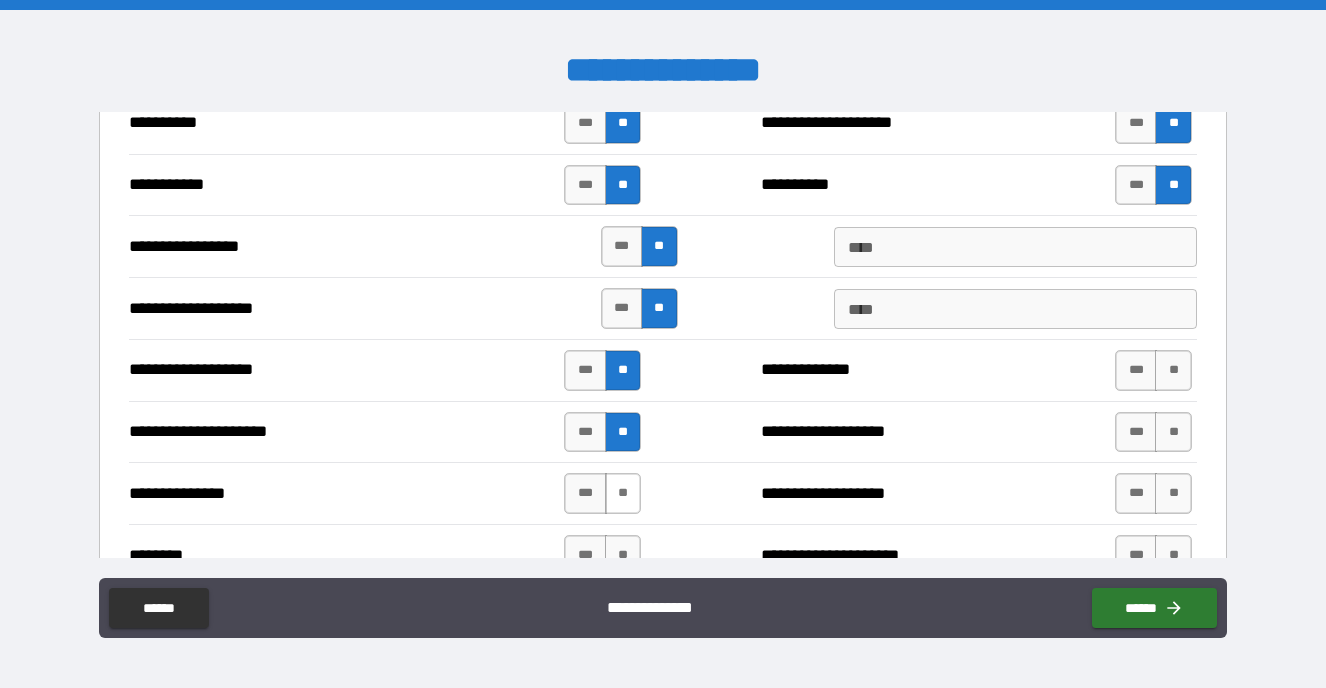 click on "**" at bounding box center (623, 493) 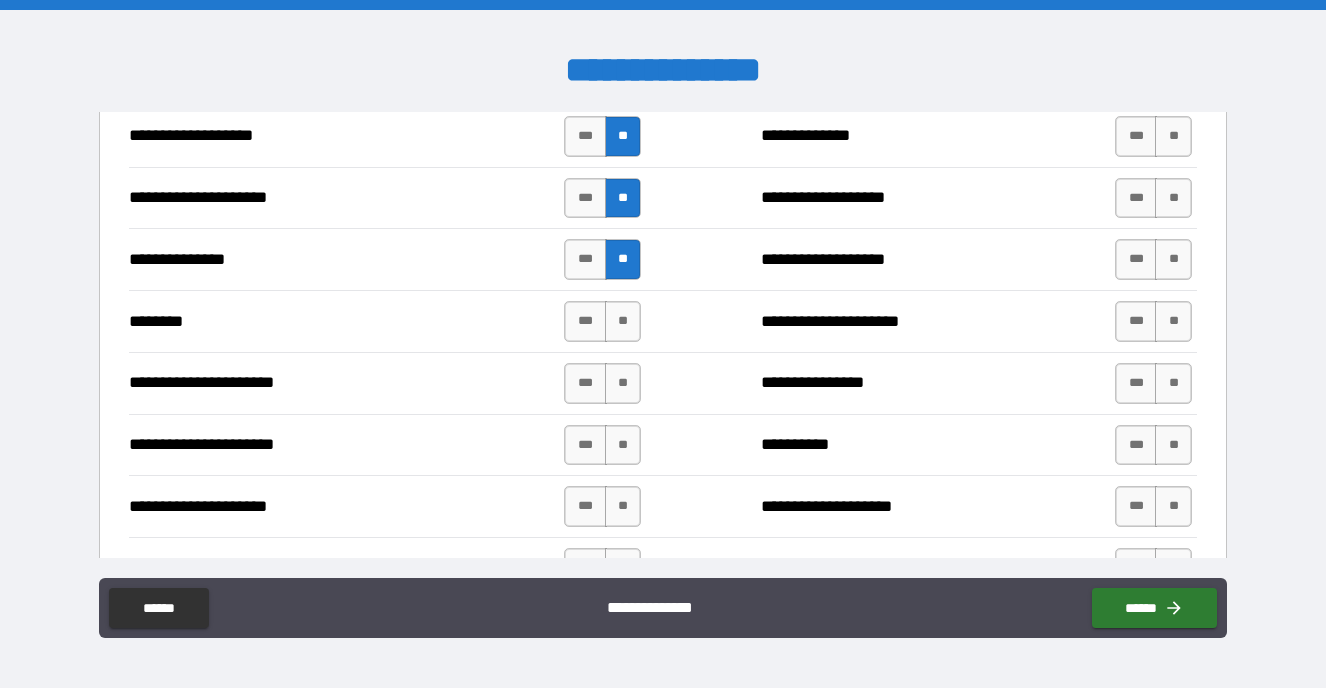 scroll, scrollTop: 2040, scrollLeft: 0, axis: vertical 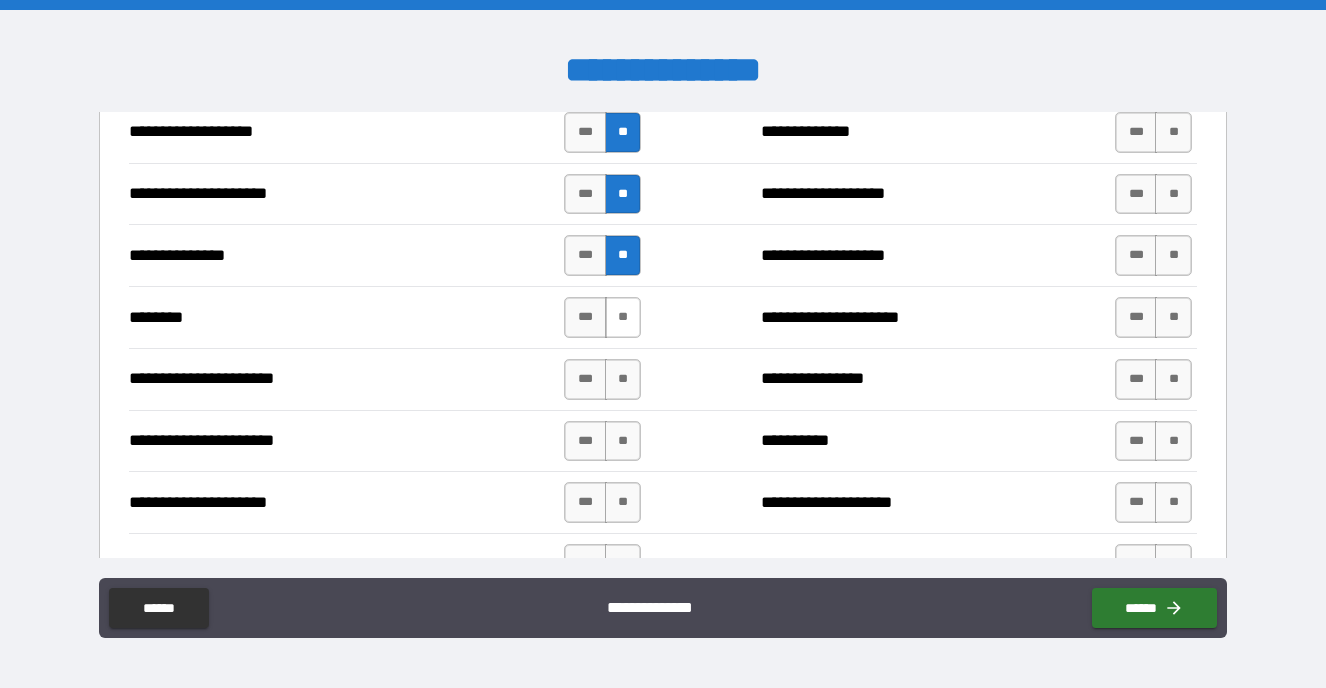 click on "**" at bounding box center [623, 317] 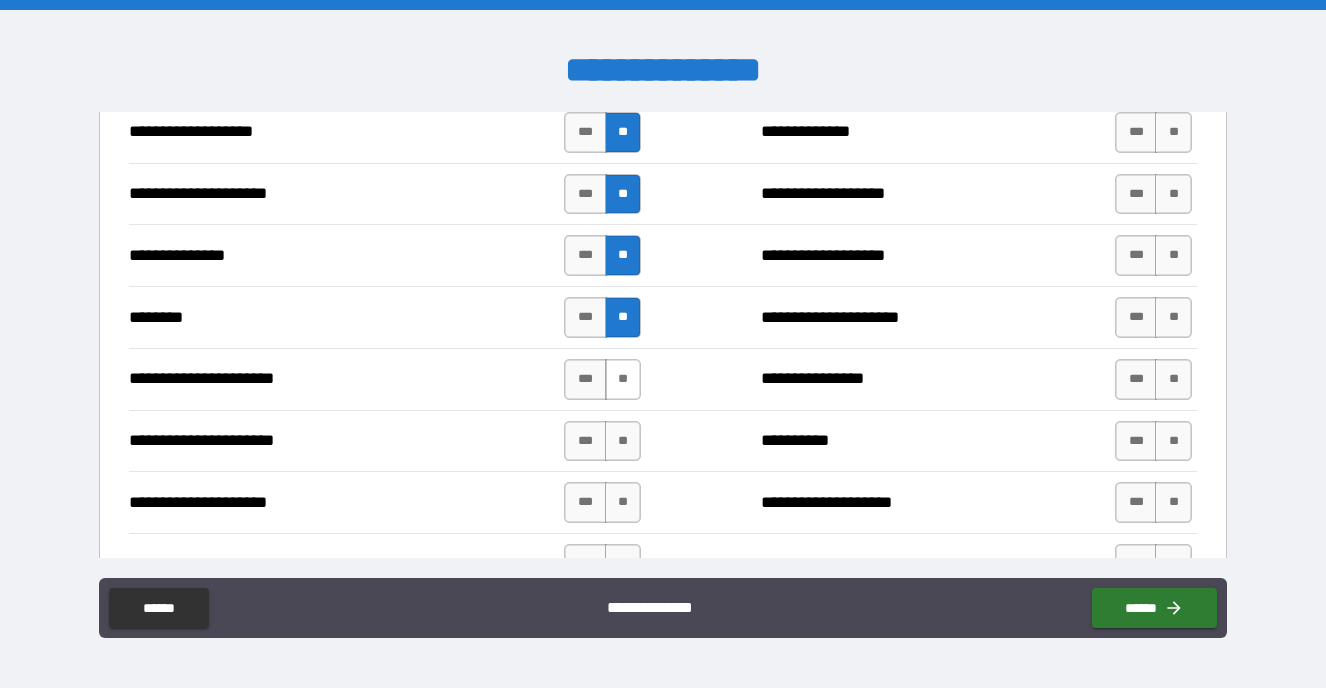 click on "**" at bounding box center (623, 379) 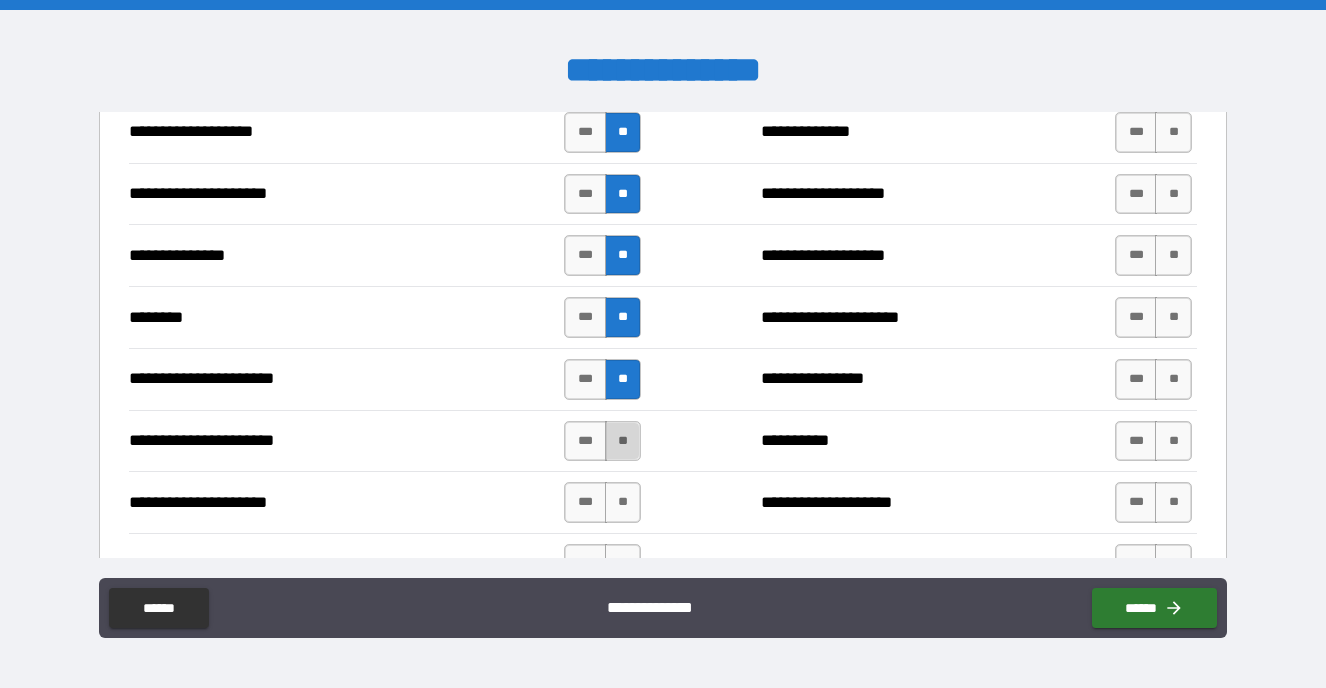 click on "**" at bounding box center (623, 441) 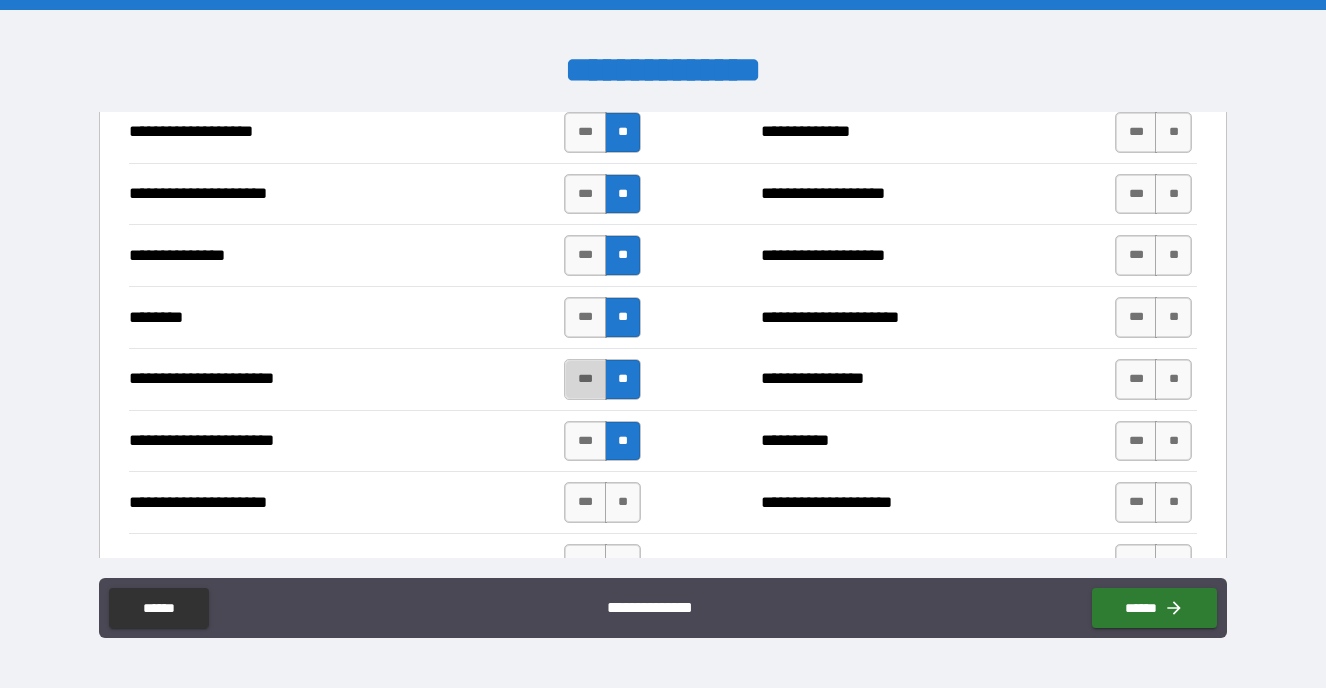 click on "***" at bounding box center (585, 379) 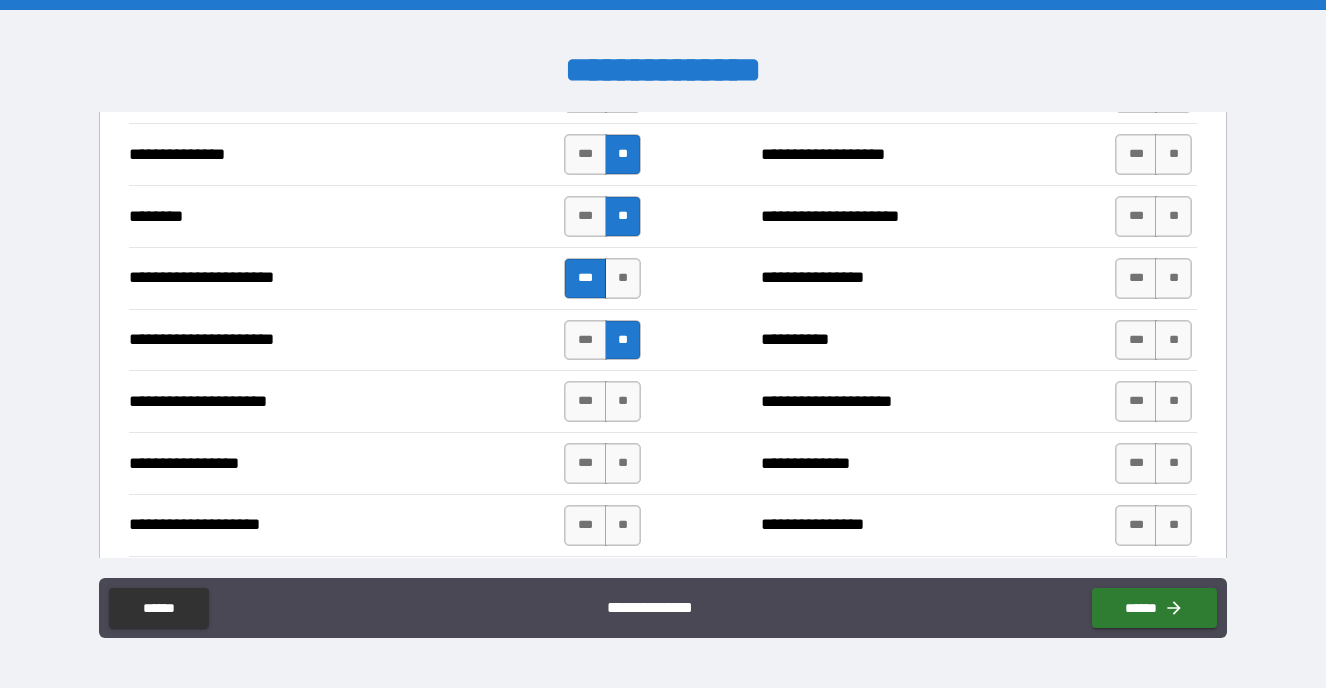 scroll, scrollTop: 2144, scrollLeft: 0, axis: vertical 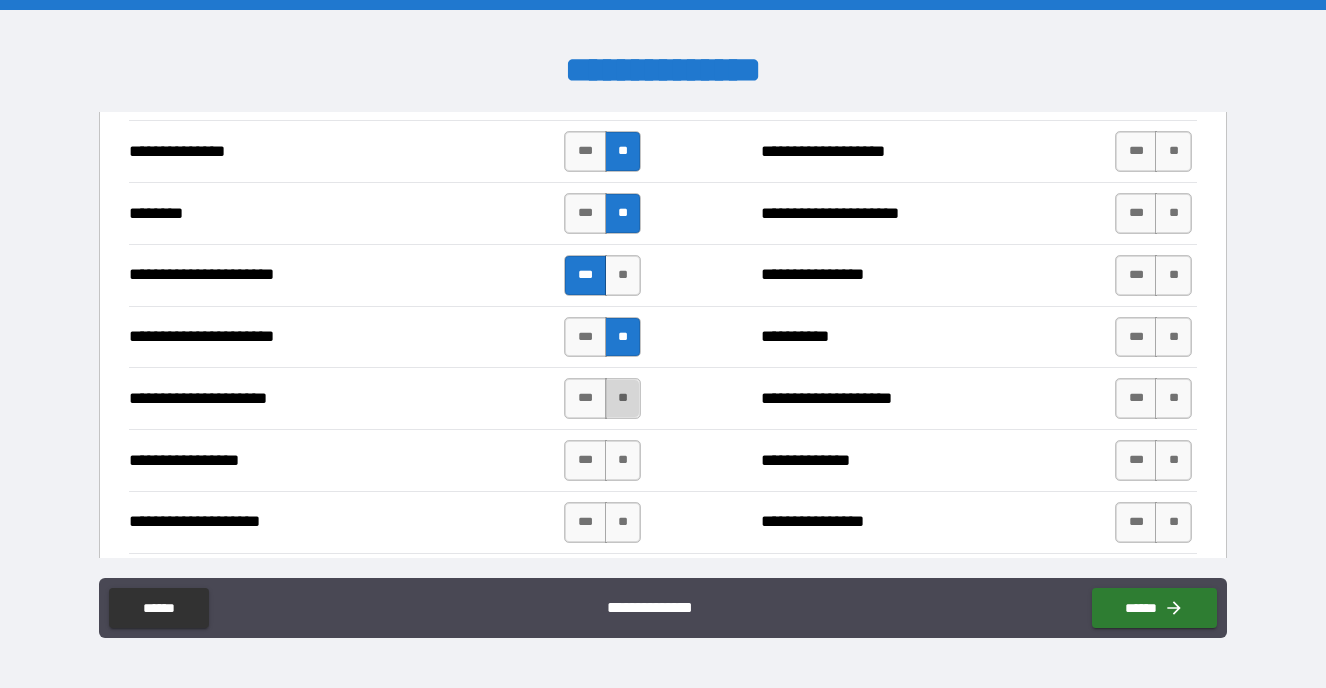 click on "**" at bounding box center [623, 398] 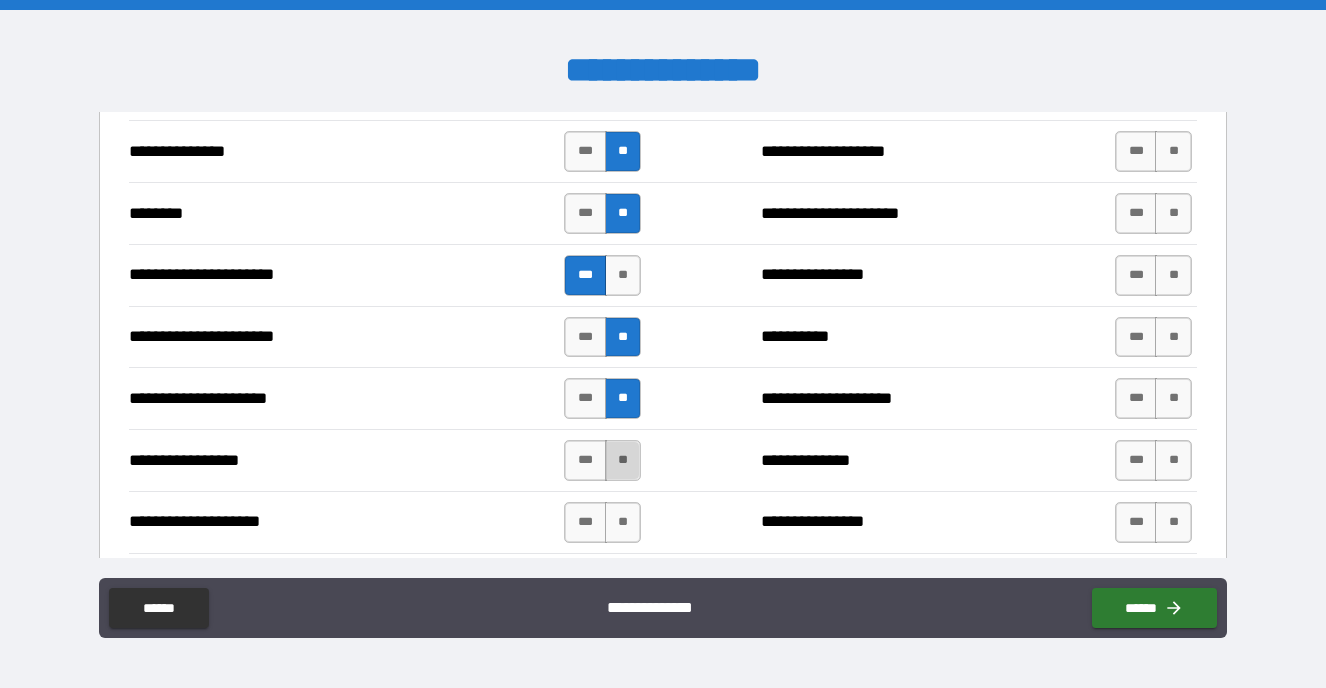 click on "**" at bounding box center [623, 460] 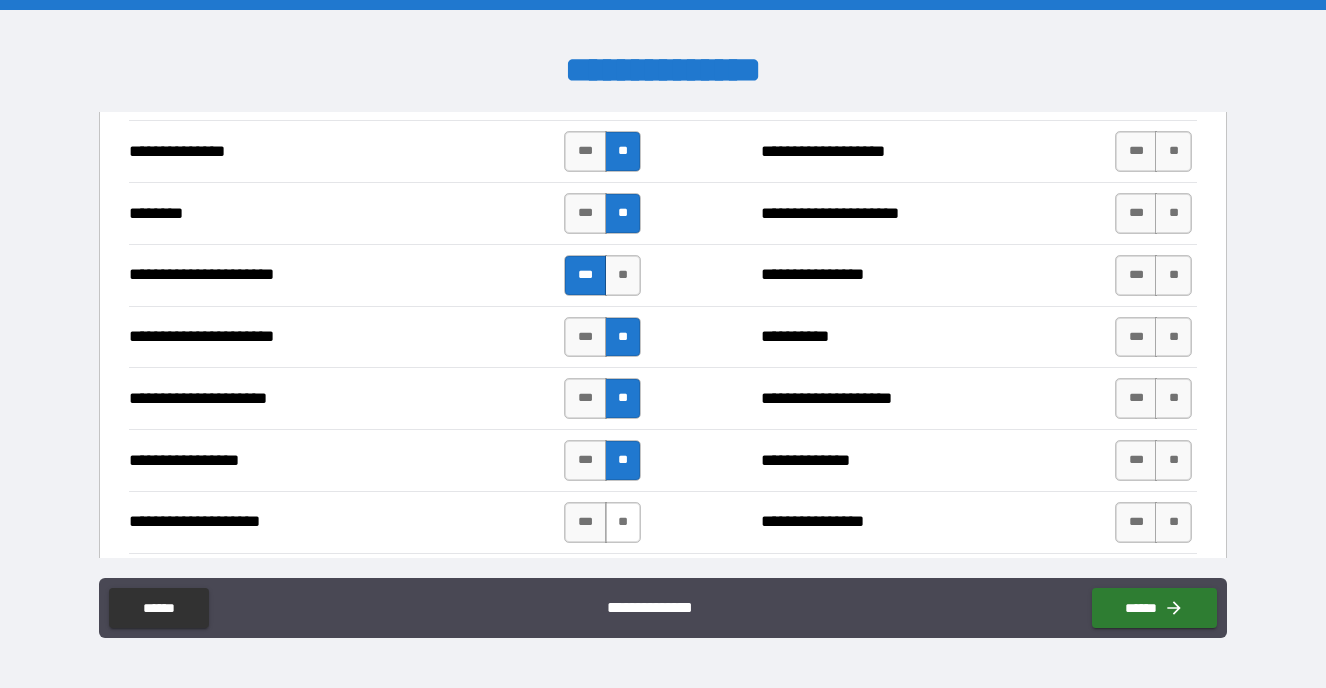 click on "**" at bounding box center (623, 522) 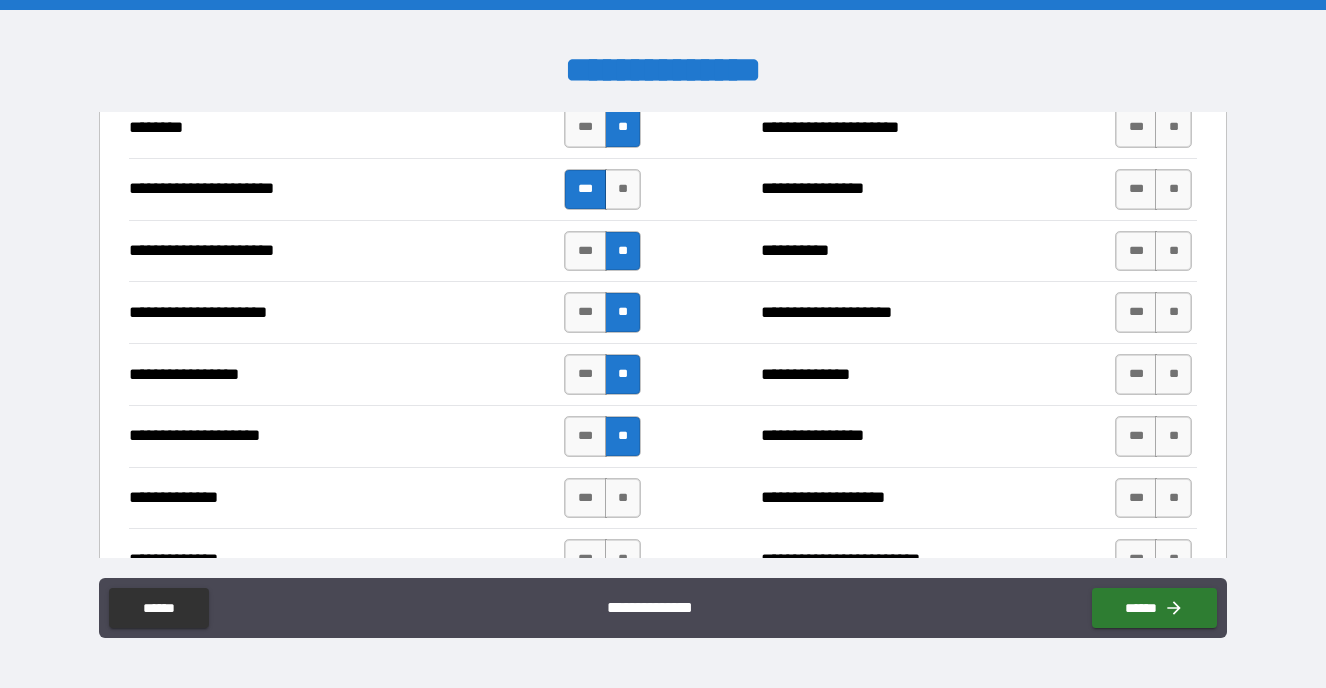scroll, scrollTop: 2244, scrollLeft: 0, axis: vertical 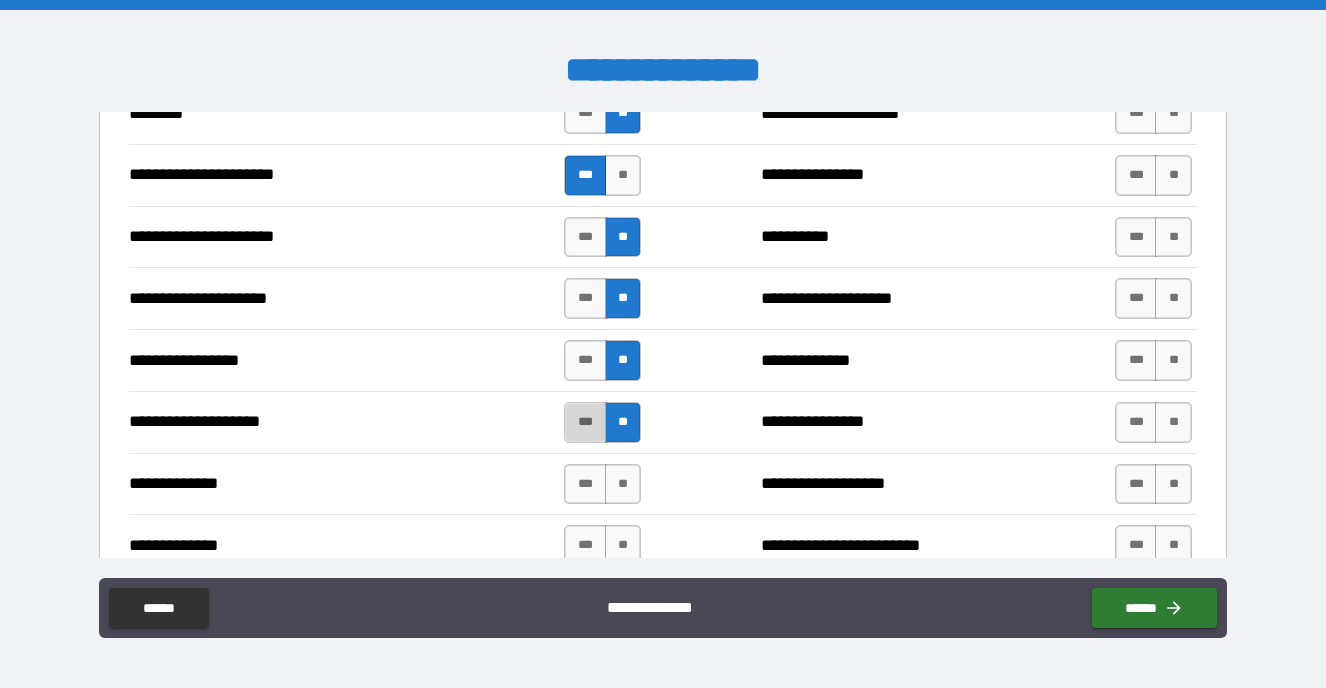 click on "***" at bounding box center [585, 422] 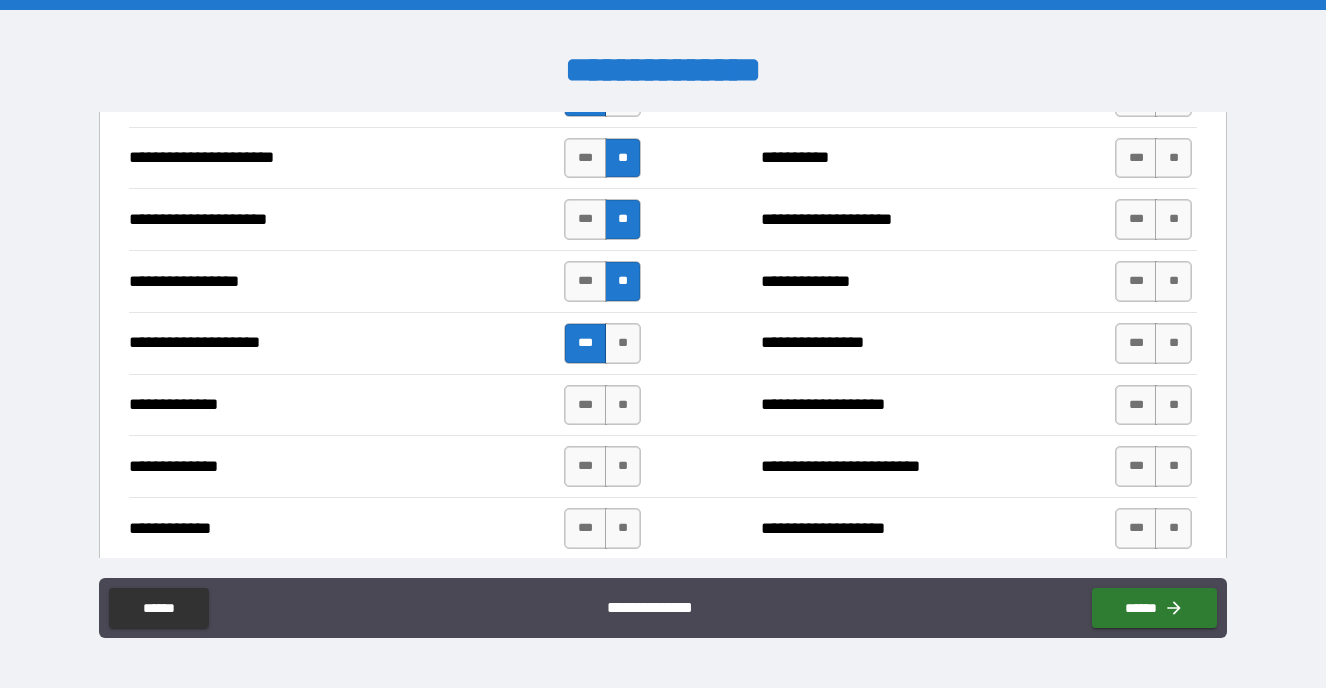 scroll, scrollTop: 2325, scrollLeft: 0, axis: vertical 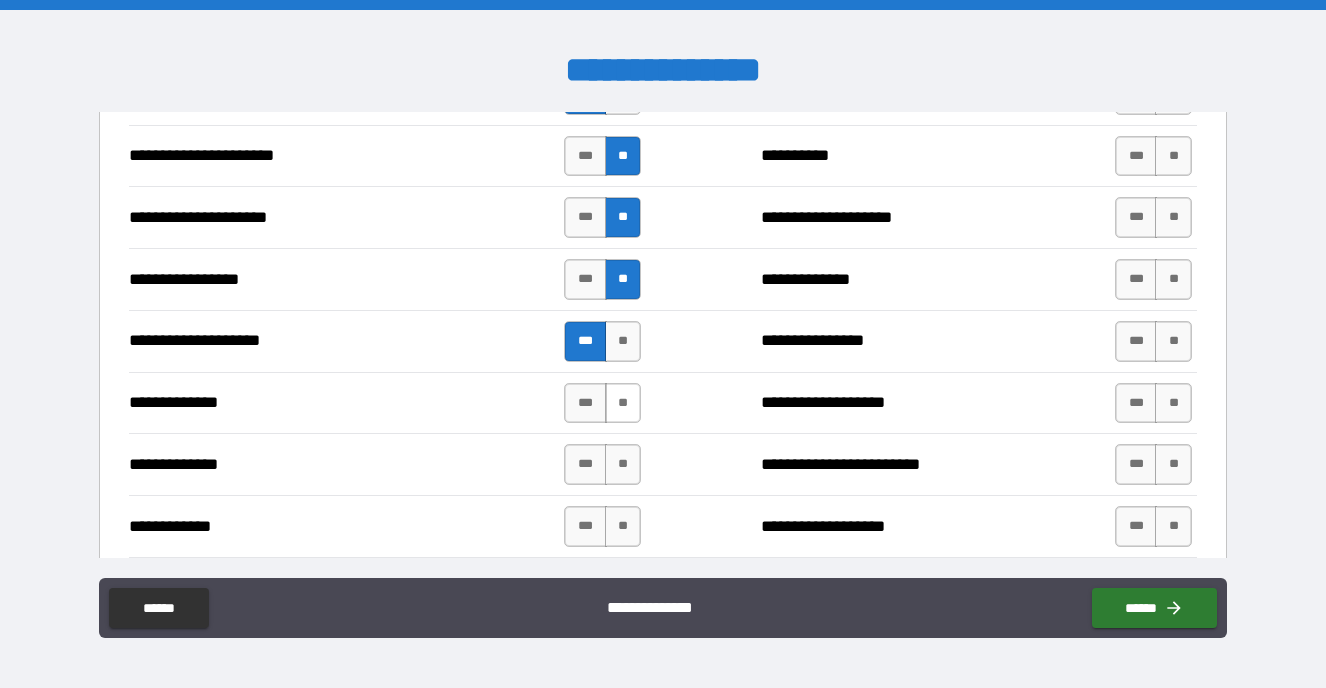 click on "**" at bounding box center [623, 403] 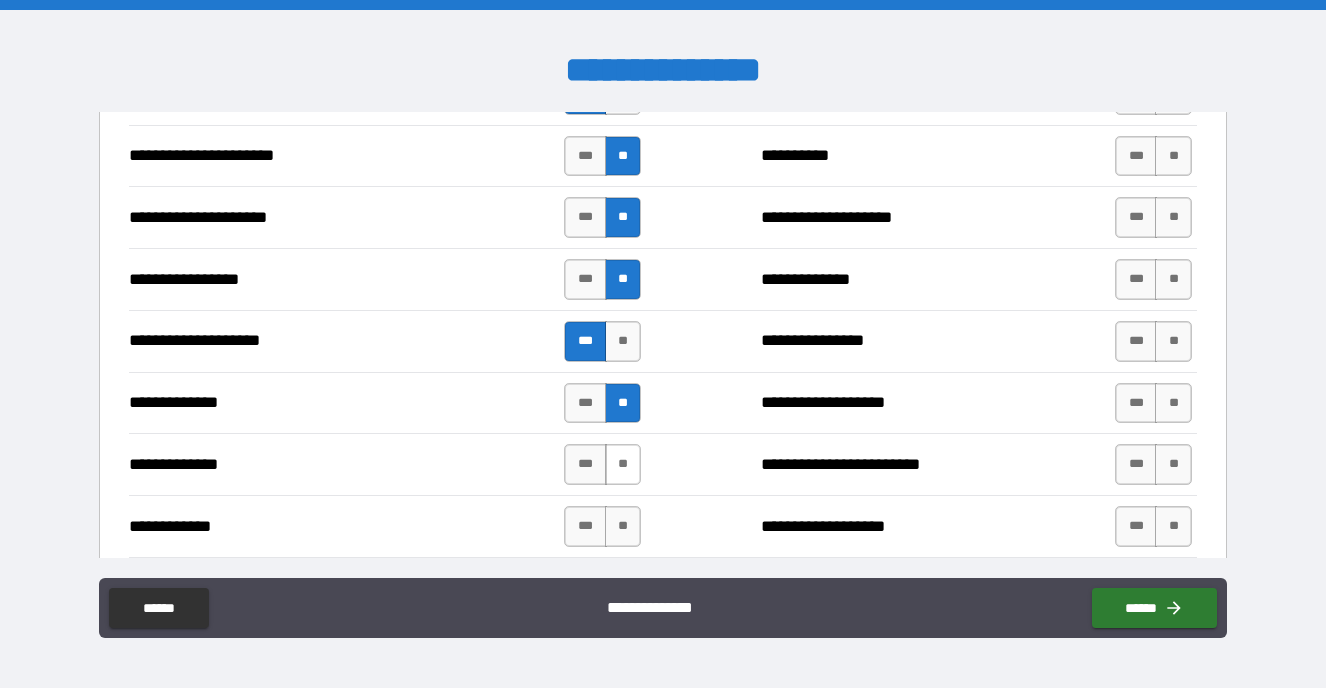 click on "**" at bounding box center (623, 464) 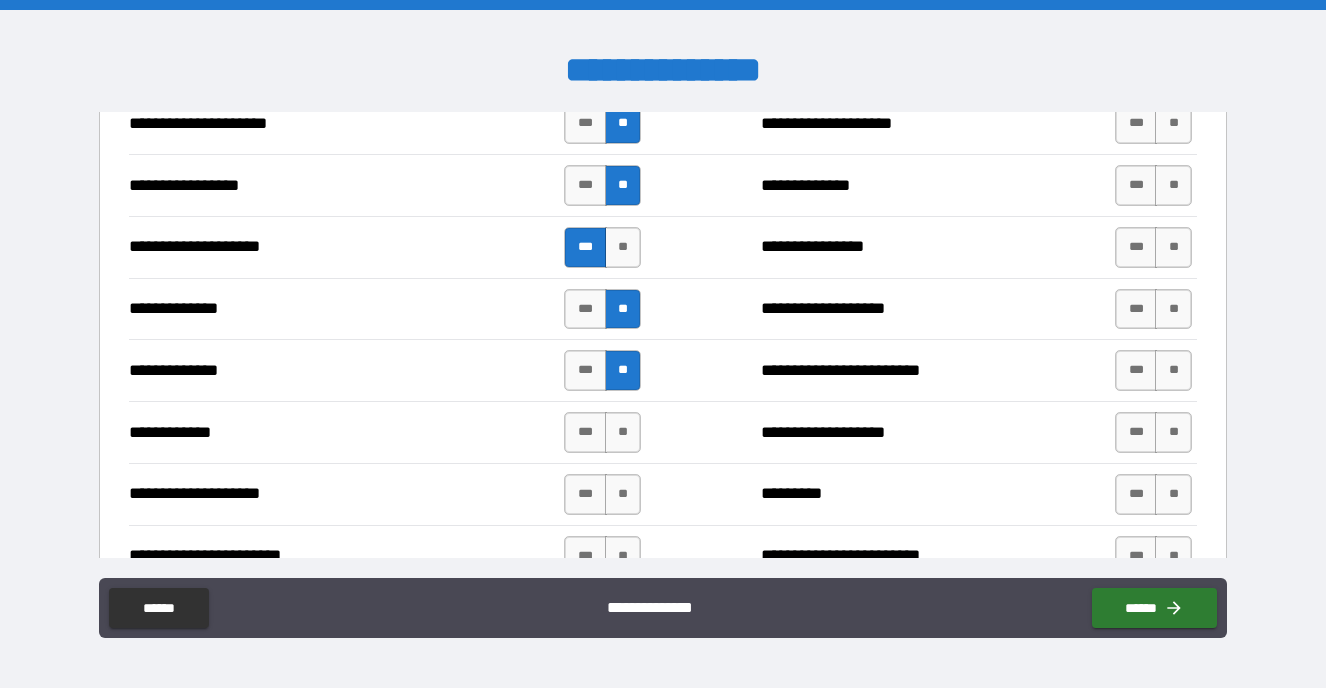 scroll, scrollTop: 2425, scrollLeft: 0, axis: vertical 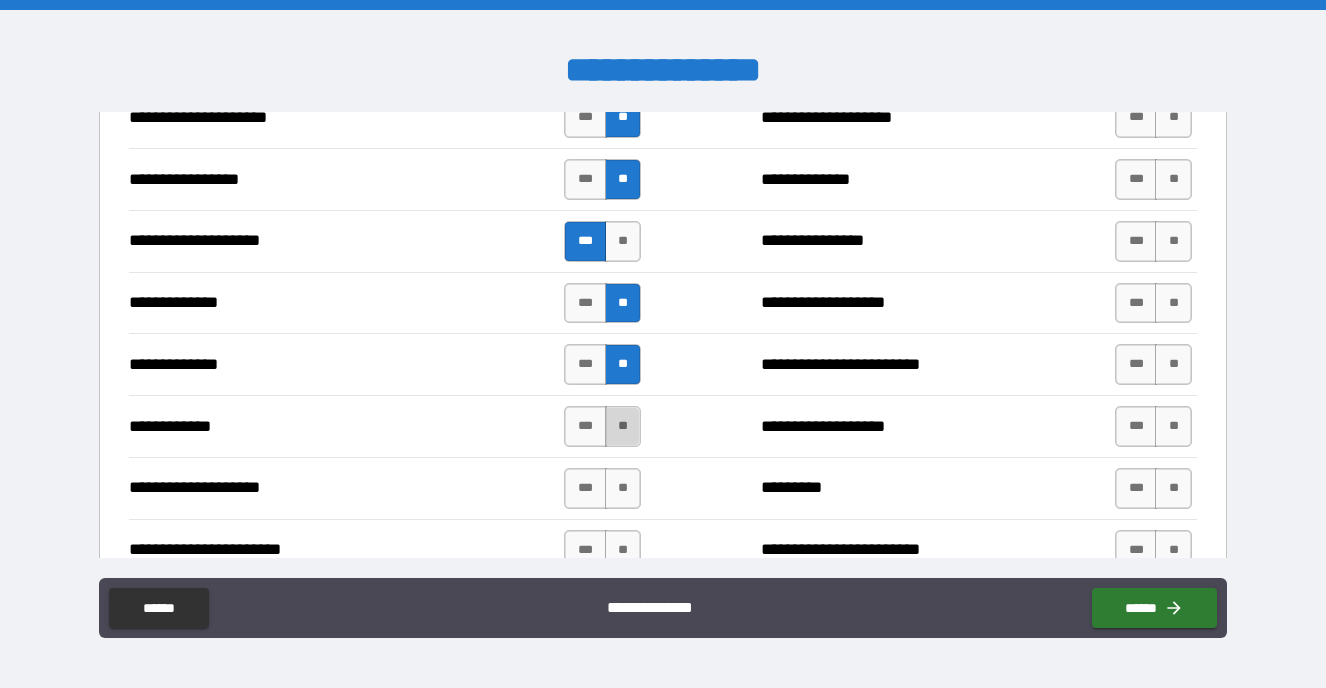 click on "**" at bounding box center (623, 426) 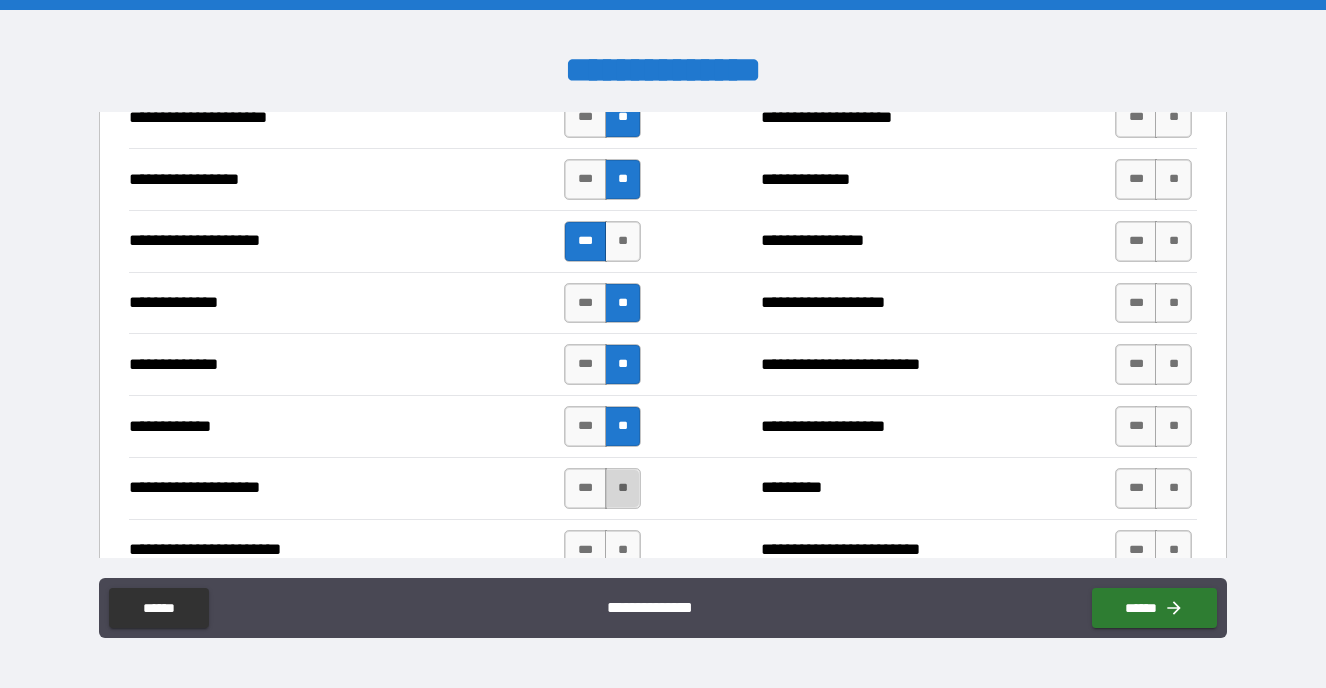click on "**" at bounding box center [623, 488] 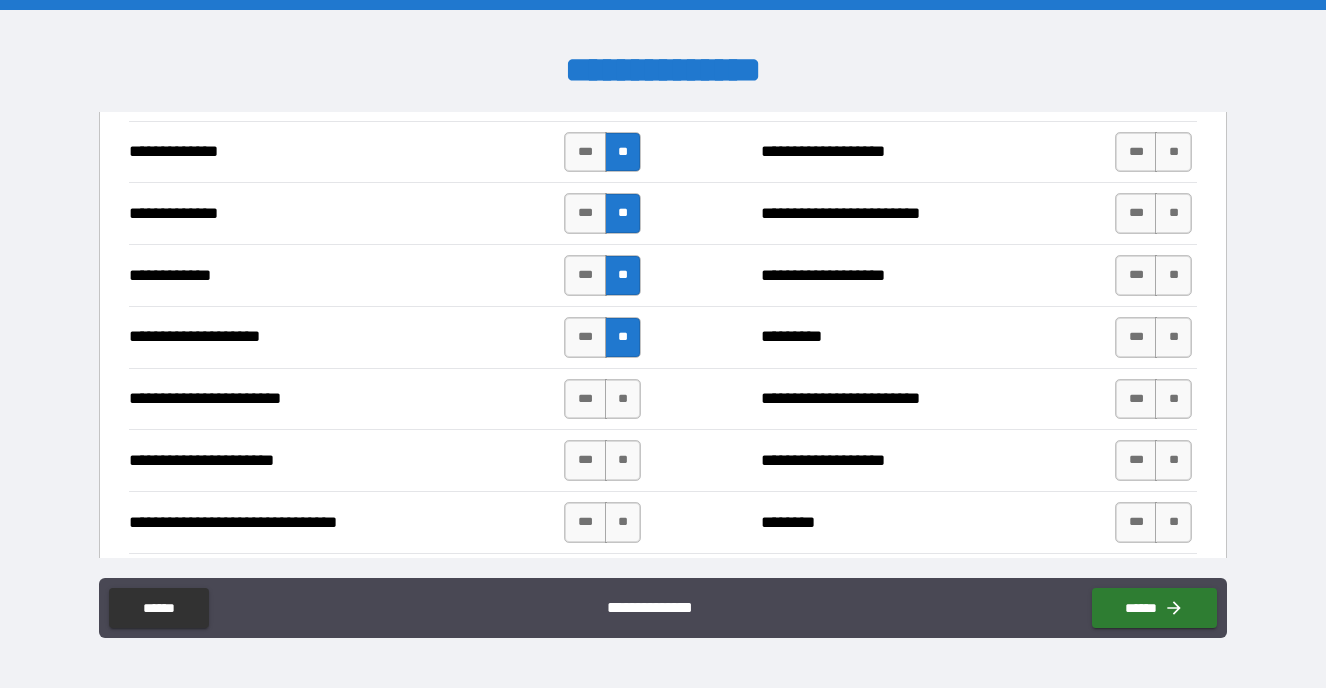 scroll, scrollTop: 2616, scrollLeft: 0, axis: vertical 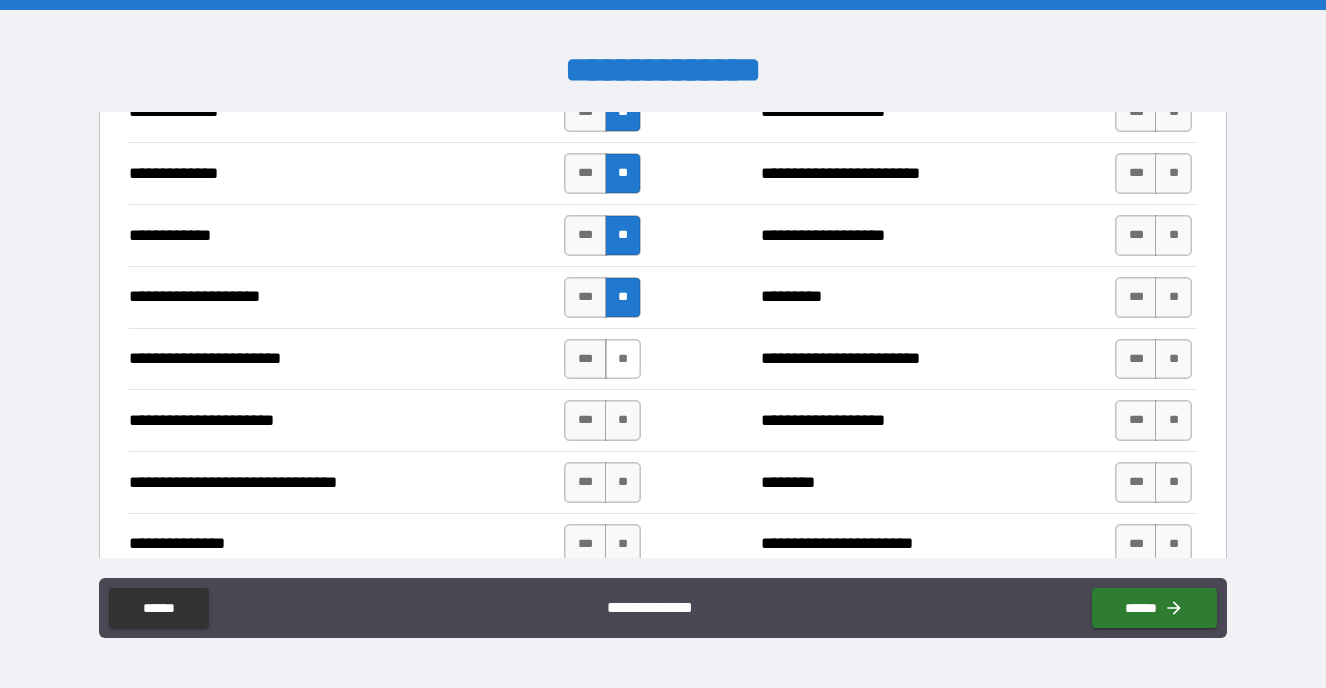 click on "**" at bounding box center (623, 359) 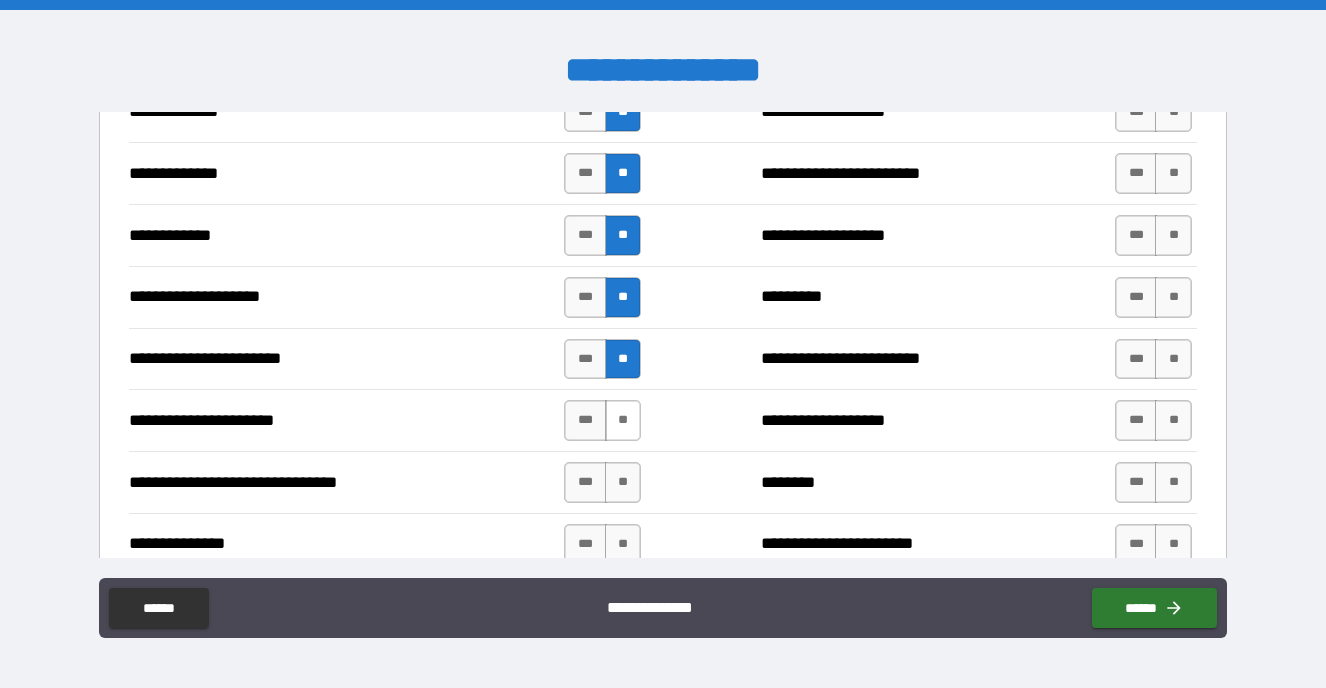 click on "**" at bounding box center (623, 420) 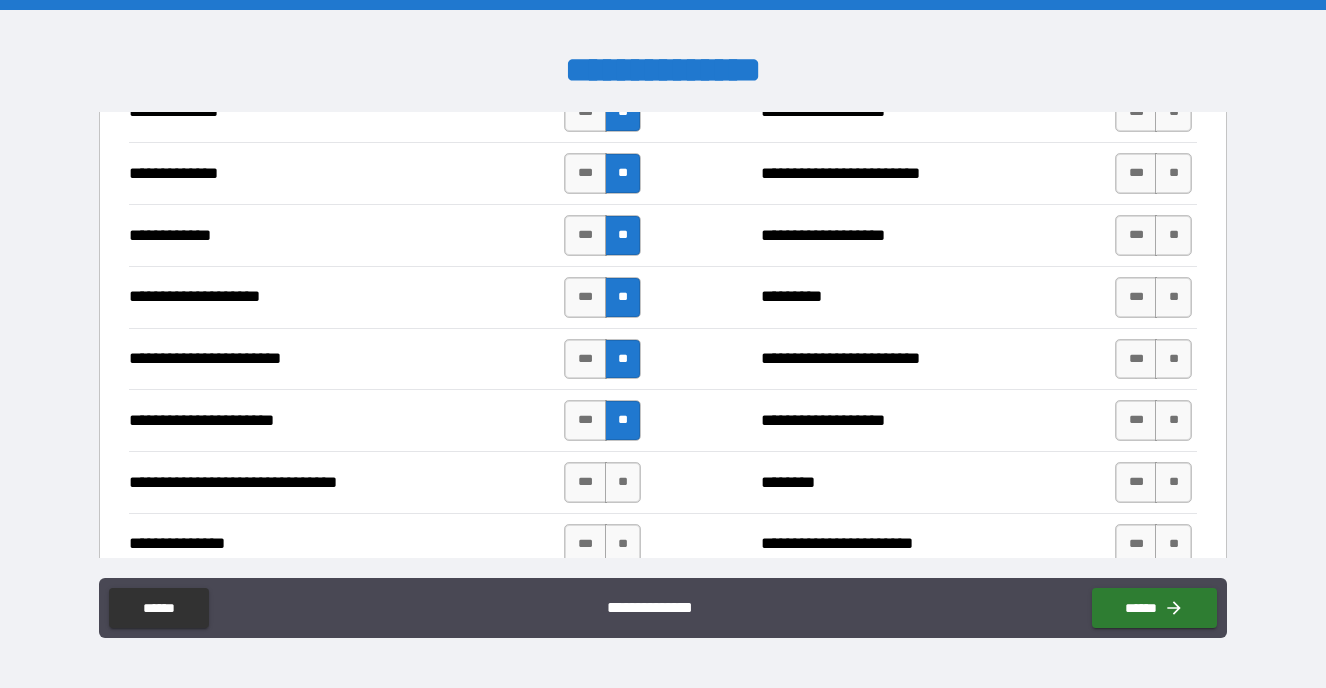 click on "*** **" at bounding box center [605, 482] 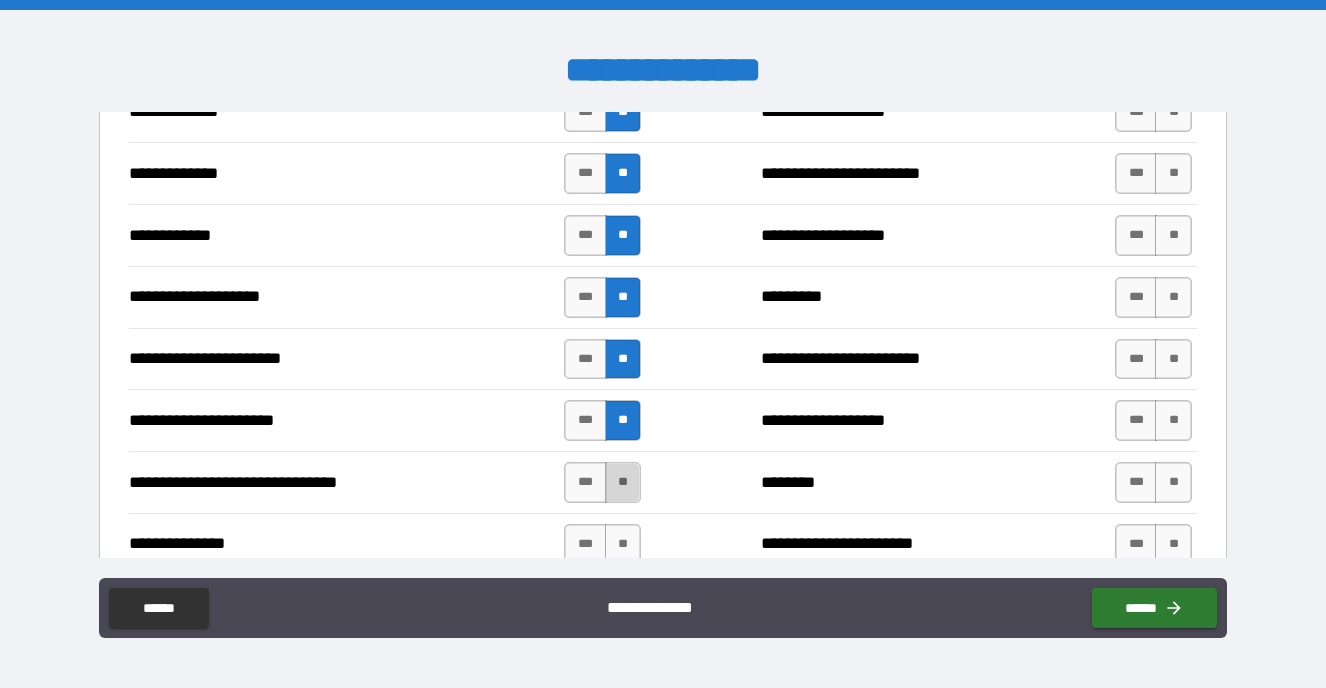 click on "**" at bounding box center (623, 482) 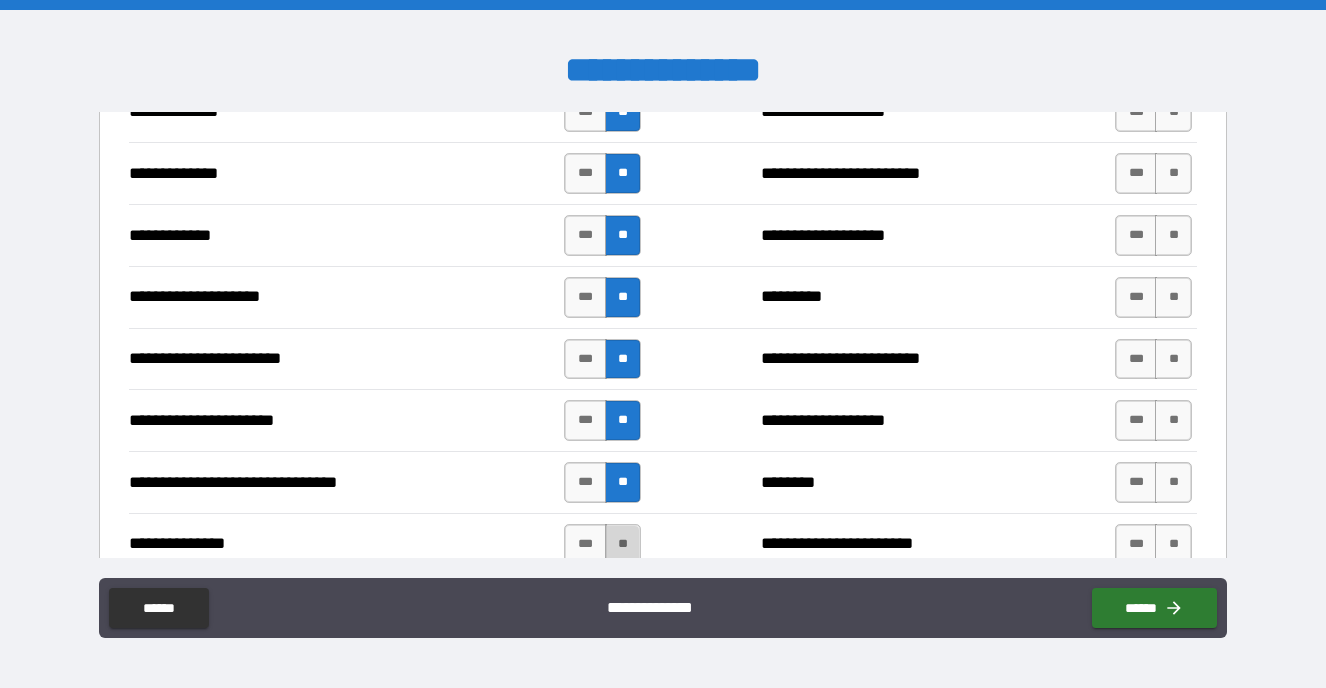 click on "**" at bounding box center (623, 544) 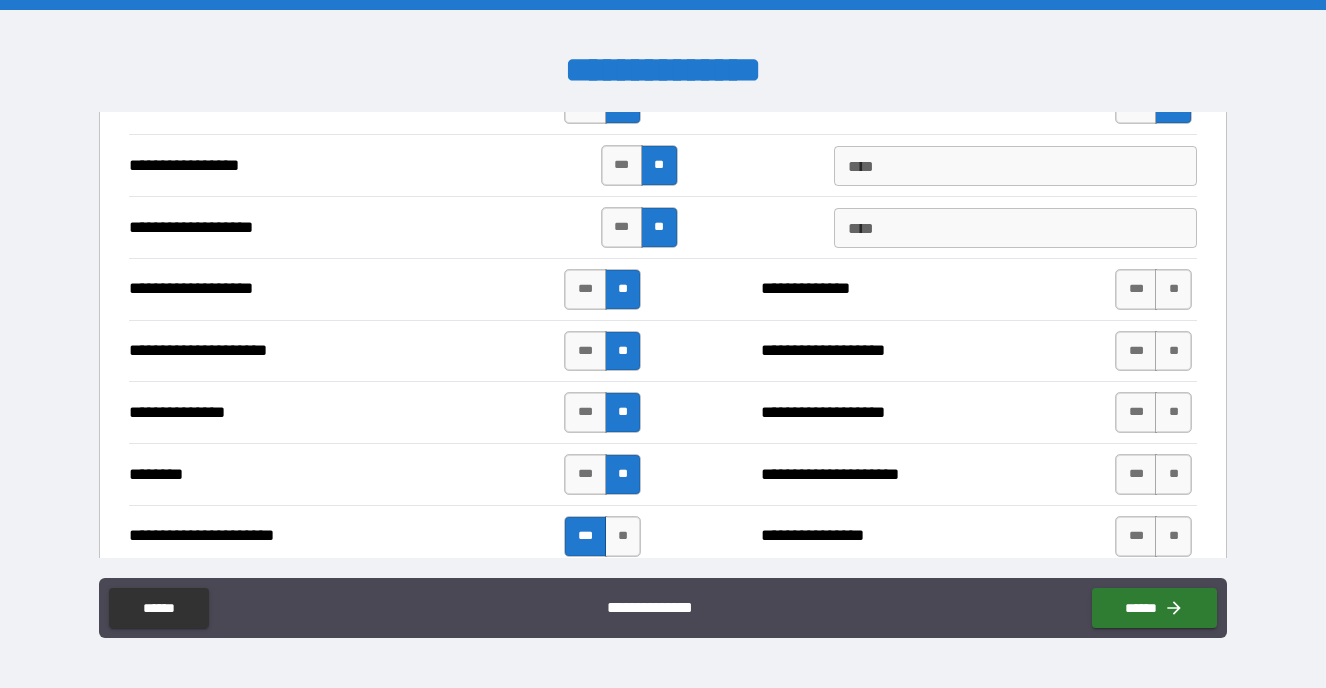 scroll, scrollTop: 1874, scrollLeft: 0, axis: vertical 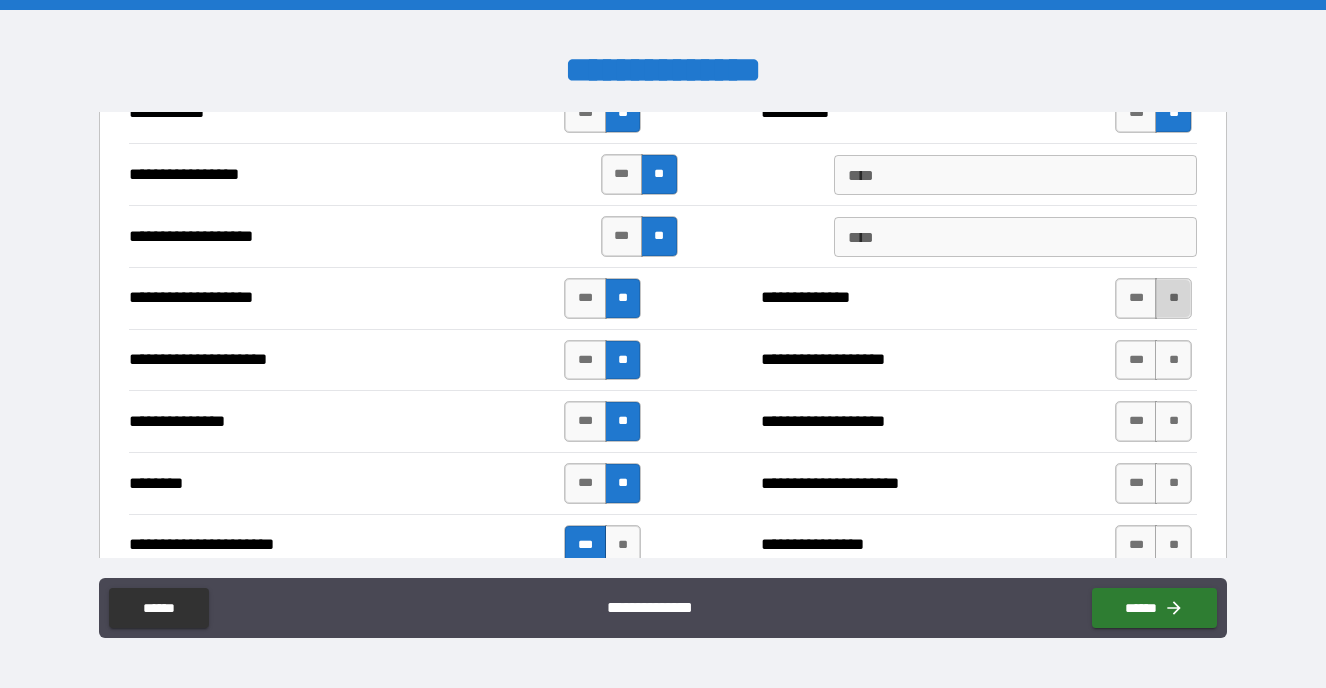 click on "**" at bounding box center [1173, 298] 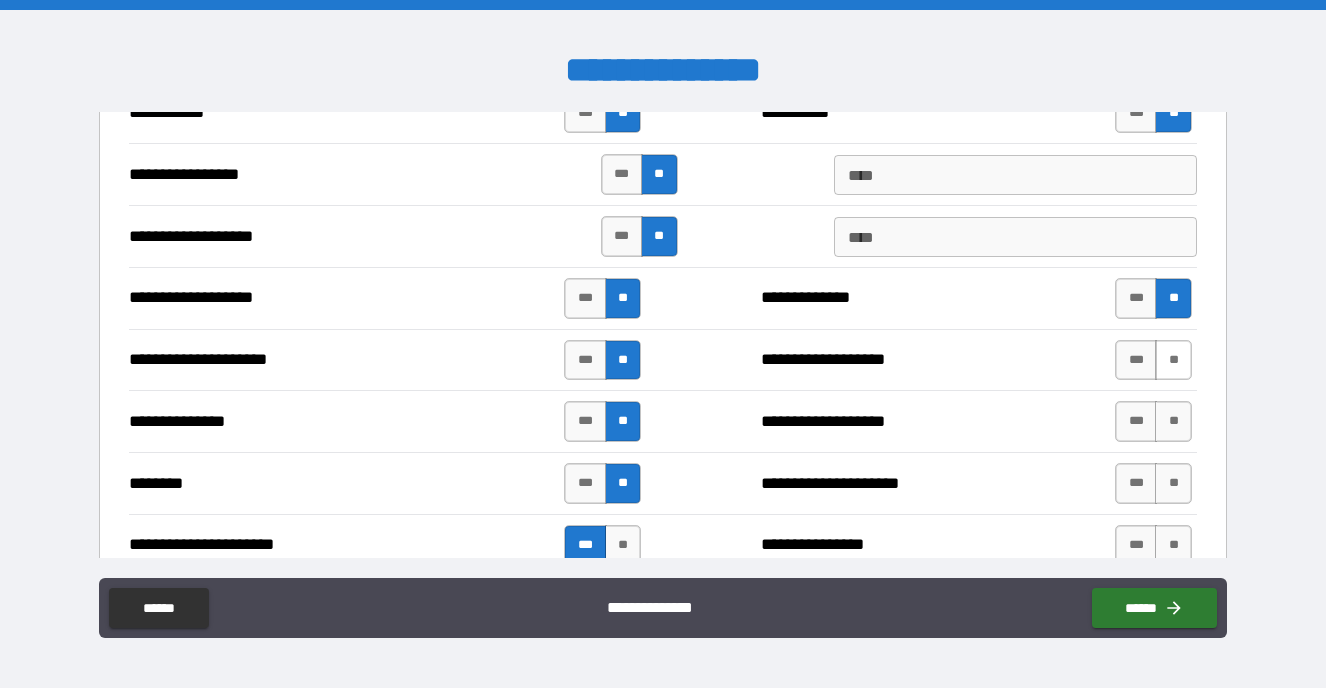 click on "**" at bounding box center [1173, 360] 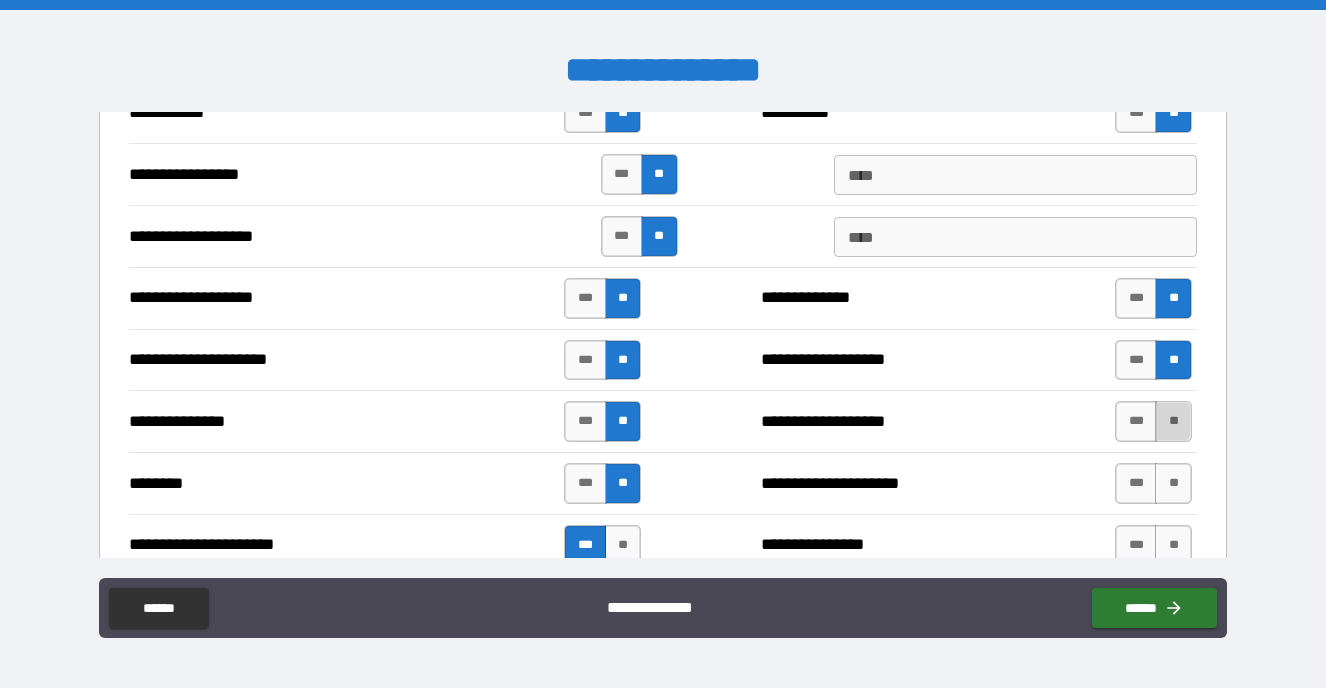 click on "**" at bounding box center (1173, 421) 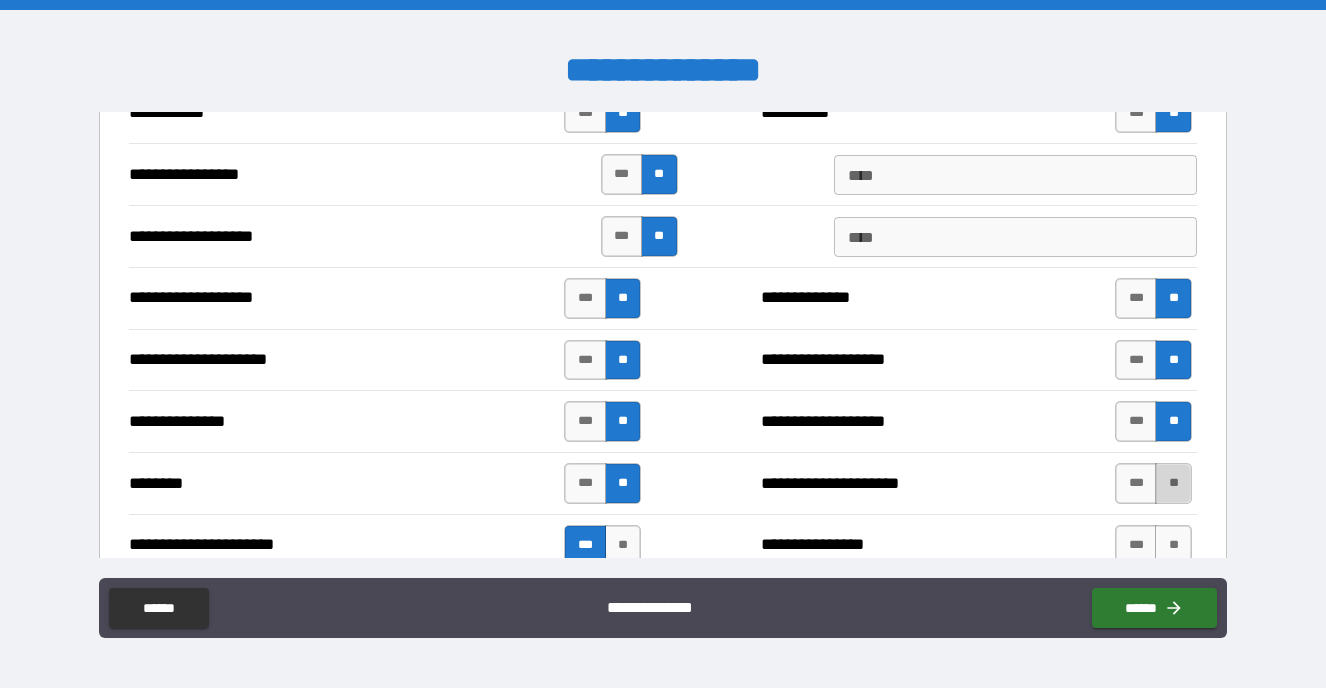 click on "**" at bounding box center [1173, 483] 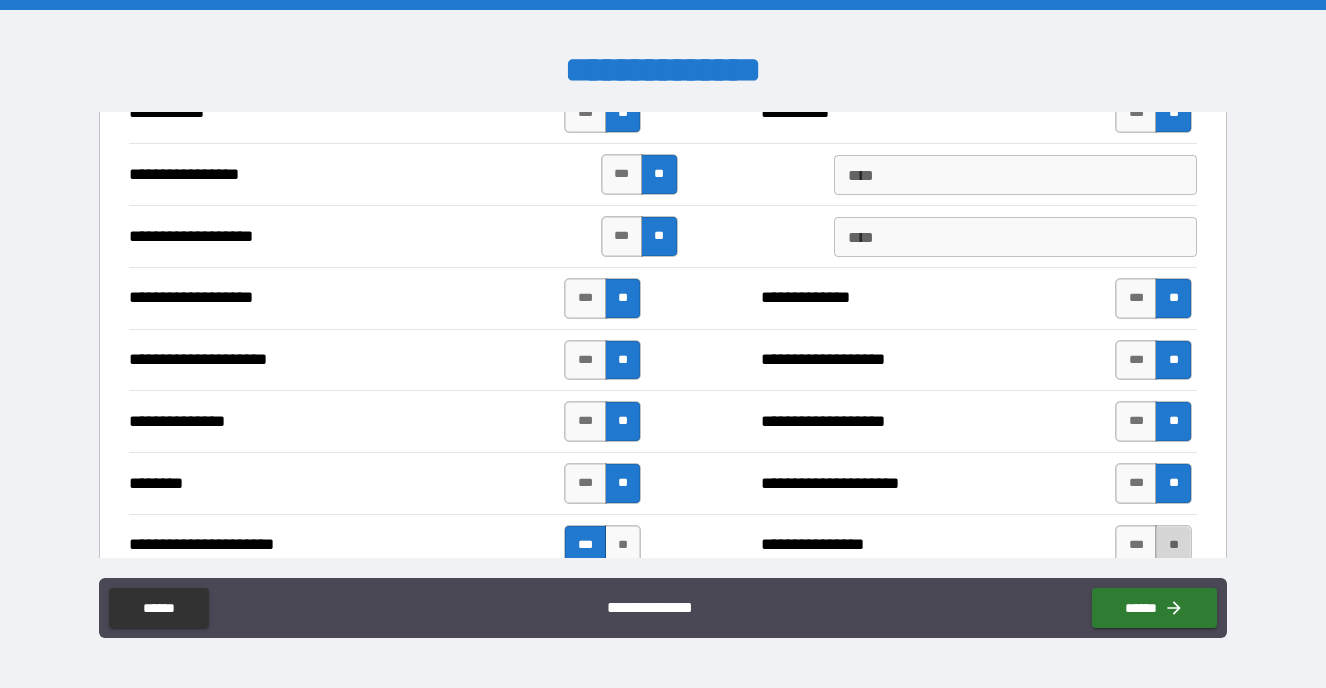click on "**" at bounding box center [1173, 545] 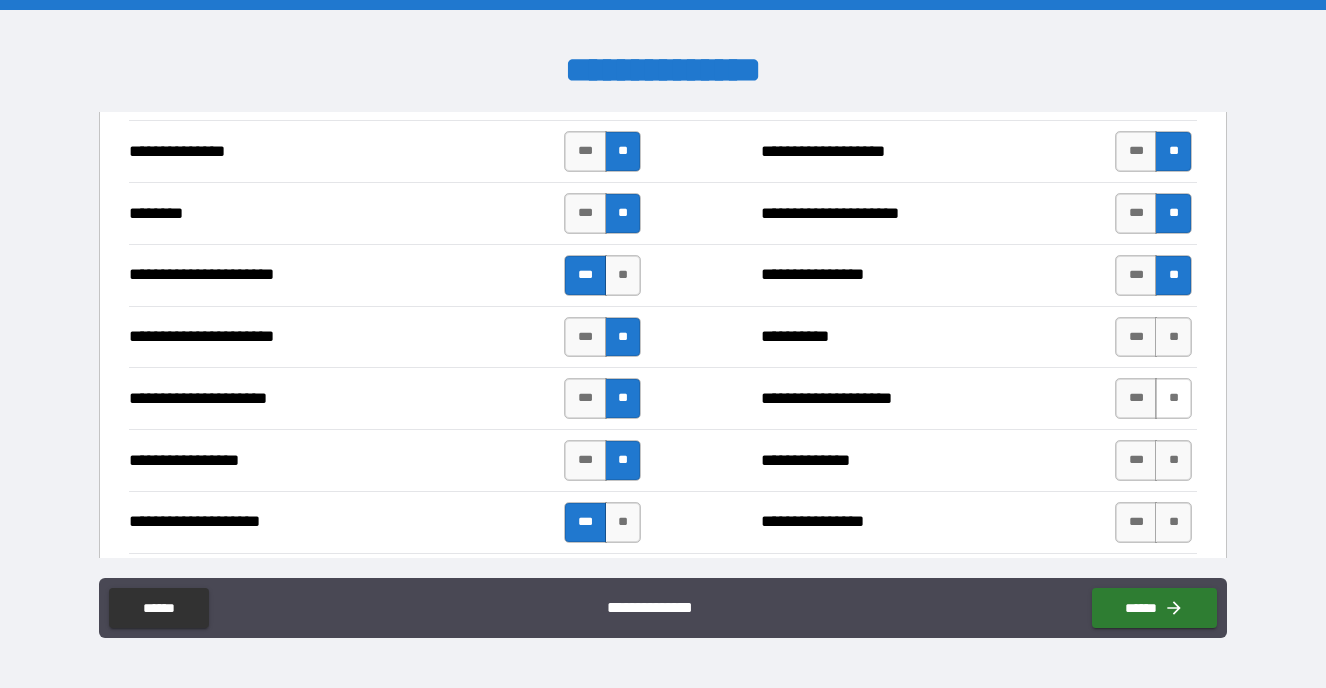 scroll, scrollTop: 2160, scrollLeft: 0, axis: vertical 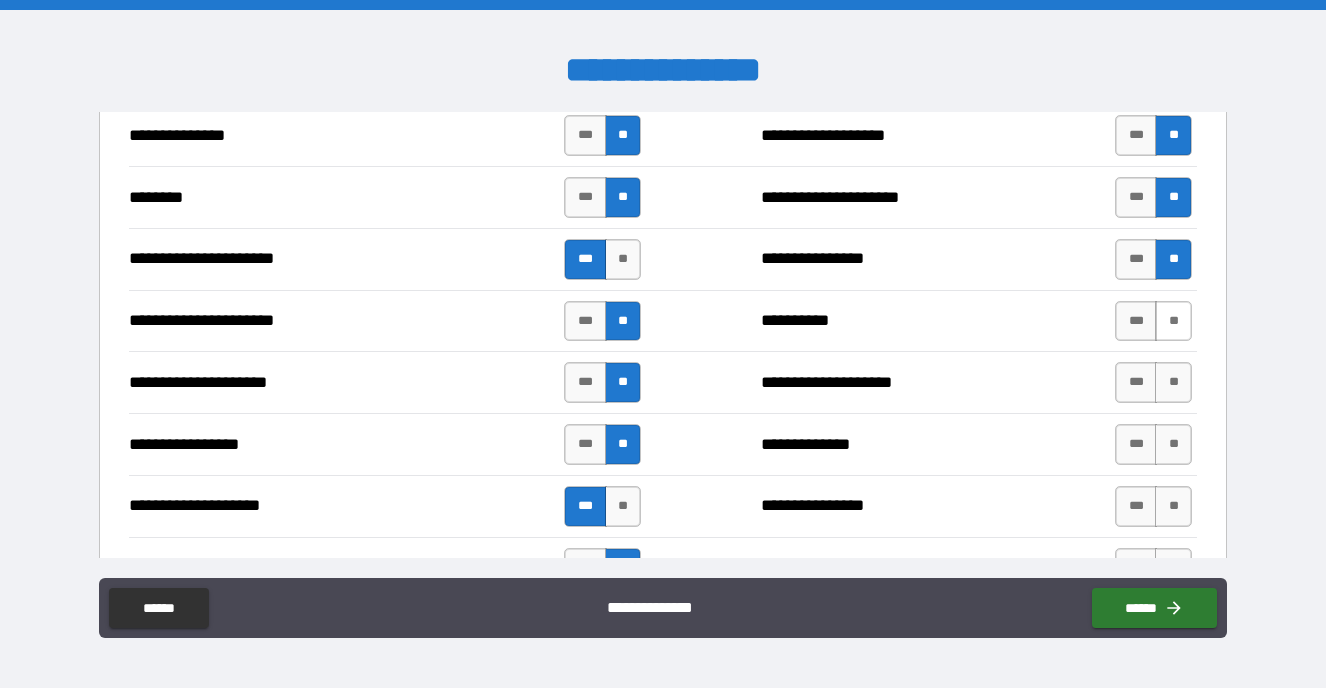 click on "**" at bounding box center (1173, 321) 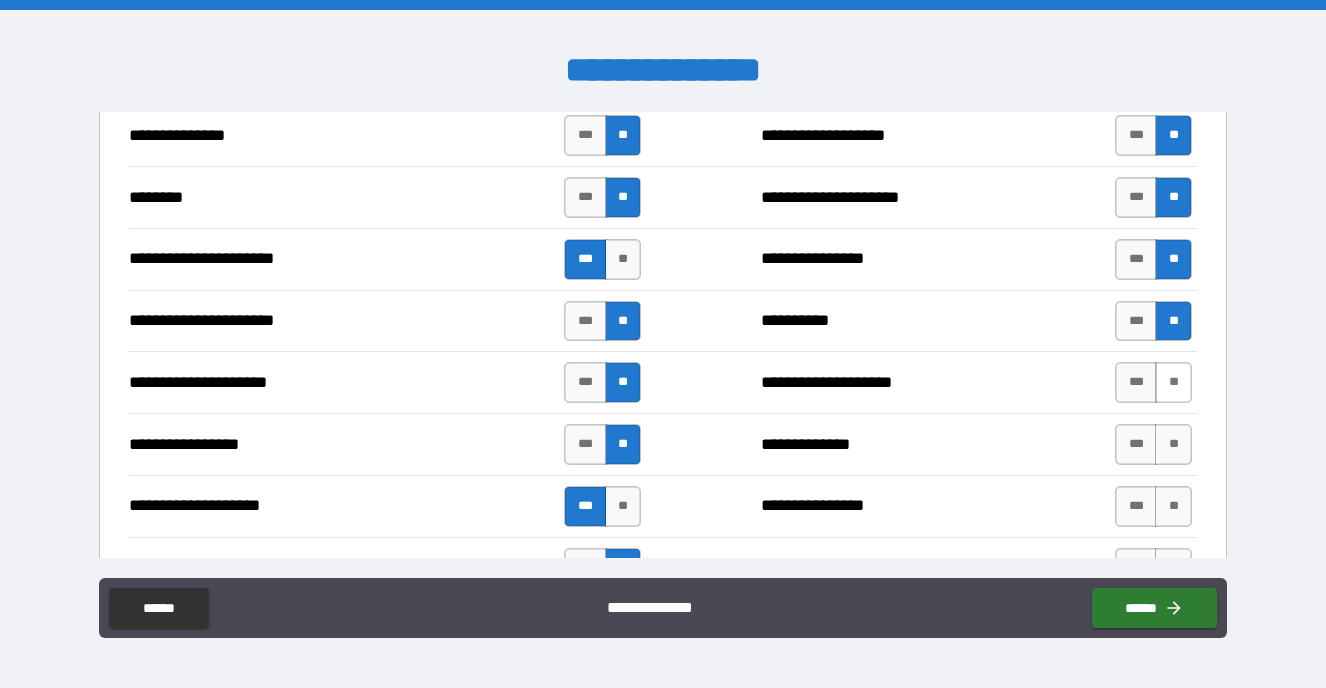 click on "**" at bounding box center (1173, 382) 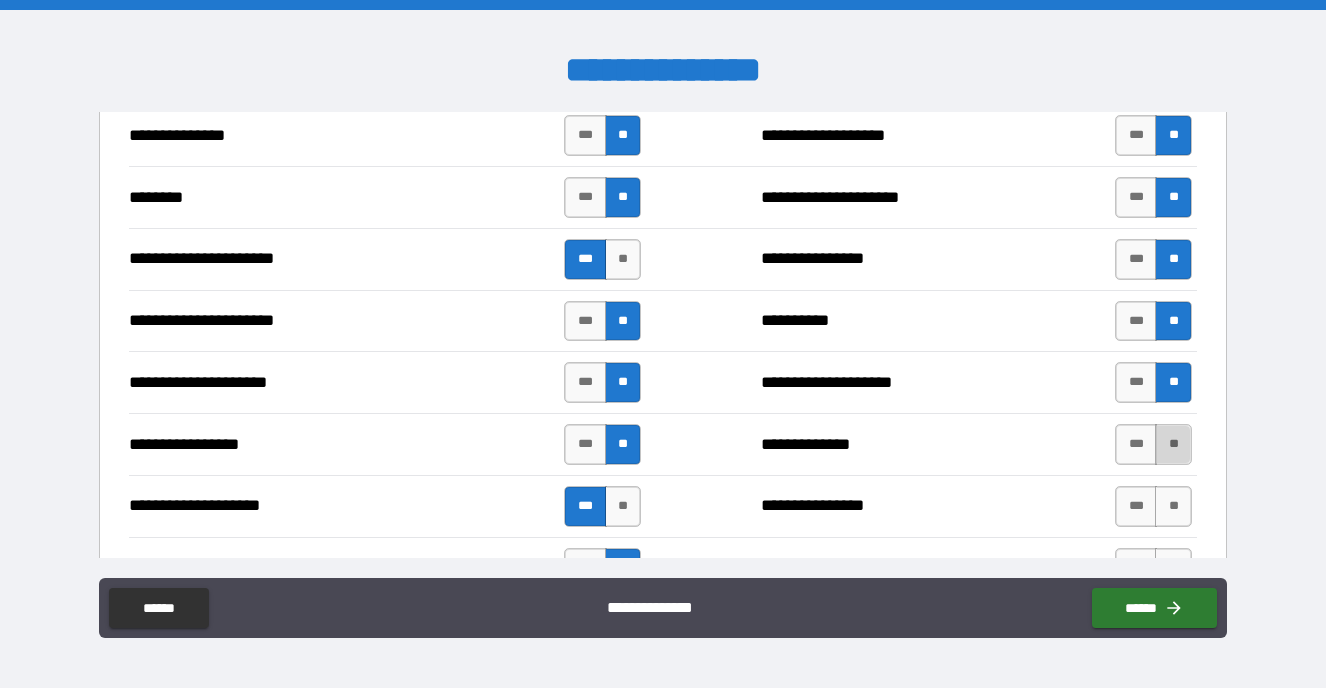 click on "**" at bounding box center [1173, 444] 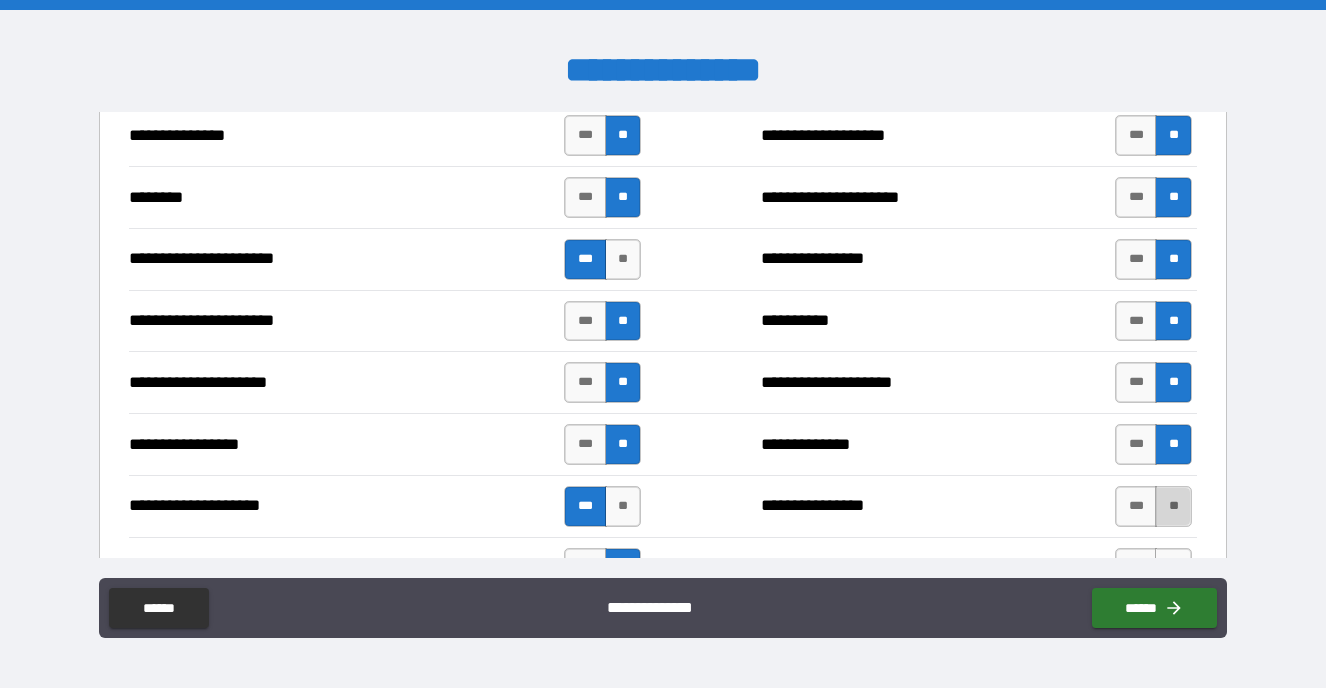 click on "**" at bounding box center (1173, 506) 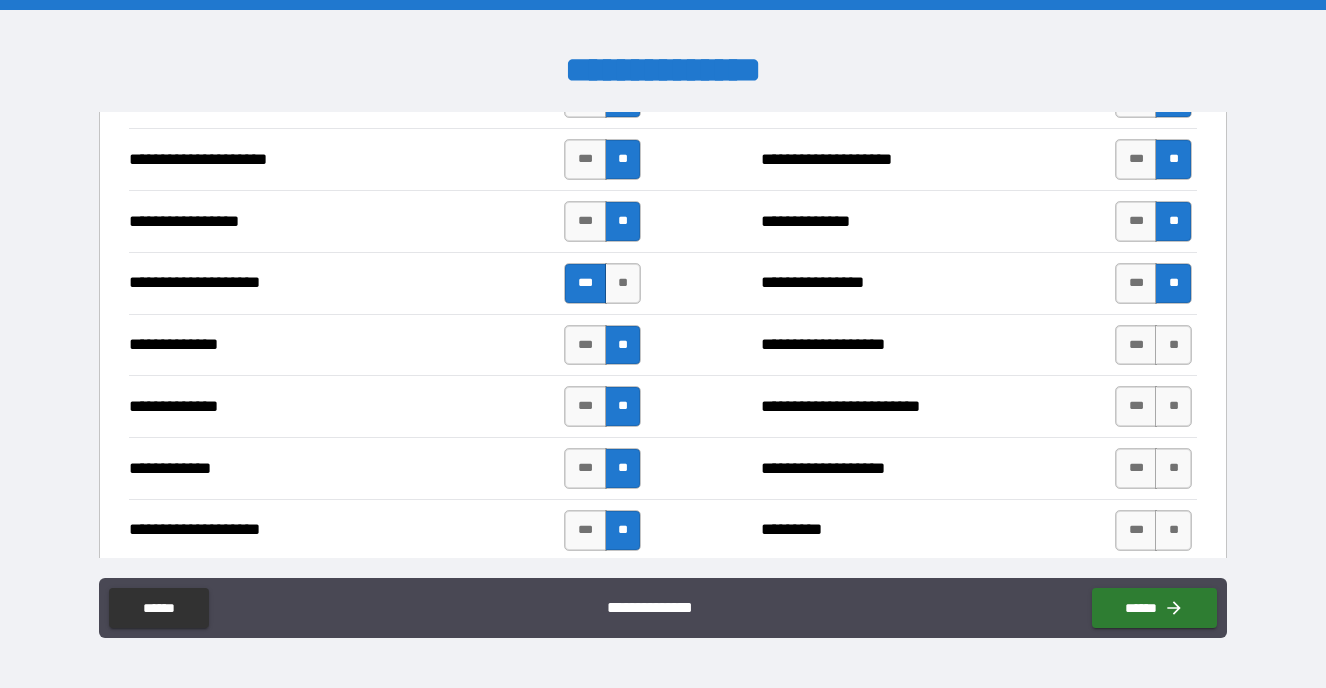 scroll, scrollTop: 2397, scrollLeft: 0, axis: vertical 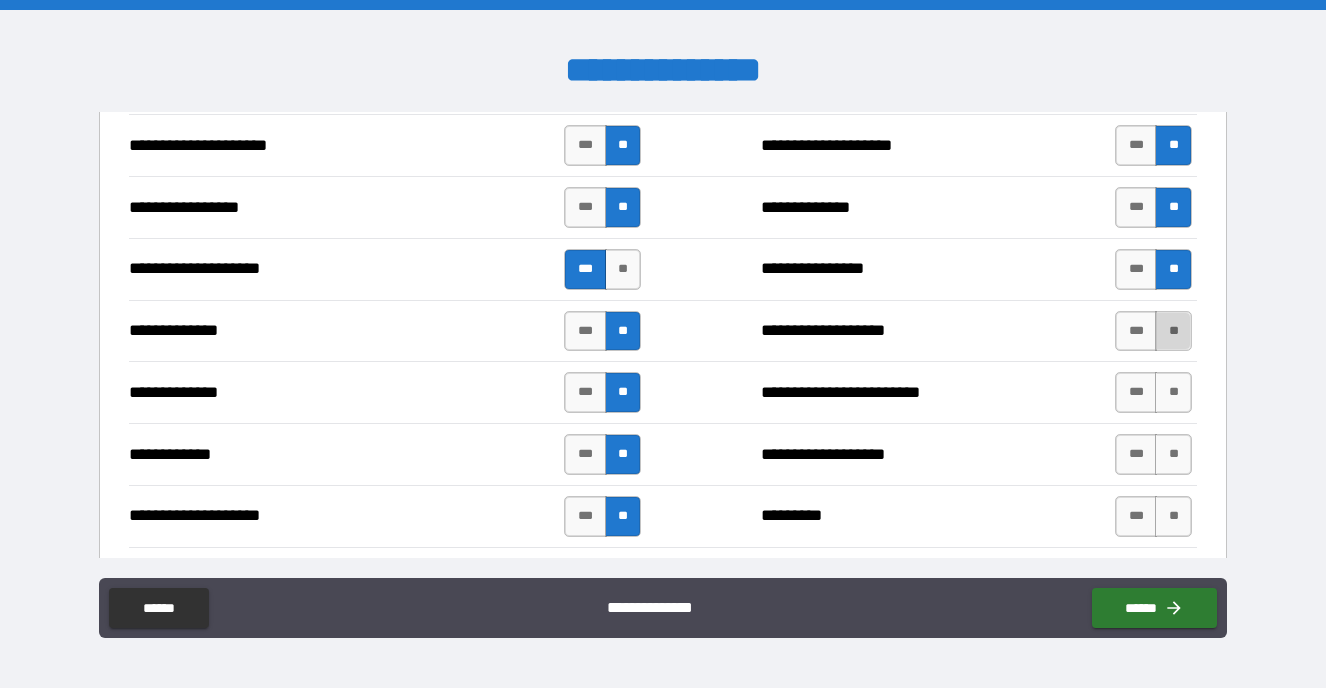 click on "**" at bounding box center (1173, 331) 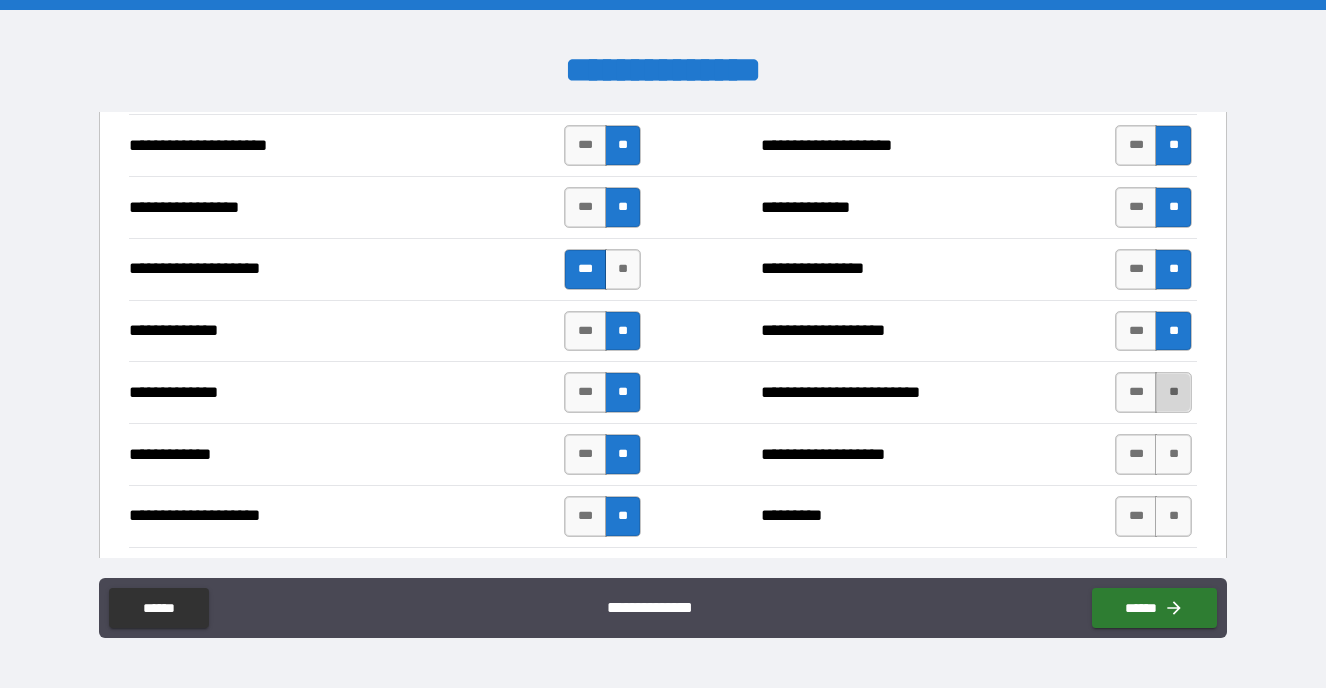 click on "**" at bounding box center (1173, 392) 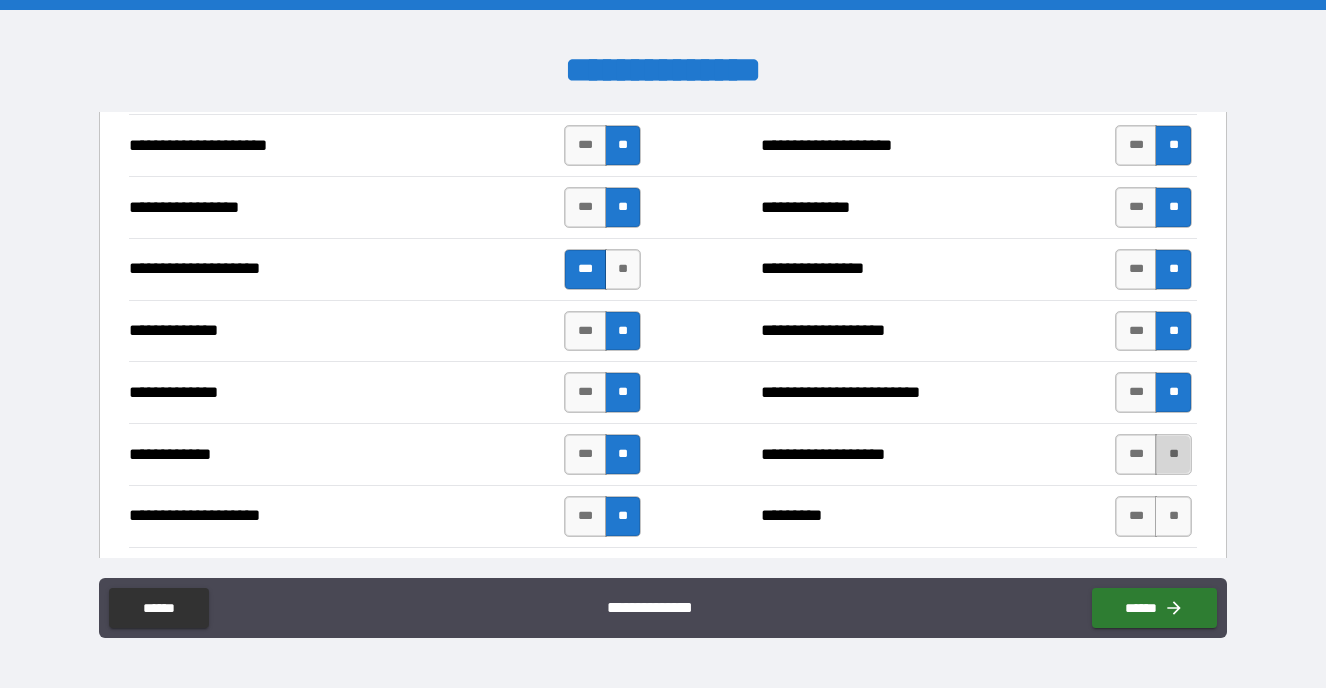 click on "**" at bounding box center (1173, 454) 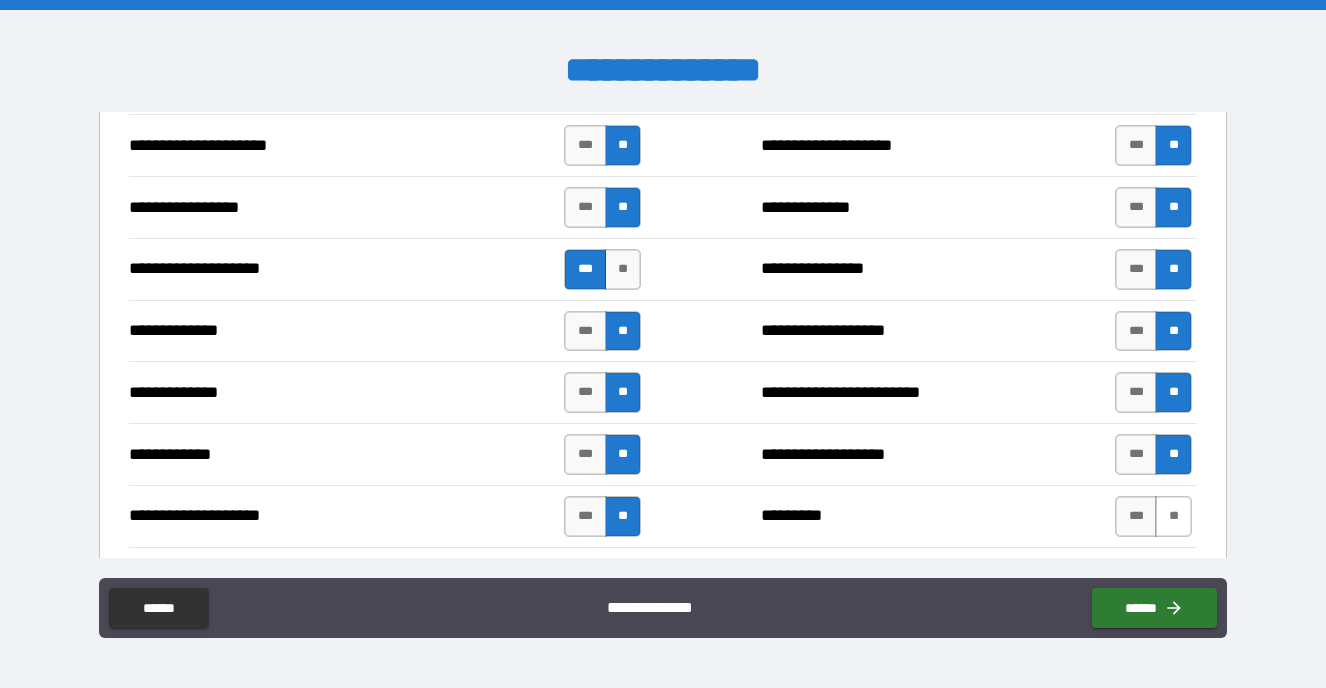click on "**" at bounding box center [1173, 516] 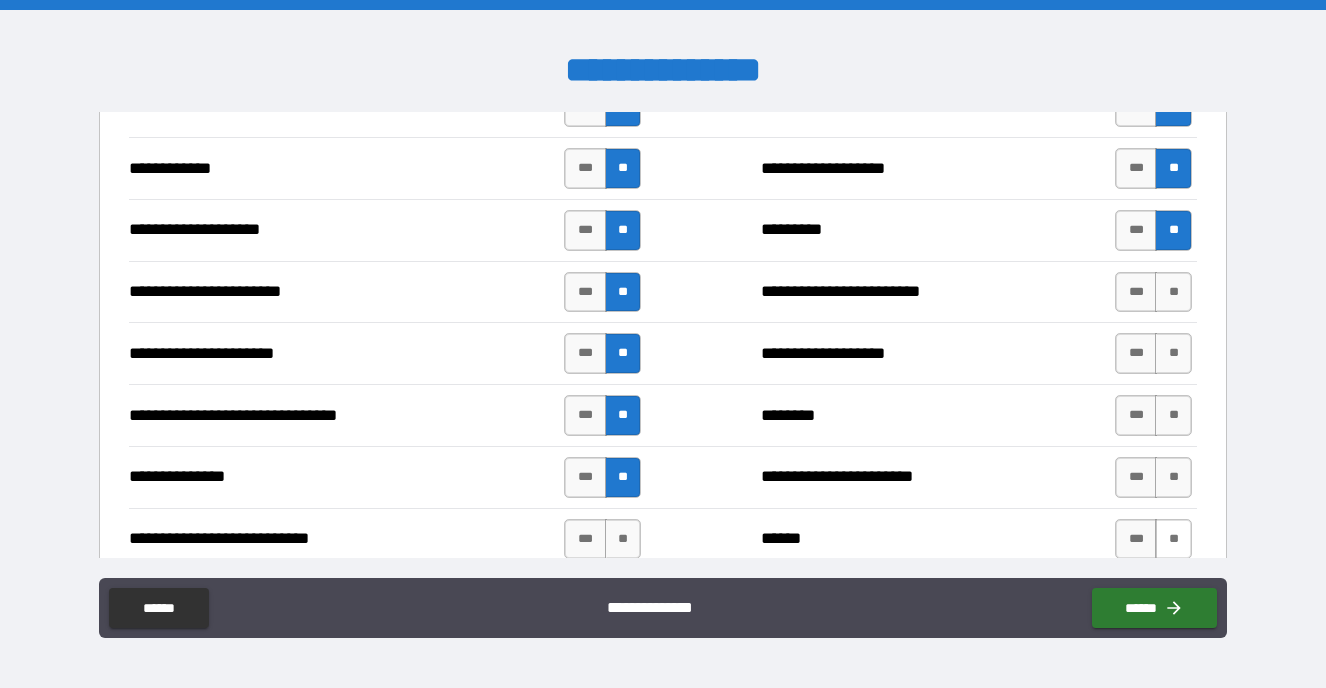 scroll, scrollTop: 2714, scrollLeft: 0, axis: vertical 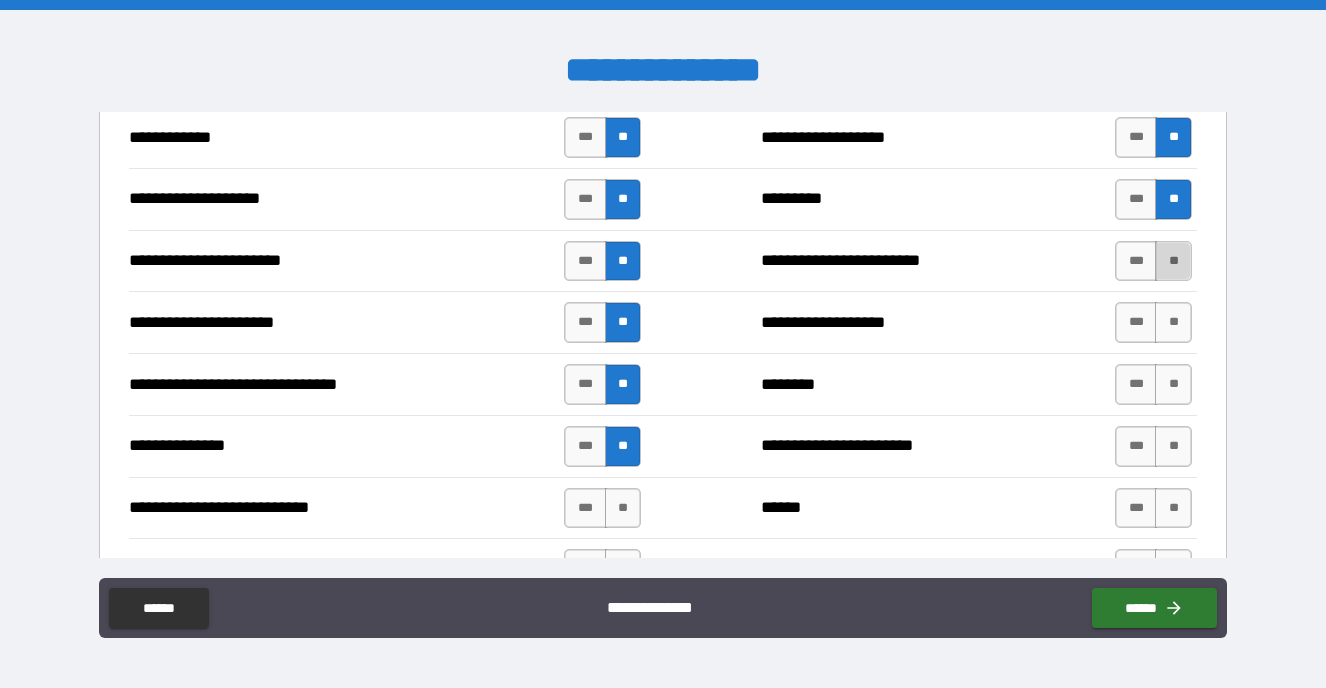 click on "**" at bounding box center (1173, 261) 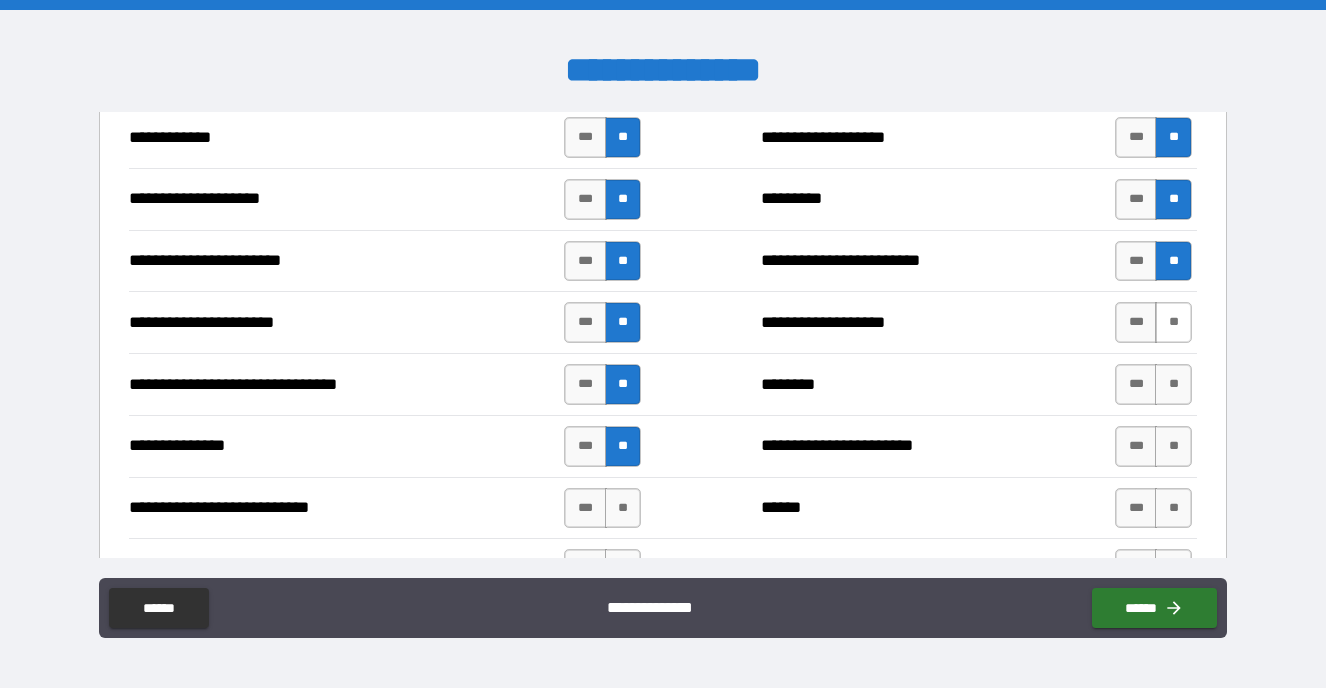 click on "**" at bounding box center [1173, 322] 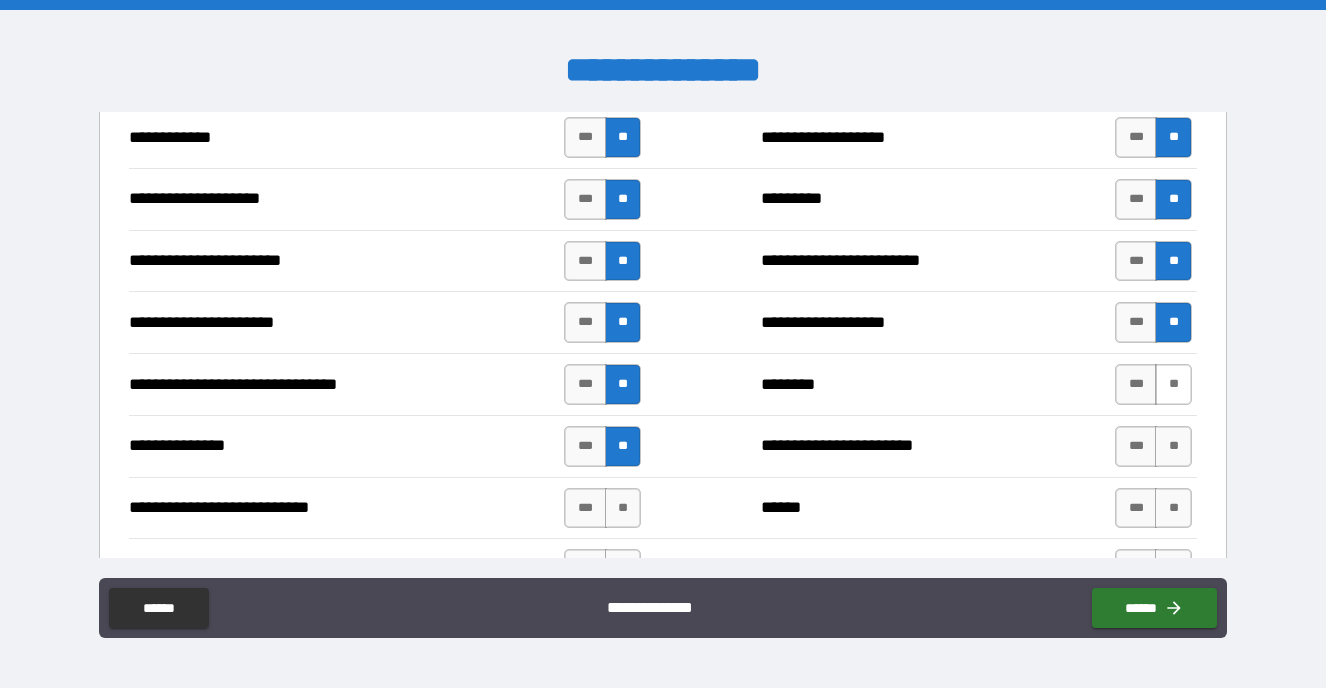 click on "**" at bounding box center [1173, 384] 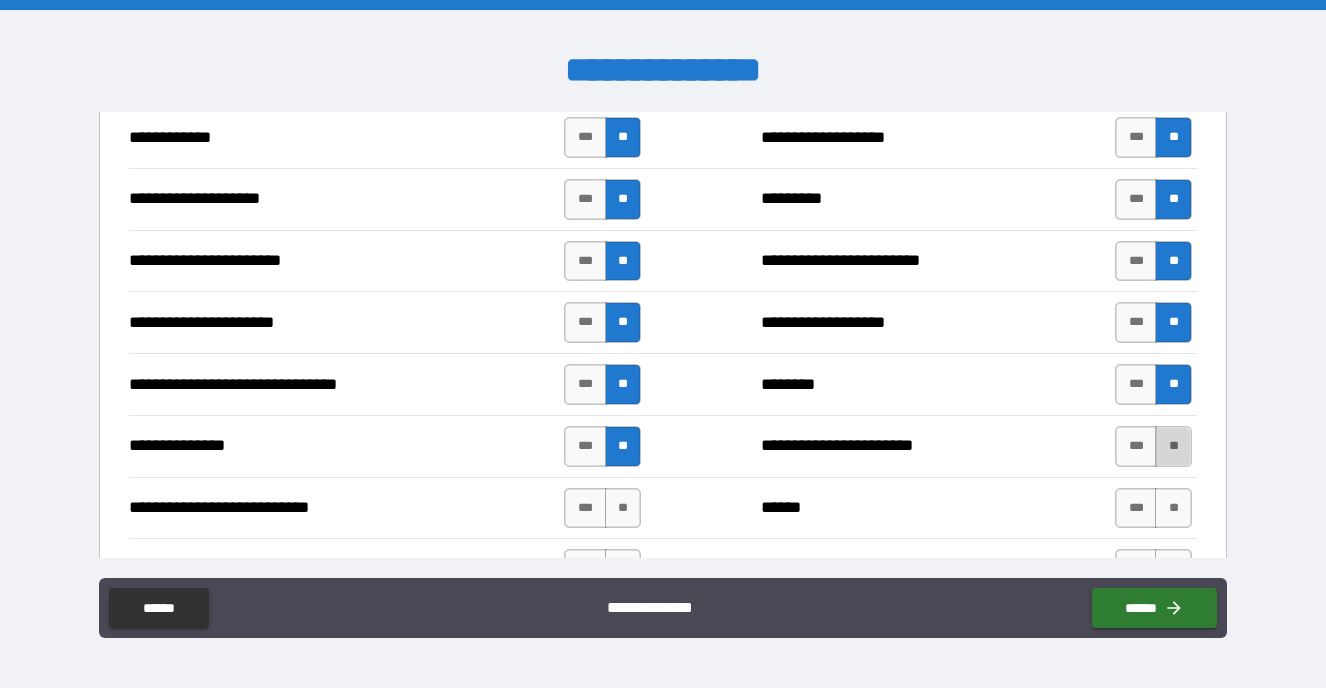 click on "**" at bounding box center (1173, 446) 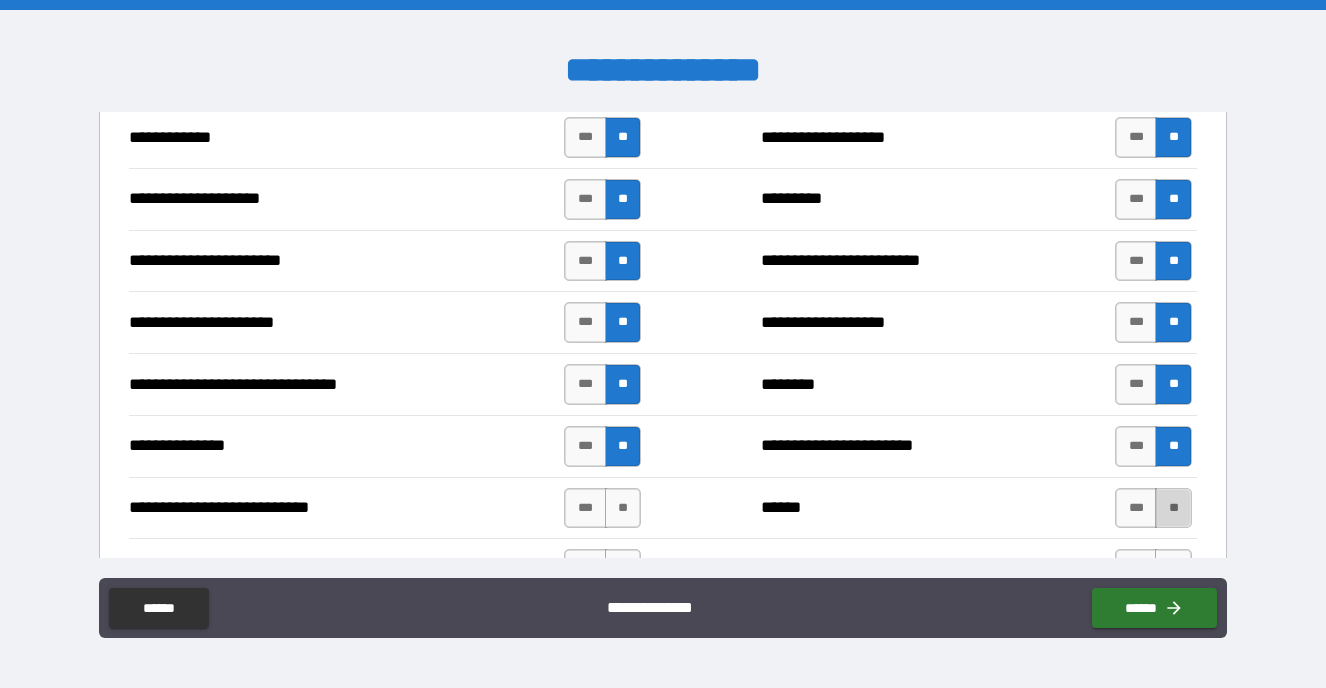 click on "**" at bounding box center (1173, 508) 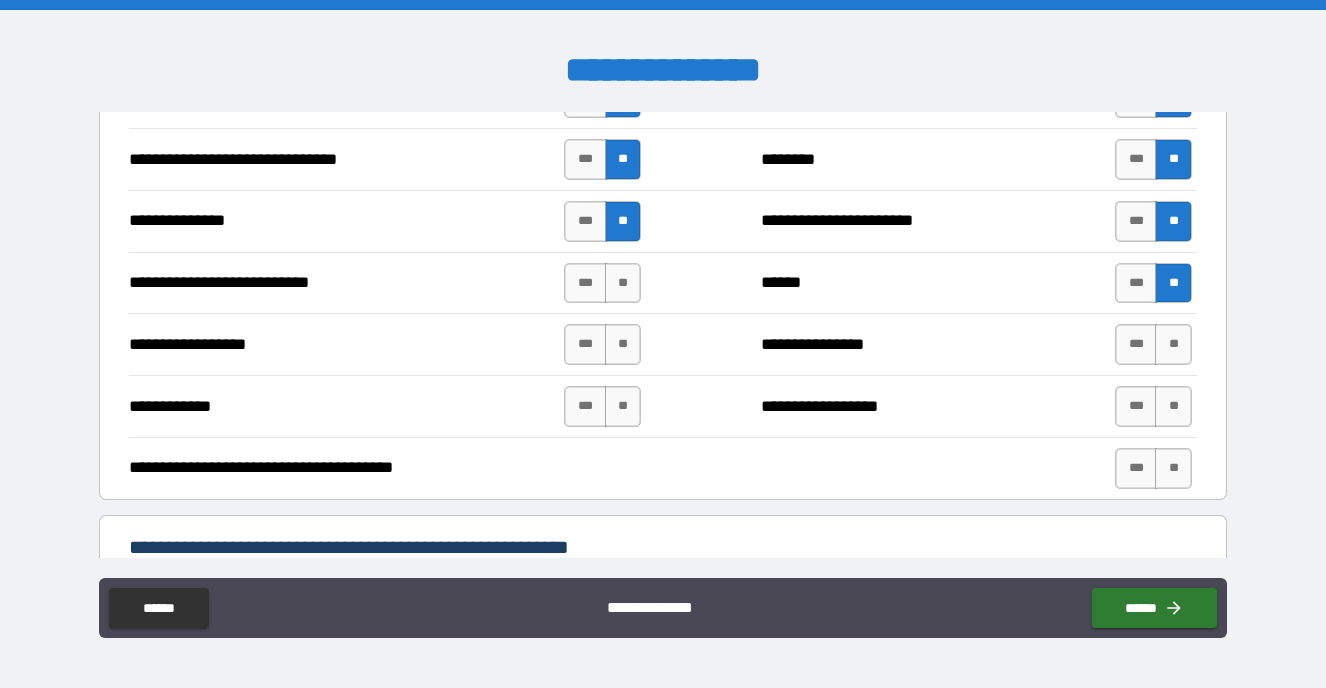 scroll, scrollTop: 2941, scrollLeft: 0, axis: vertical 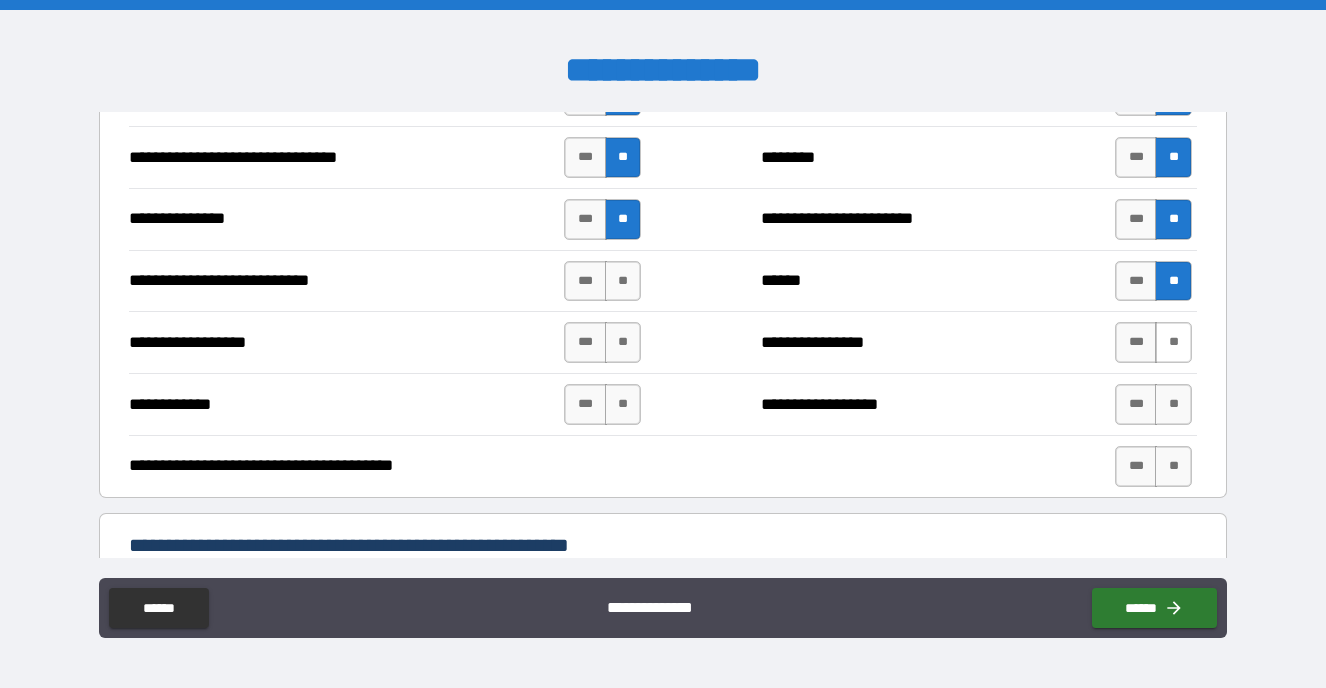 click on "**" at bounding box center (1173, 342) 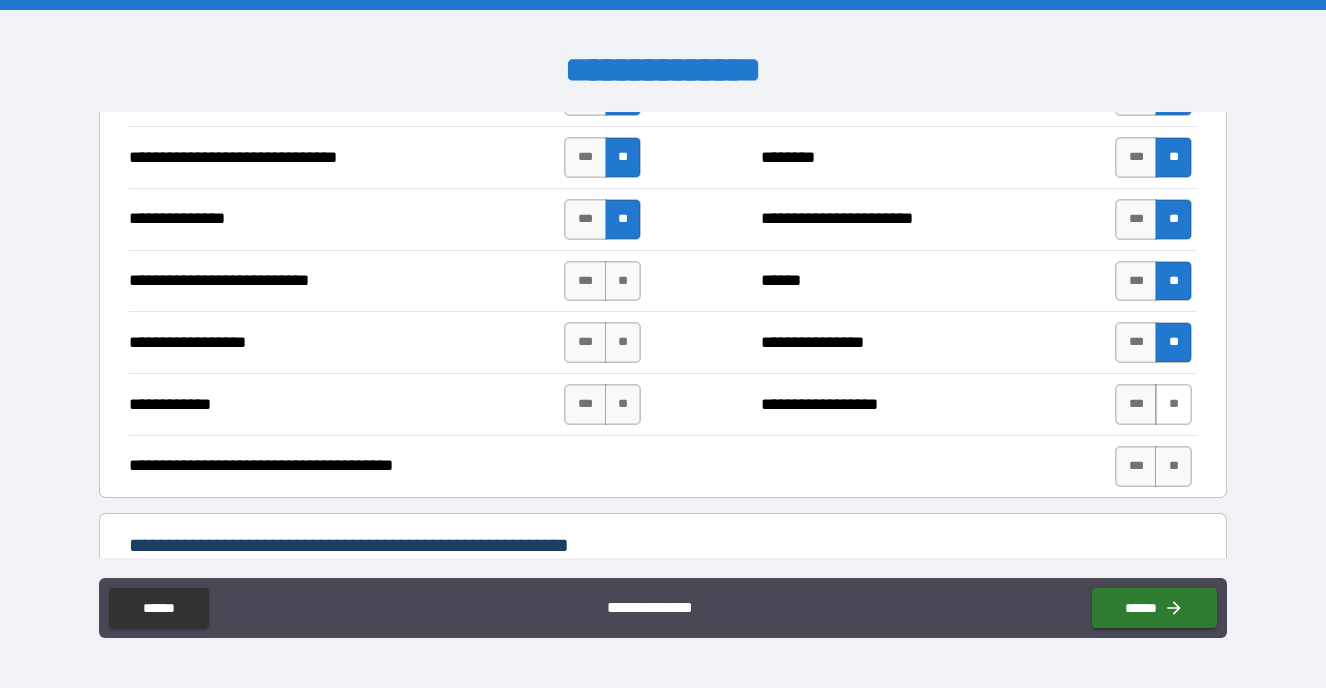 click on "**" at bounding box center (1173, 404) 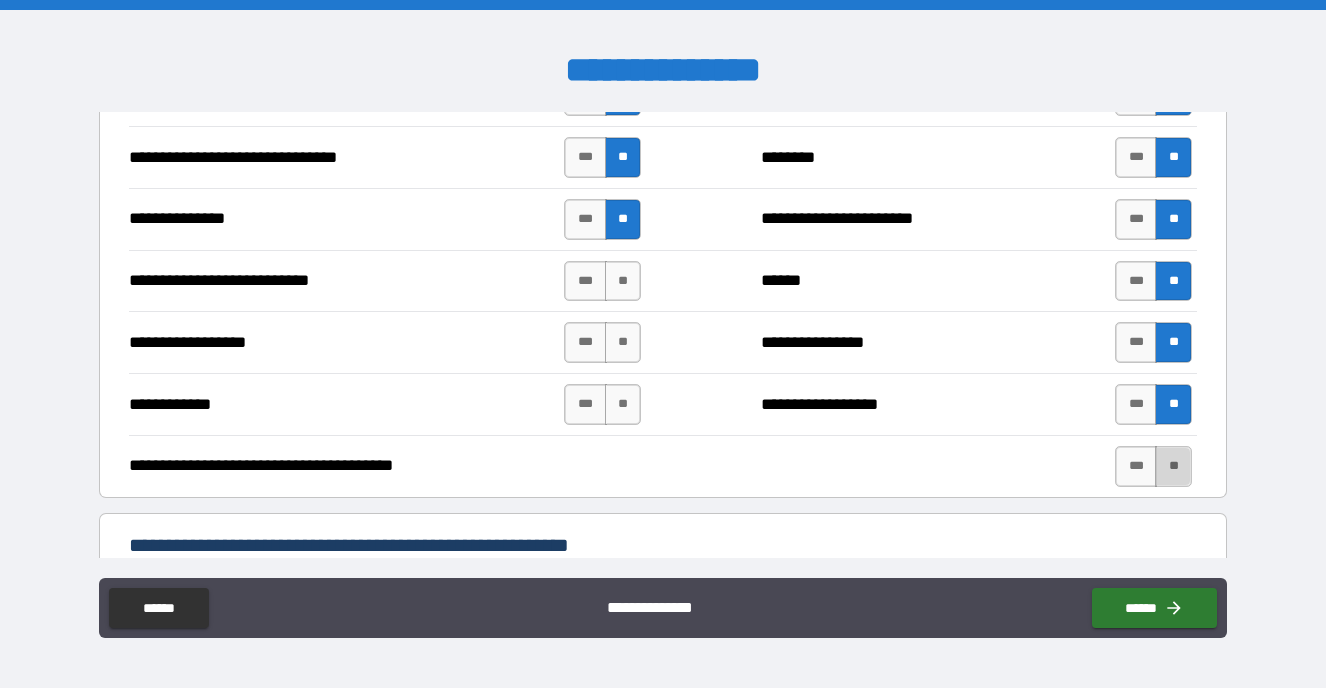 click on "**" at bounding box center [1173, 466] 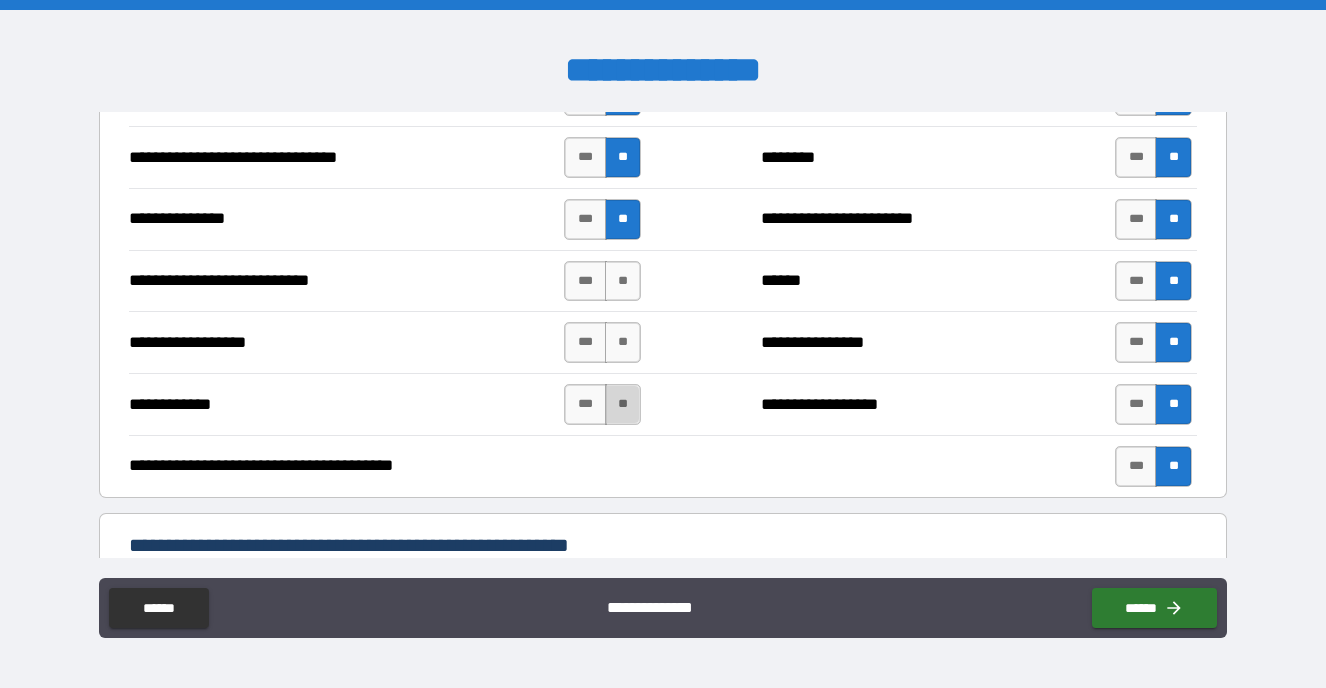 click on "**" at bounding box center (623, 404) 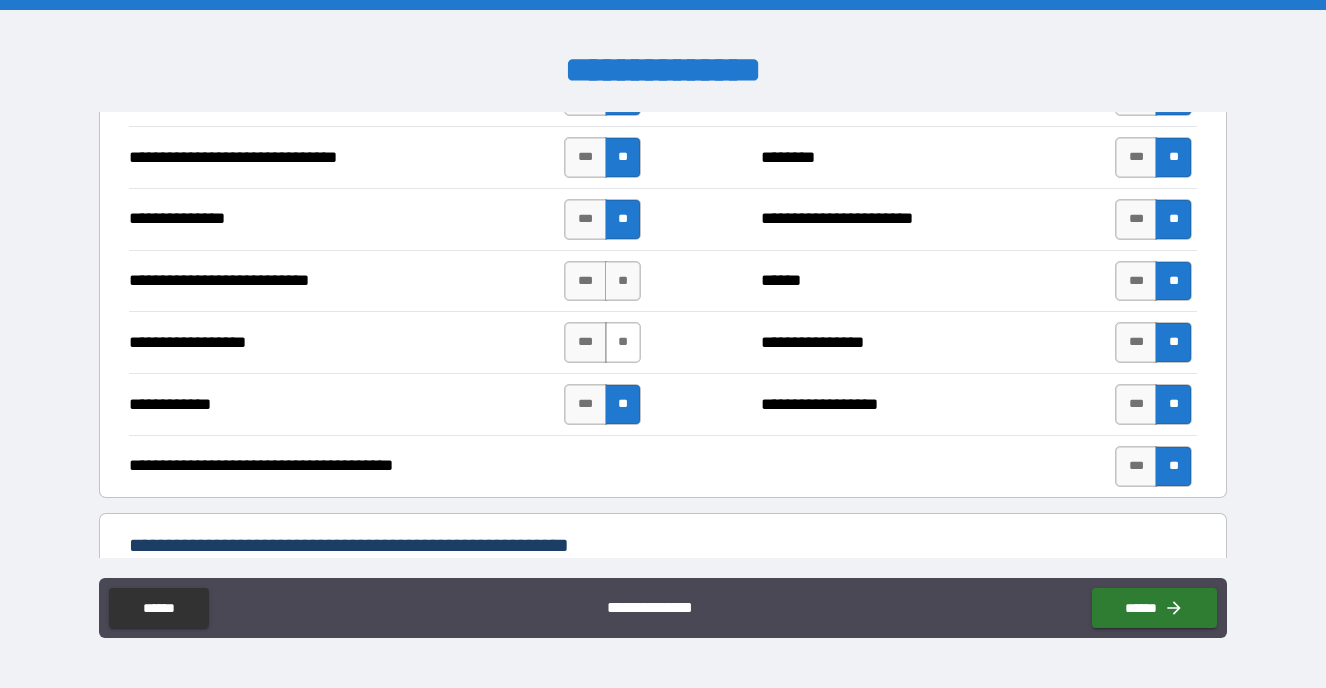 click on "**" at bounding box center (623, 342) 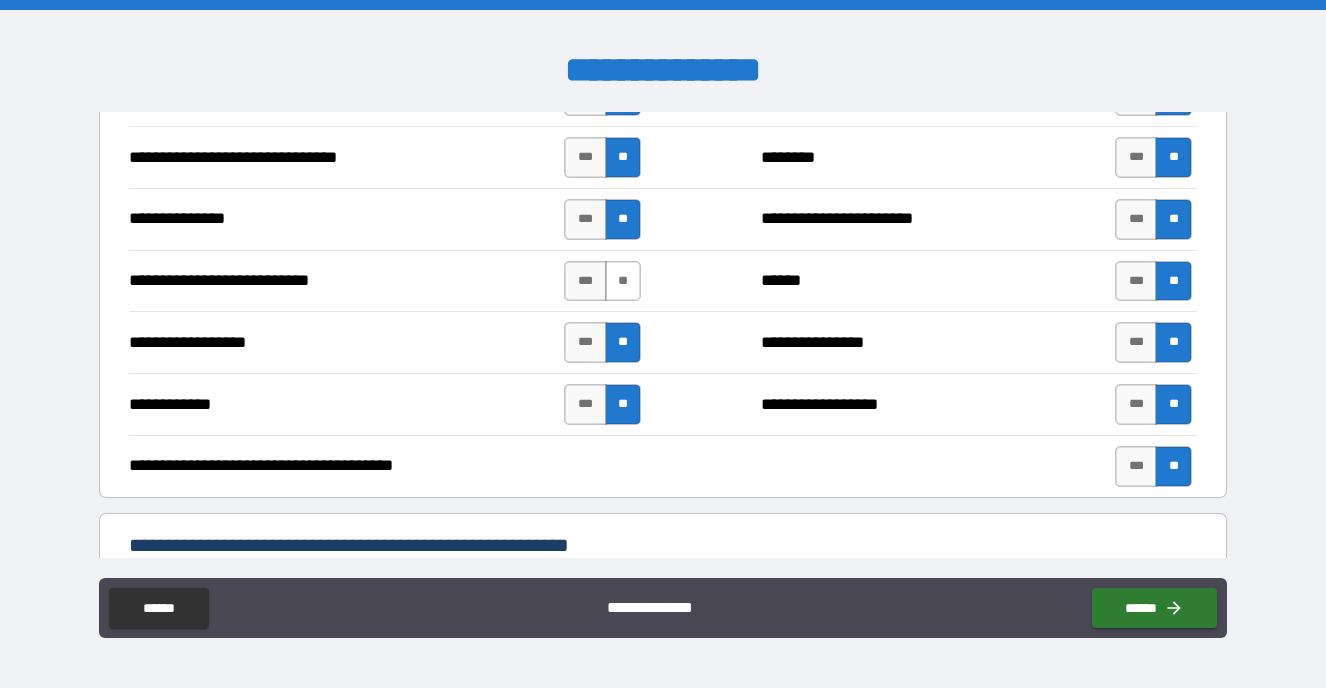 click on "**" at bounding box center (623, 281) 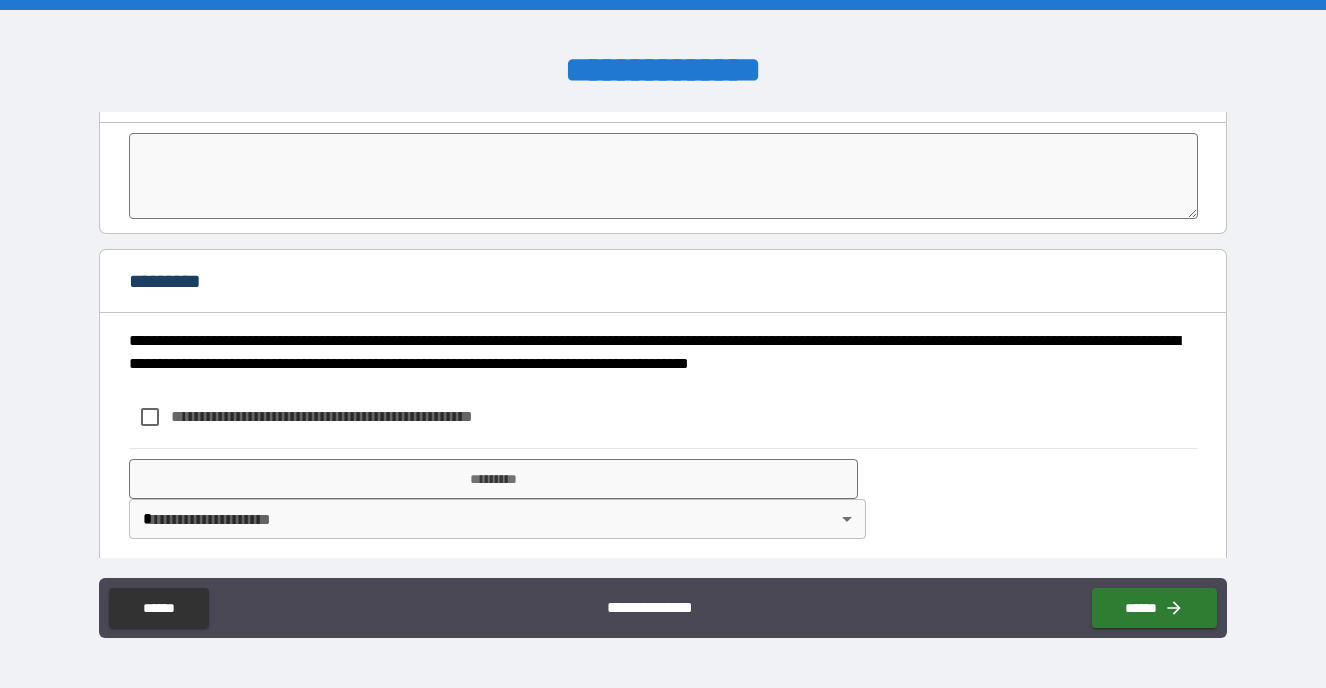 scroll, scrollTop: 3833, scrollLeft: 0, axis: vertical 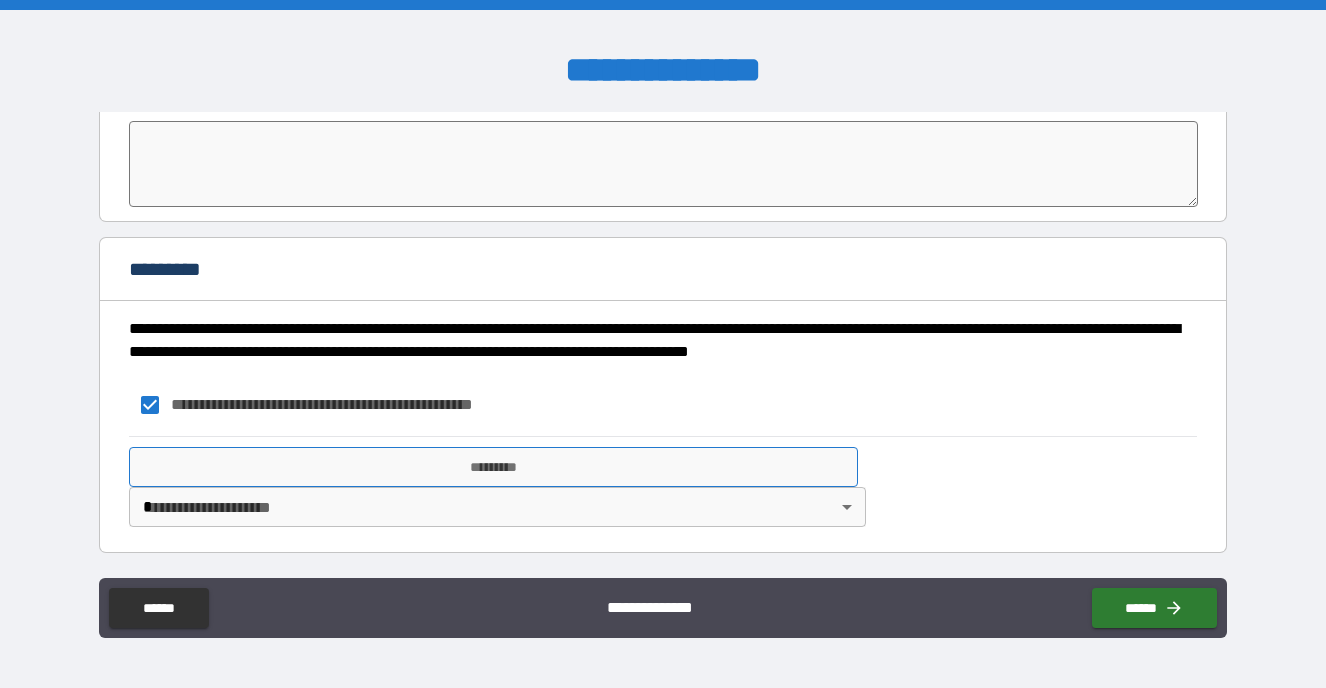 click on "*********" at bounding box center [493, 467] 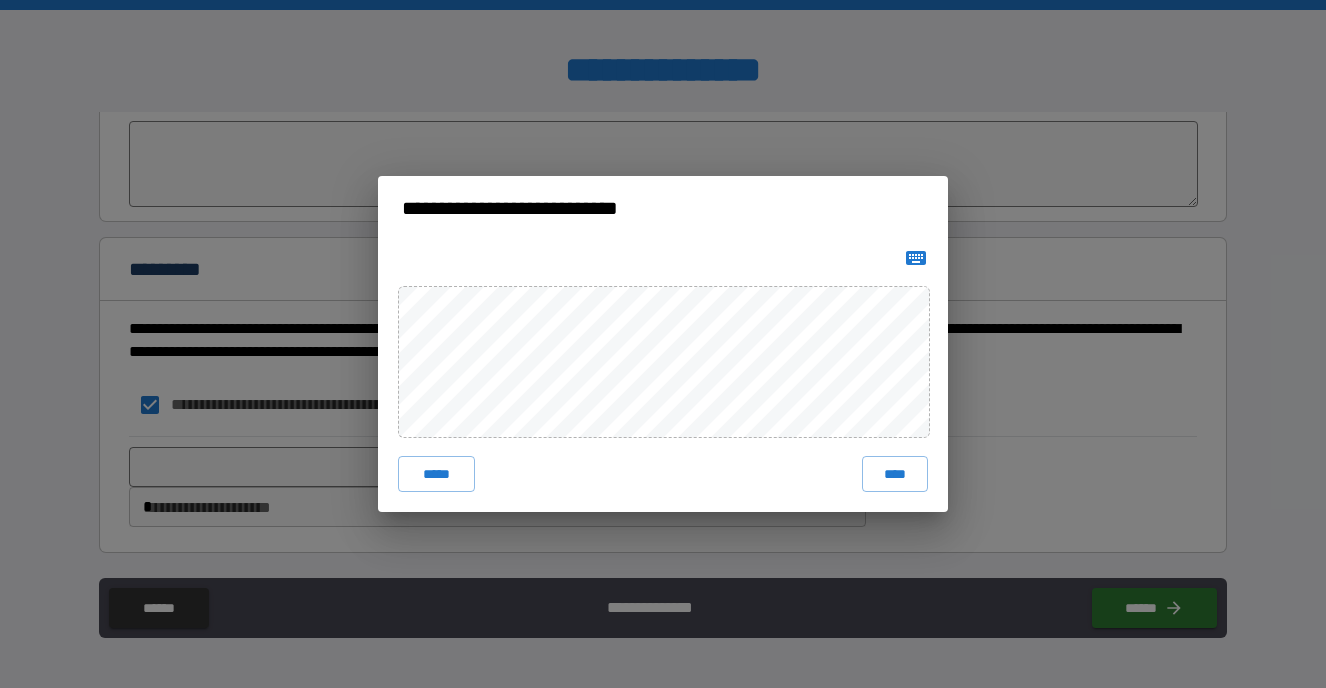 click on "**********" at bounding box center [663, 344] 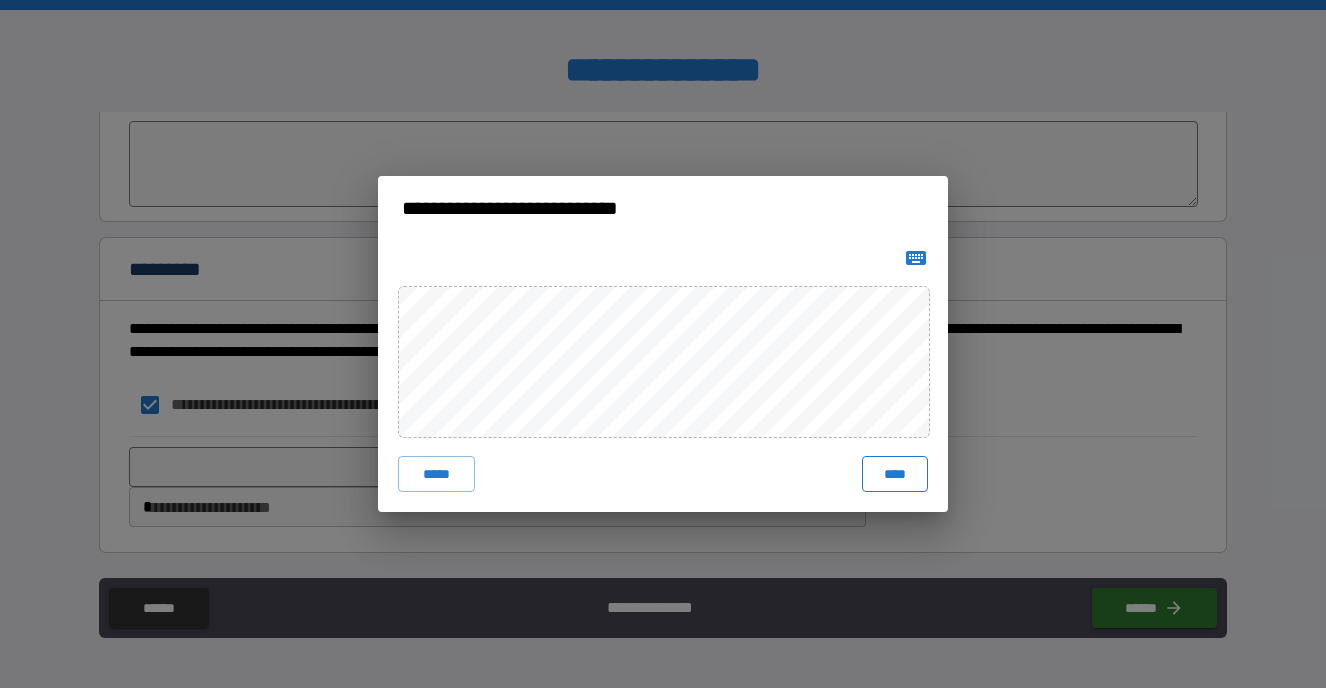 click on "****" at bounding box center (895, 474) 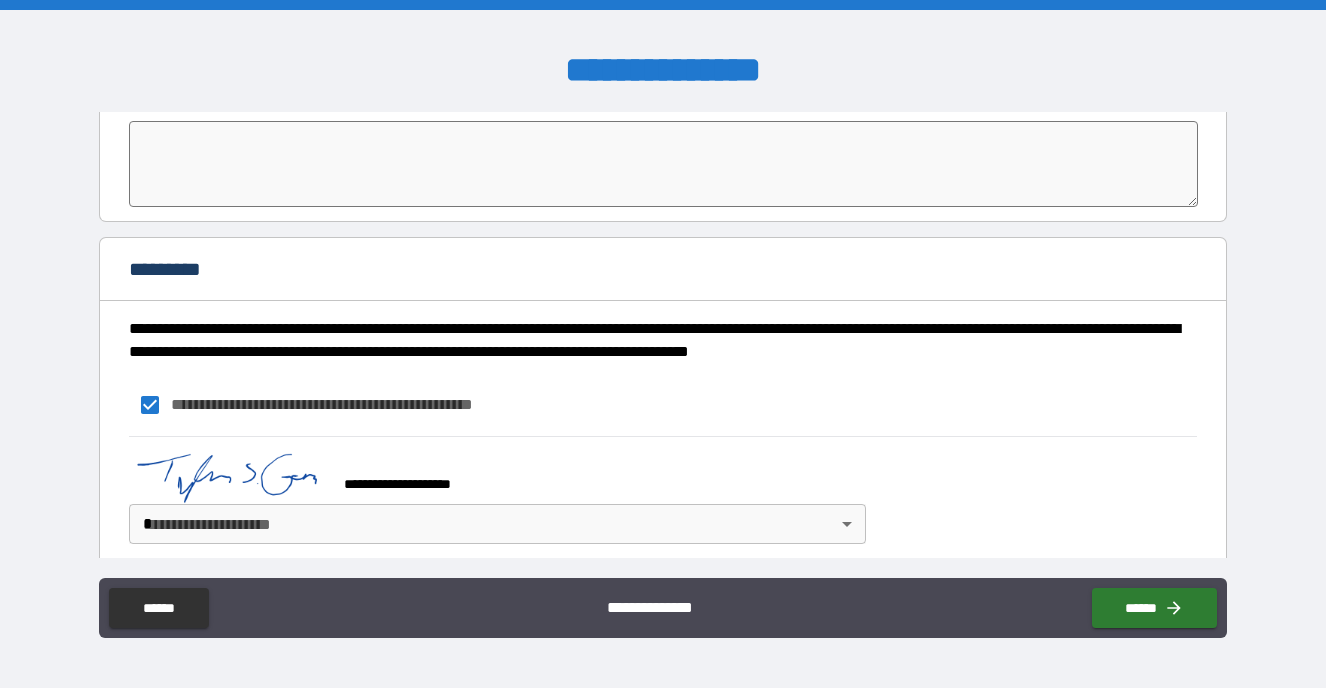 scroll, scrollTop: 3850, scrollLeft: 0, axis: vertical 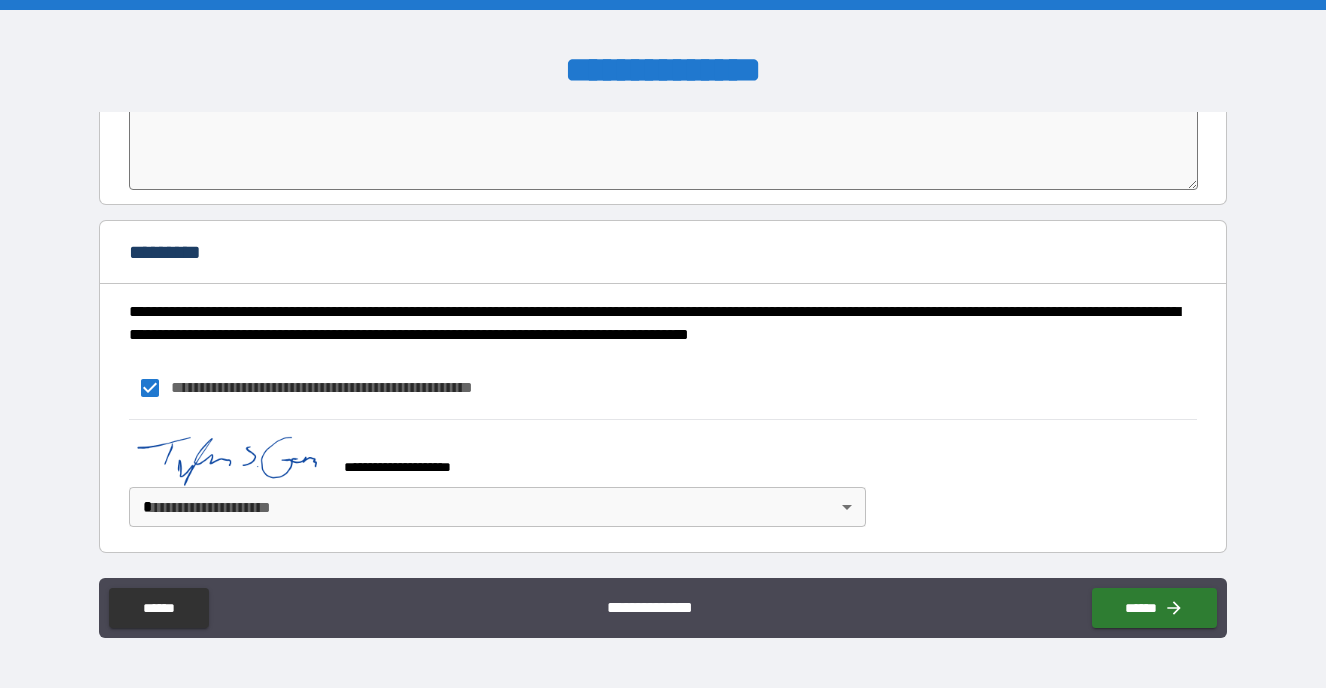 click on "**********" at bounding box center (663, 344) 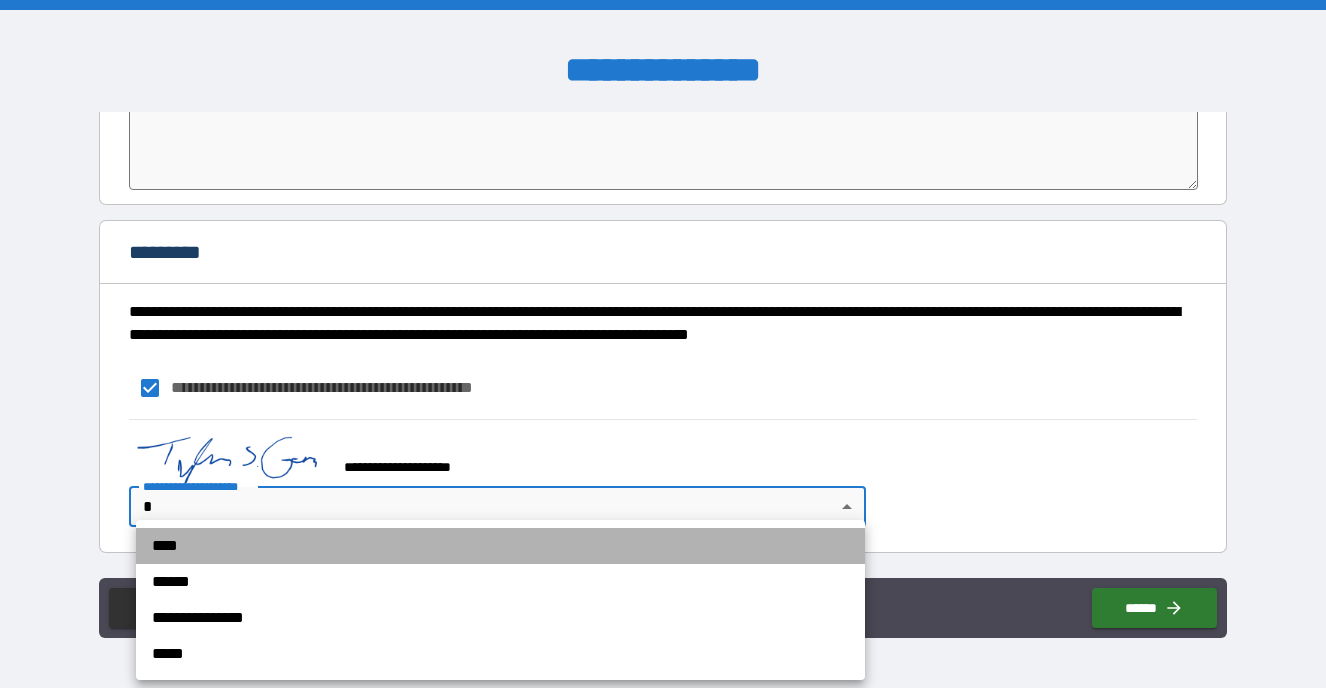 click on "****" at bounding box center [500, 546] 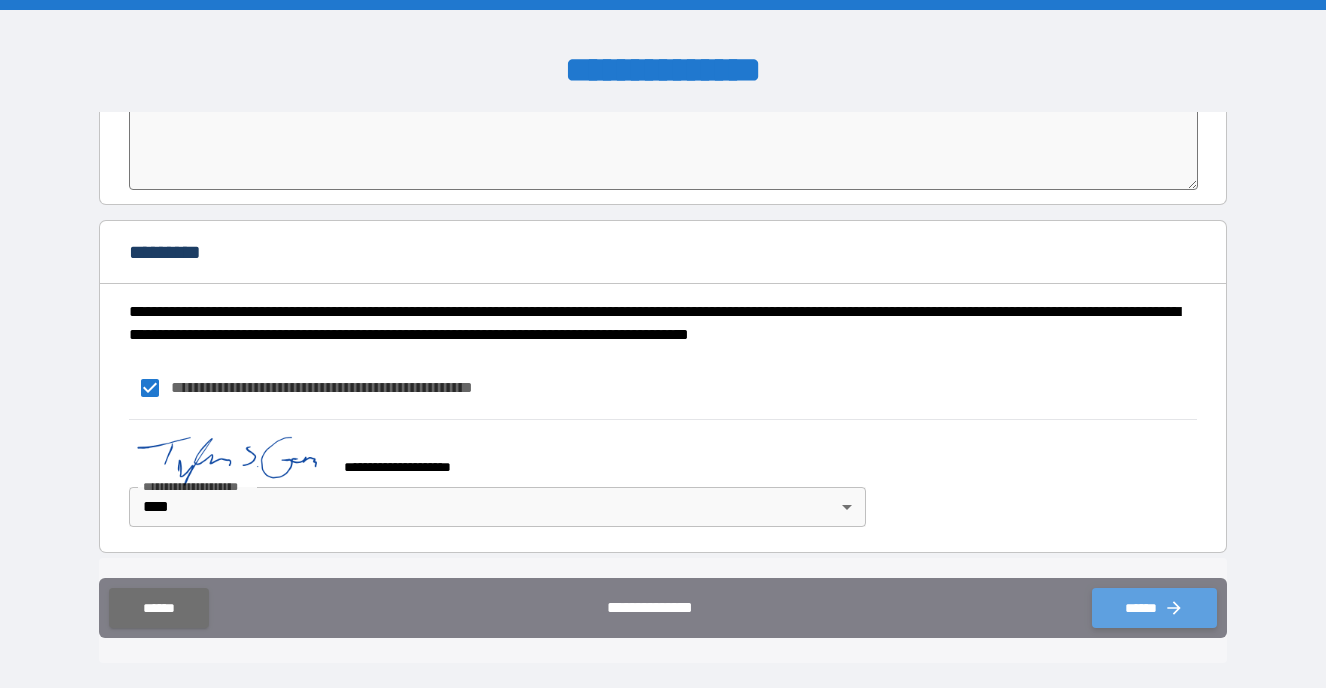click on "******" at bounding box center (1154, 608) 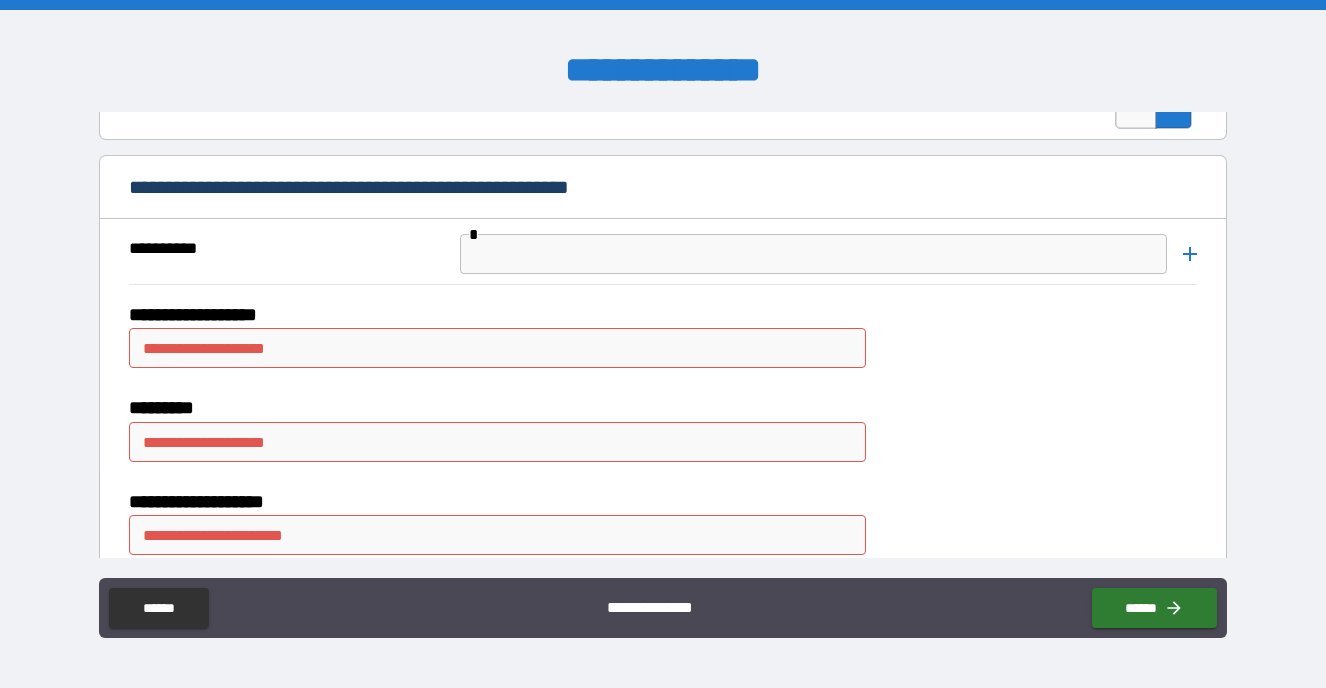 scroll, scrollTop: 3300, scrollLeft: 0, axis: vertical 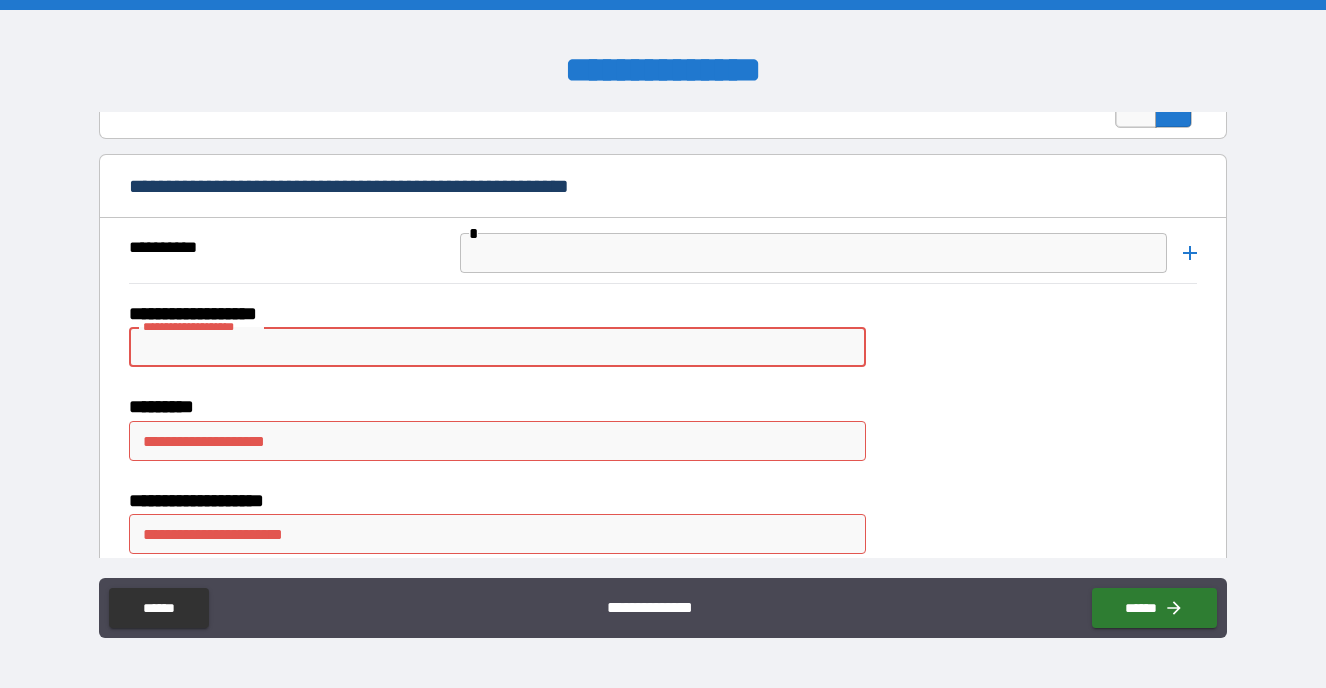 click on "**********" at bounding box center [497, 347] 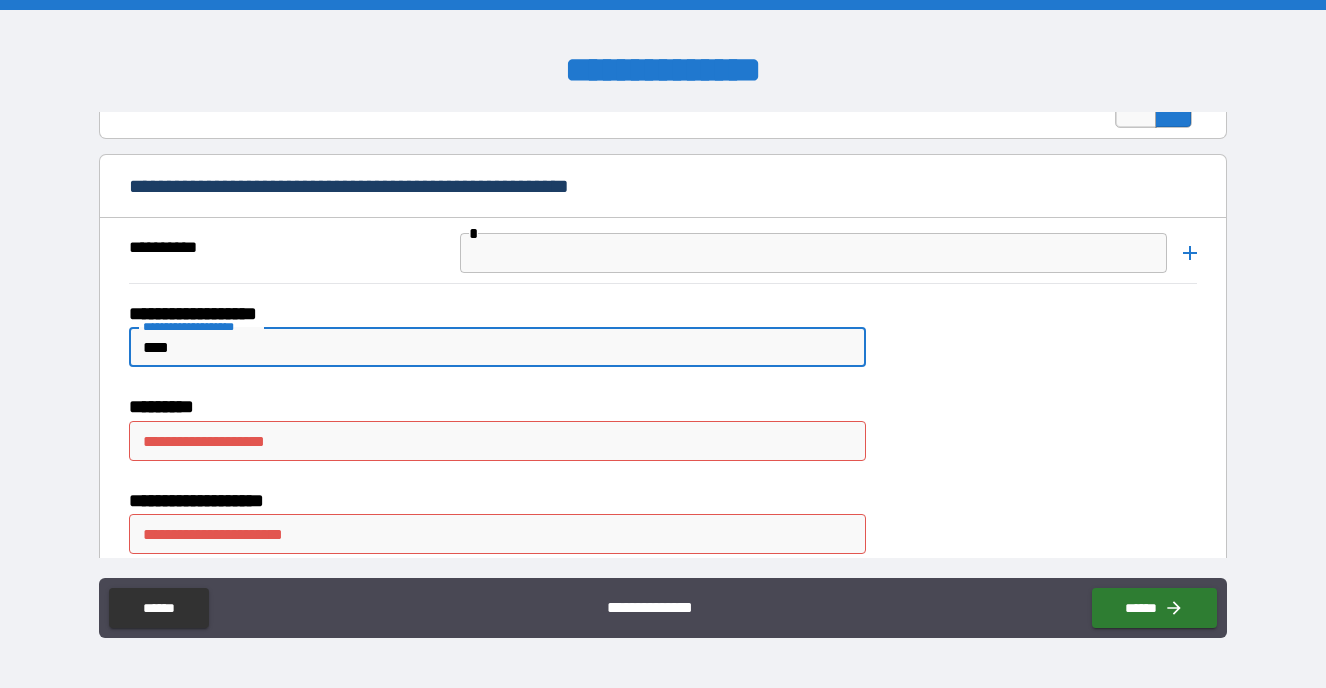 type on "****" 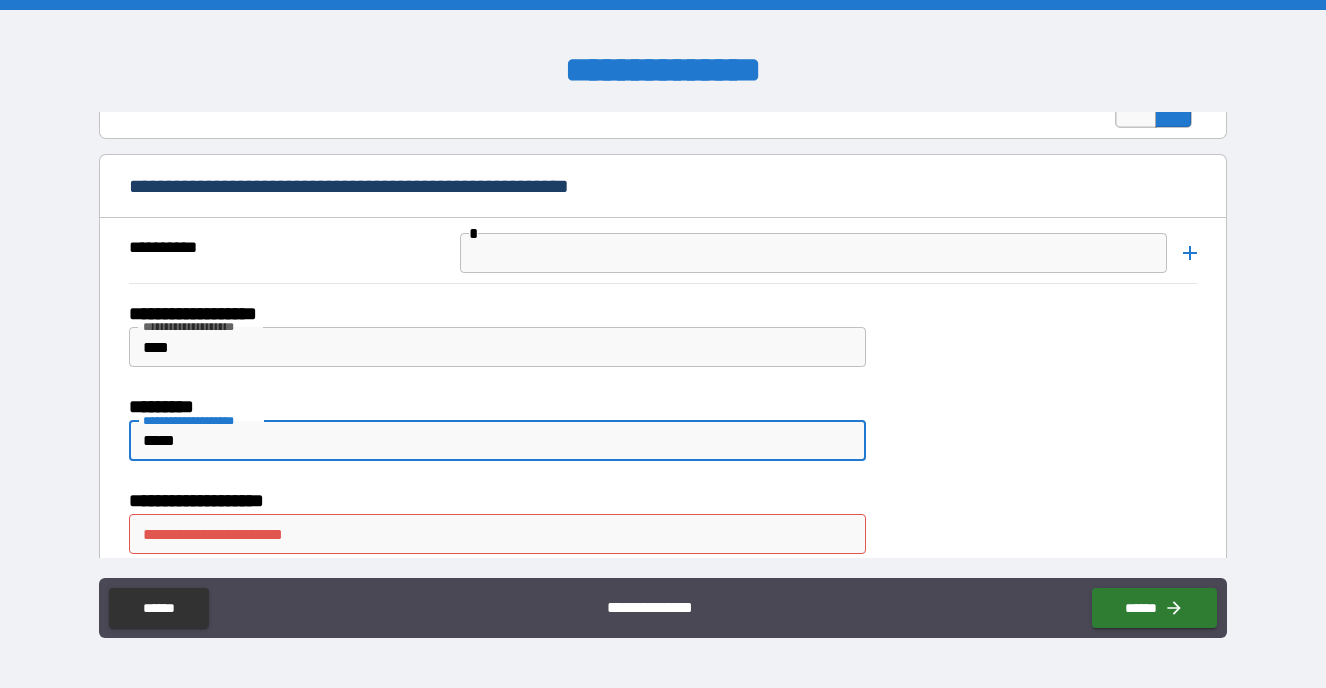 type on "*****" 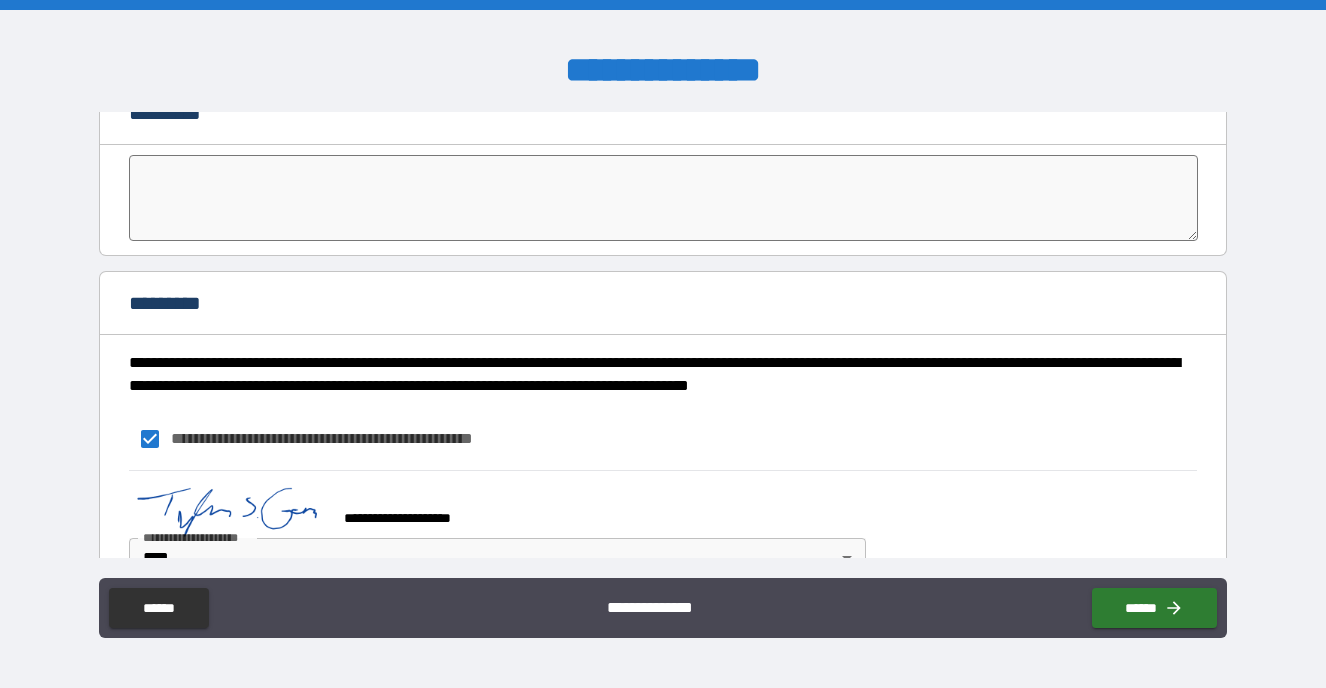 scroll, scrollTop: 3850, scrollLeft: 0, axis: vertical 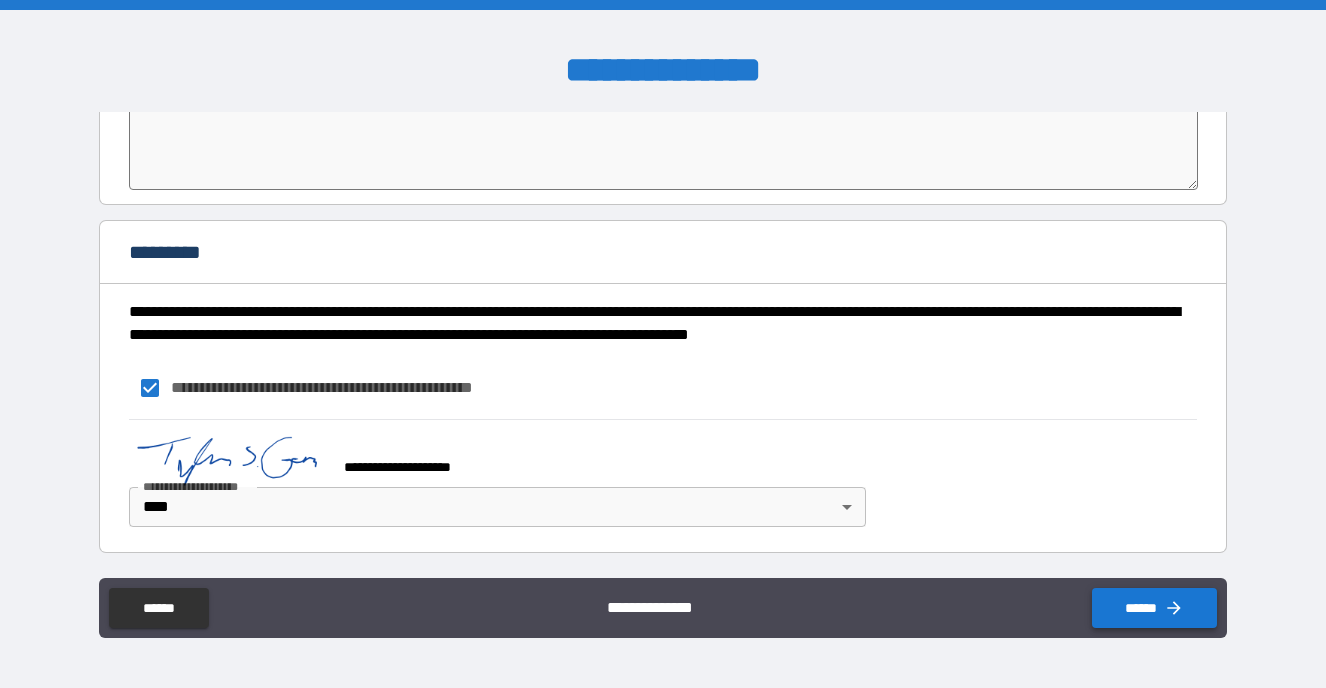 type on "**********" 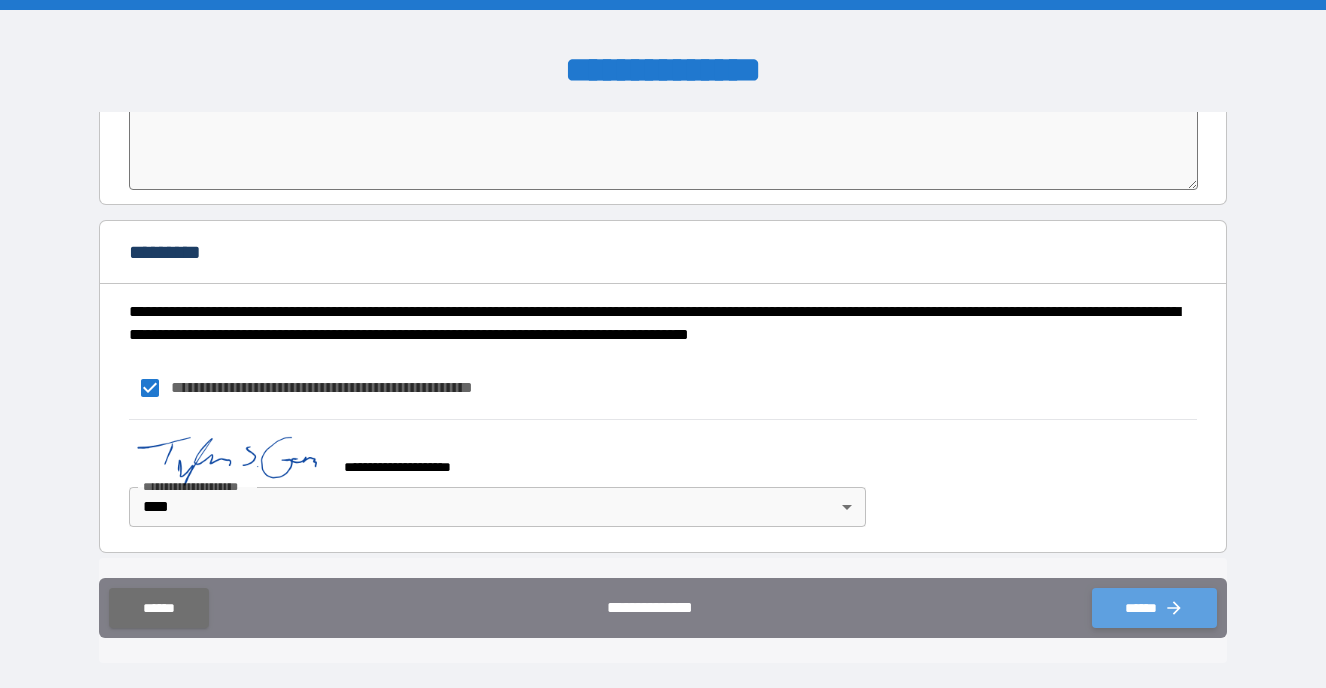 click on "******" at bounding box center (1154, 608) 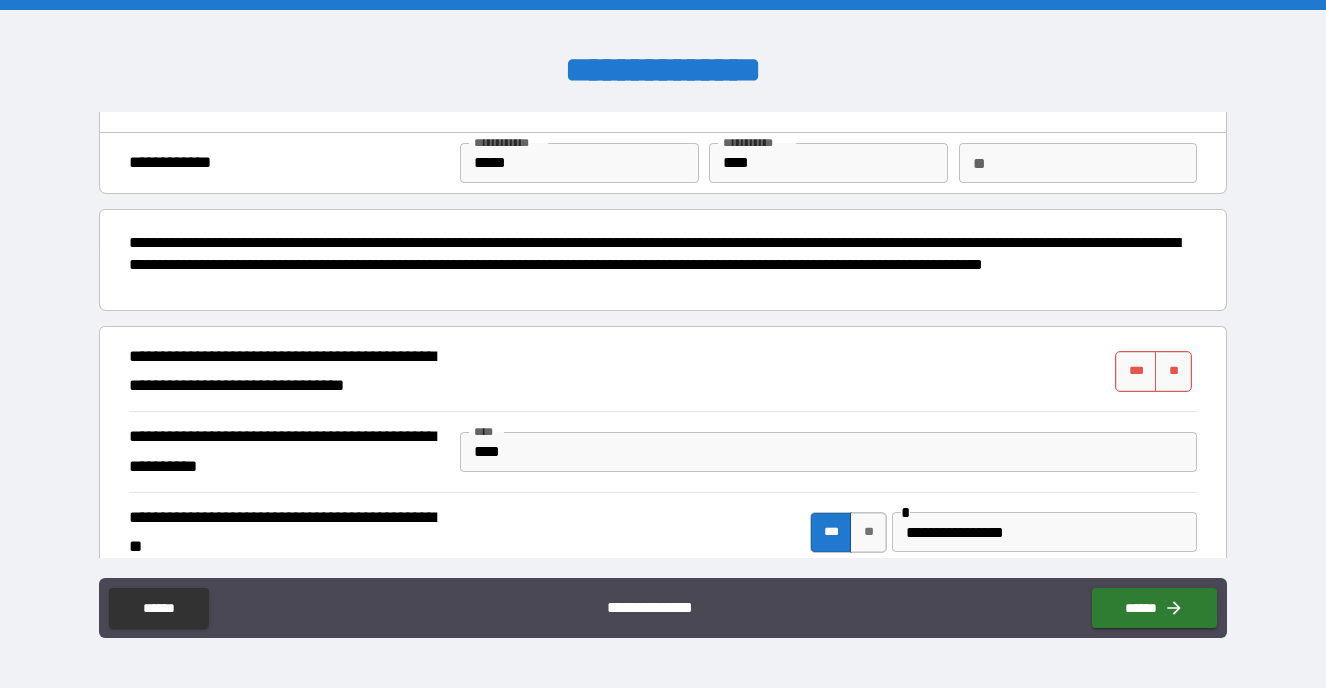 scroll, scrollTop: 48, scrollLeft: 0, axis: vertical 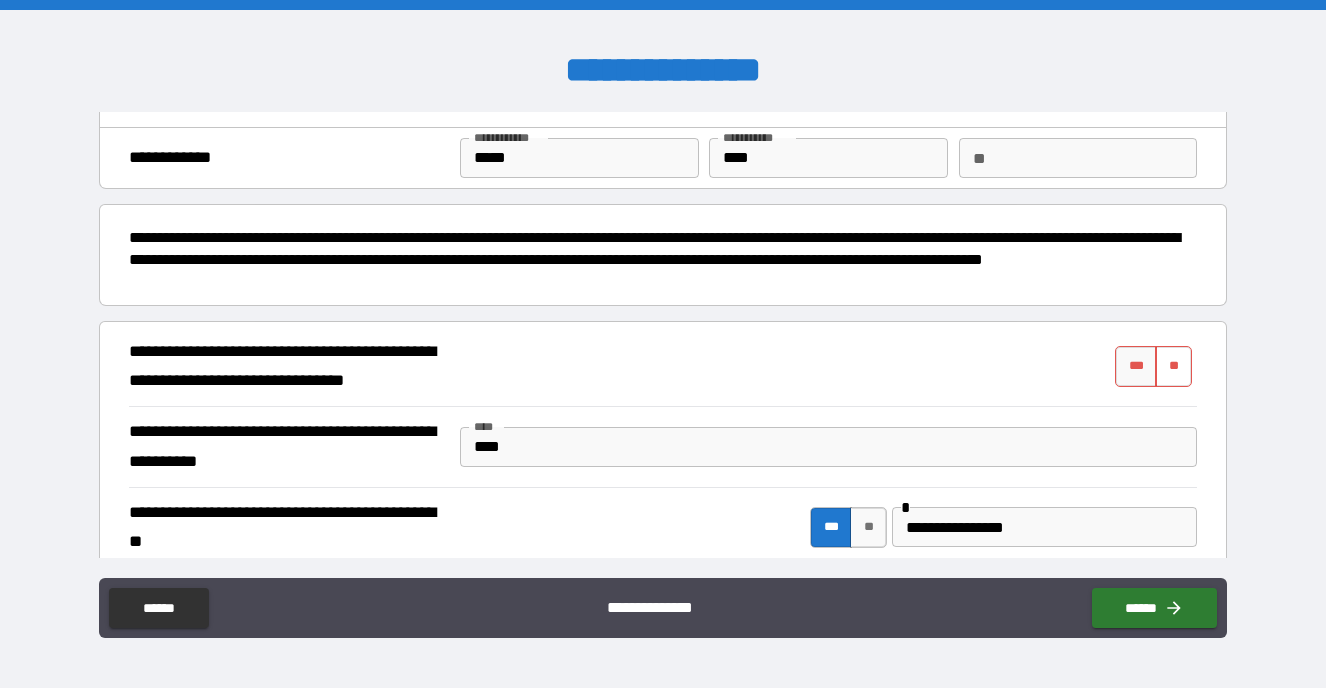 click on "**" at bounding box center [1173, 366] 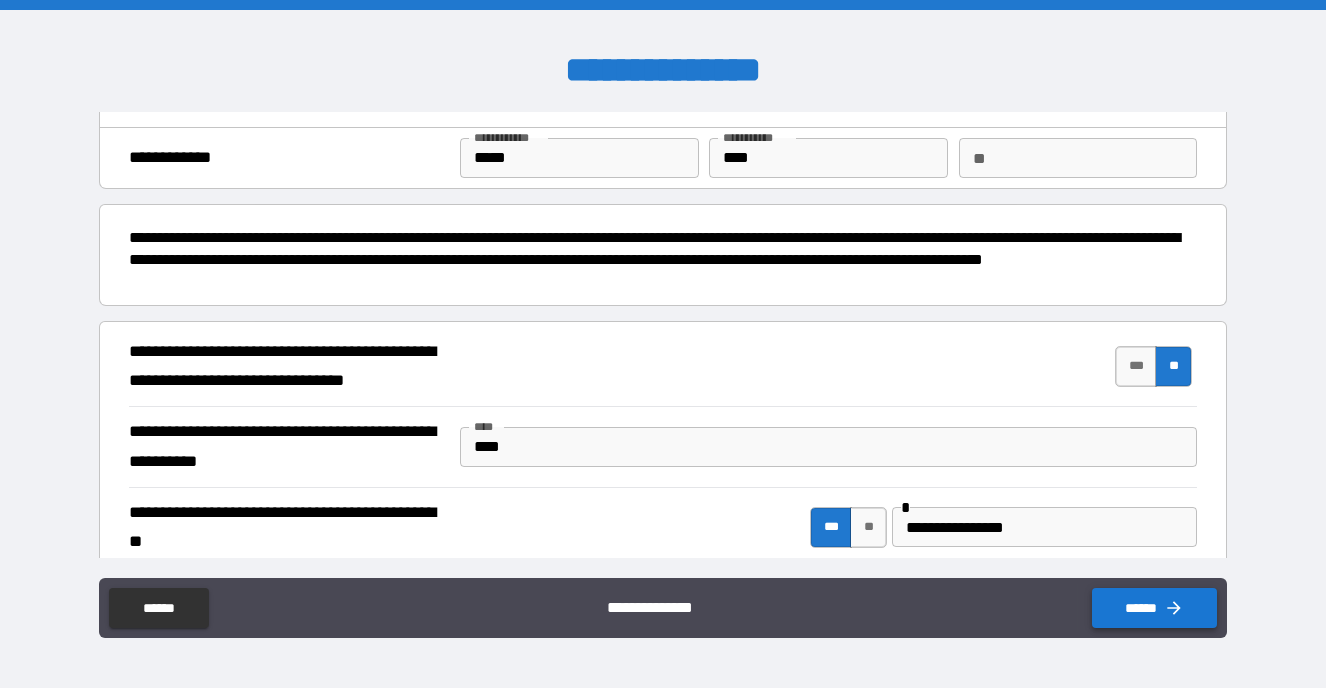 click on "******" at bounding box center (1154, 608) 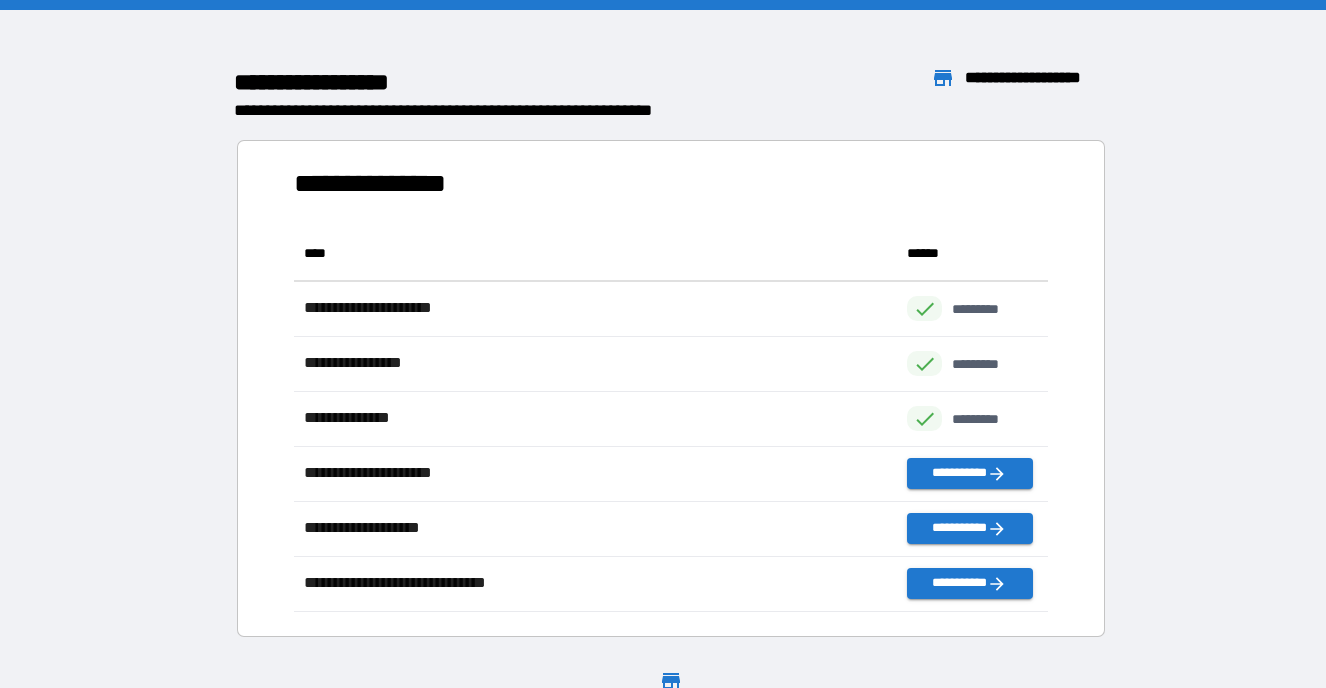 scroll, scrollTop: 1, scrollLeft: 1, axis: both 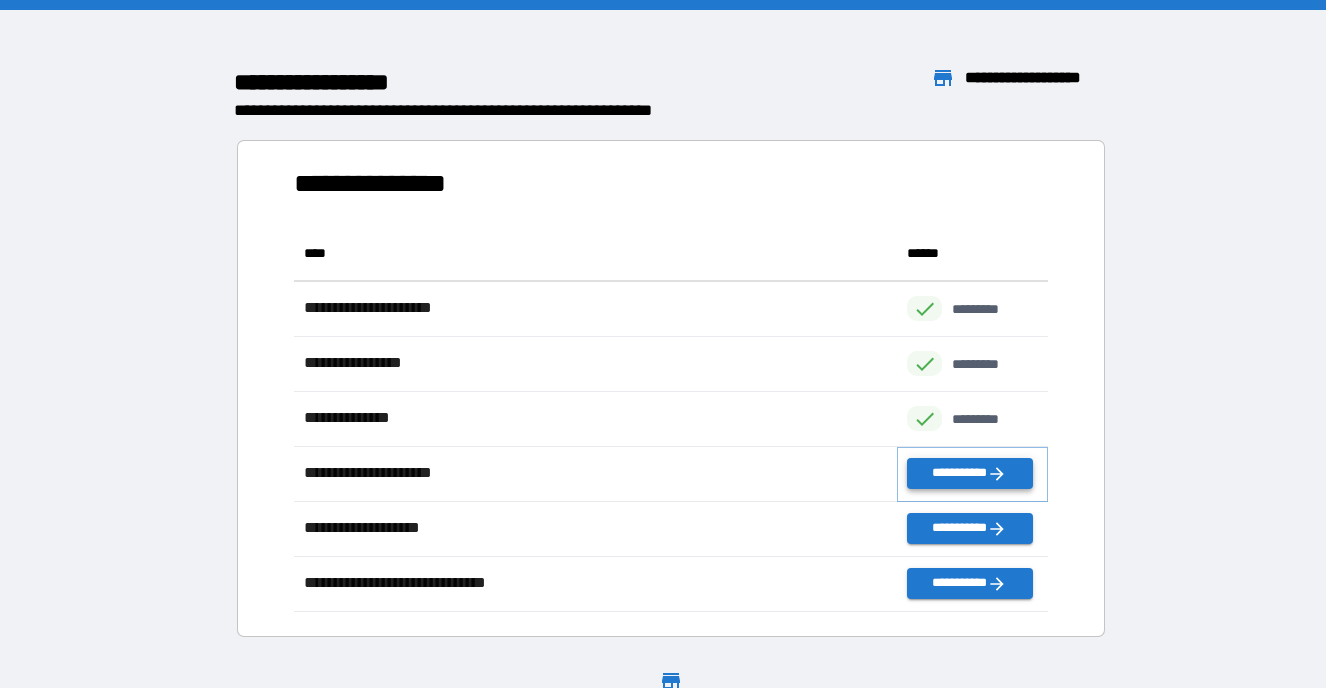 click on "**********" at bounding box center [969, 473] 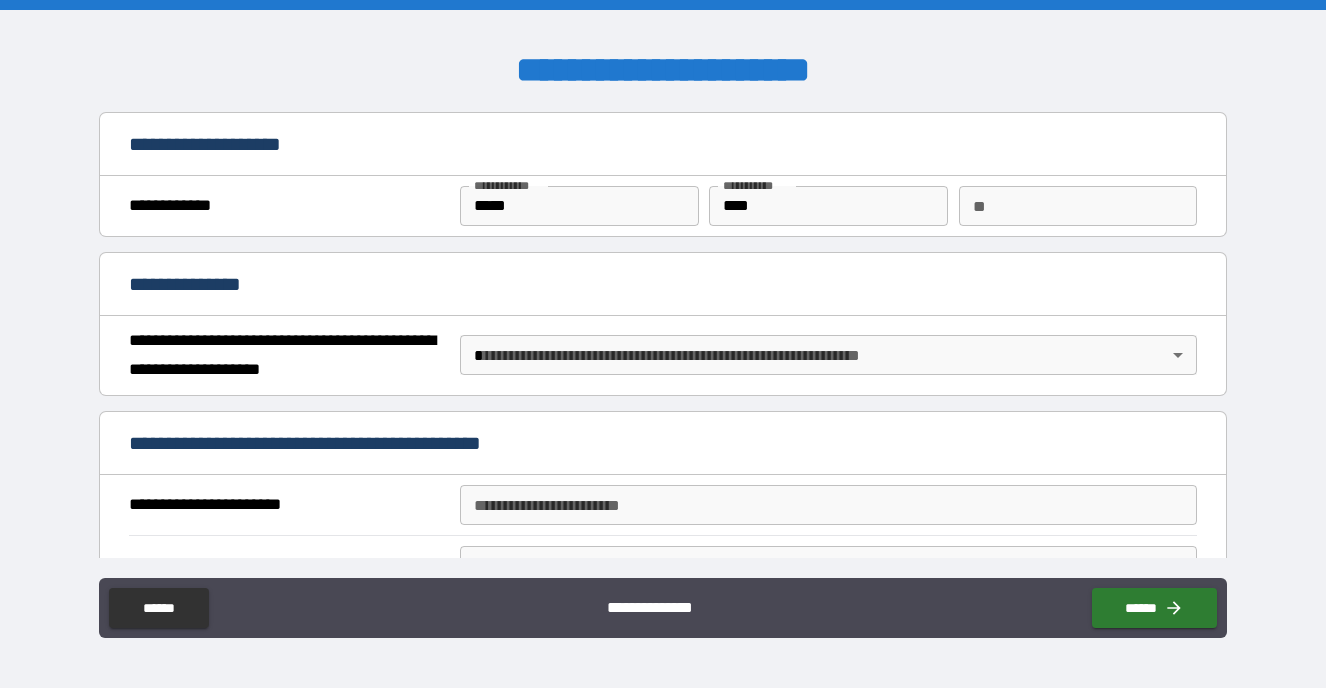 click on "**********" at bounding box center [663, 344] 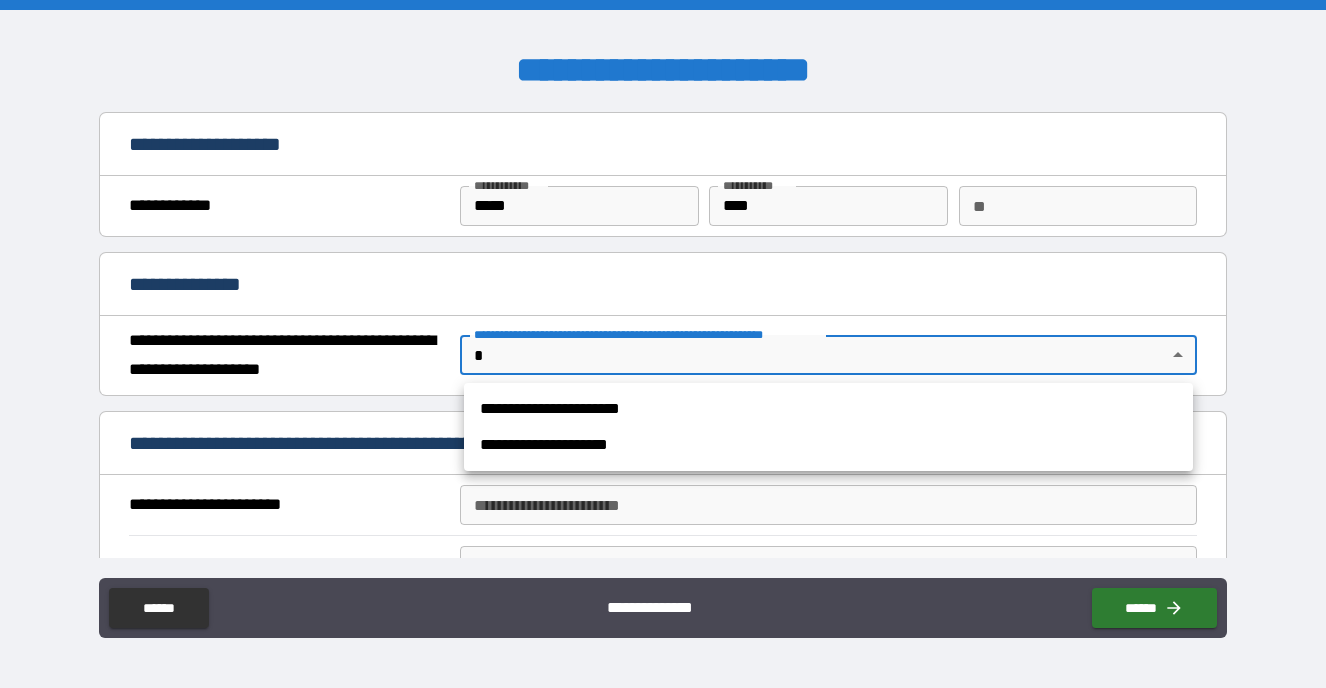 click on "**********" at bounding box center (828, 409) 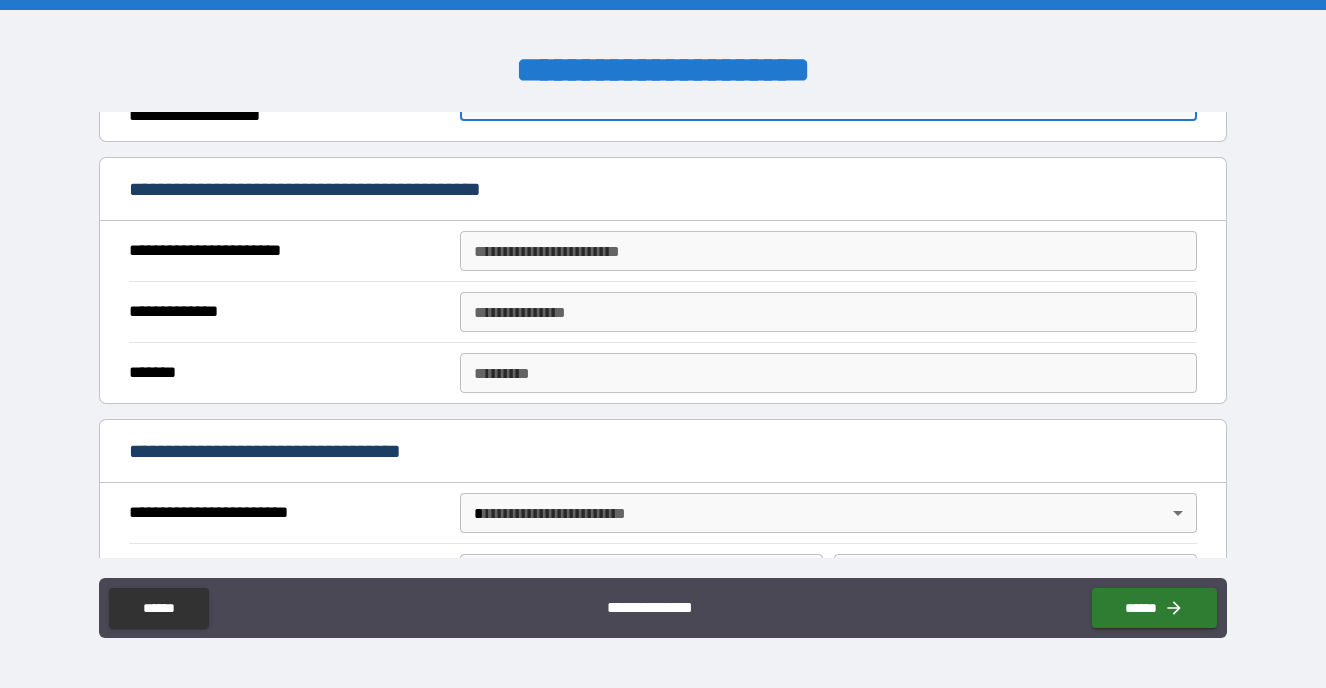 scroll, scrollTop: 326, scrollLeft: 0, axis: vertical 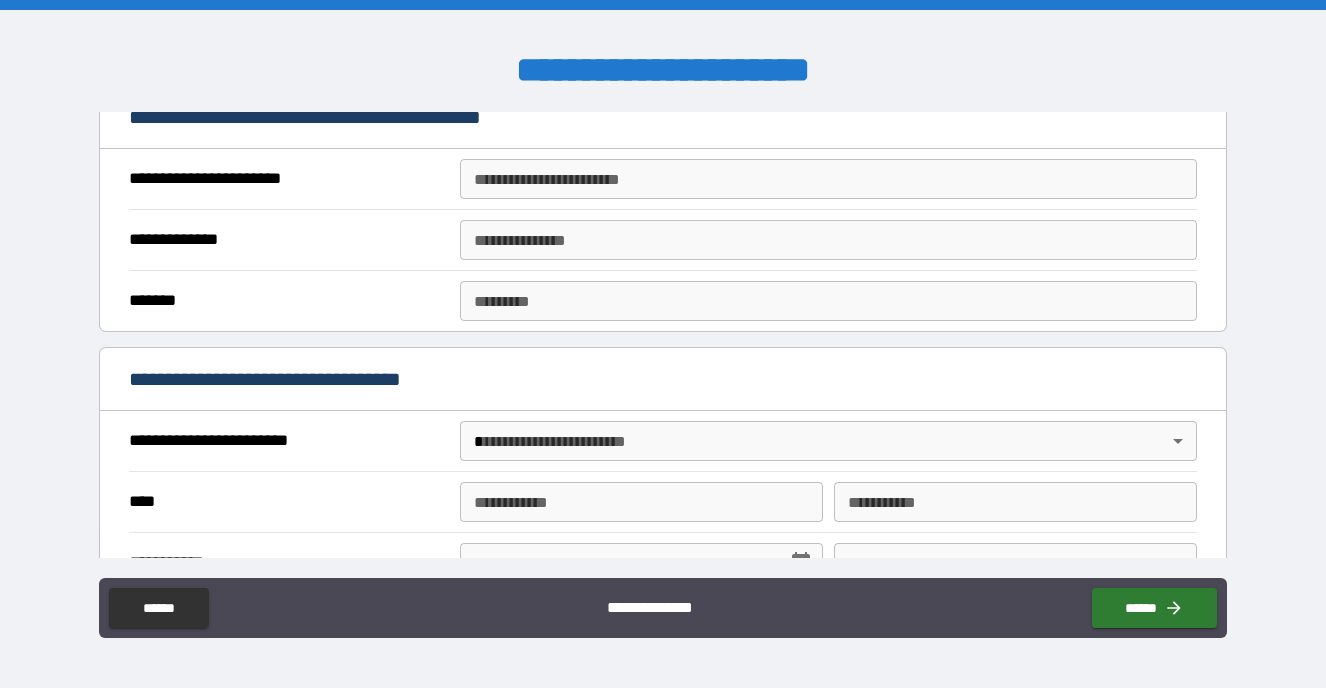 click on "**********" at bounding box center [828, 179] 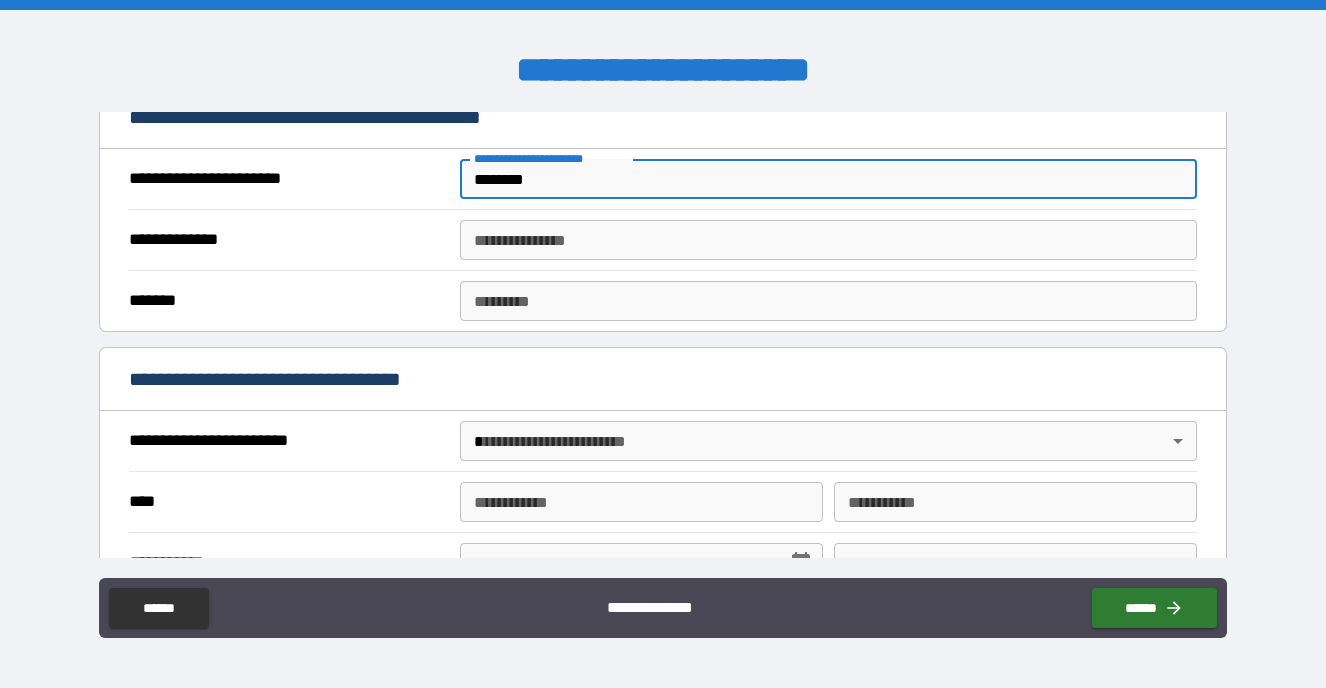 type on "********" 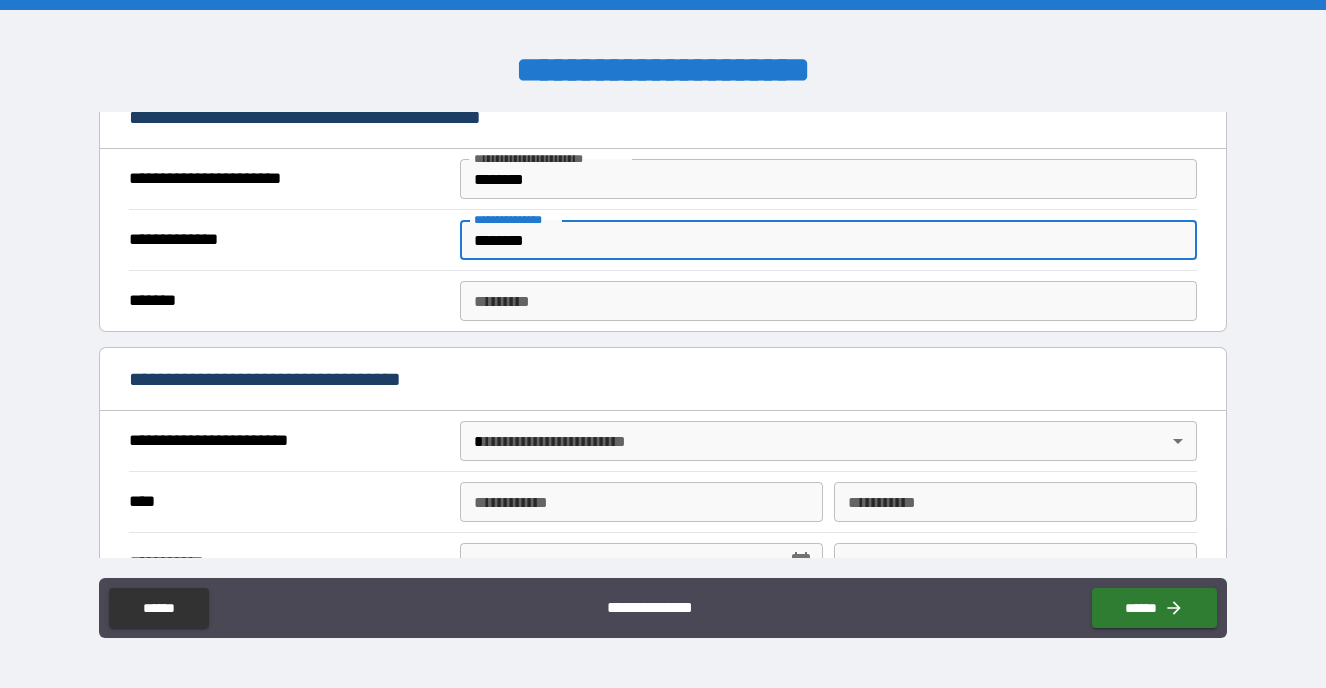 type on "********" 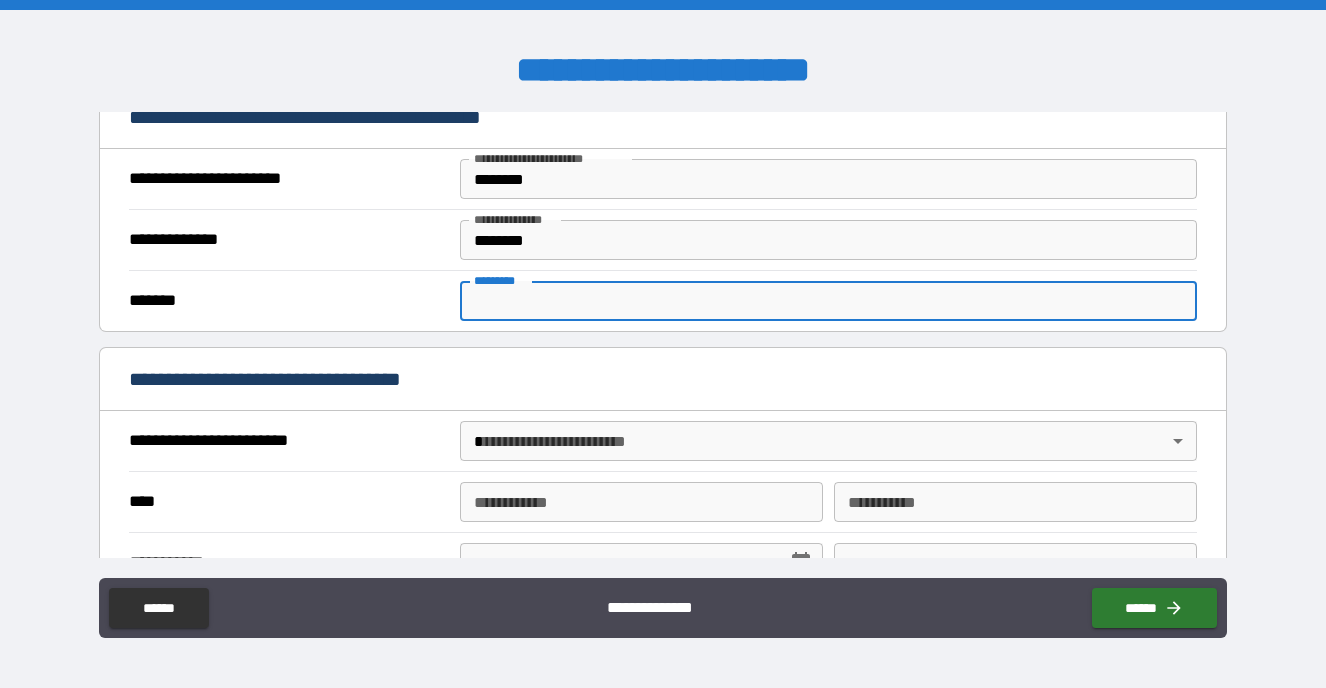click on "*******   *" at bounding box center [828, 301] 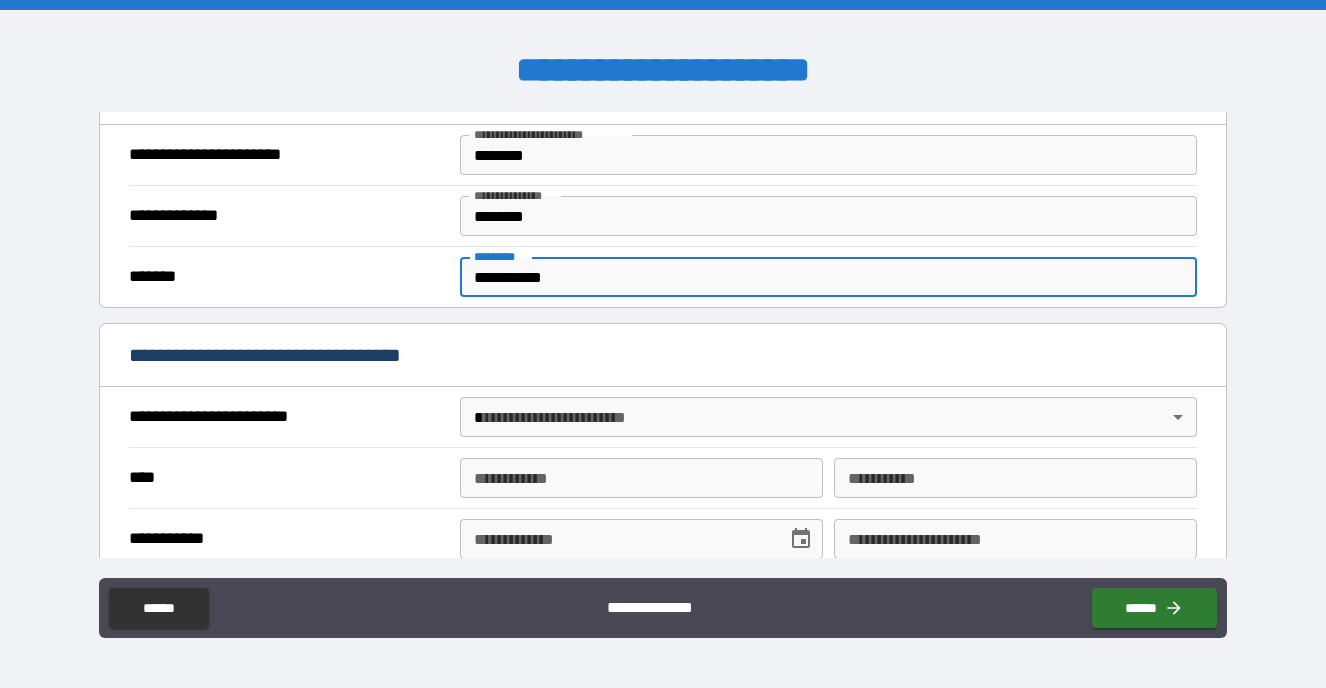 scroll, scrollTop: 359, scrollLeft: 0, axis: vertical 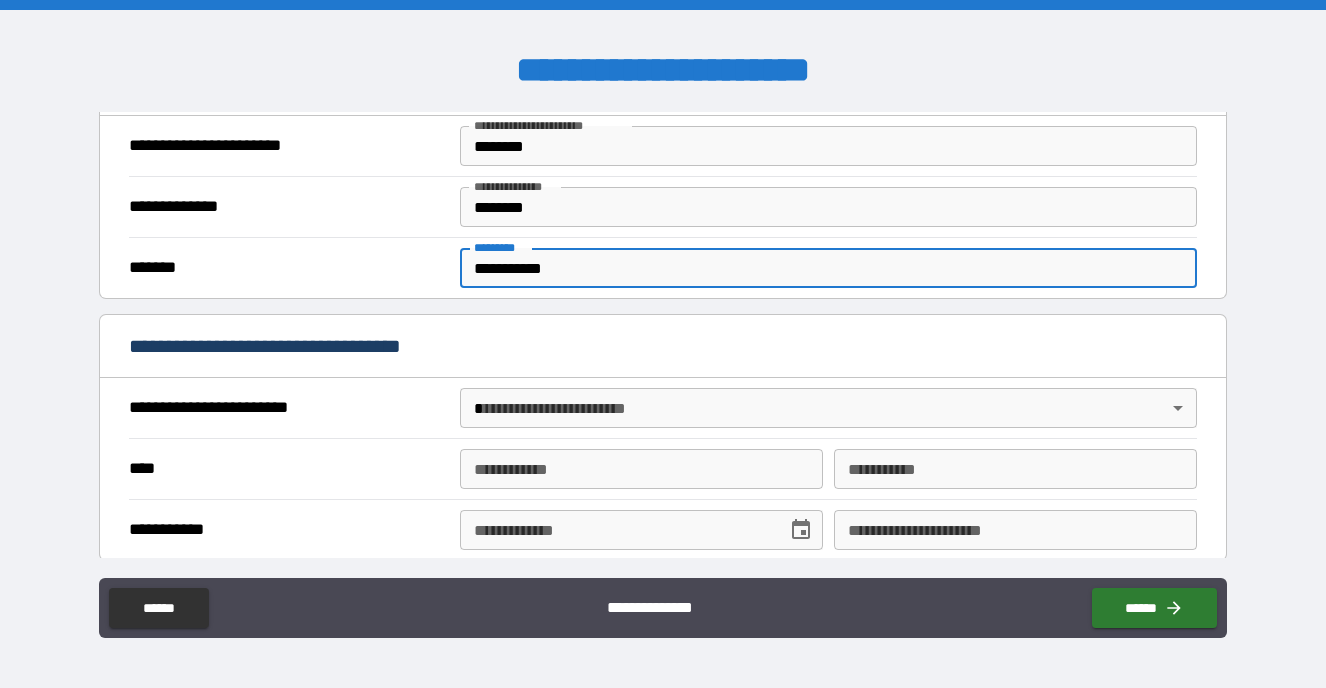 type on "**********" 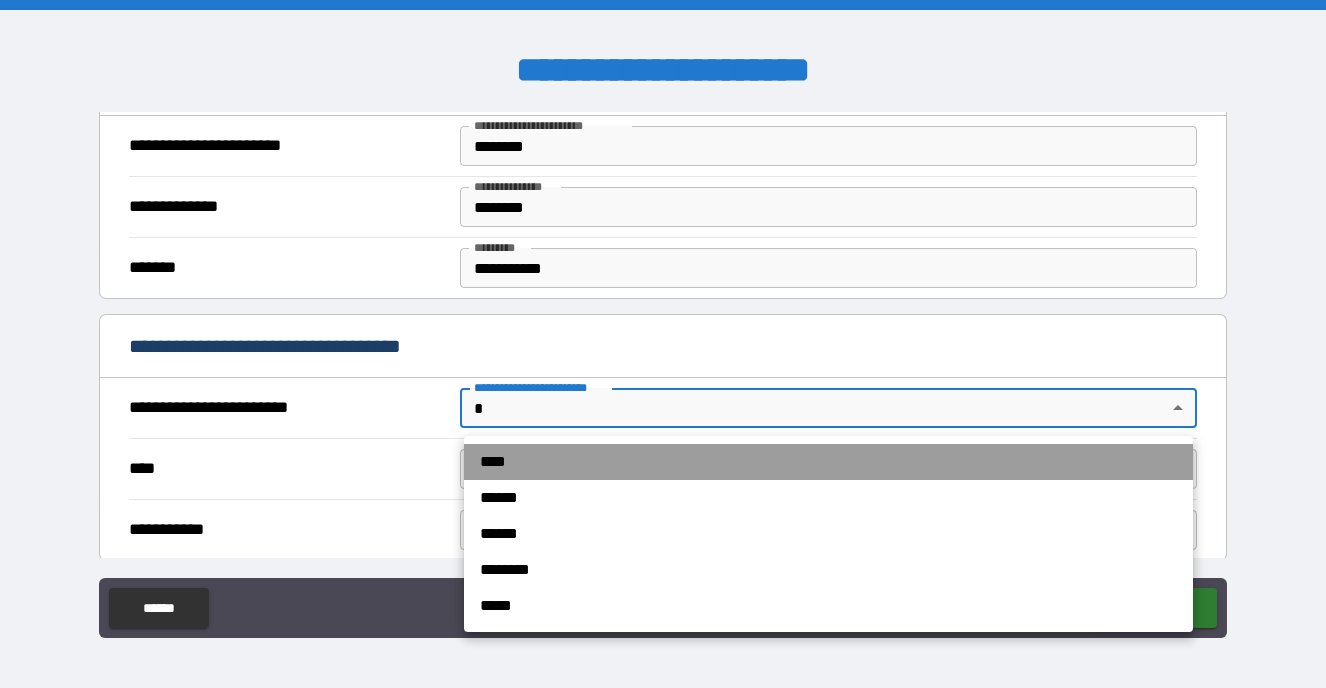 click on "****" at bounding box center (828, 462) 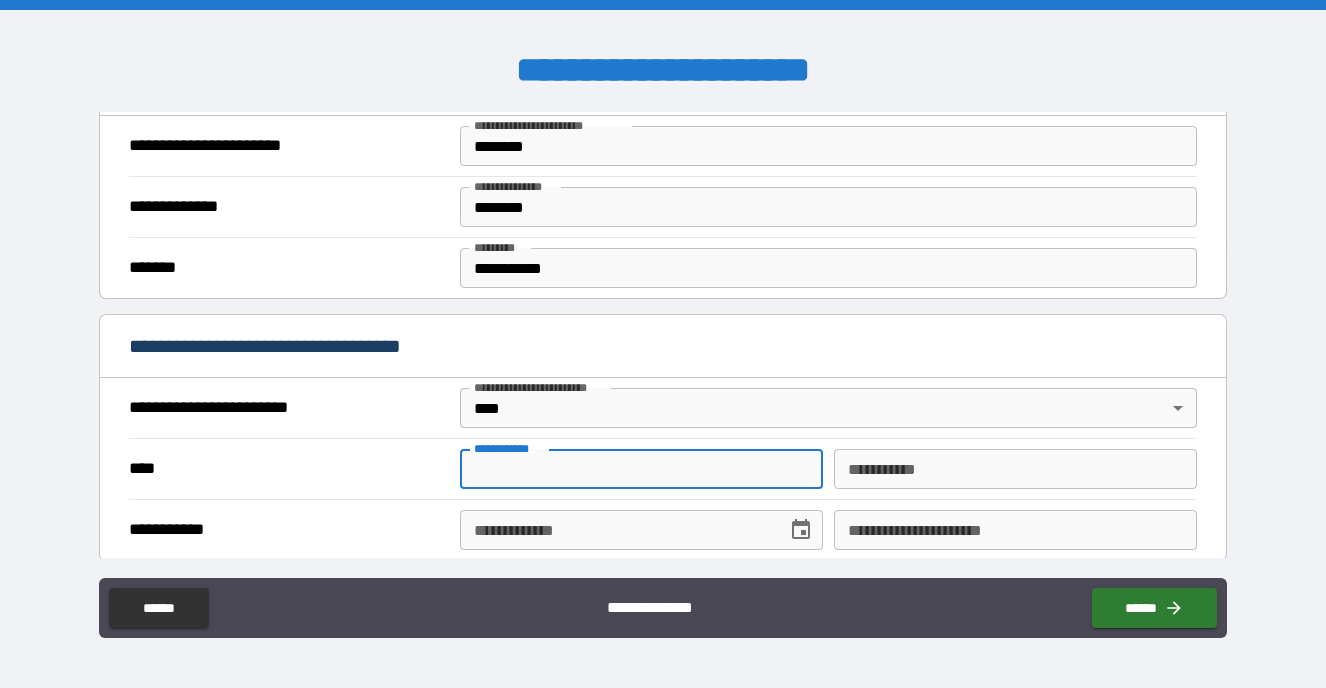 click on "**********" at bounding box center (641, 469) 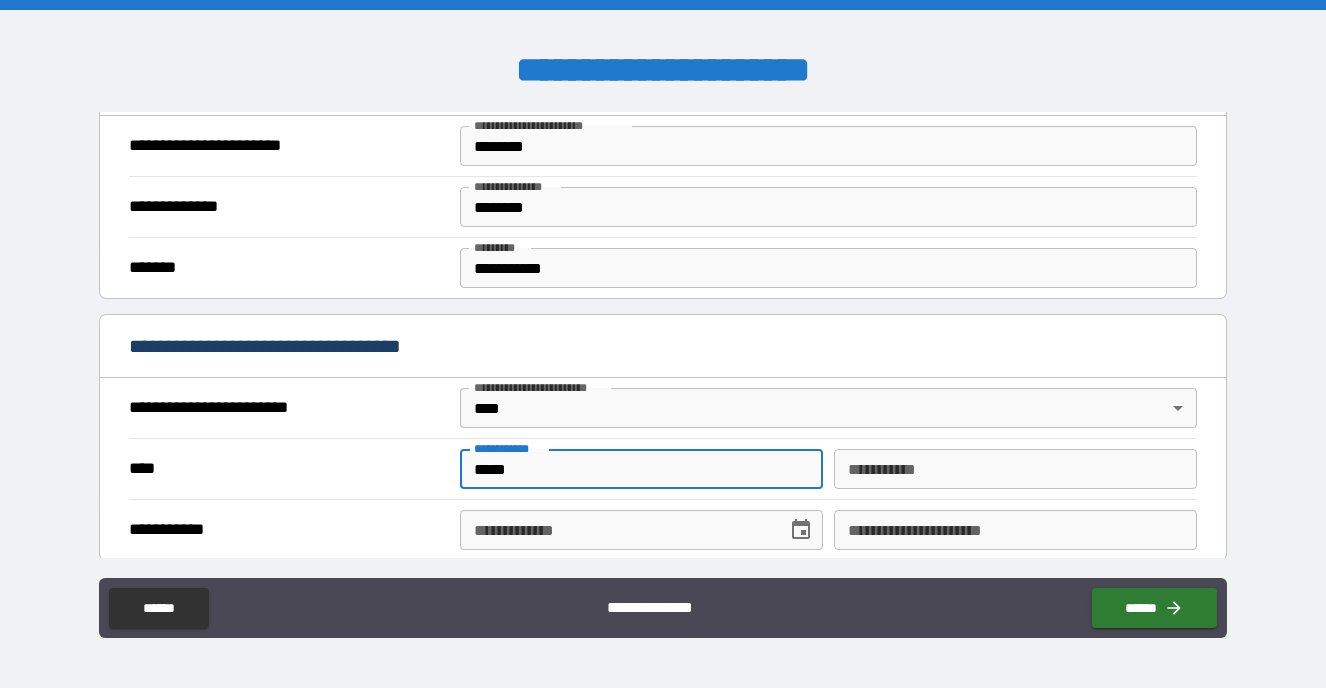 type on "*****" 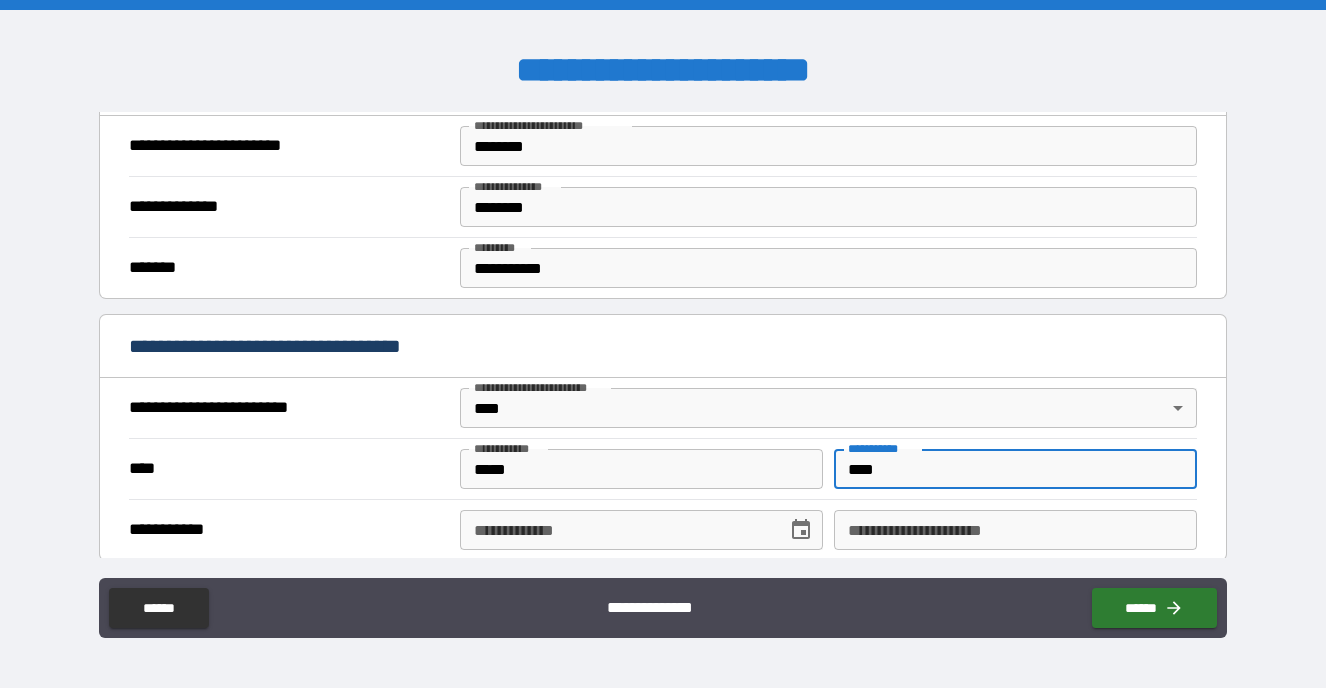 type on "****" 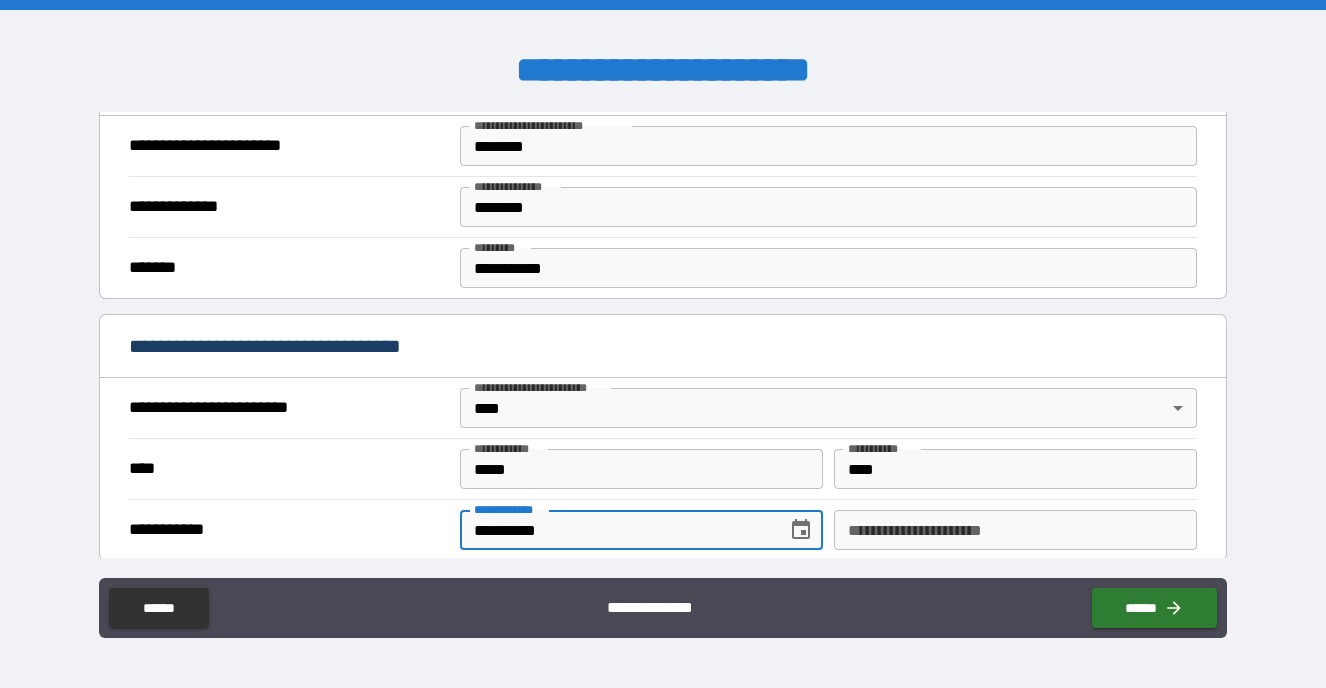 type on "**********" 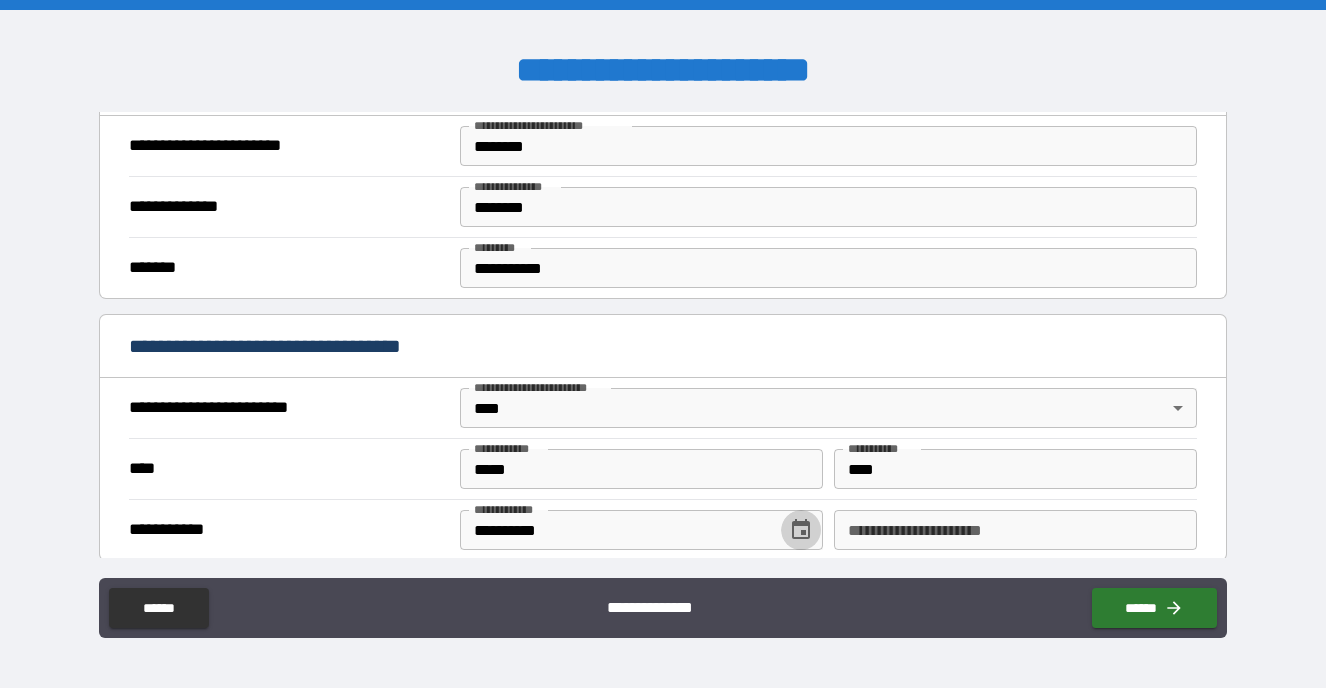type 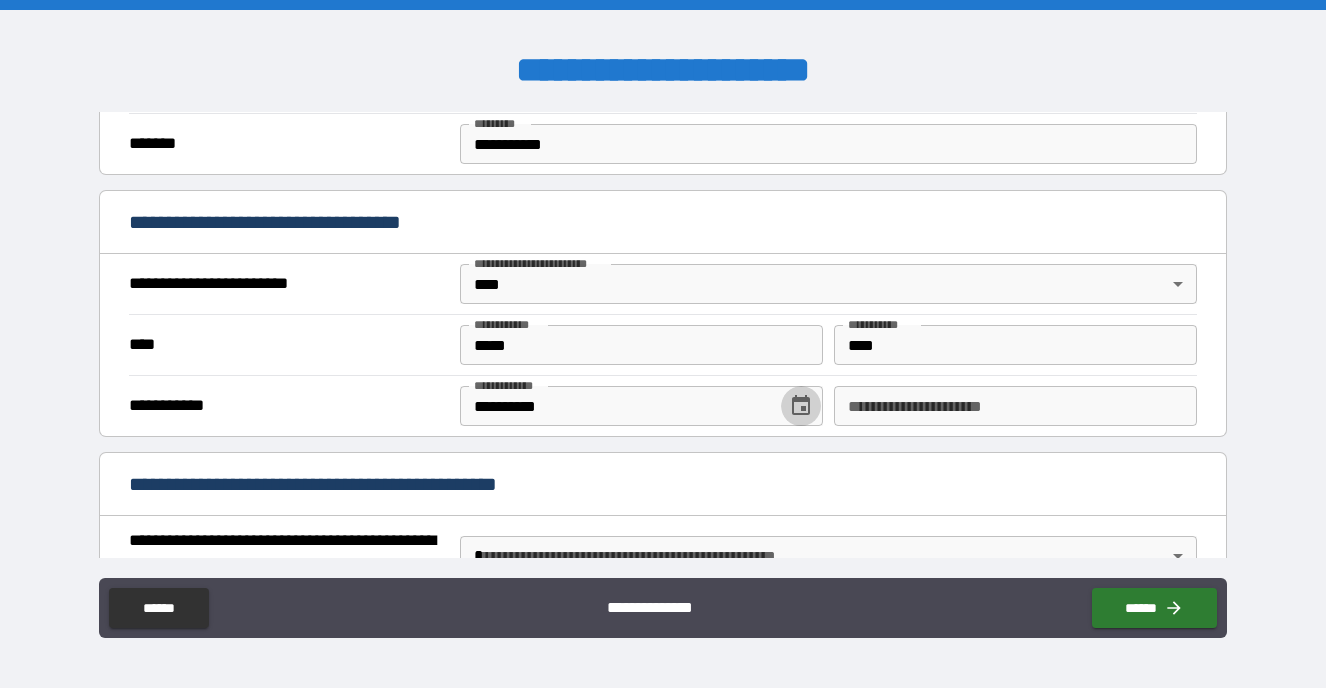 scroll, scrollTop: 492, scrollLeft: 0, axis: vertical 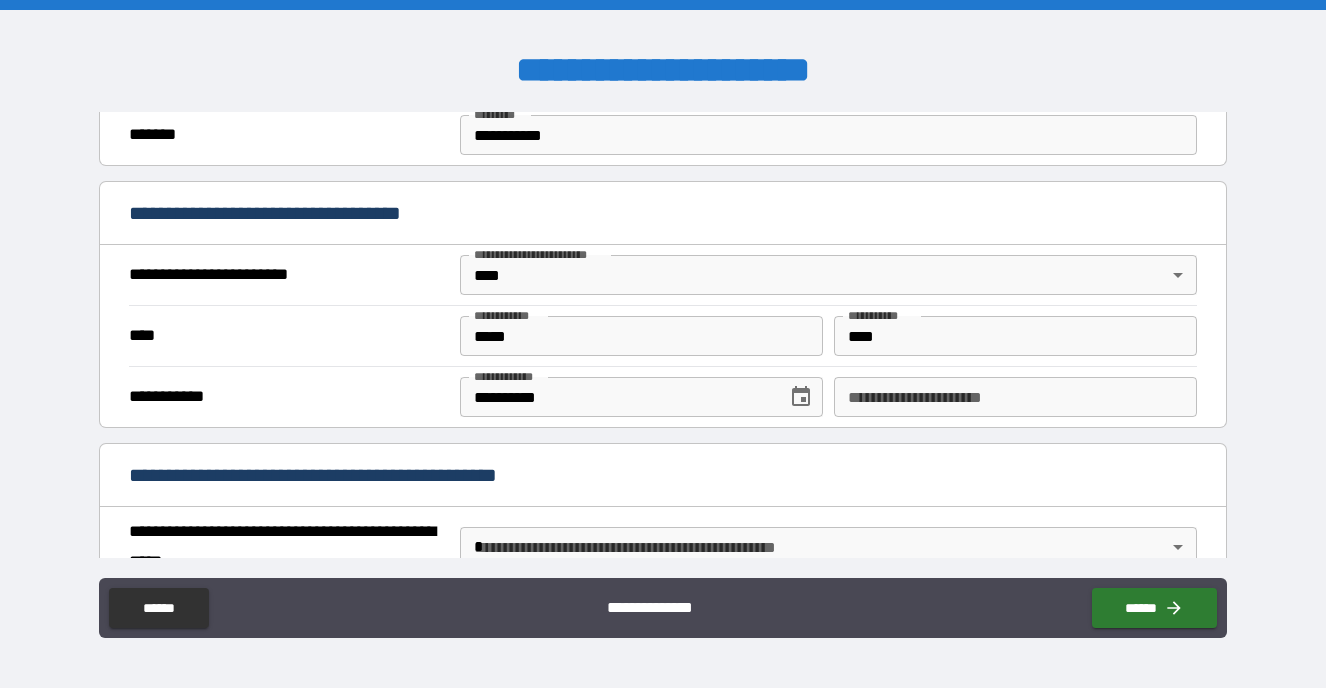 click on "**********" at bounding box center [1015, 397] 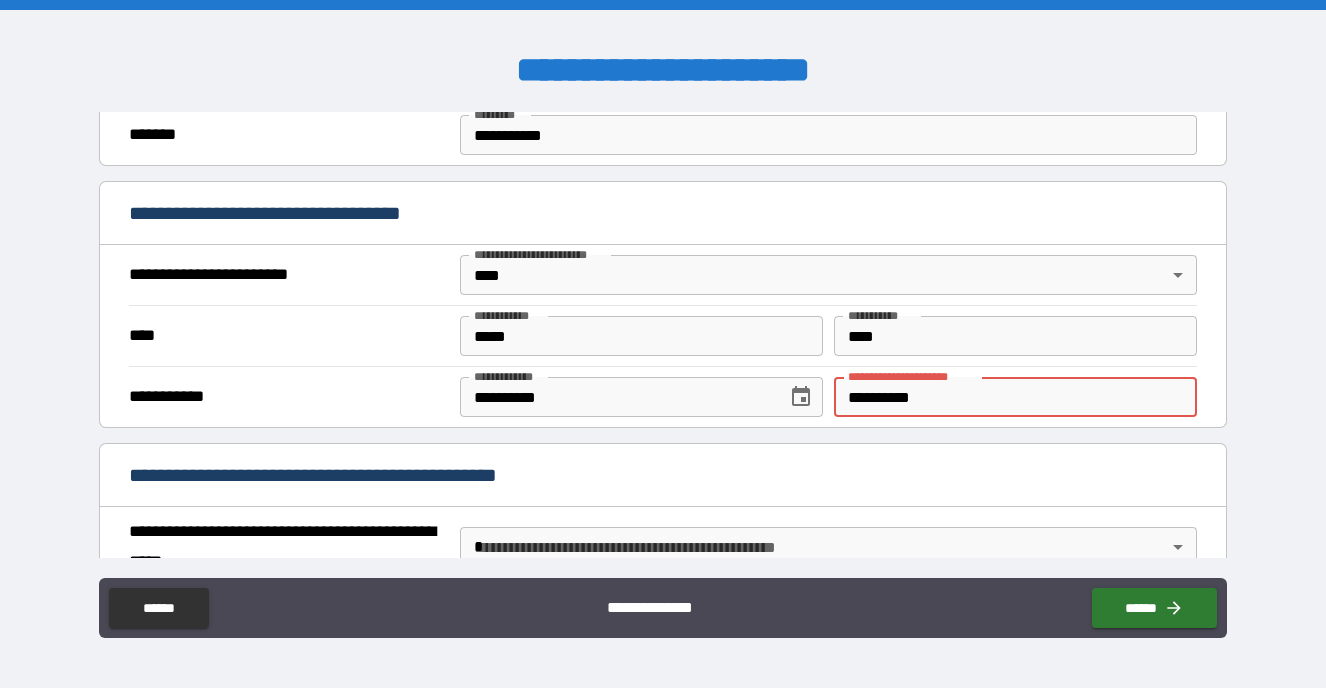 type on "**********" 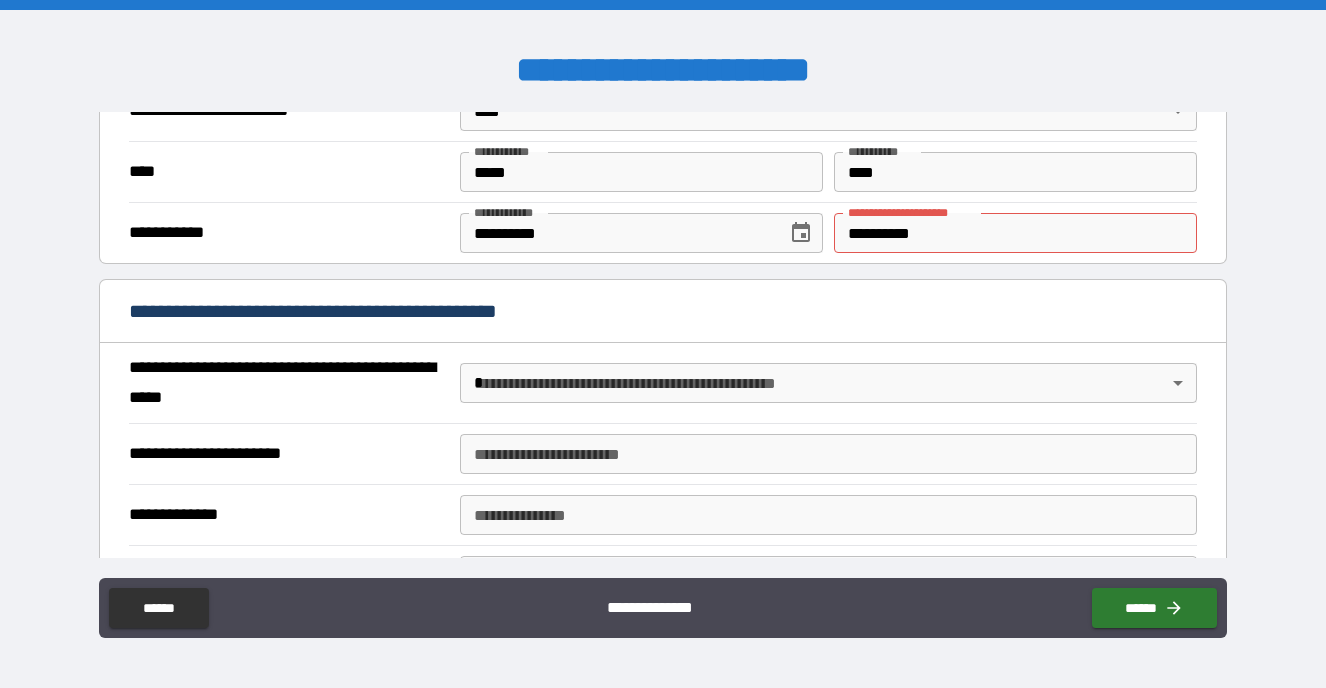 scroll, scrollTop: 658, scrollLeft: 0, axis: vertical 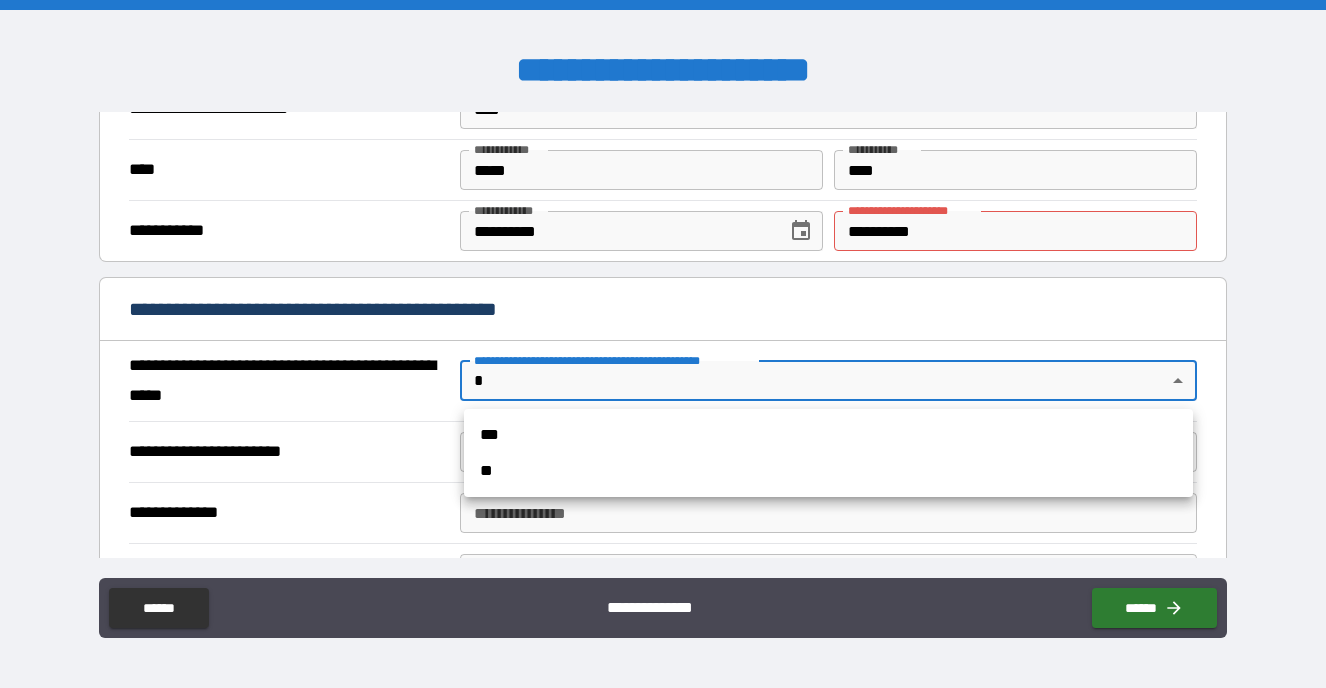 click on "**********" at bounding box center [663, 344] 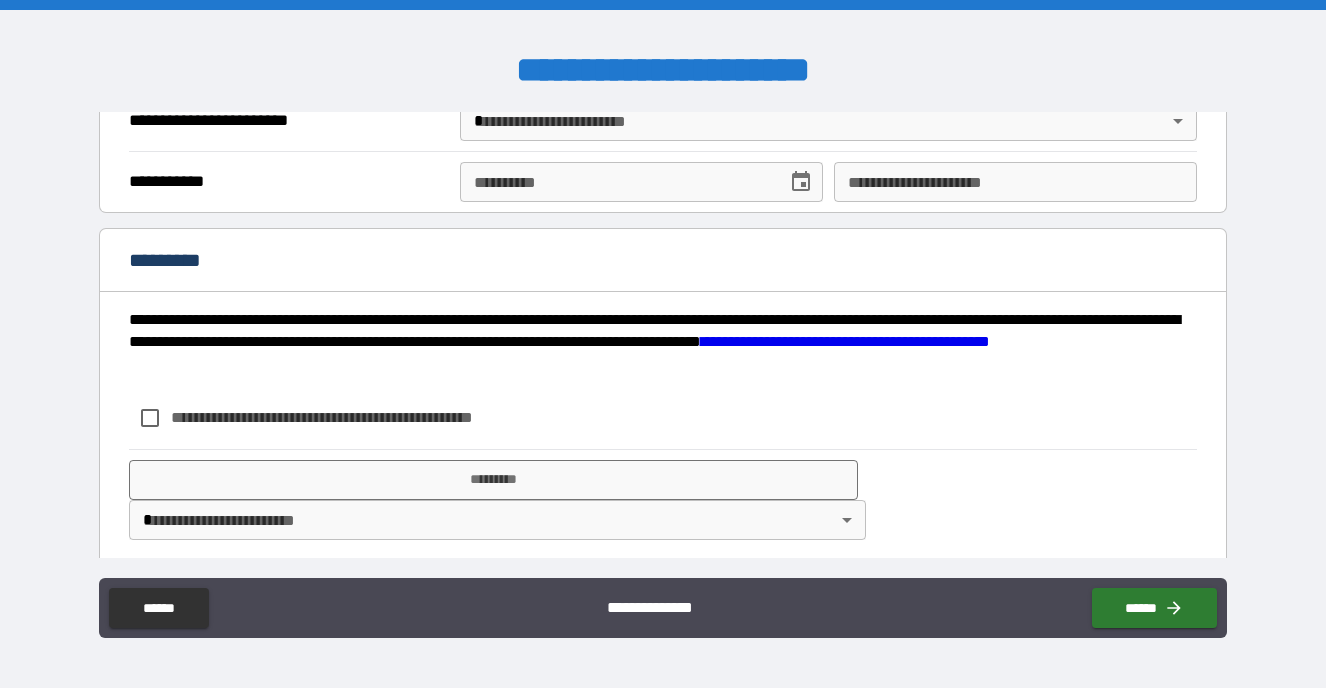 scroll, scrollTop: 1324, scrollLeft: 0, axis: vertical 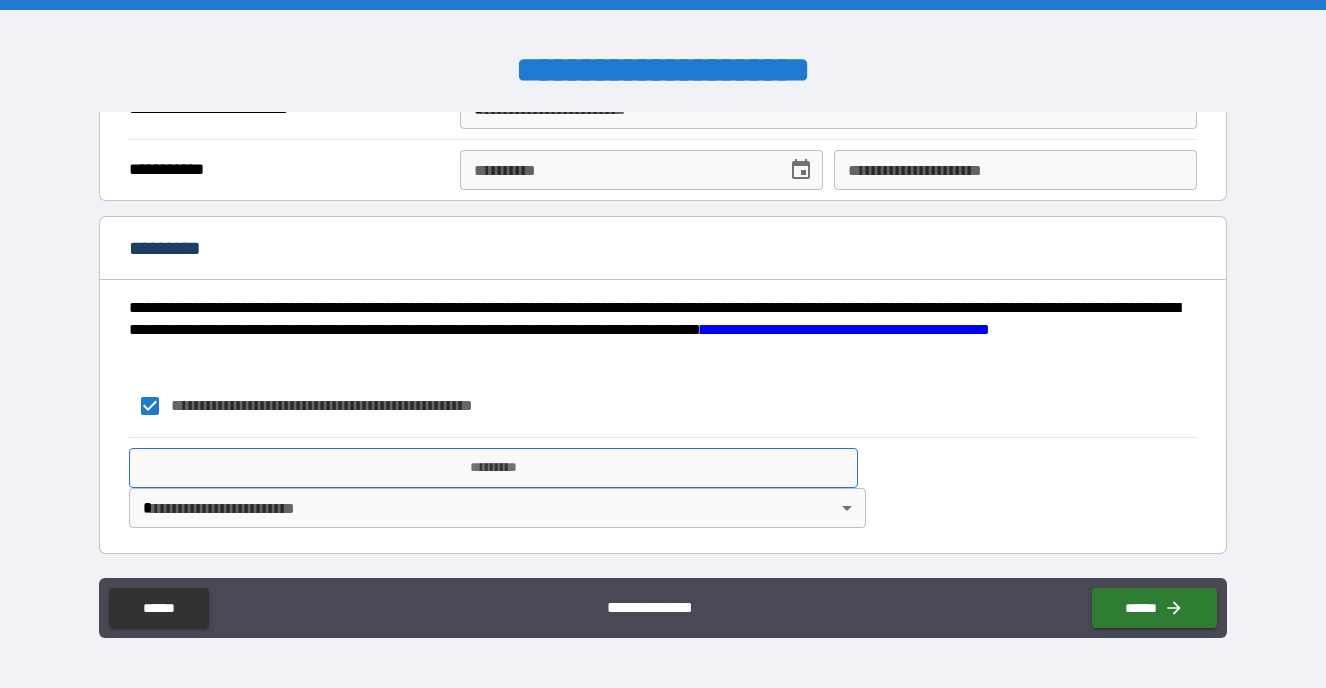 click on "*********" at bounding box center [493, 468] 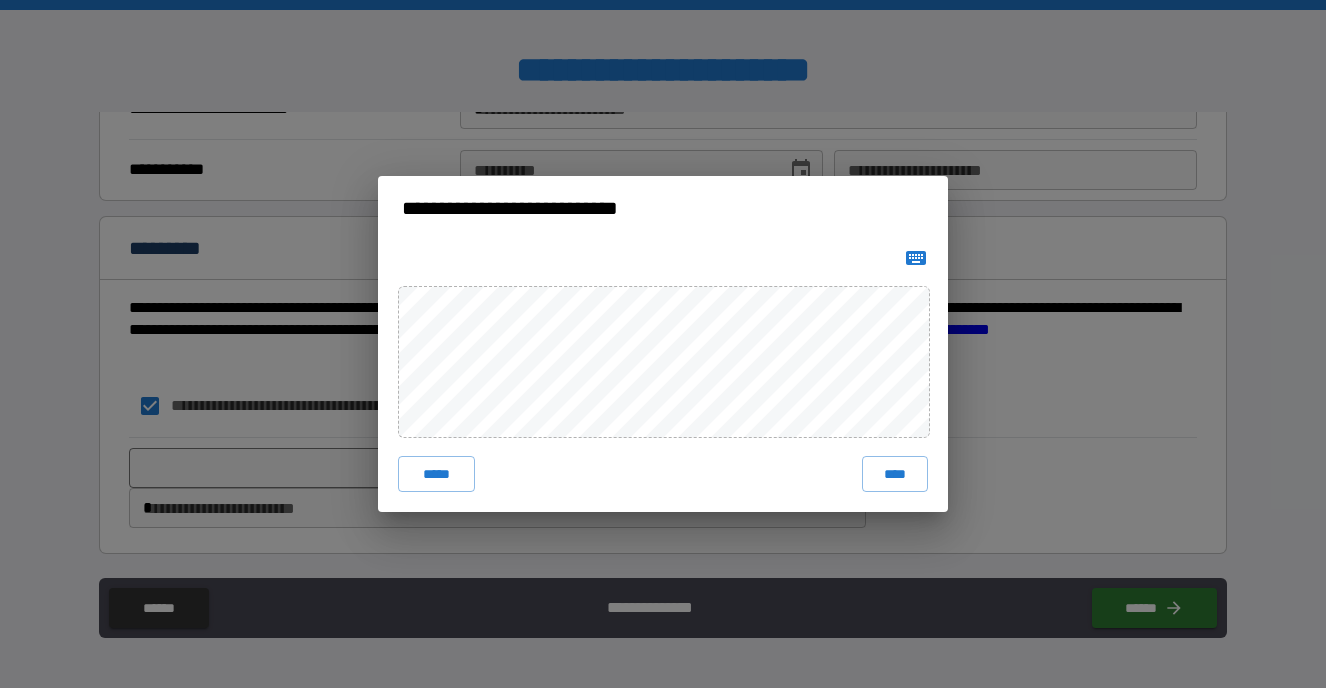 click on "***** ****" at bounding box center (663, 376) 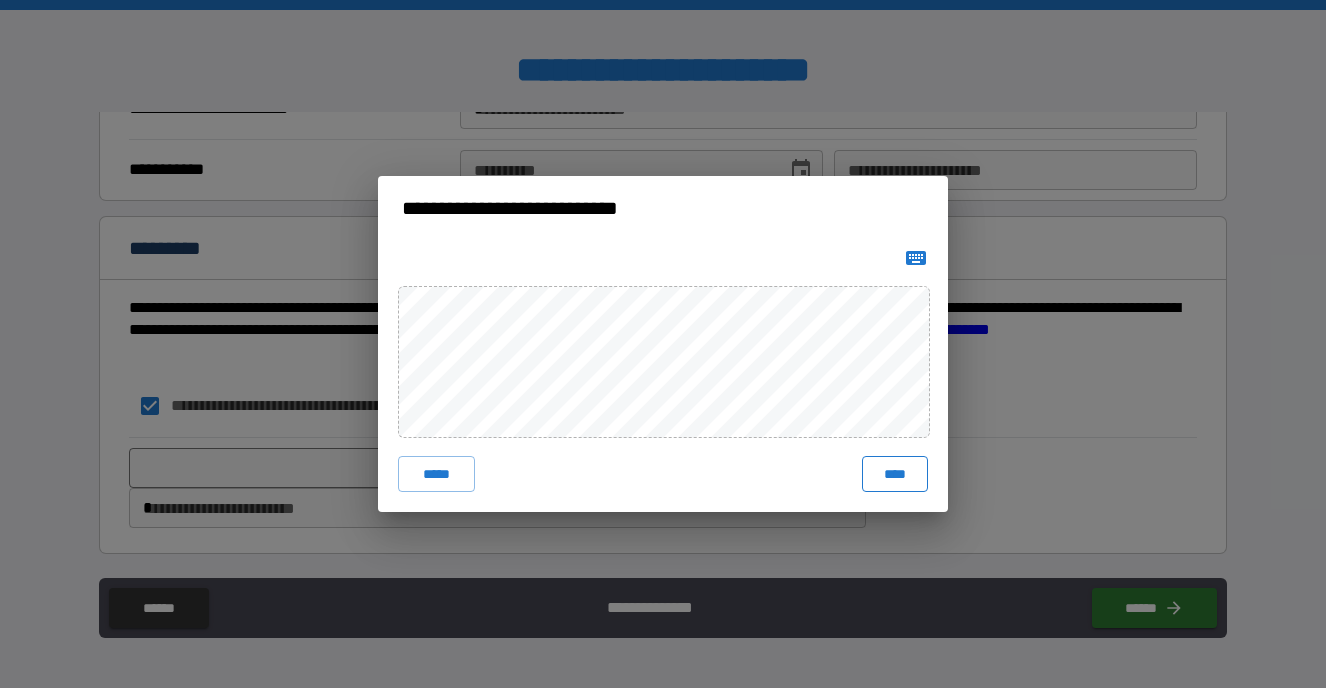 click on "****" at bounding box center (895, 474) 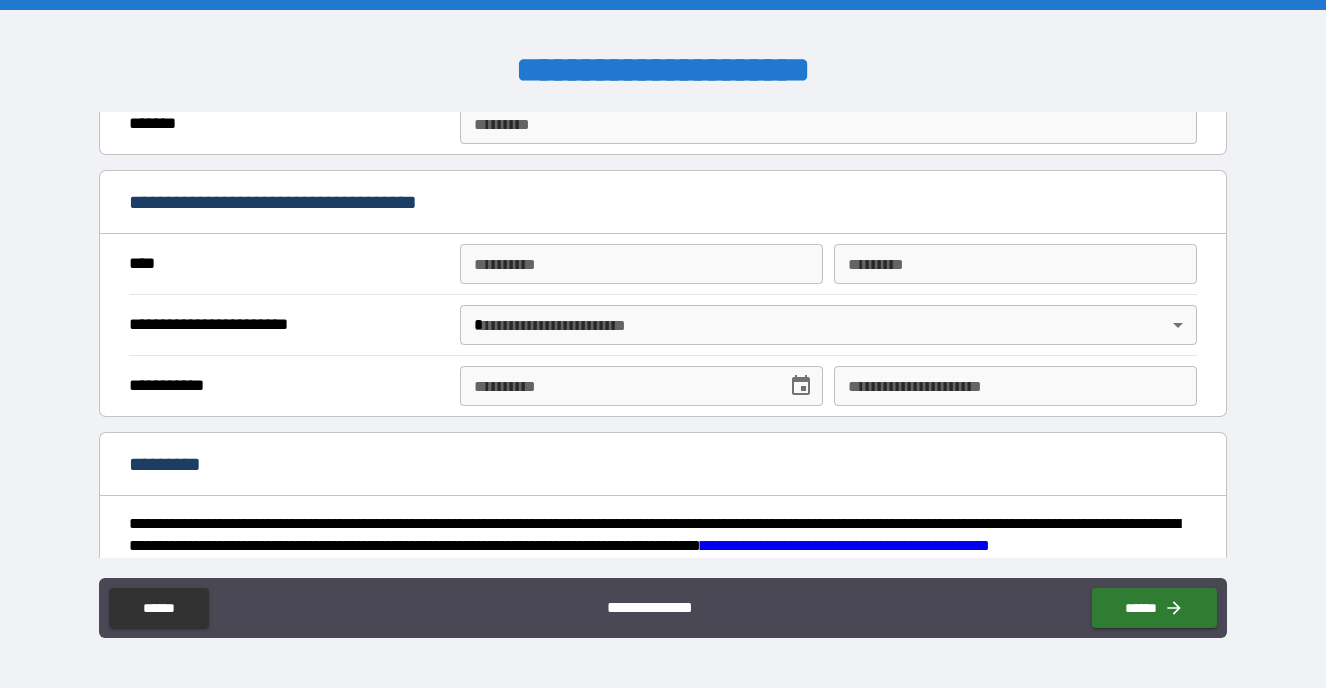 scroll, scrollTop: 1342, scrollLeft: 0, axis: vertical 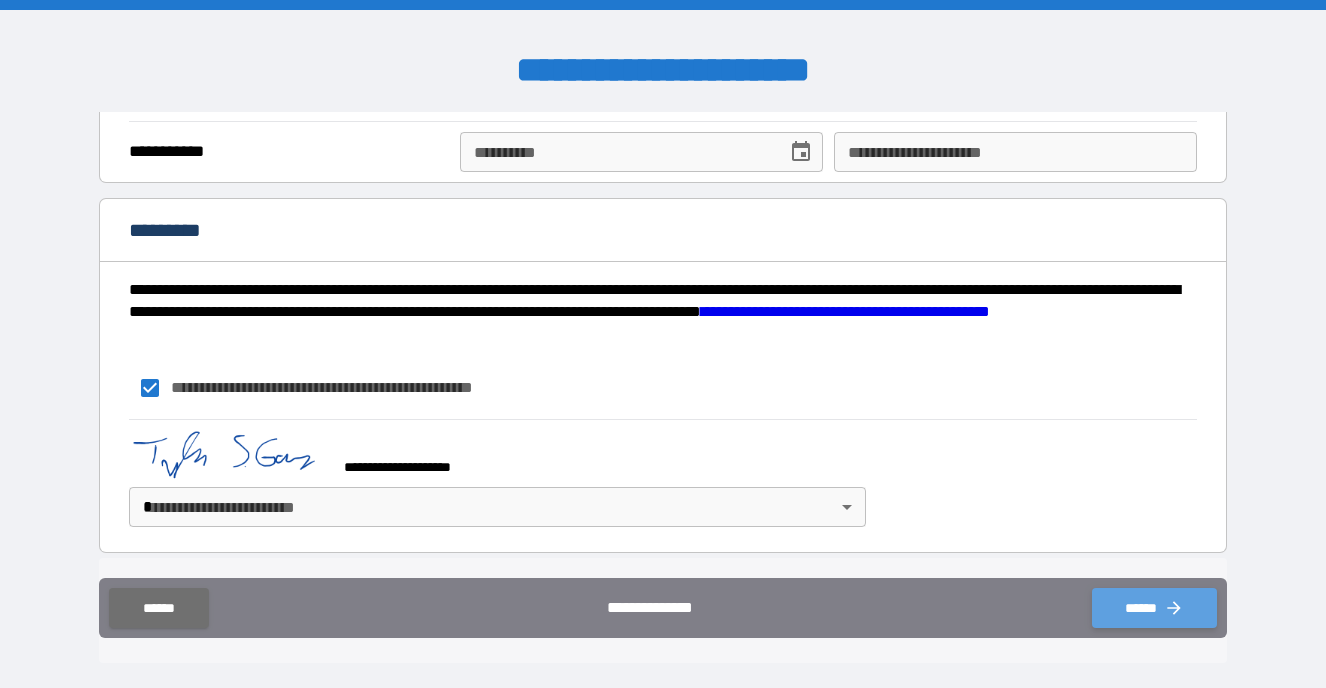 click on "******" at bounding box center (1154, 608) 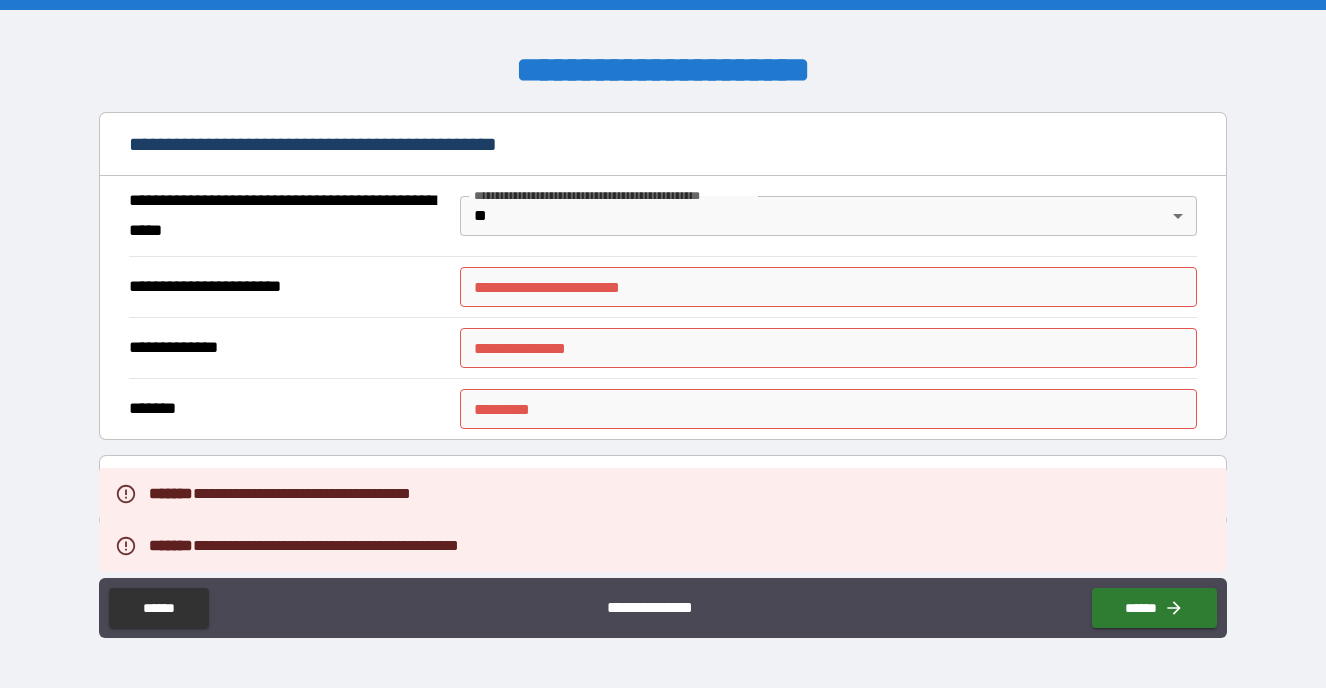 scroll, scrollTop: 817, scrollLeft: 0, axis: vertical 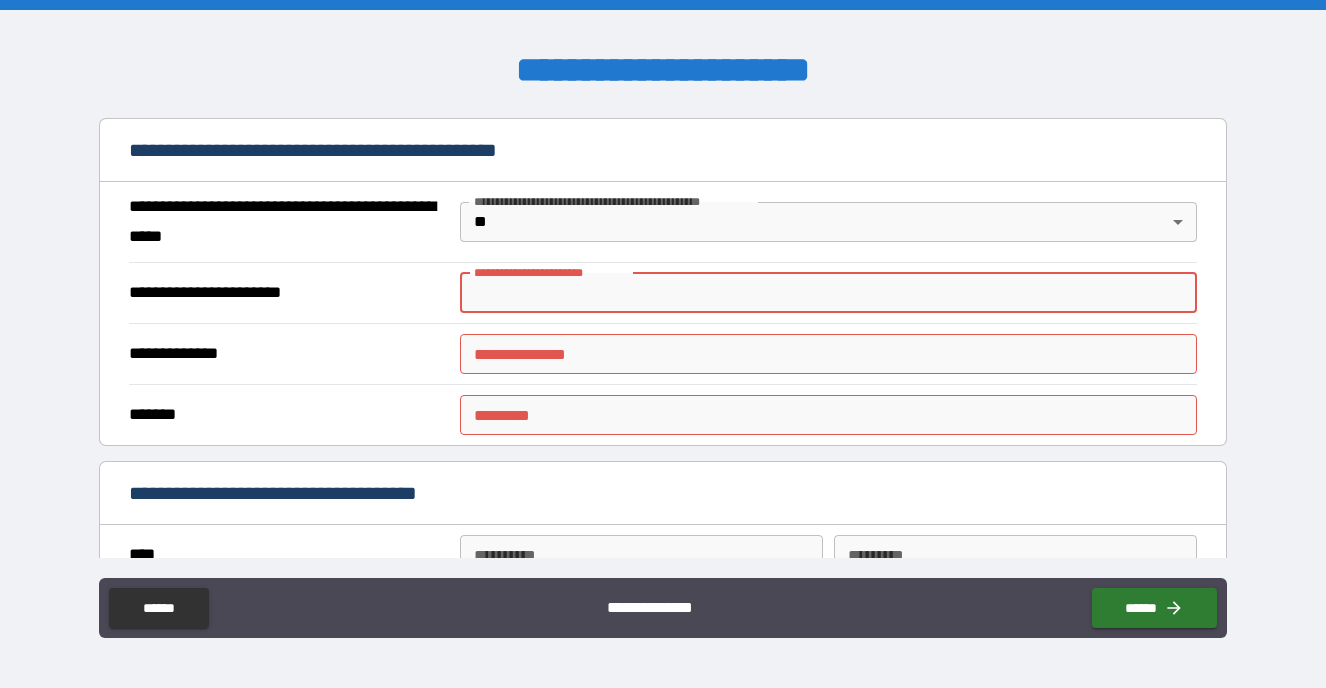click on "**********" at bounding box center (828, 293) 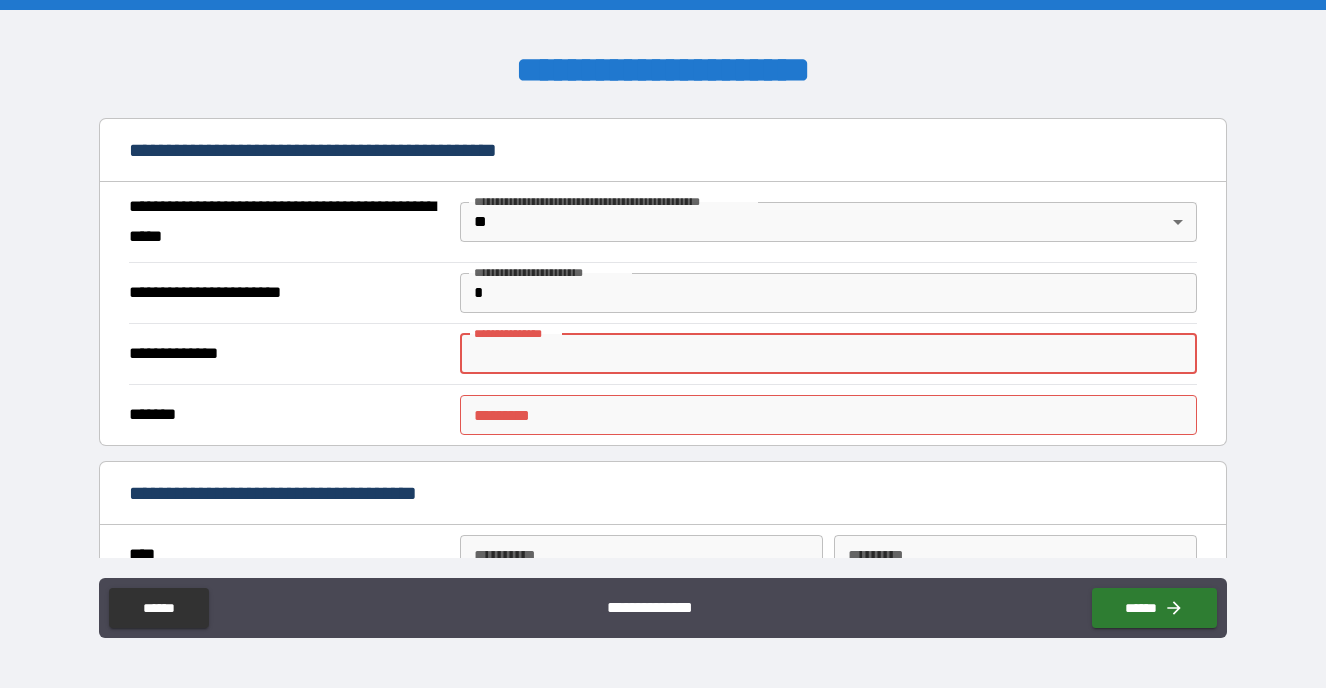 click on "*" at bounding box center [828, 293] 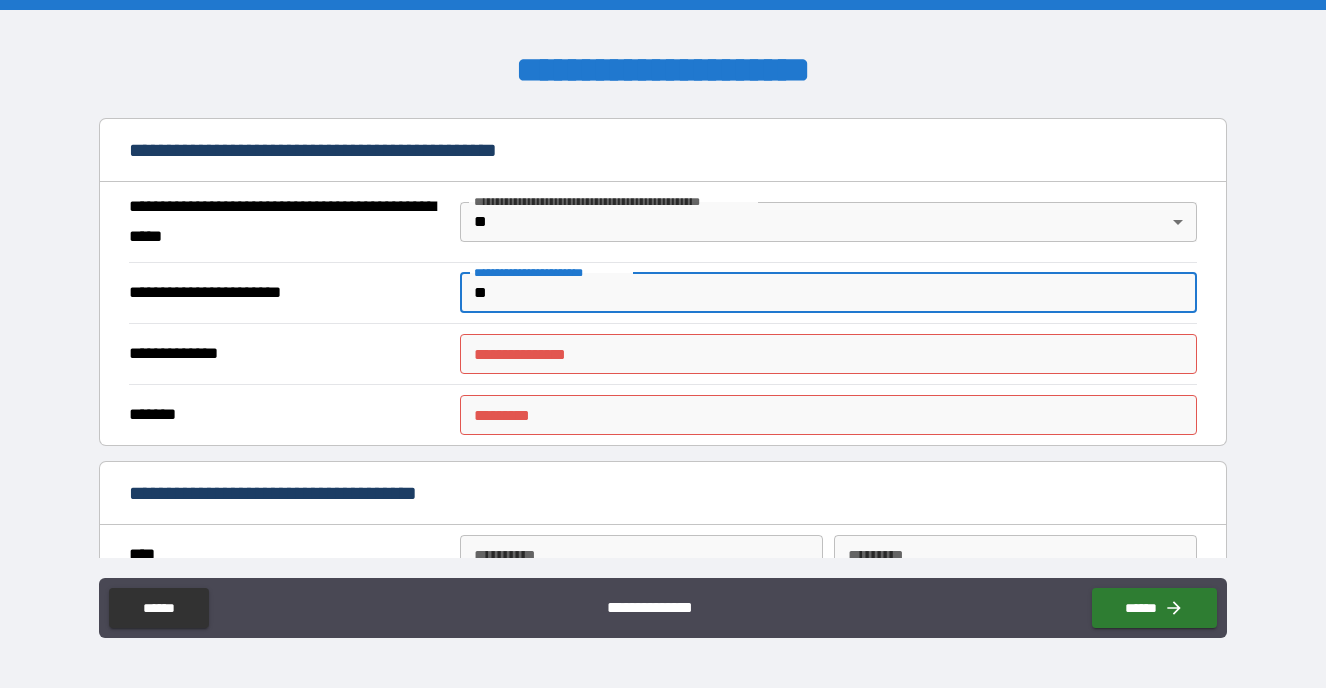 type on "**" 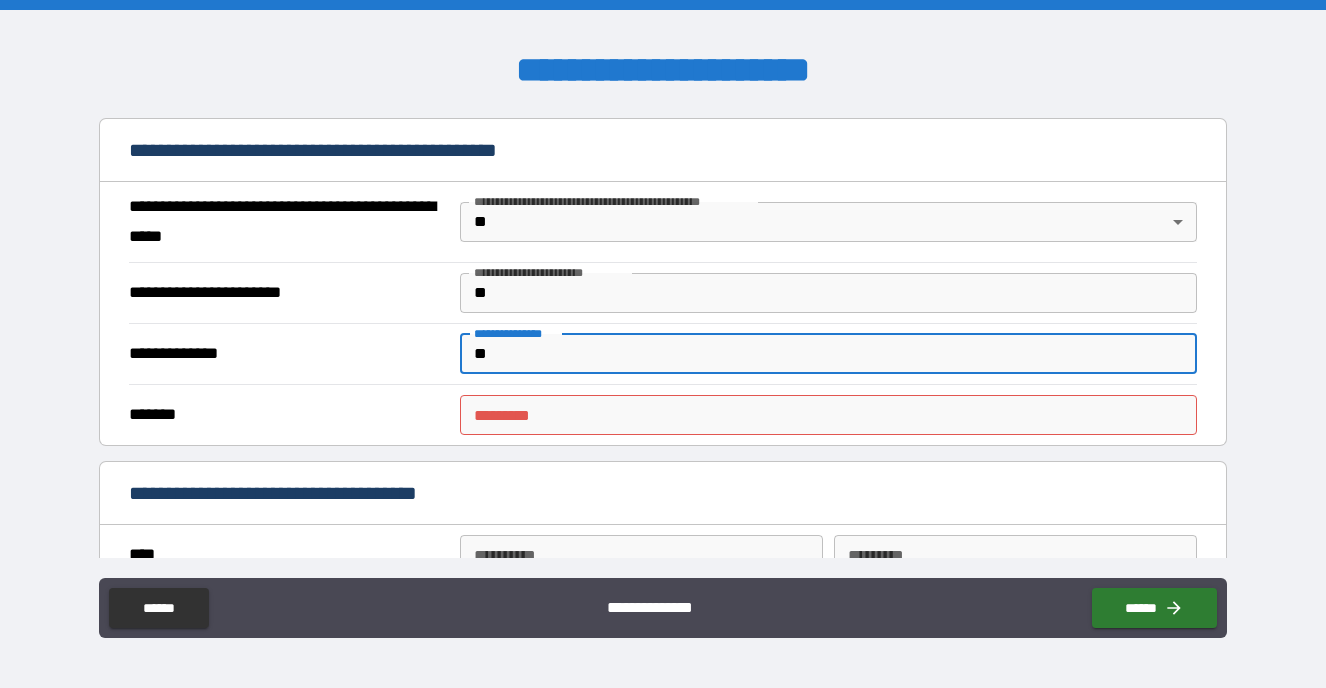 type on "**" 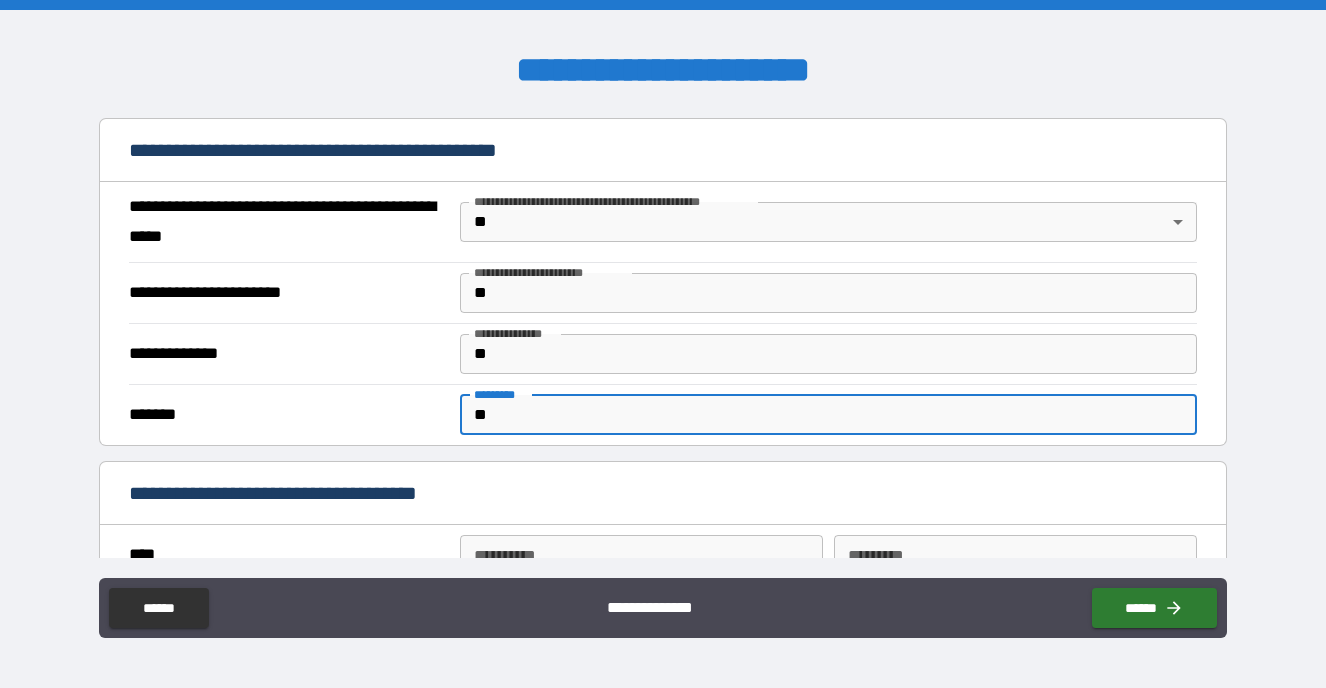 type on "**" 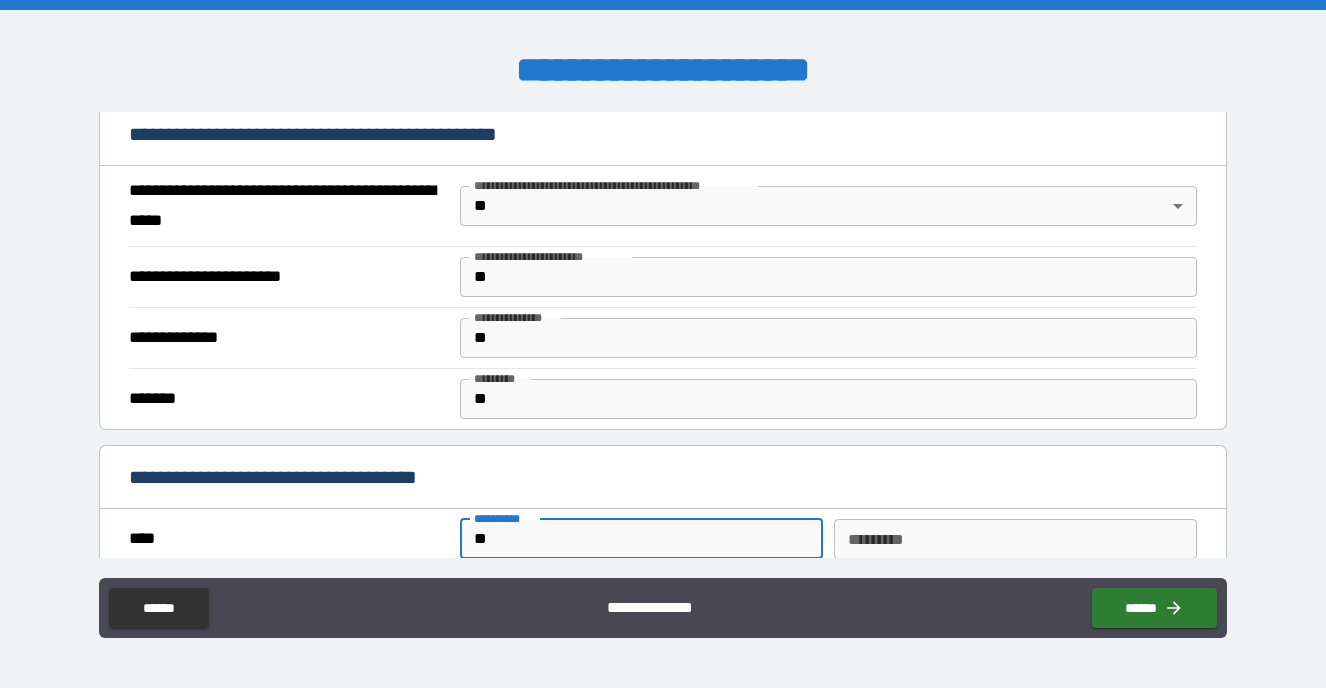 type on "**" 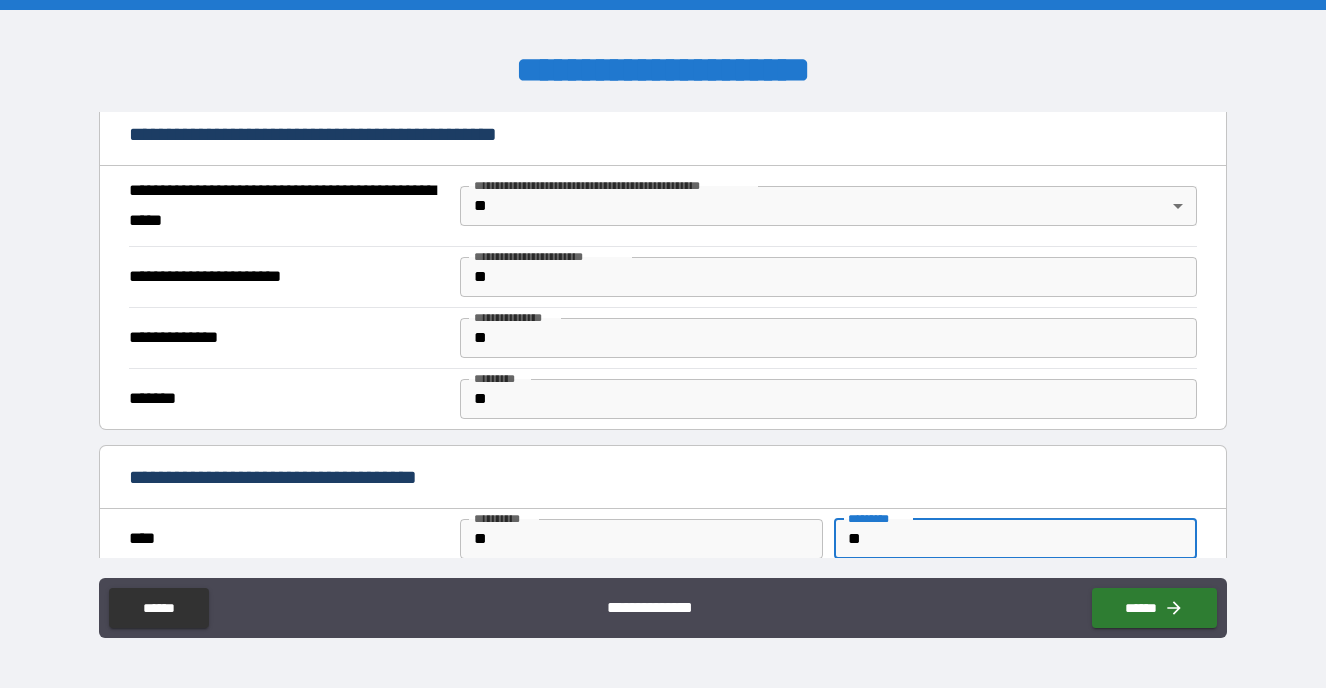 type on "**" 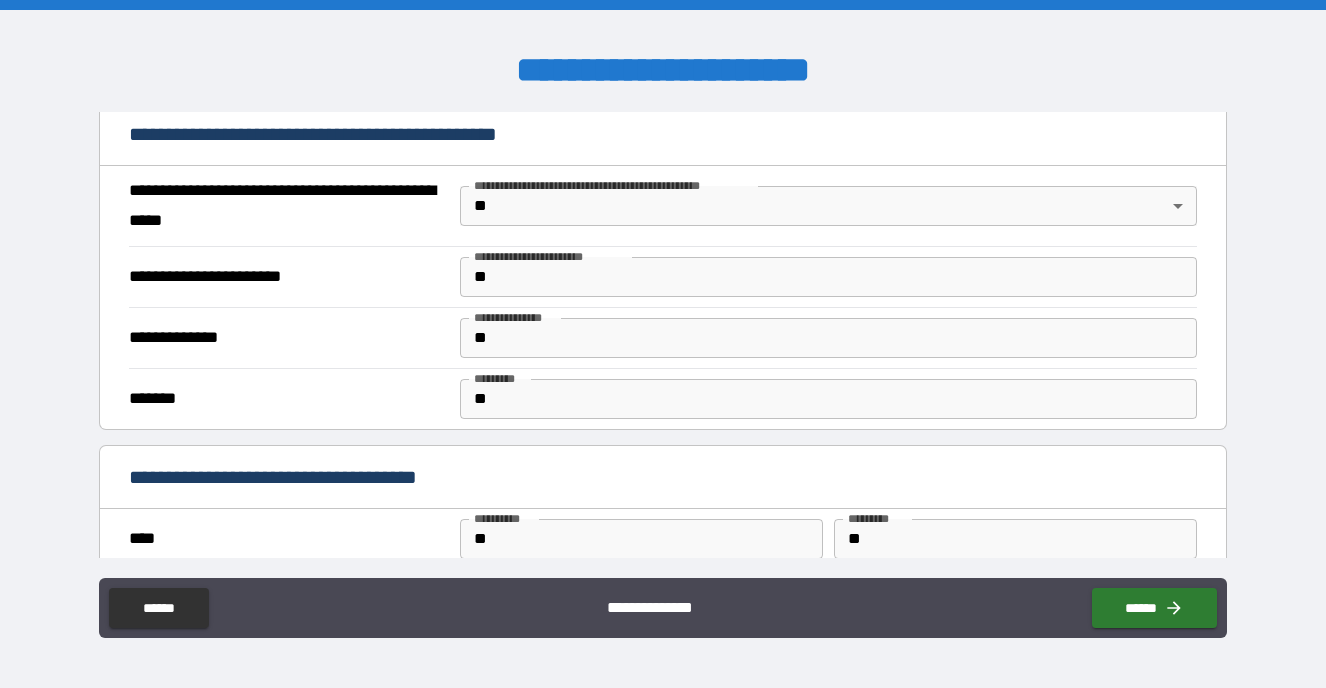 scroll, scrollTop: 1098, scrollLeft: 0, axis: vertical 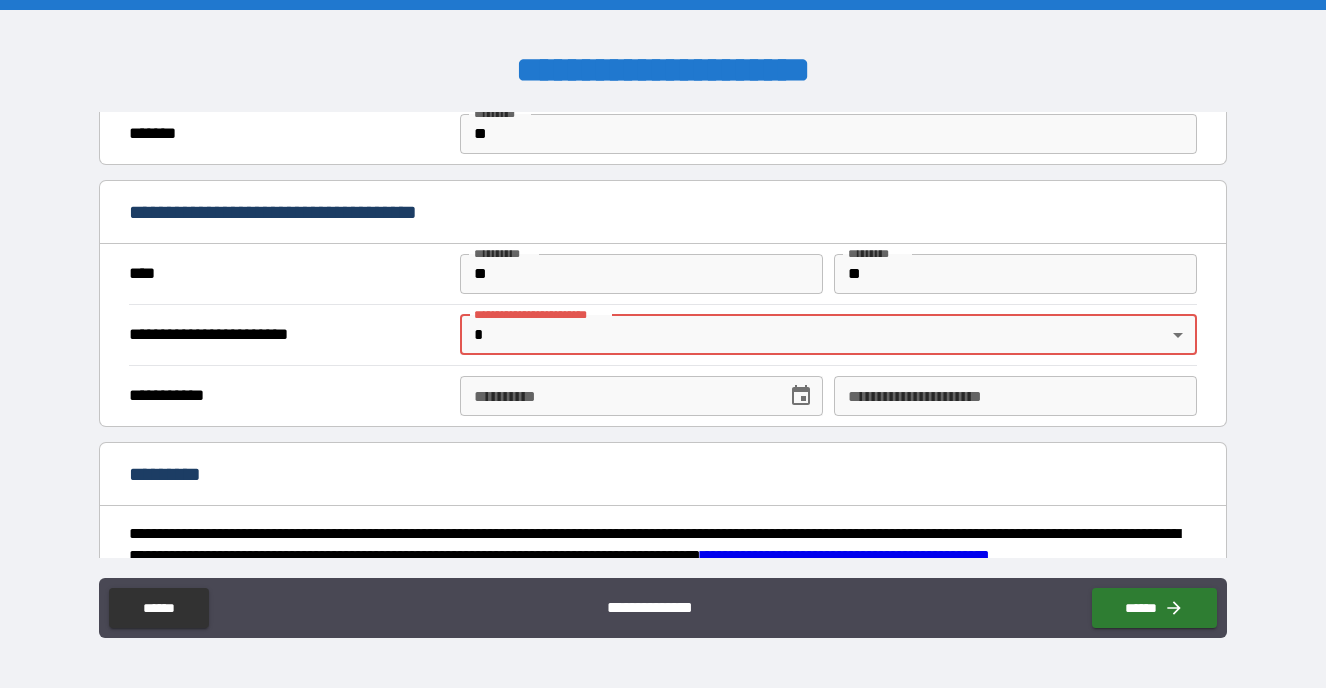 click on "**********" at bounding box center (663, 344) 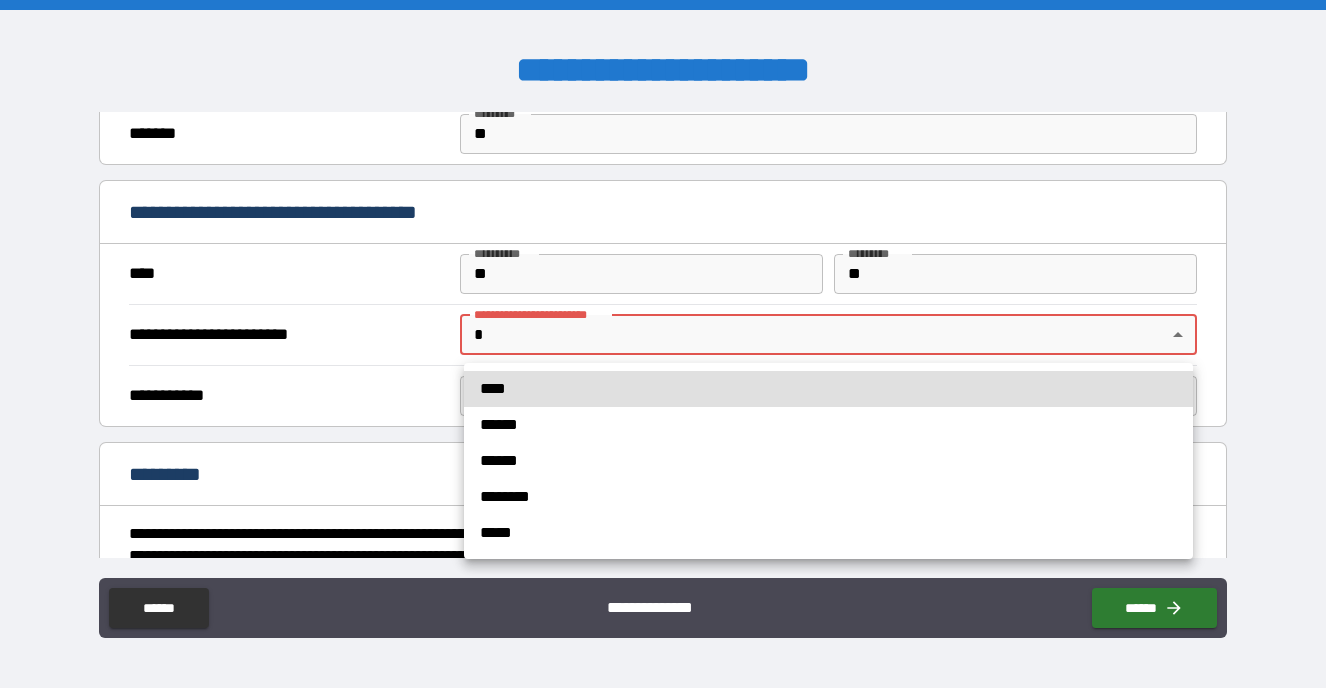 click on "*****" at bounding box center [828, 533] 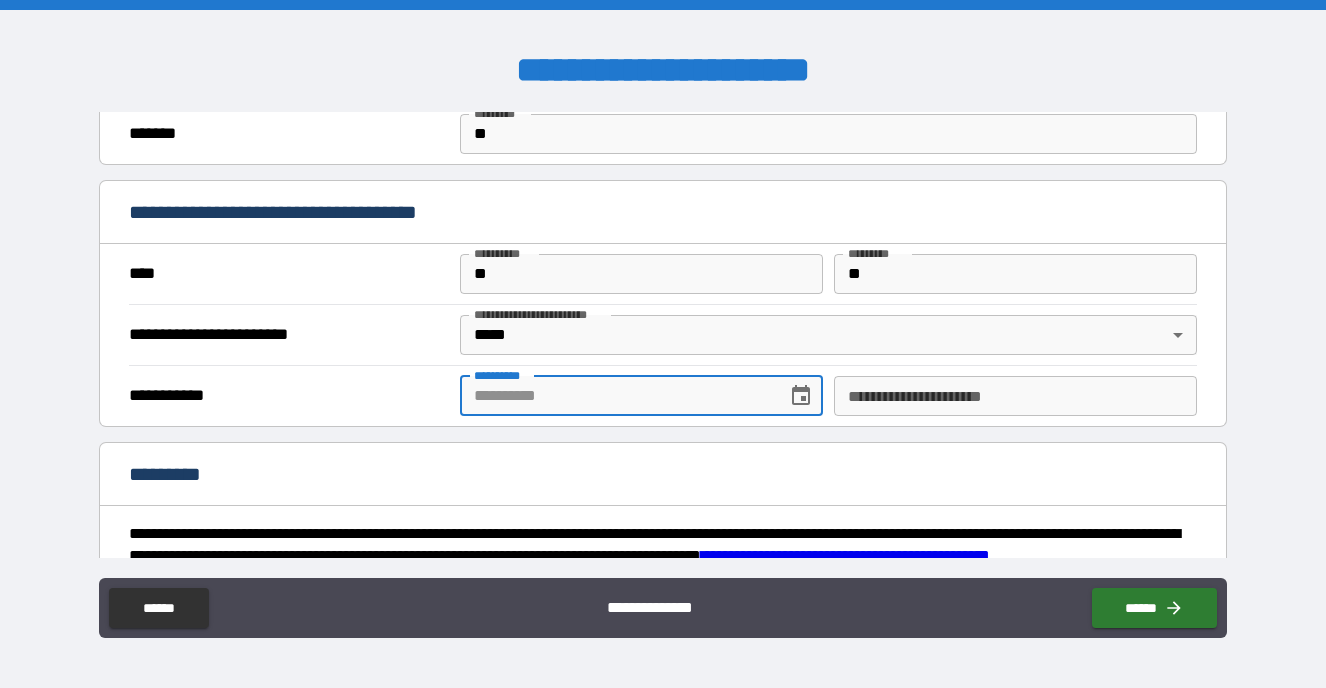 click on "**********" at bounding box center [616, 396] 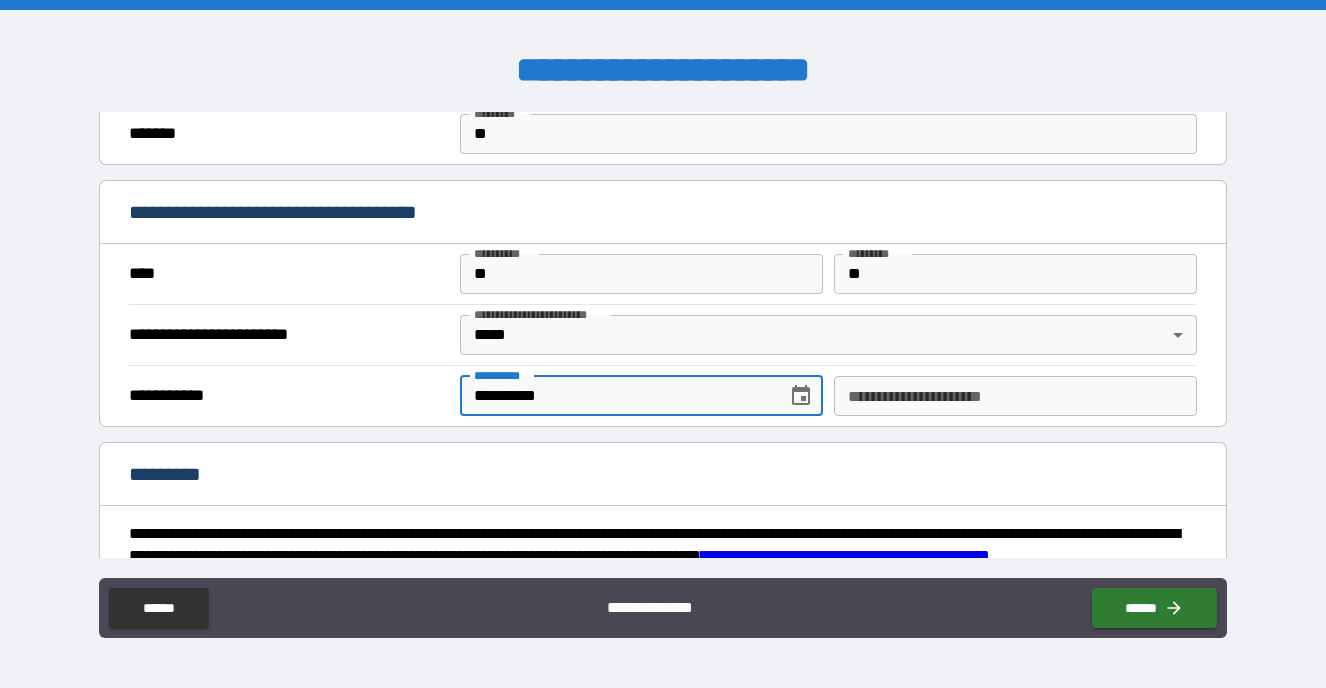 type on "**********" 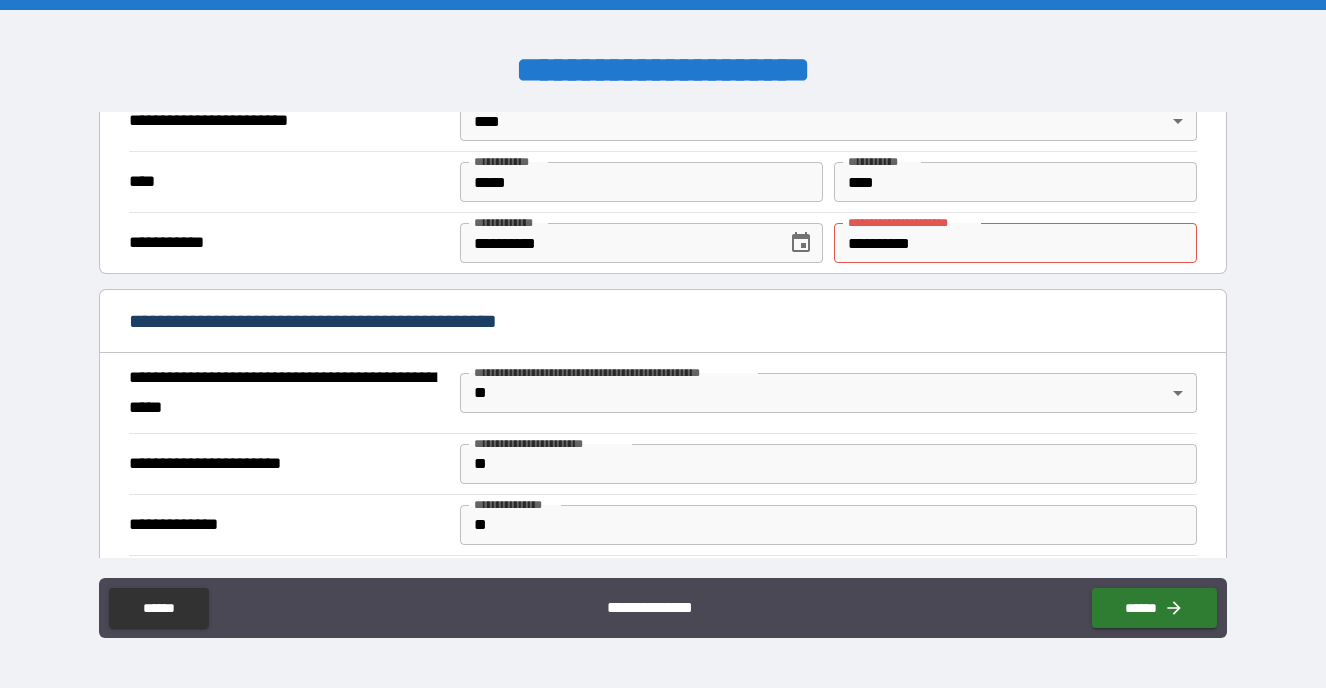 scroll, scrollTop: 631, scrollLeft: 0, axis: vertical 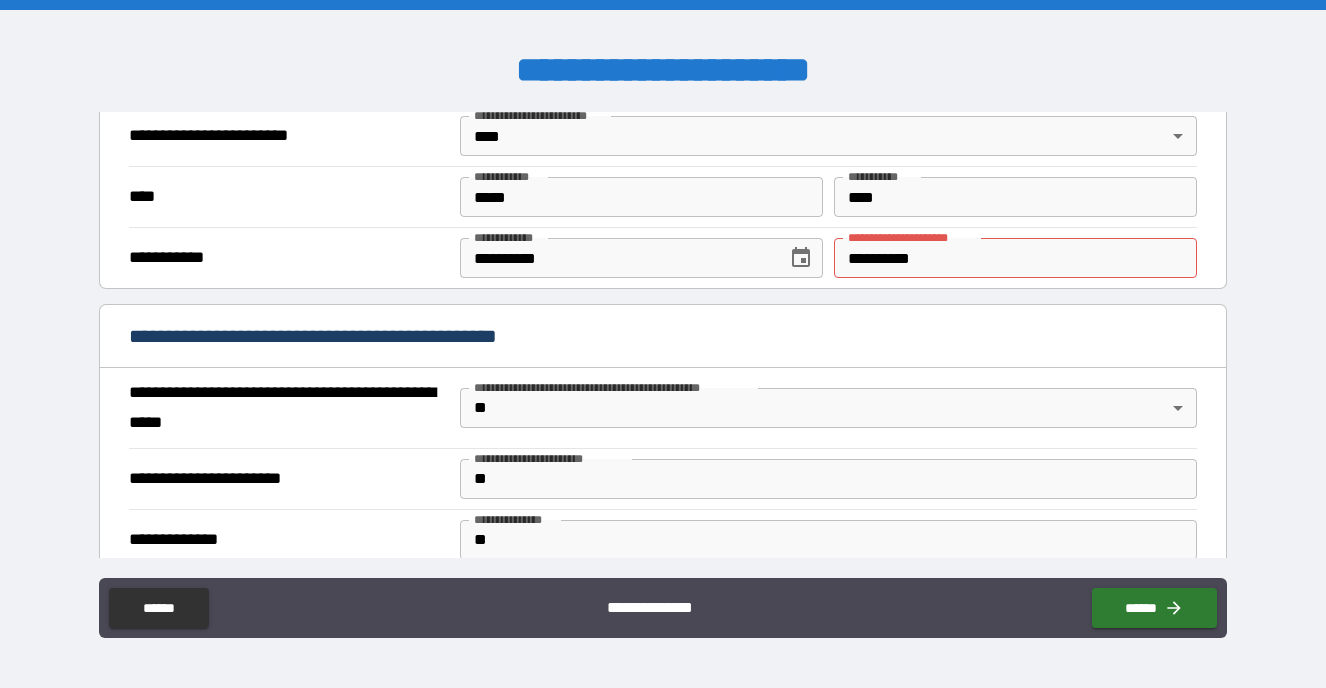 type on "**********" 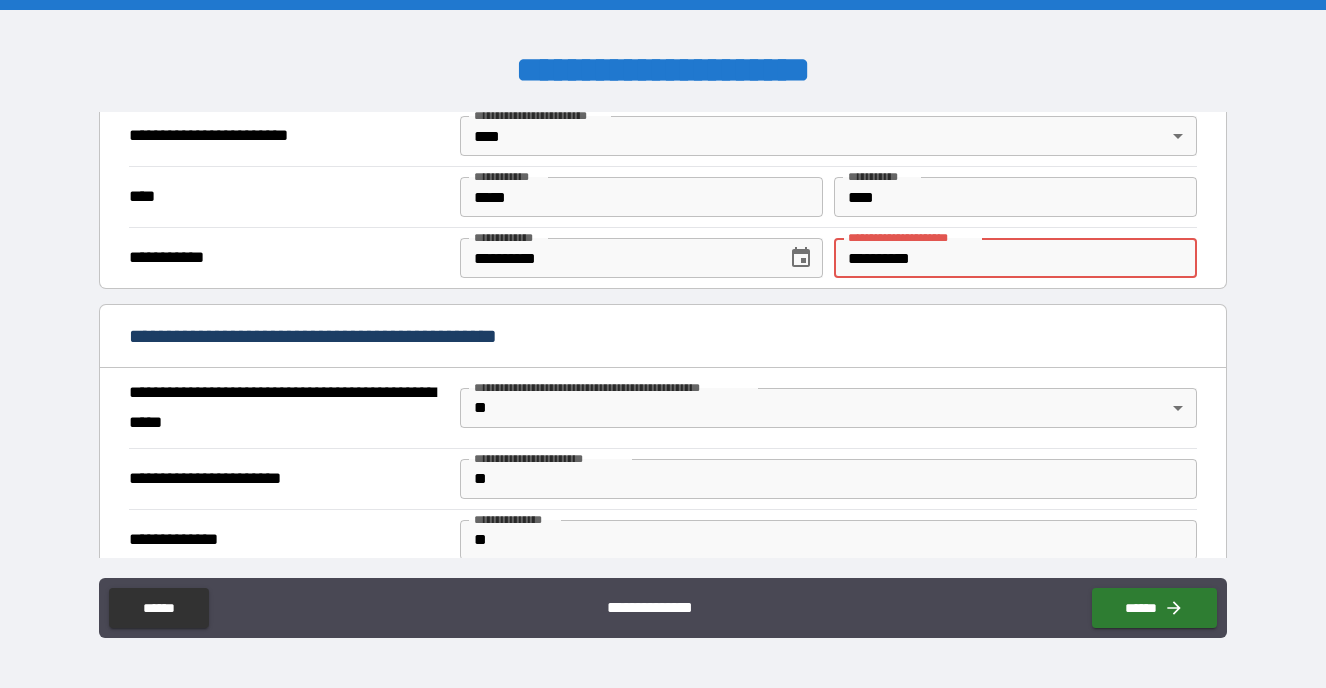 click on "**********" at bounding box center [1015, 258] 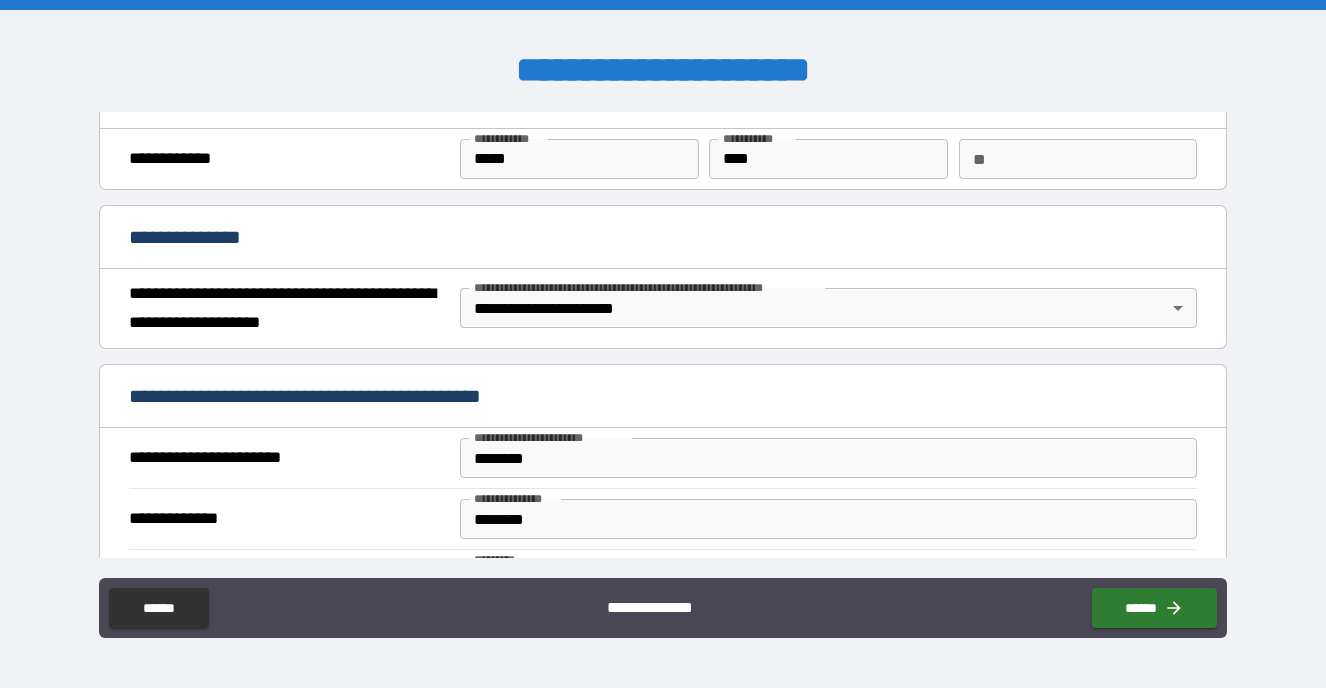 scroll, scrollTop: 49, scrollLeft: 0, axis: vertical 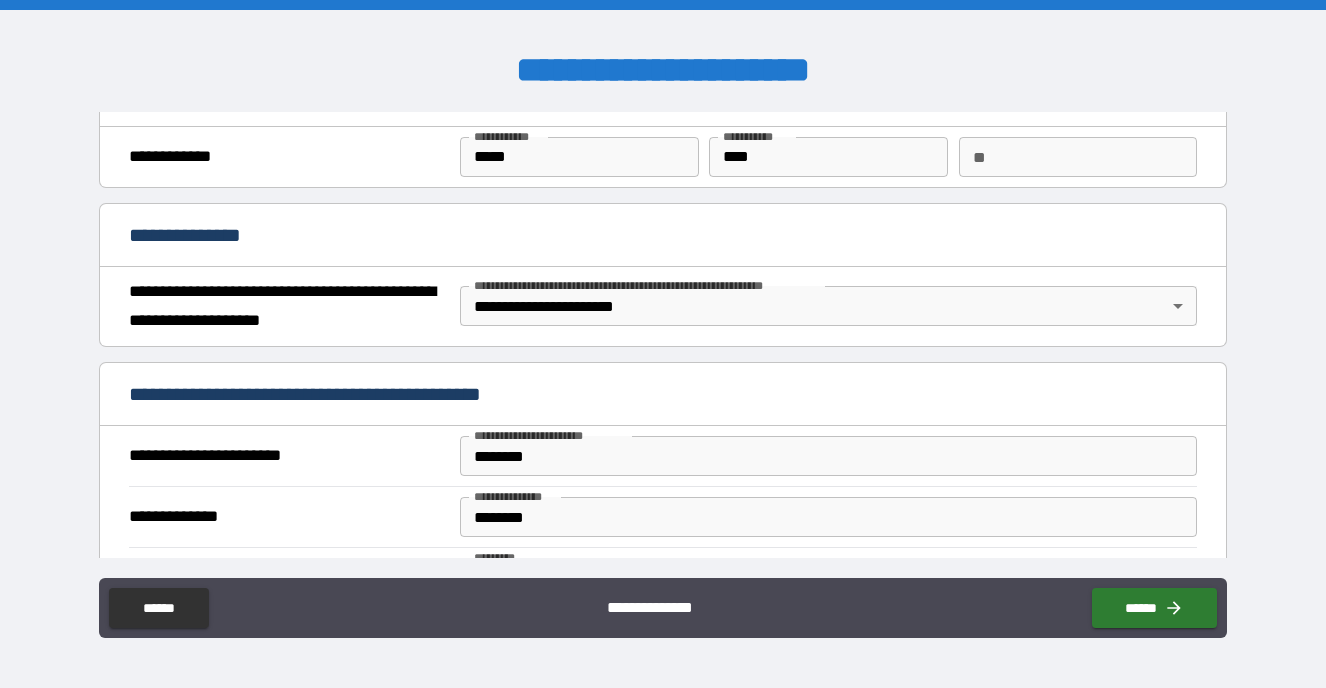 type on "**********" 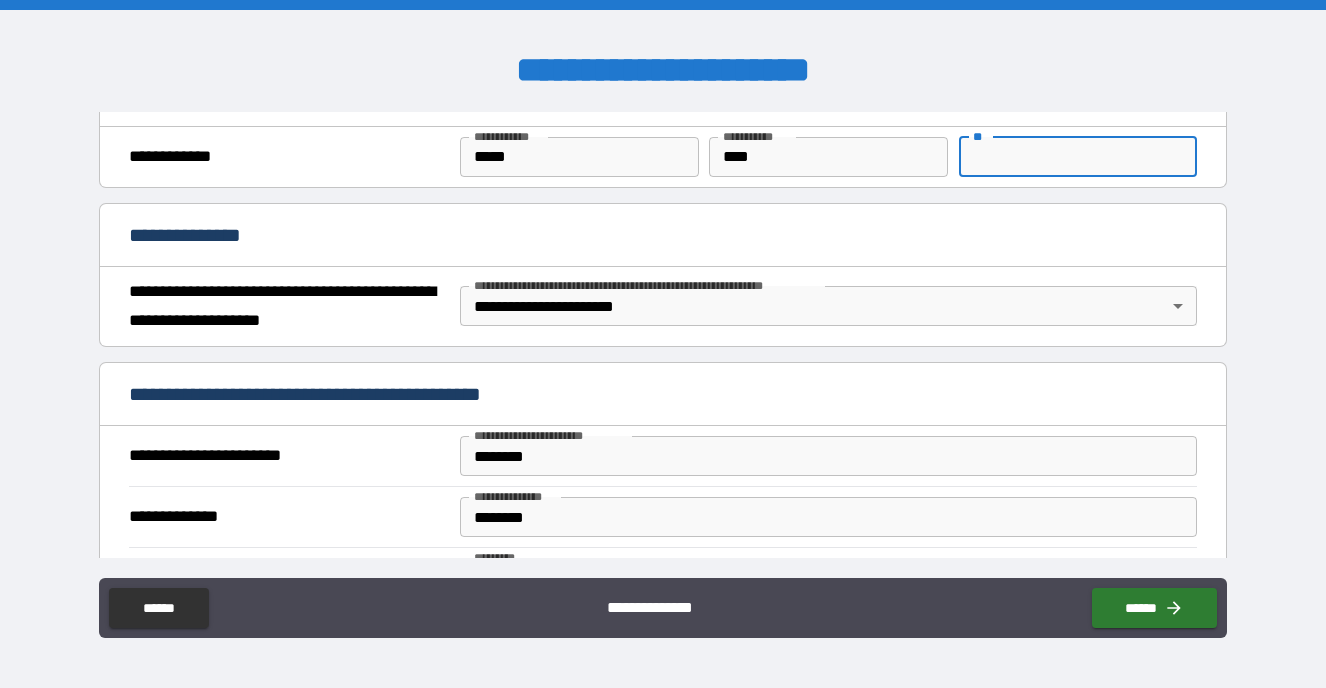 type on "*" 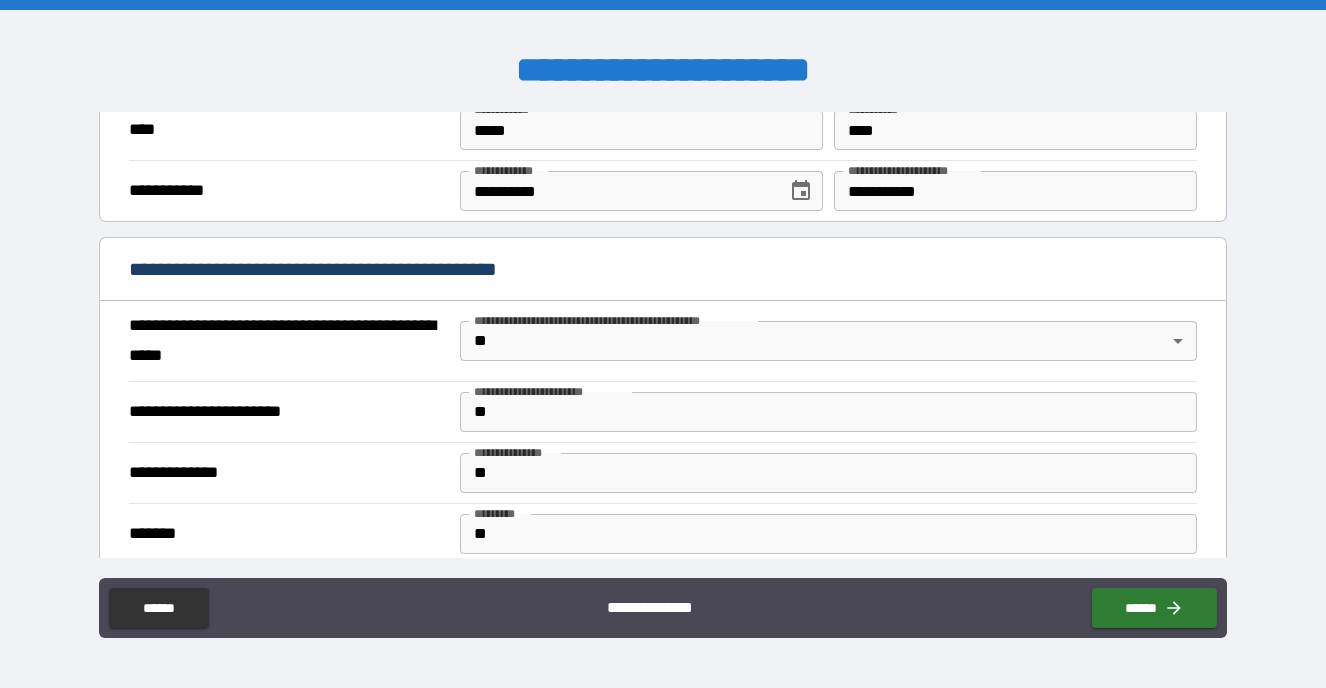scroll, scrollTop: 726, scrollLeft: 0, axis: vertical 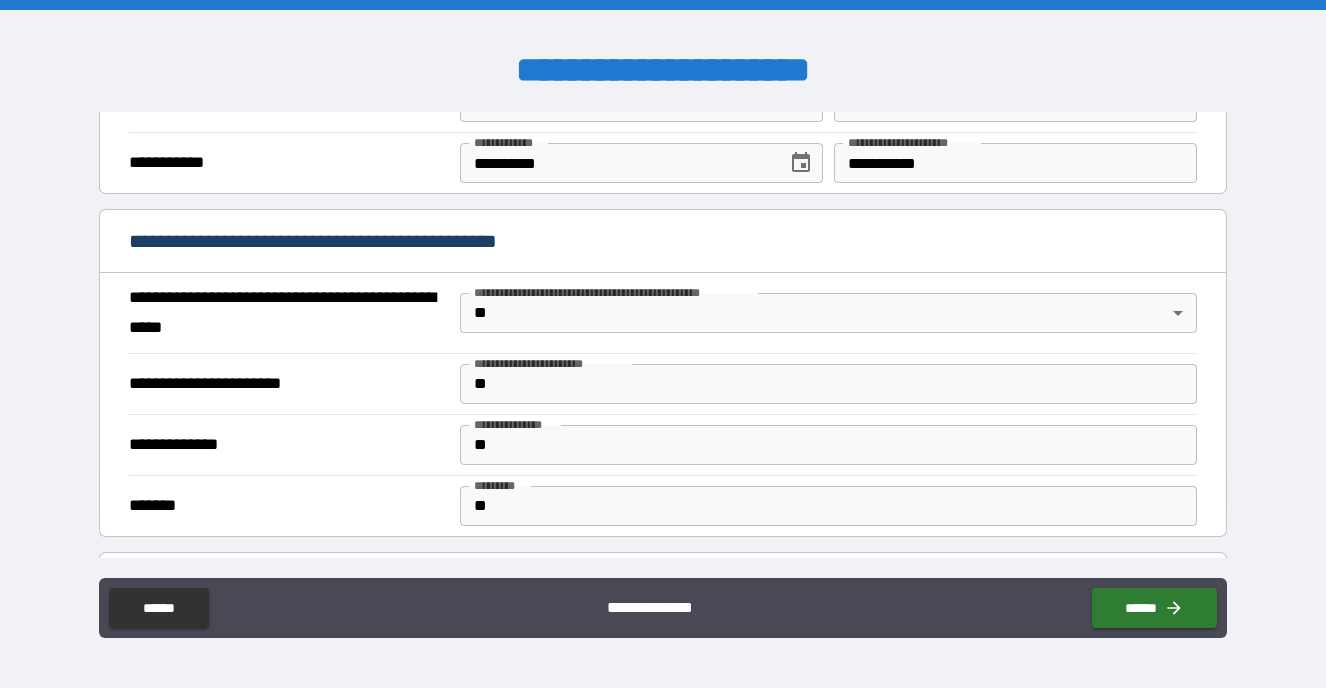 type on "*" 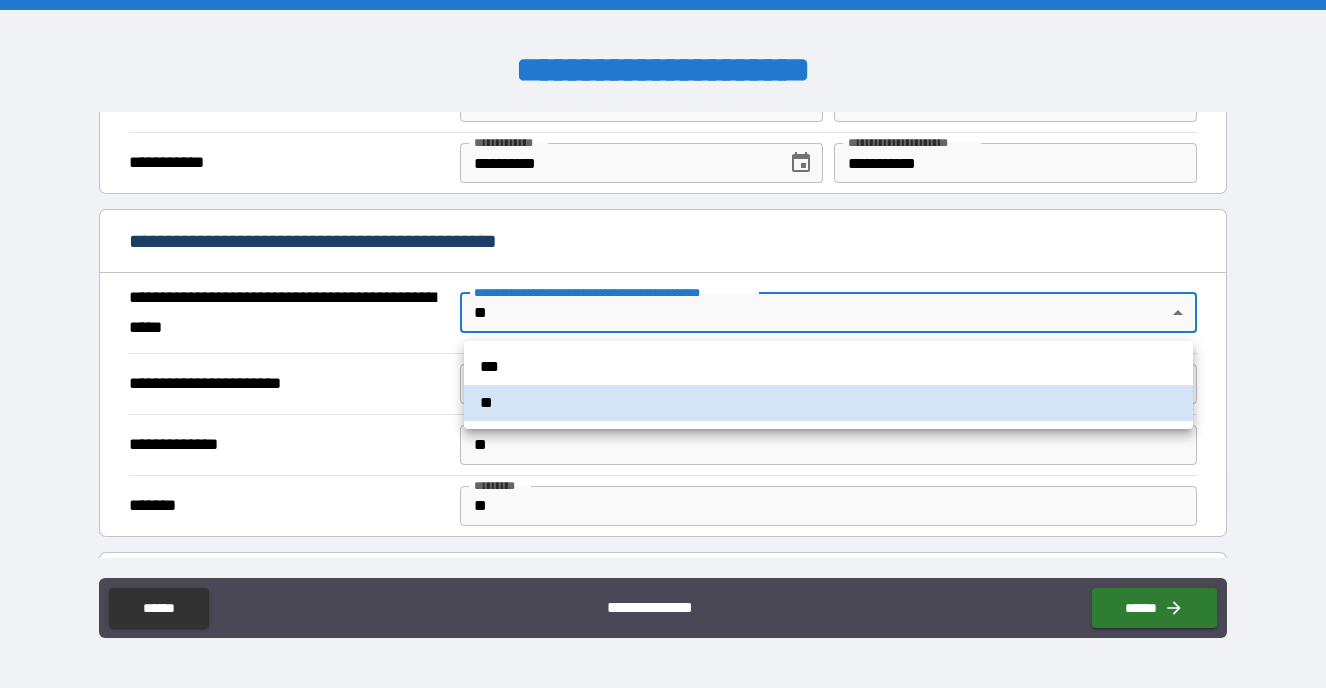 click on "**********" at bounding box center (663, 344) 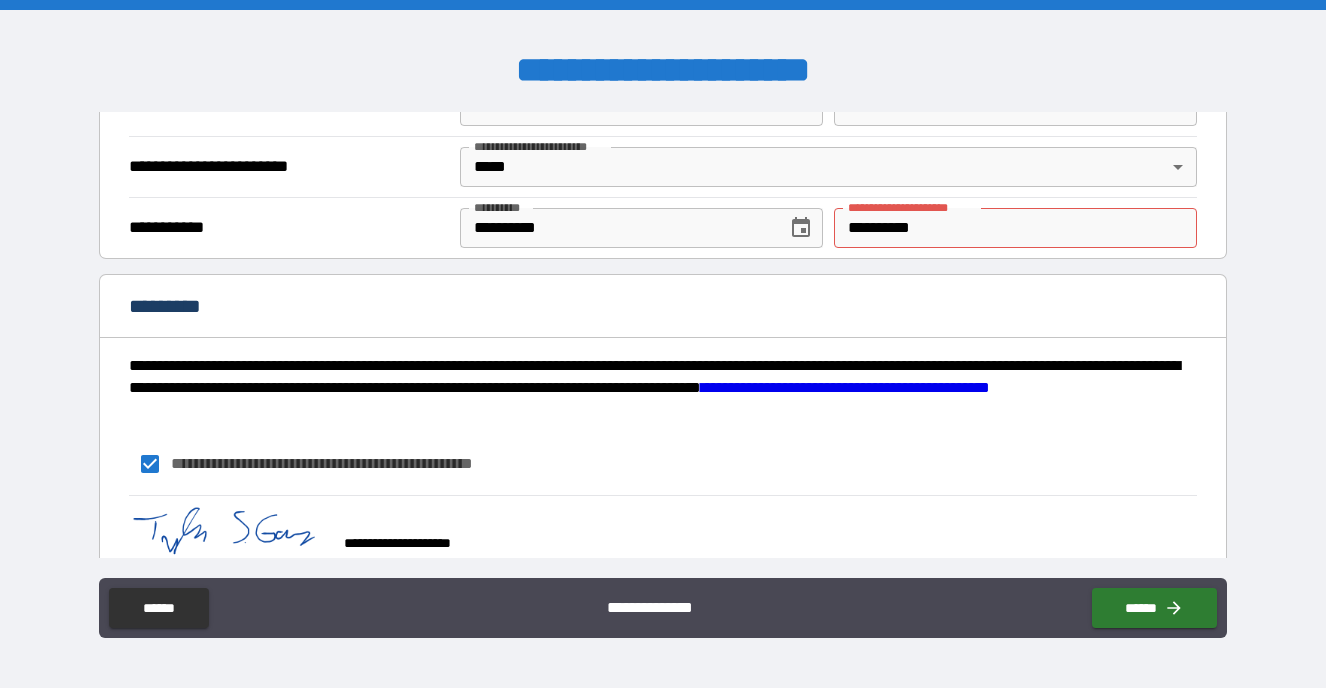 scroll, scrollTop: 1274, scrollLeft: 0, axis: vertical 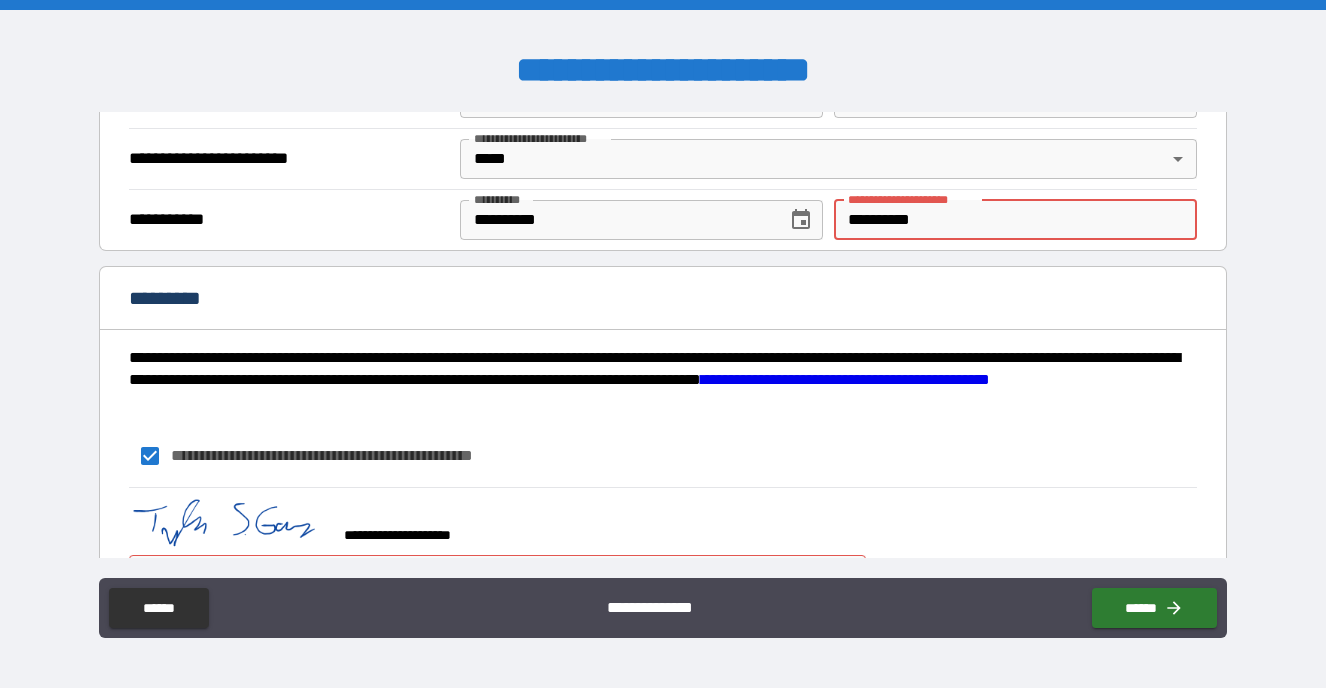 click on "**********" at bounding box center (1015, 220) 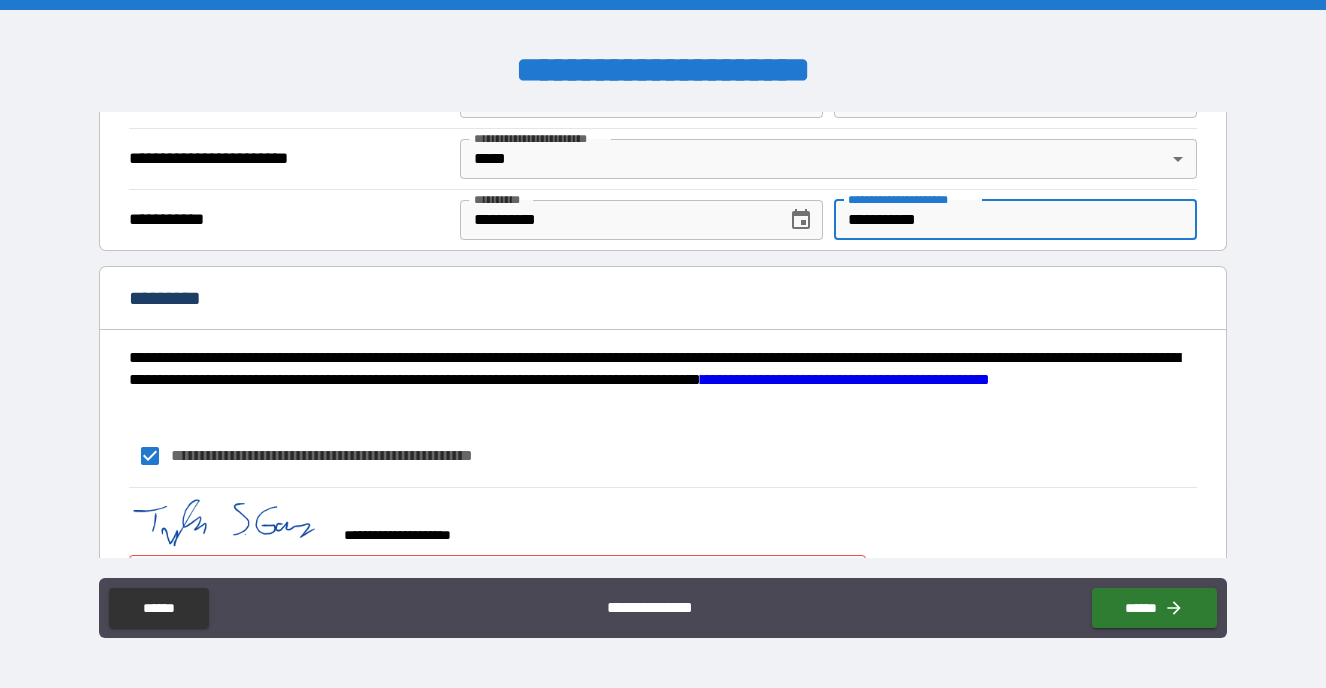 scroll, scrollTop: 1342, scrollLeft: 0, axis: vertical 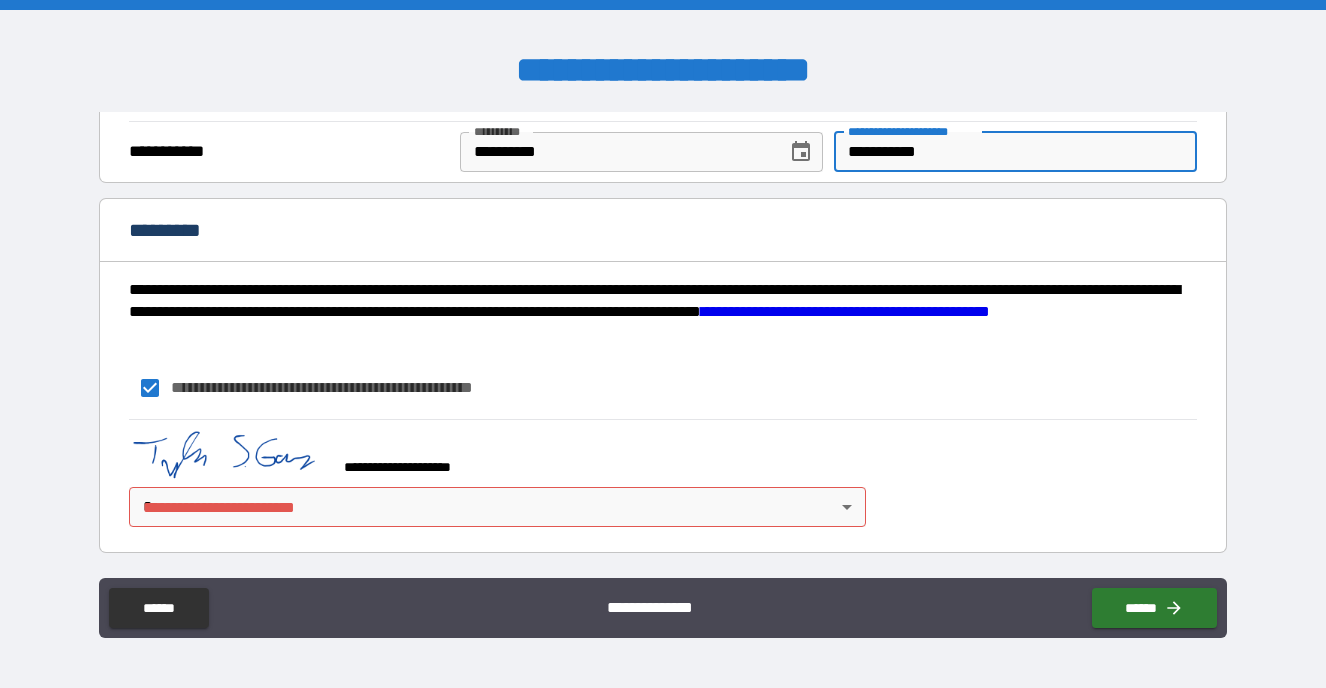 type on "**********" 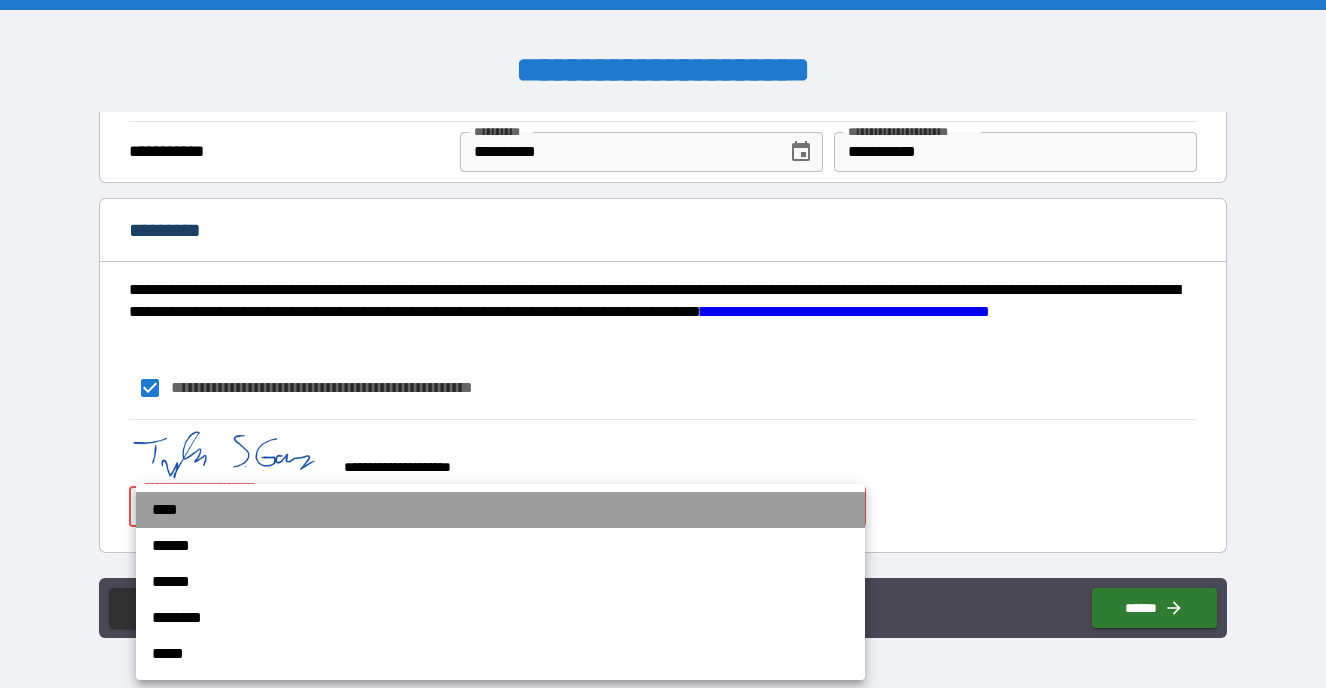 click on "****" at bounding box center (500, 510) 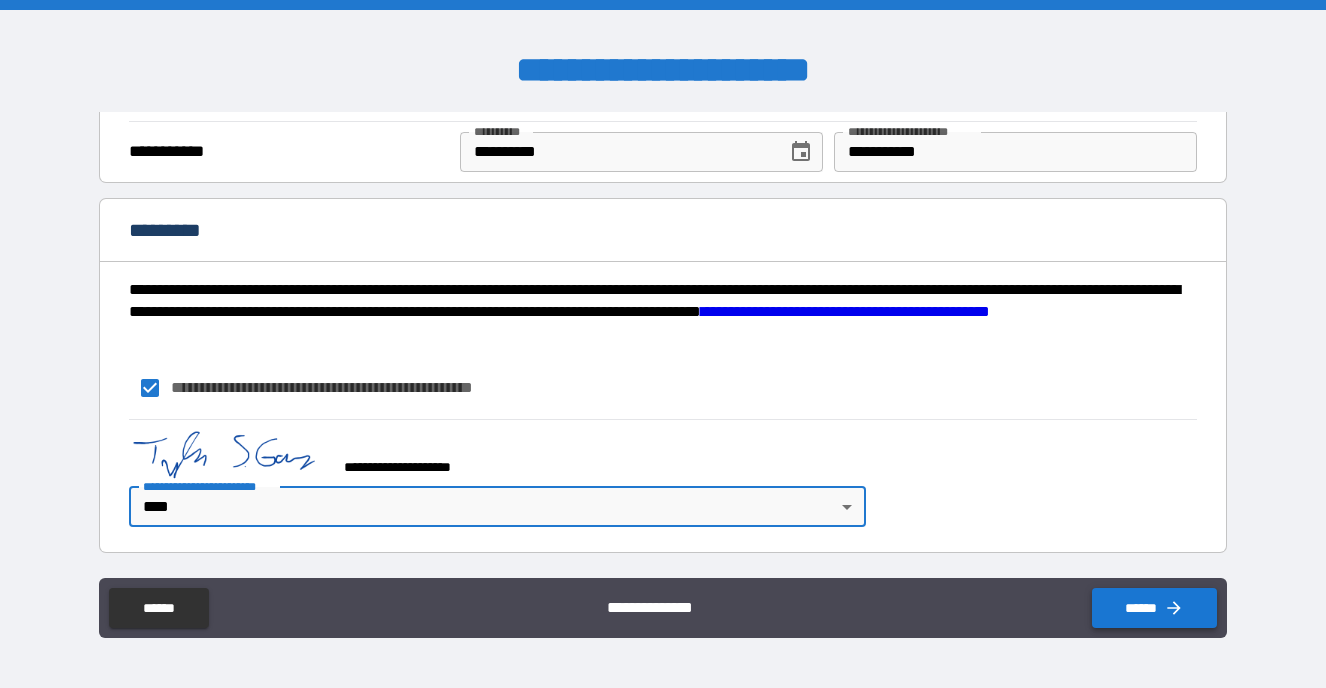click on "******" at bounding box center [1154, 608] 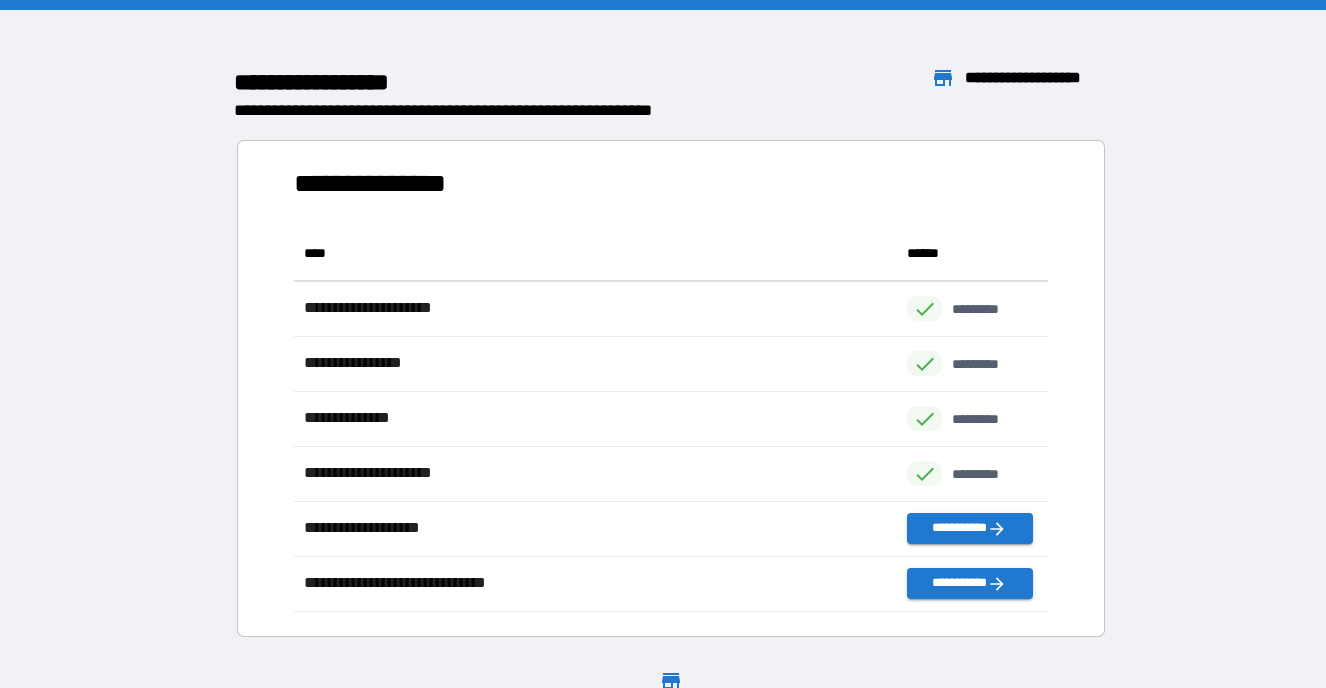 scroll, scrollTop: 1, scrollLeft: 1, axis: both 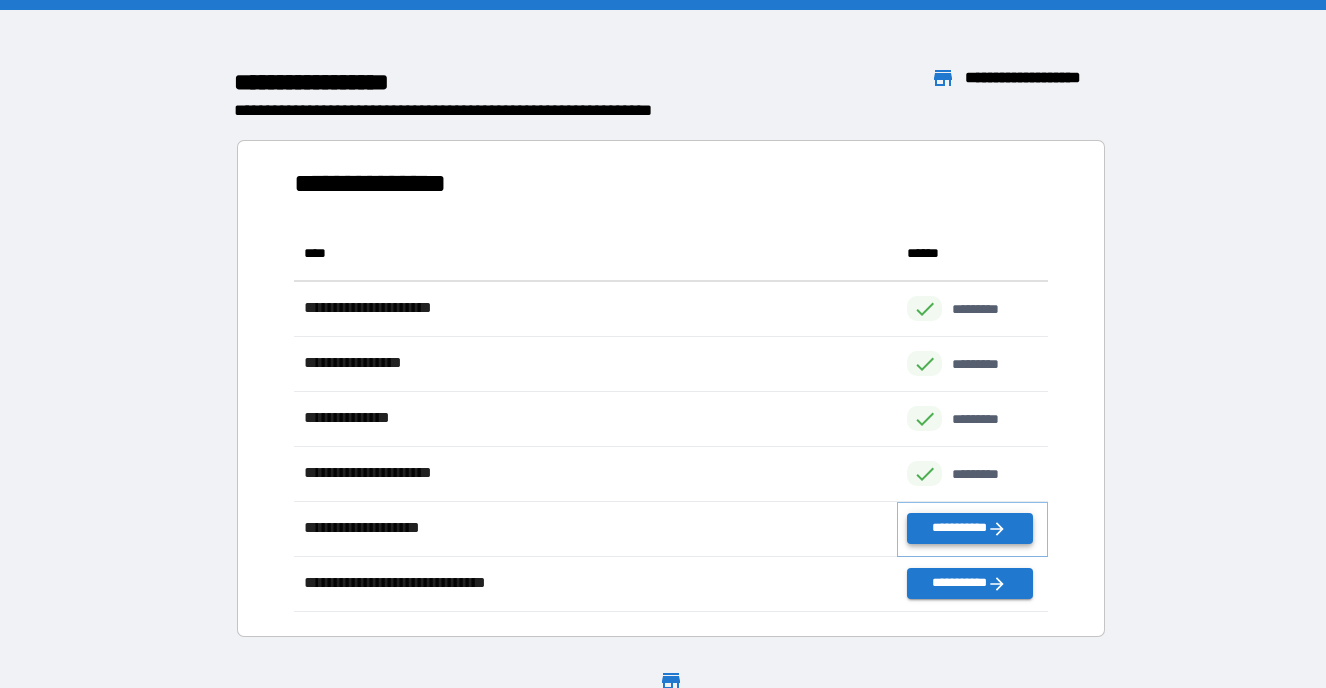 click on "**********" at bounding box center (969, 528) 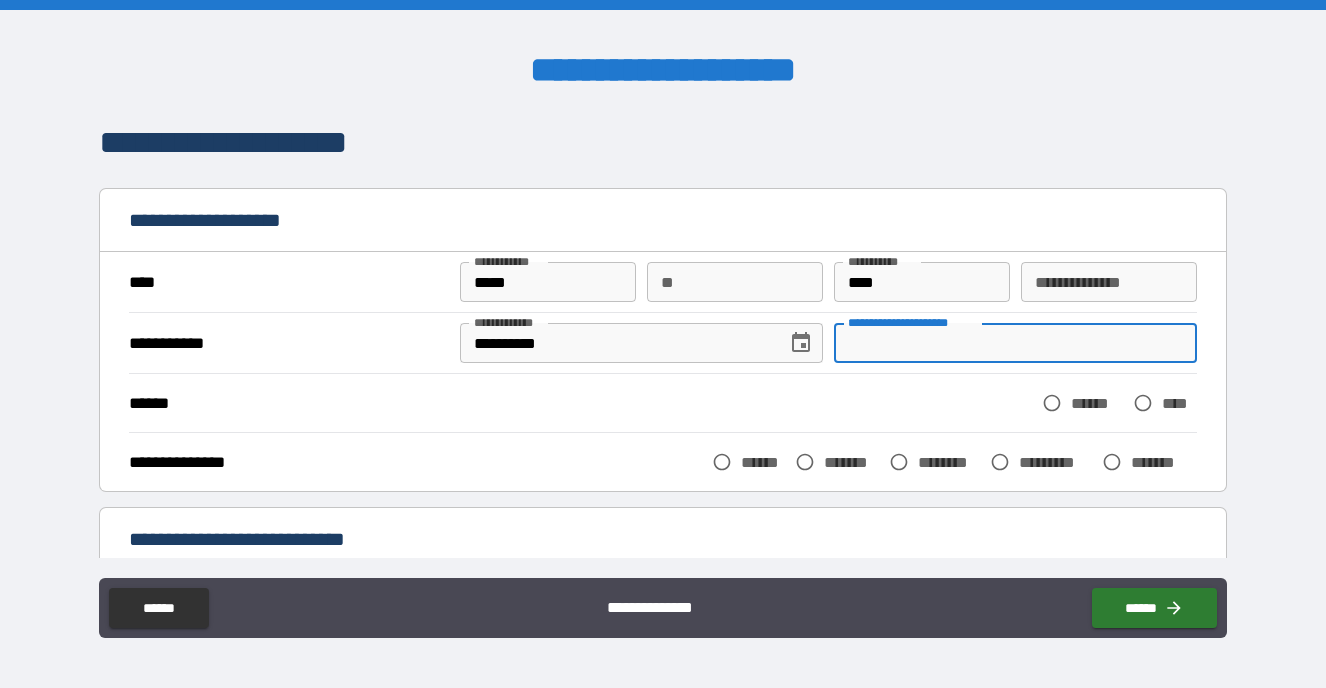 click on "**********" at bounding box center [1015, 343] 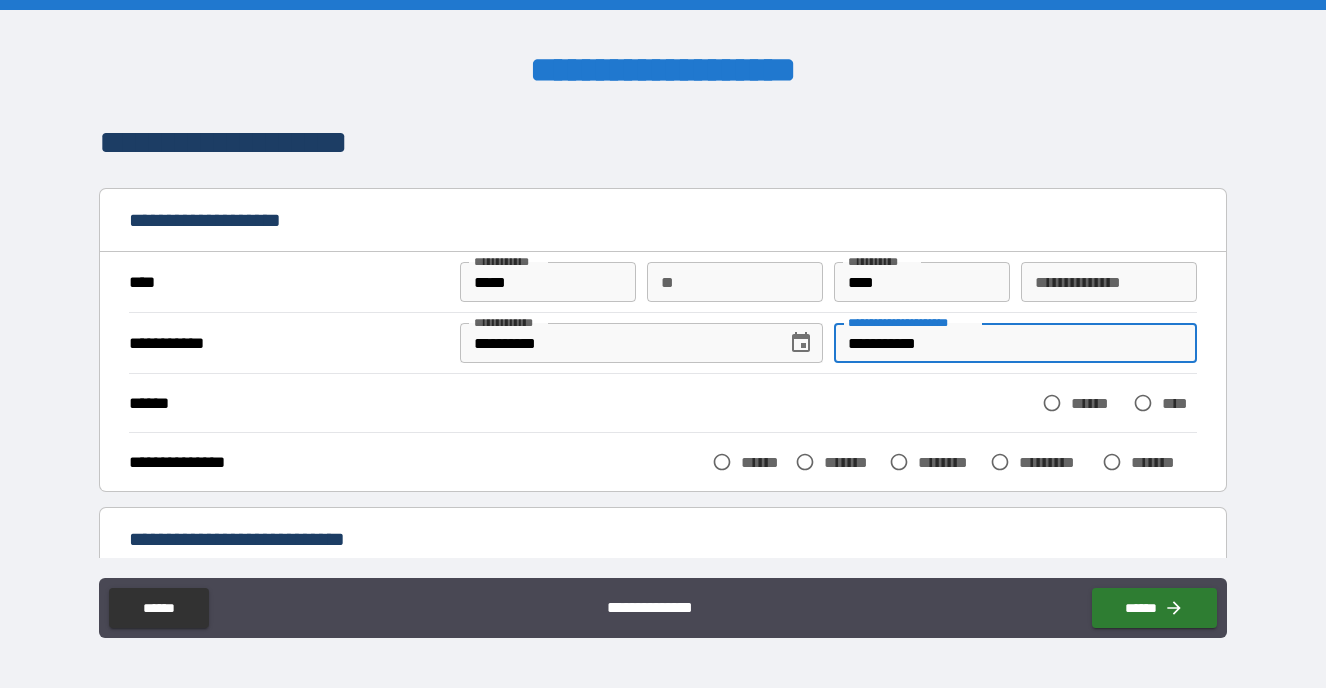 type on "**********" 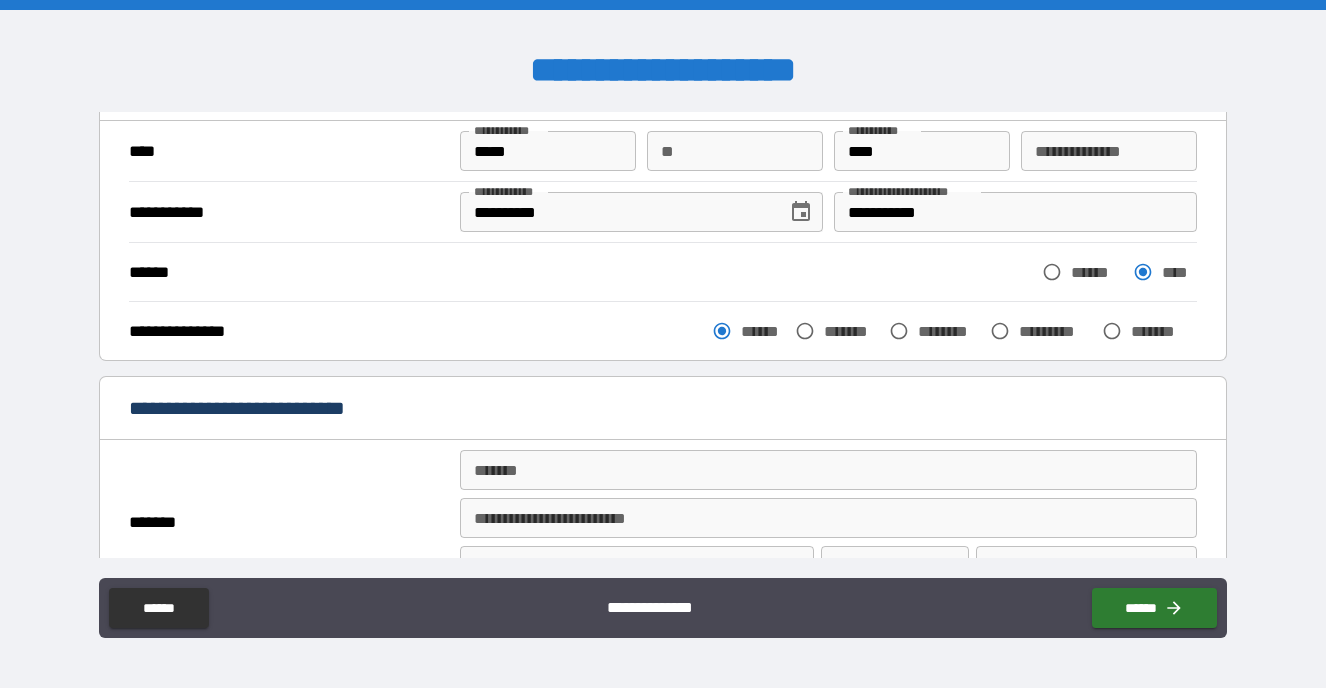 scroll, scrollTop: 134, scrollLeft: 0, axis: vertical 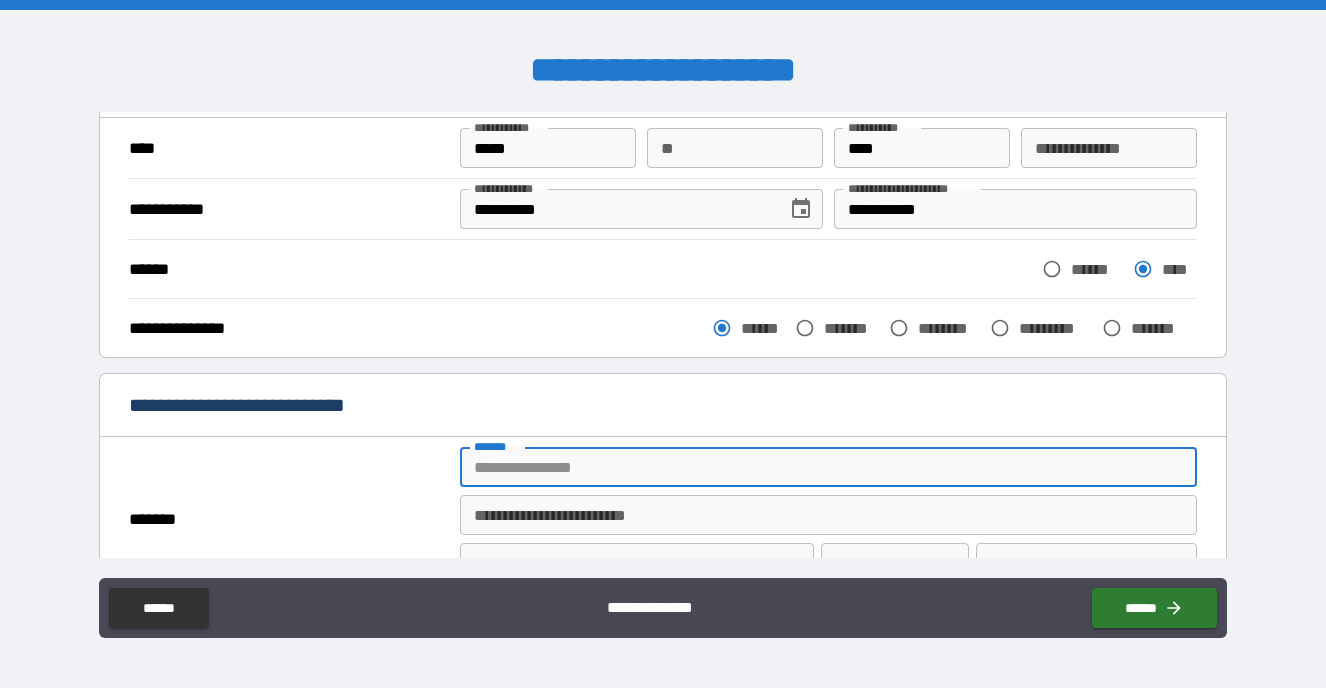 click on "*******" at bounding box center (828, 467) 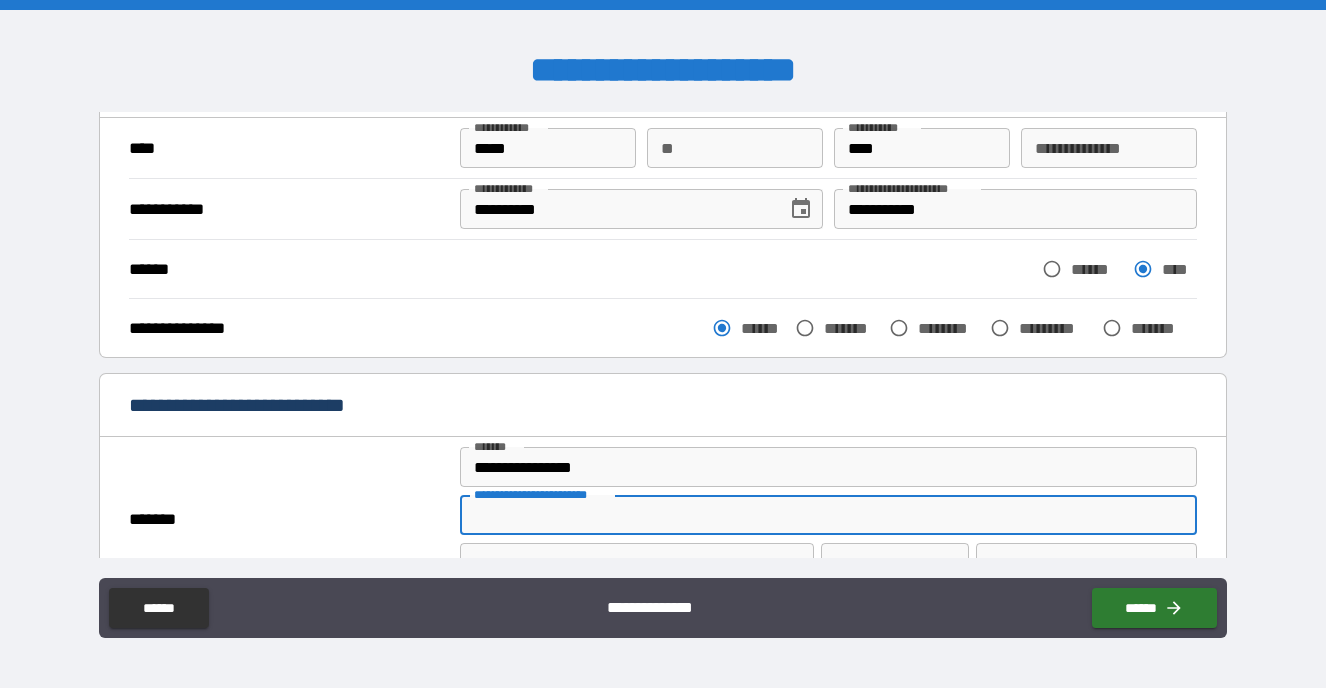 click on "**********" at bounding box center [828, 467] 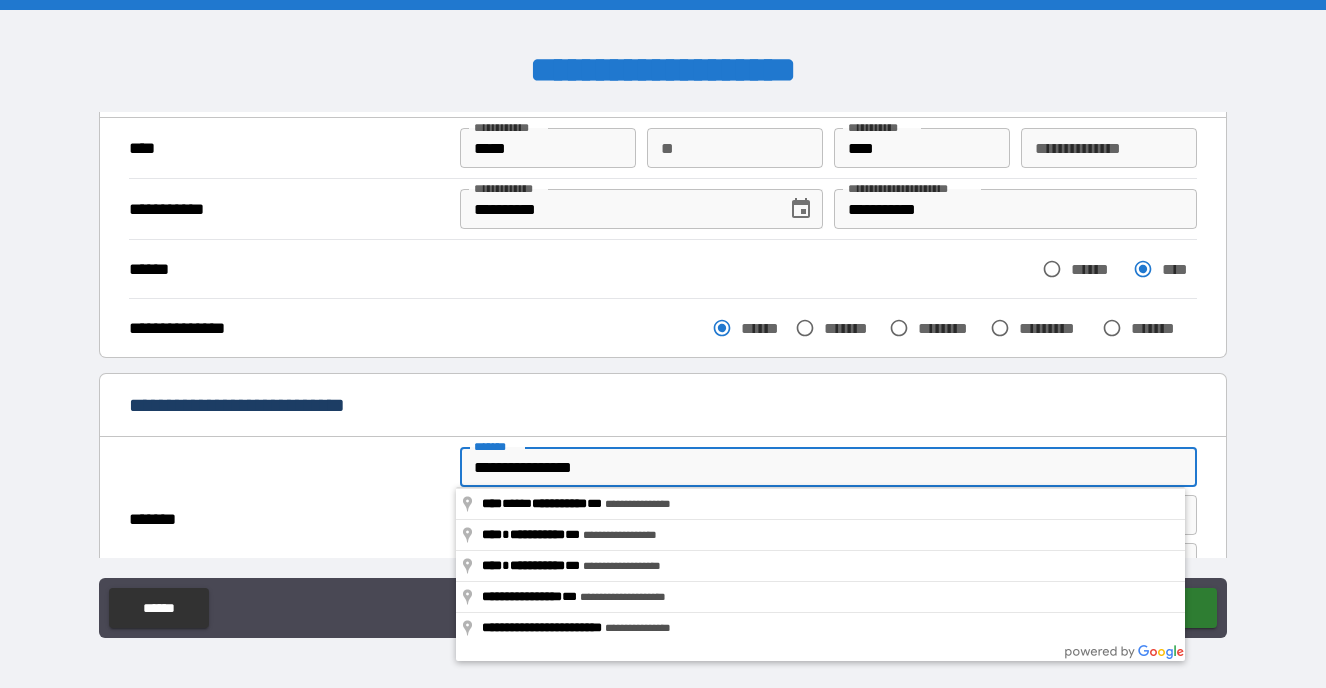 type on "**********" 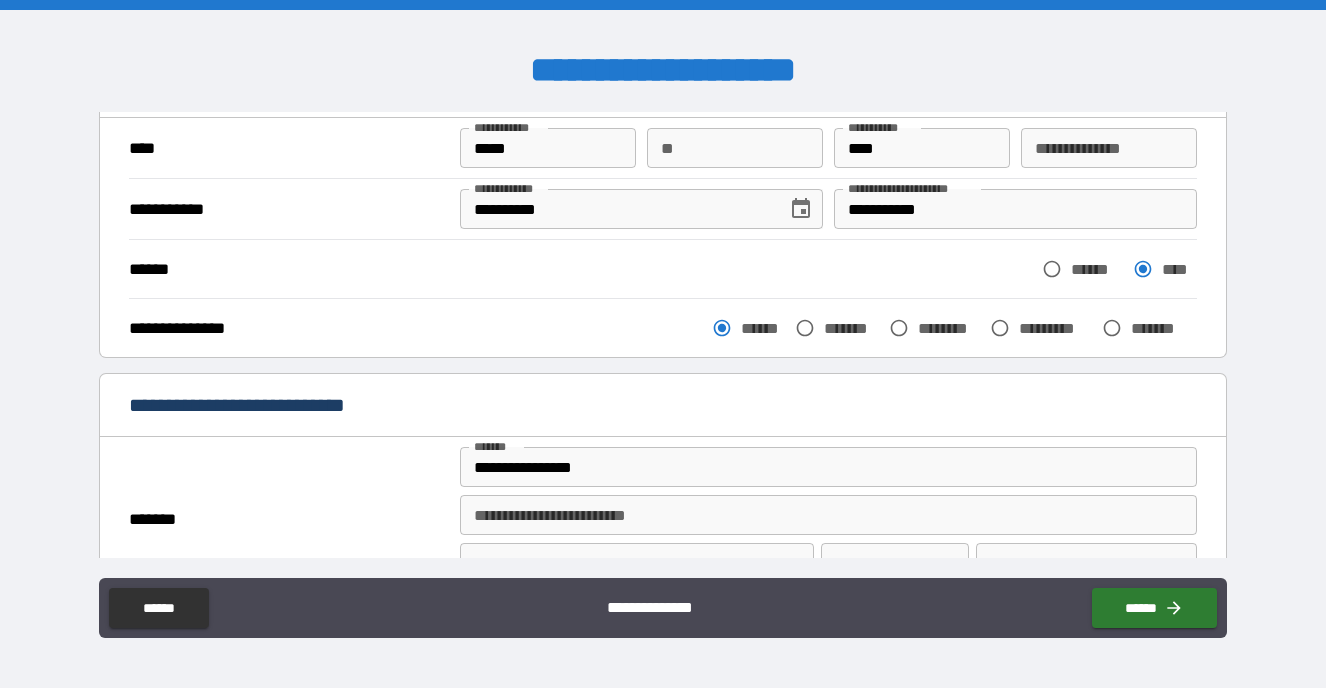click on "*******" at bounding box center [287, 520] 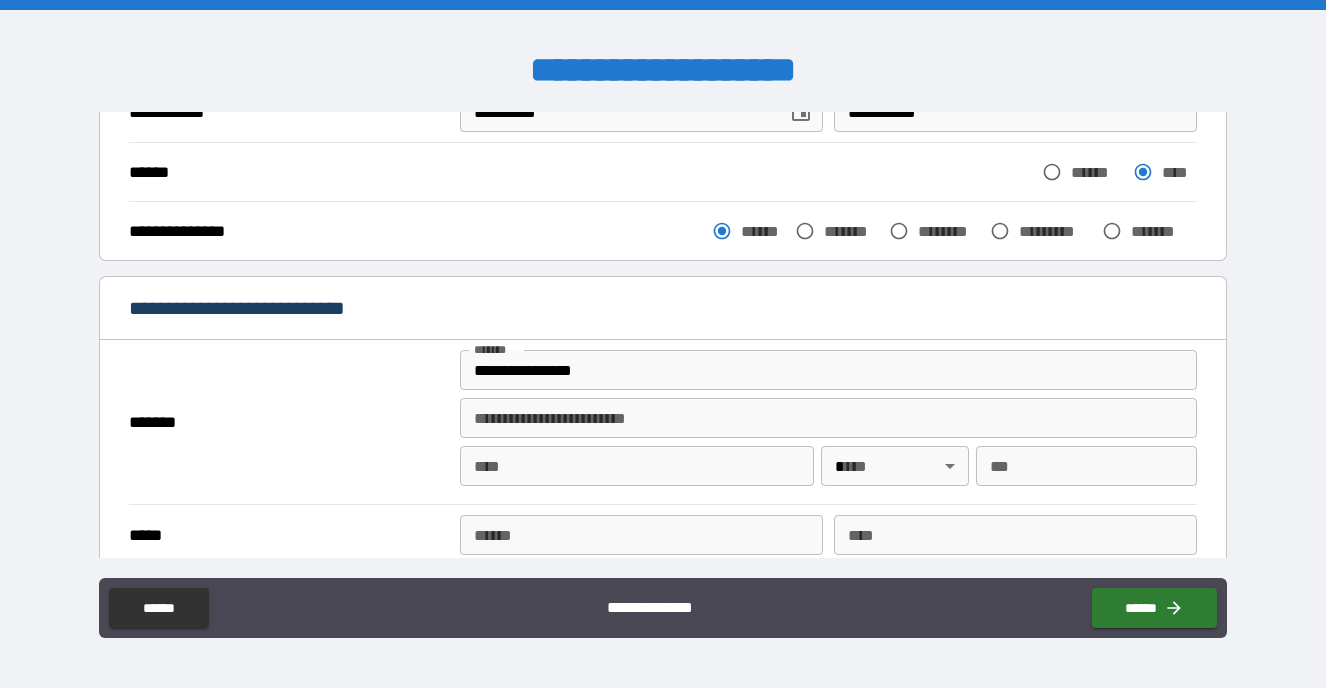 scroll, scrollTop: 259, scrollLeft: 0, axis: vertical 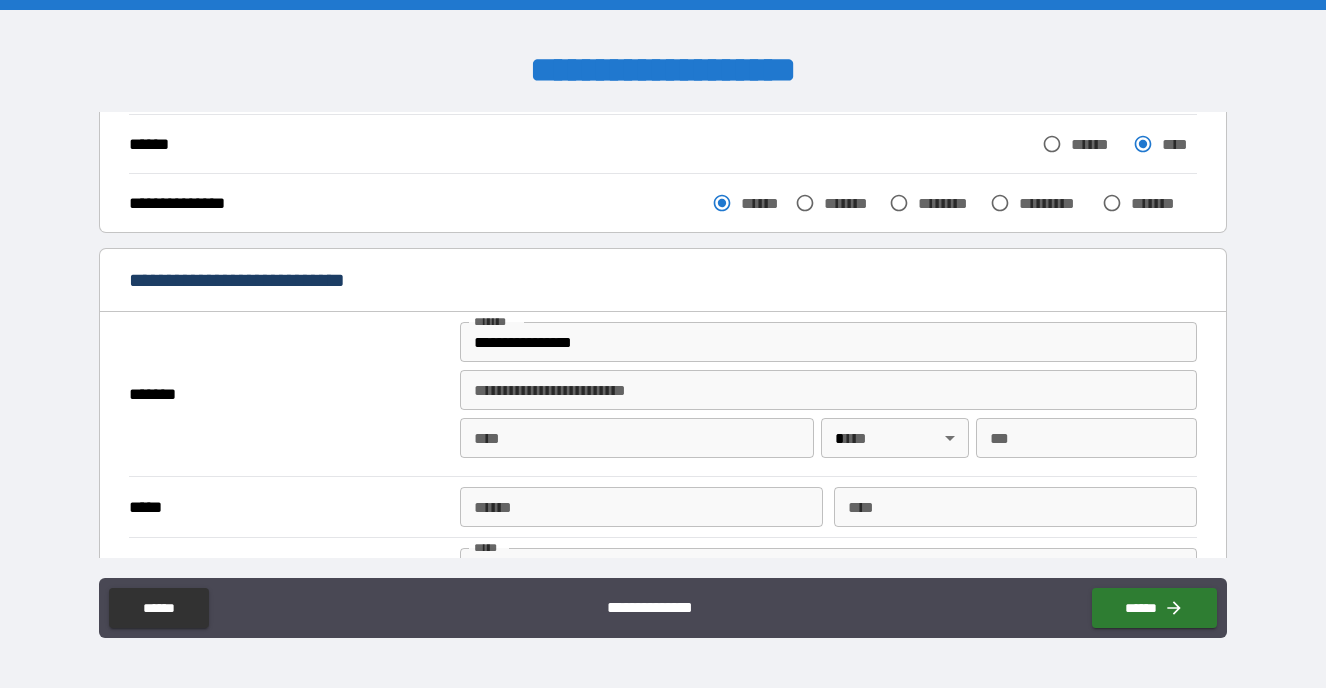 click on "****" at bounding box center (637, 438) 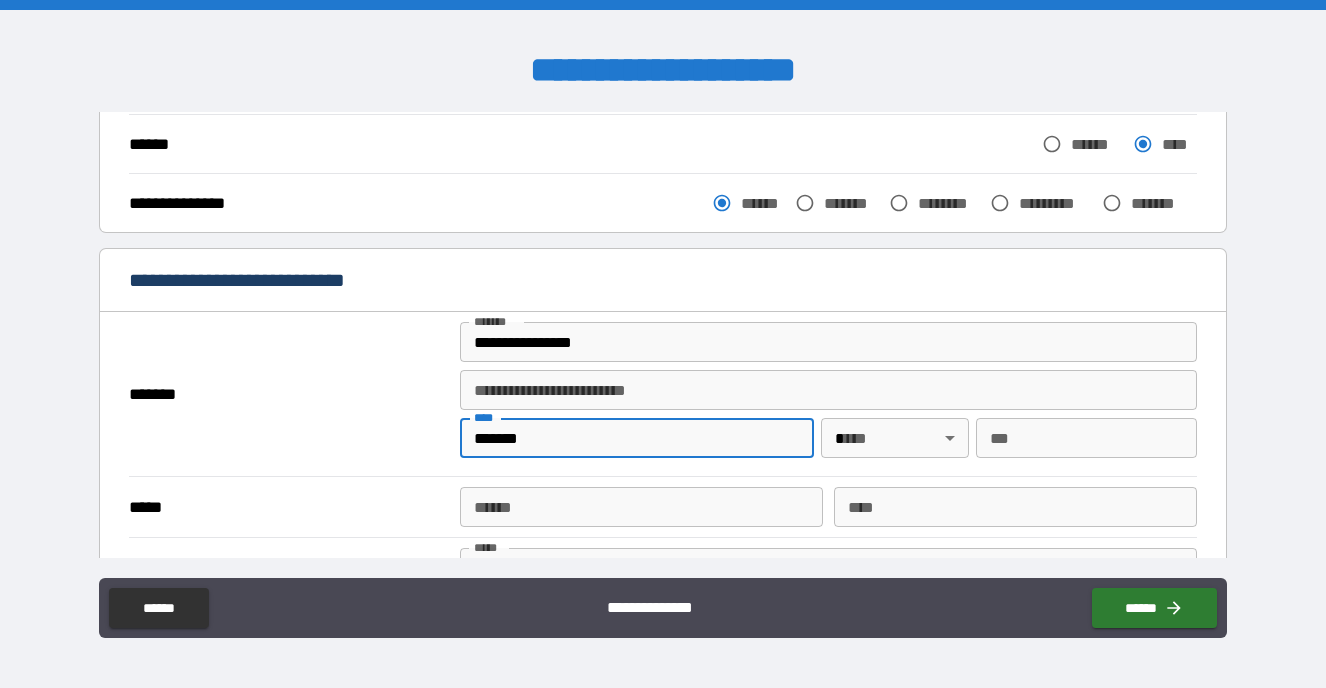 type on "*******" 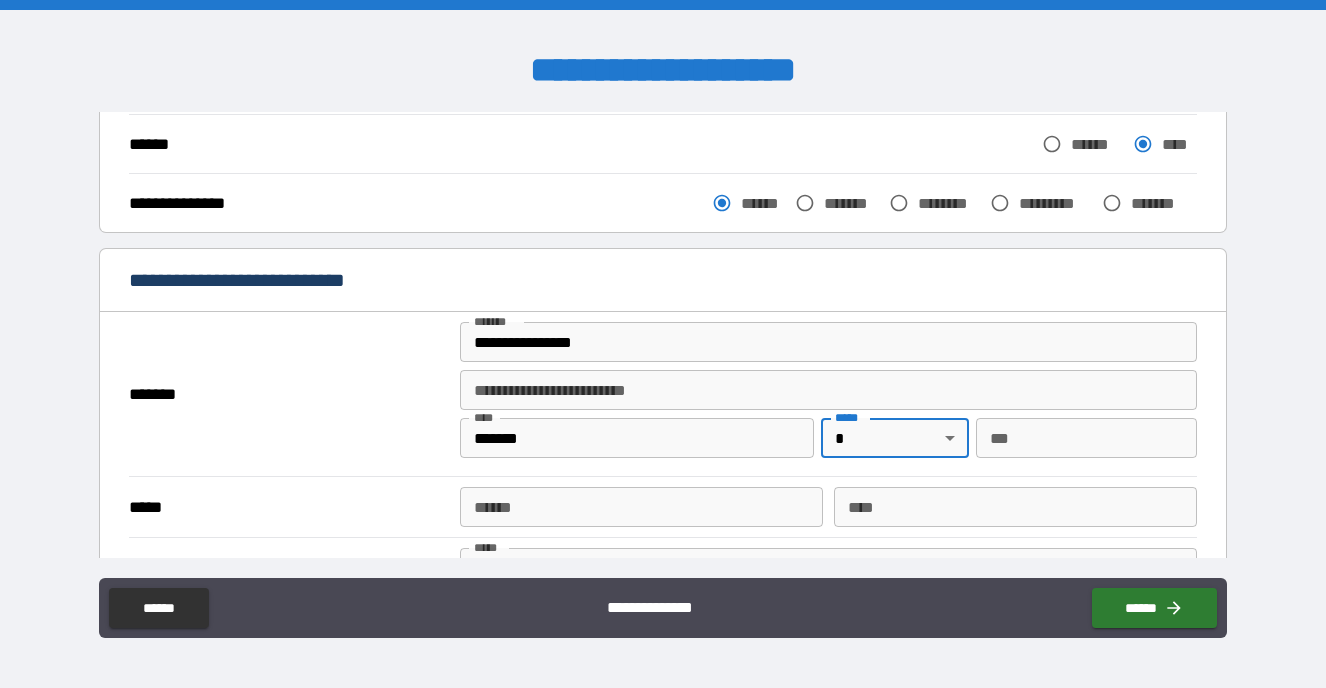 click on "**********" at bounding box center (663, 344) 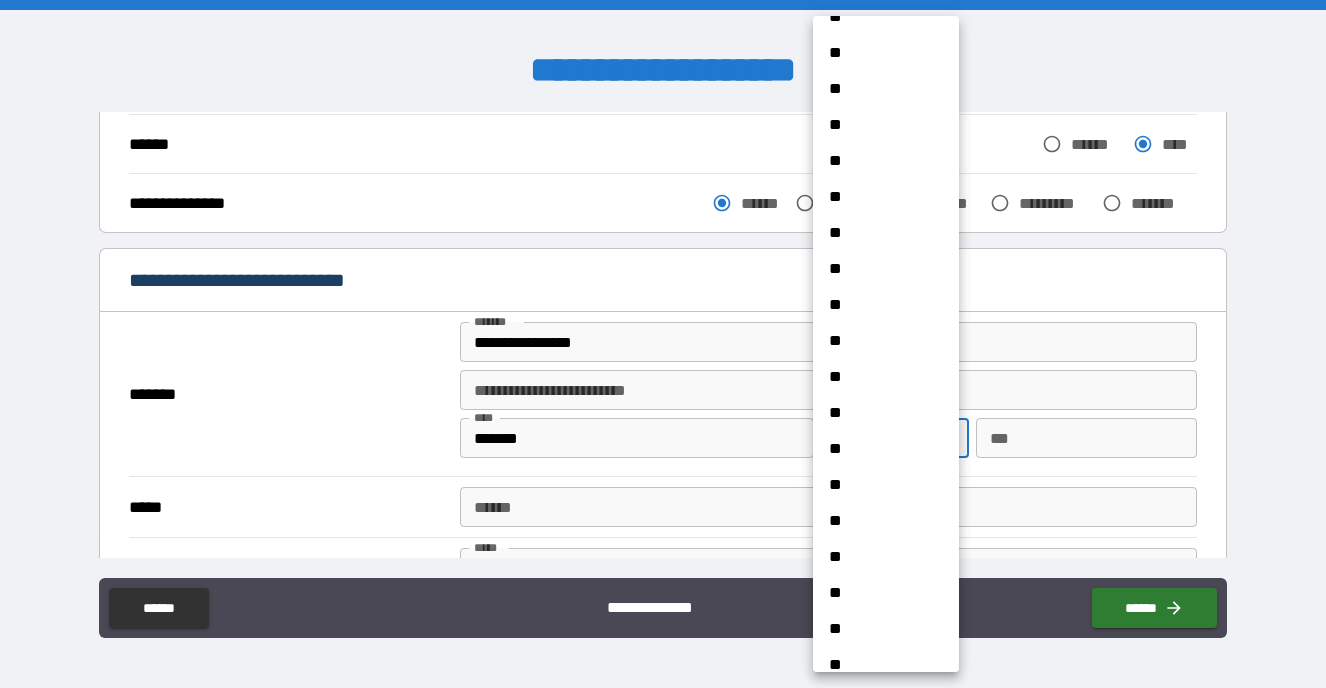 scroll, scrollTop: 1484, scrollLeft: 0, axis: vertical 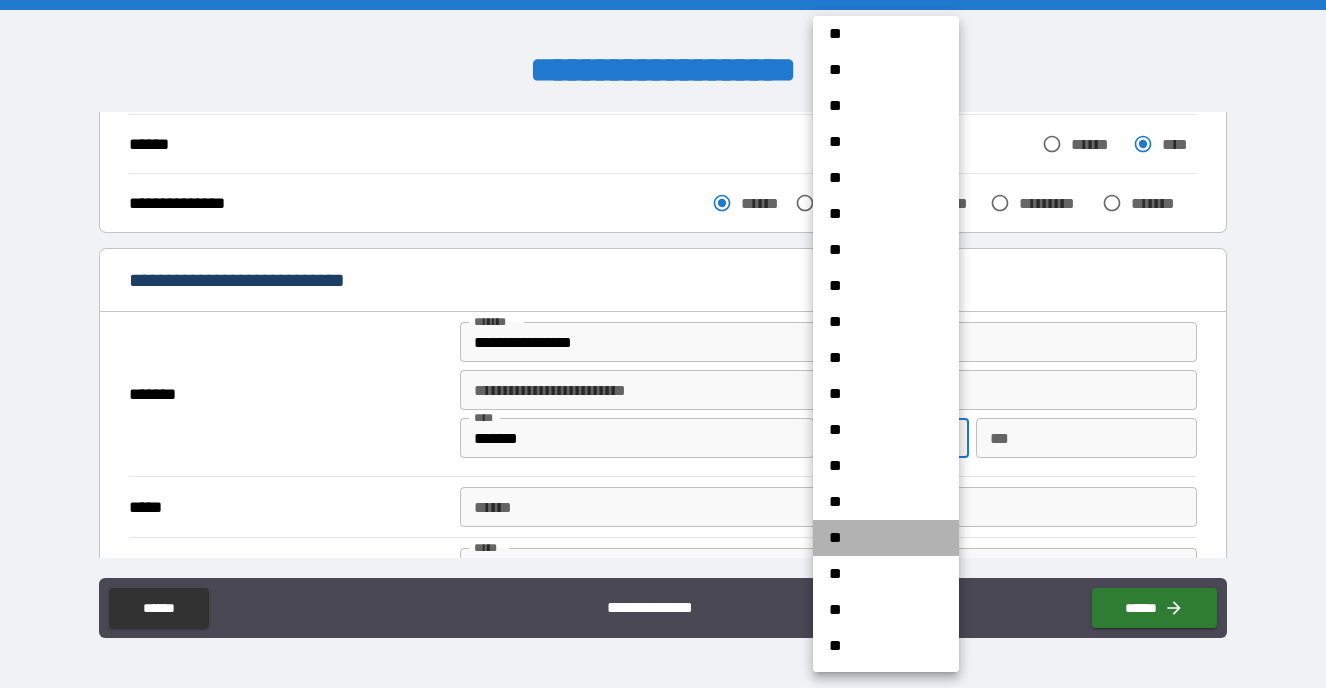 click on "**" at bounding box center [886, 538] 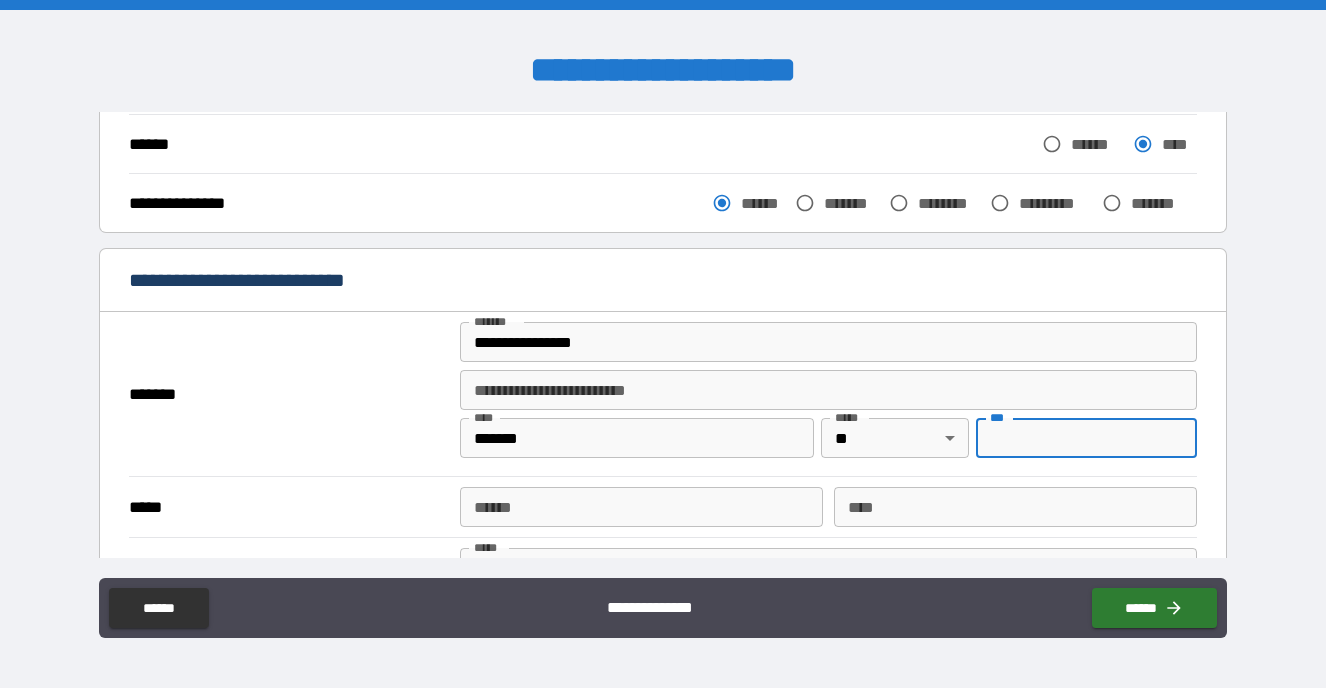 click on "***" at bounding box center (1086, 438) 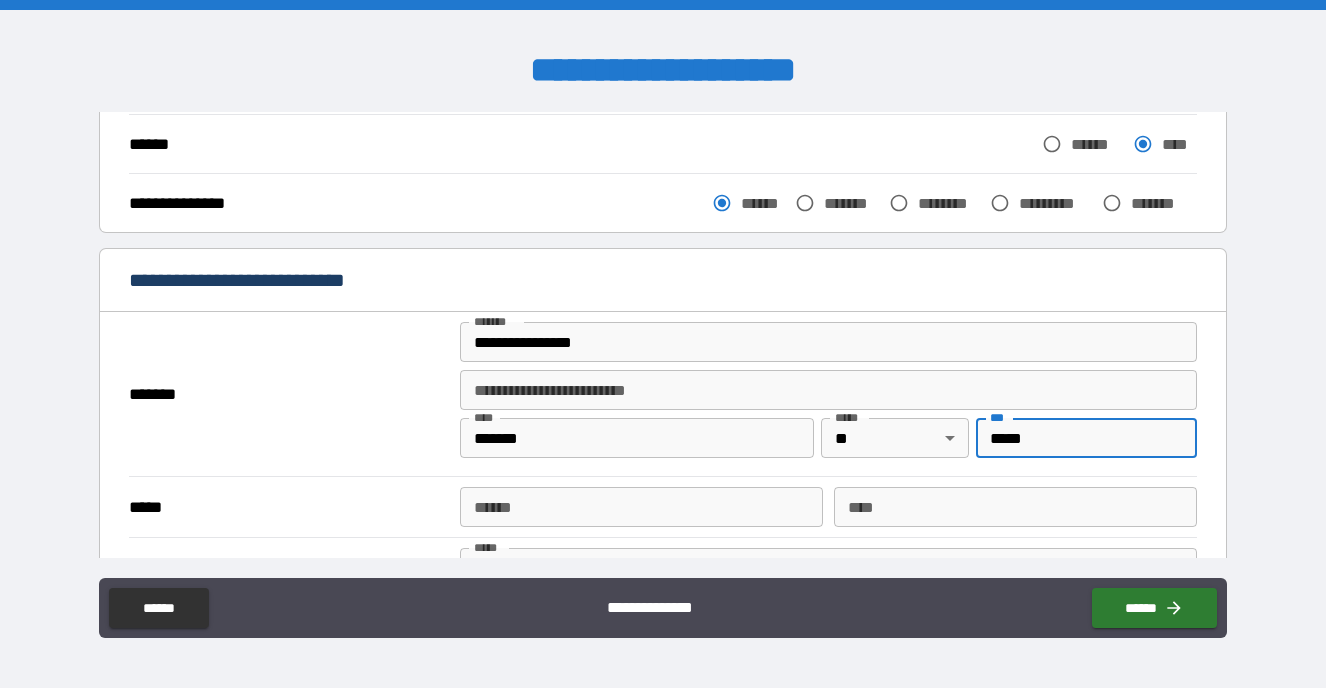 type on "*****" 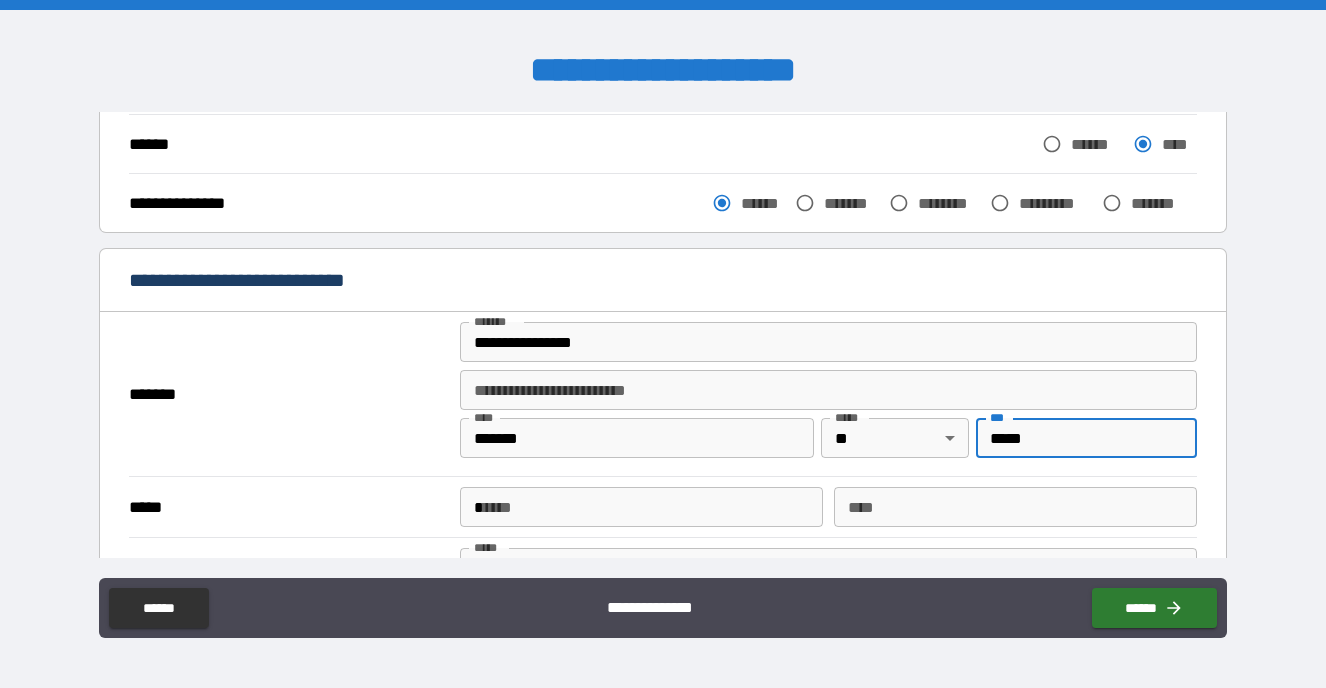 click on "*" at bounding box center [641, 507] 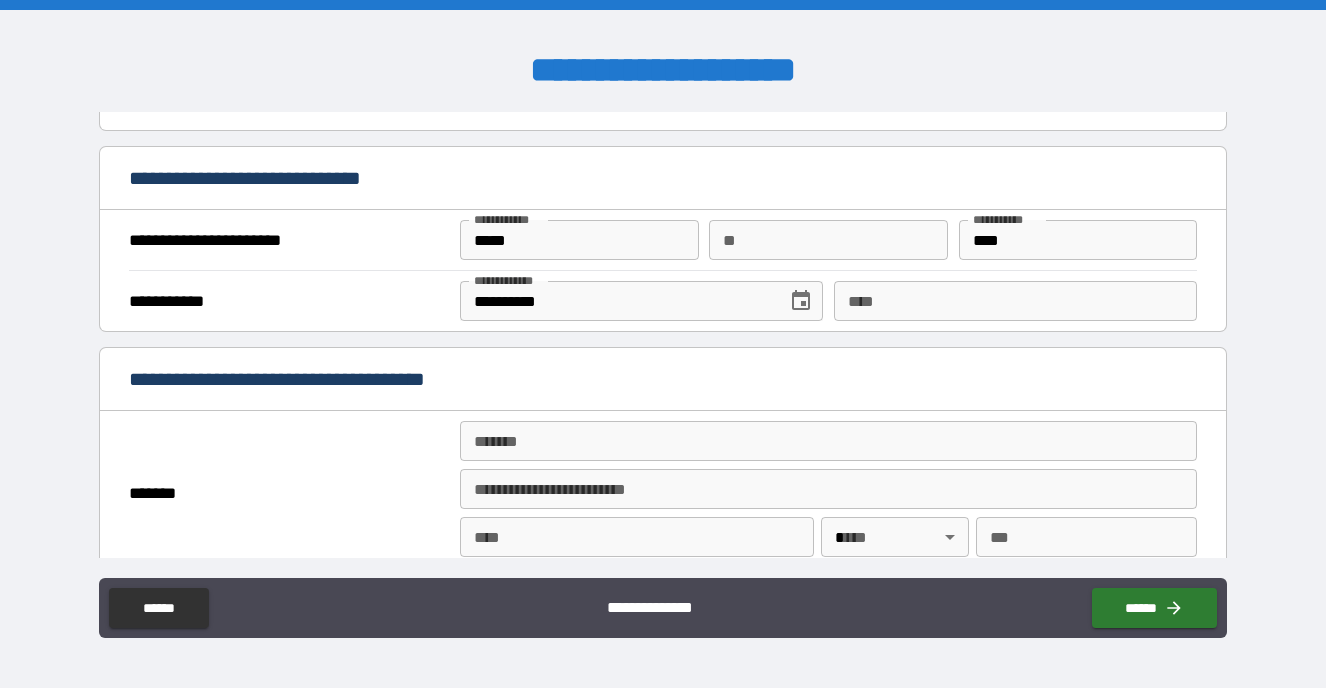 scroll, scrollTop: 959, scrollLeft: 0, axis: vertical 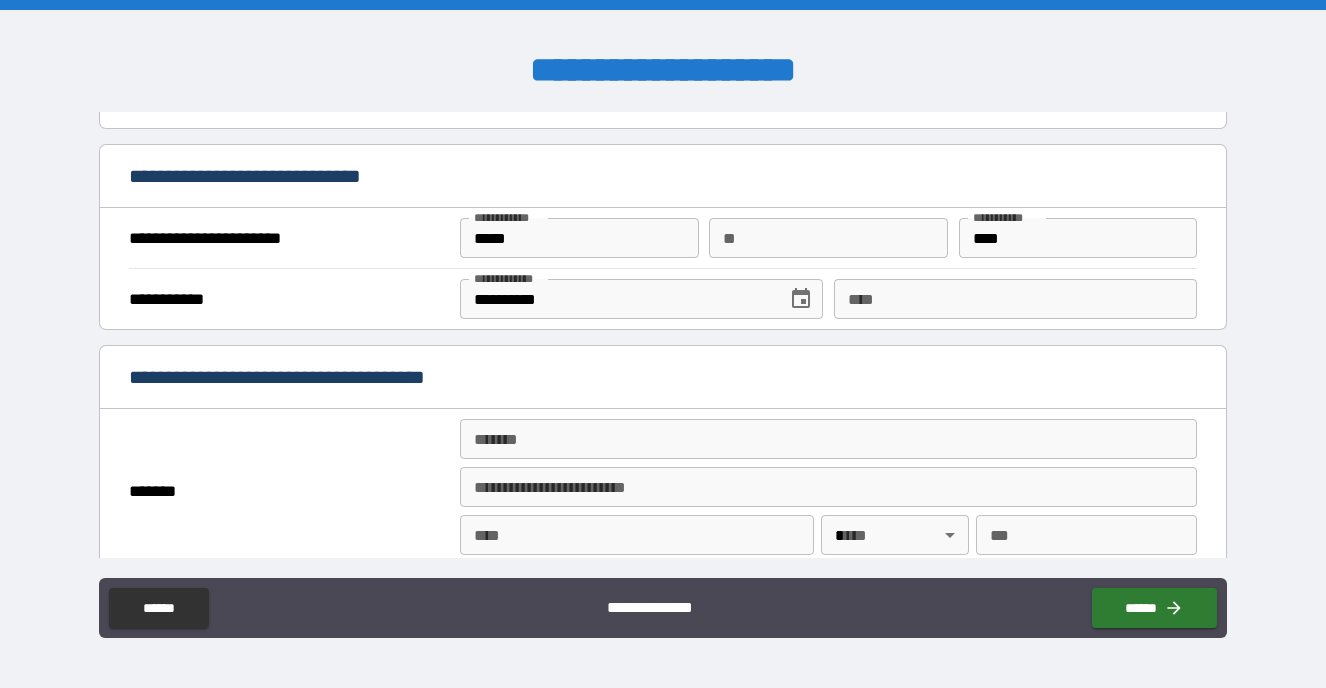 type on "**********" 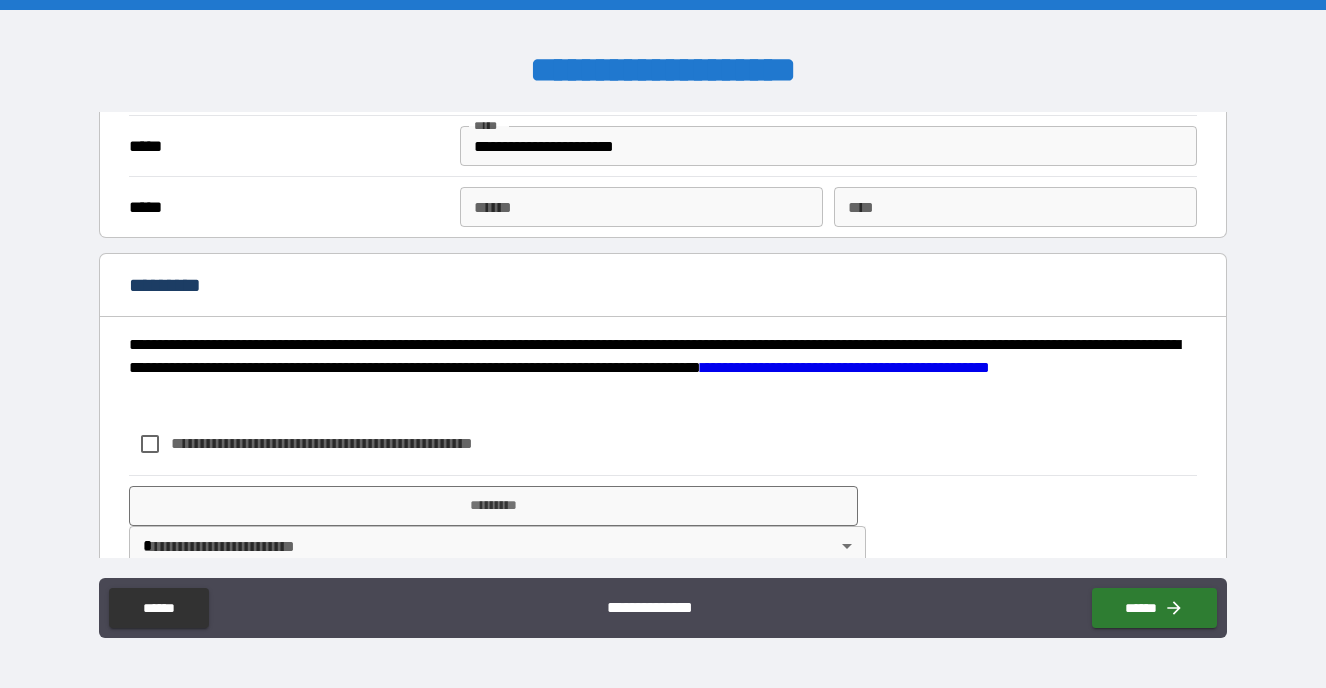 scroll, scrollTop: 1455, scrollLeft: 0, axis: vertical 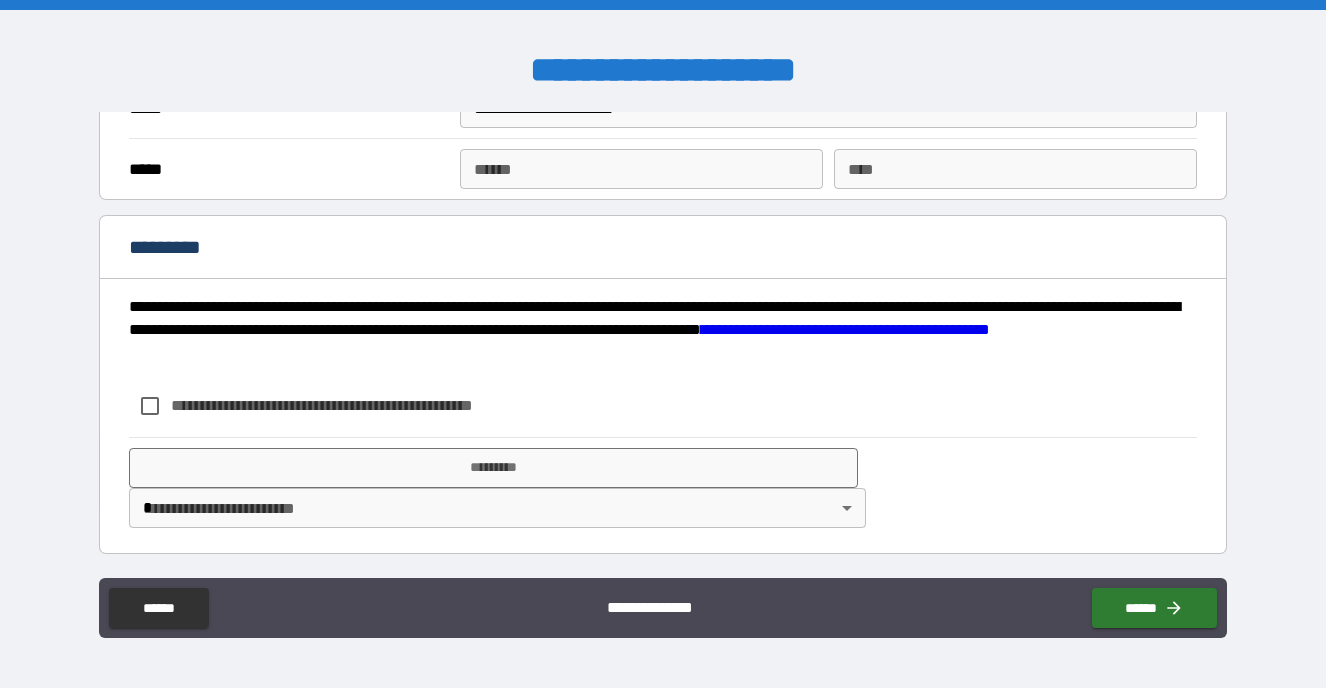 type on "**********" 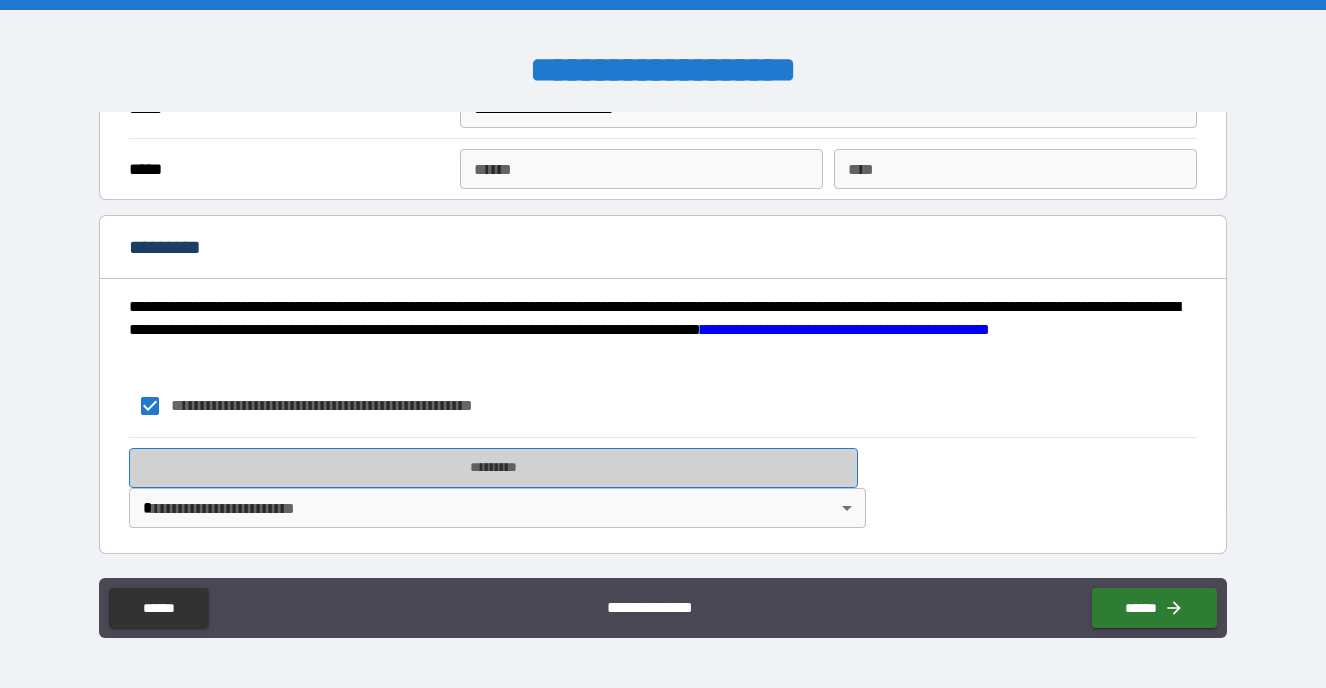 click on "*********" at bounding box center [493, 468] 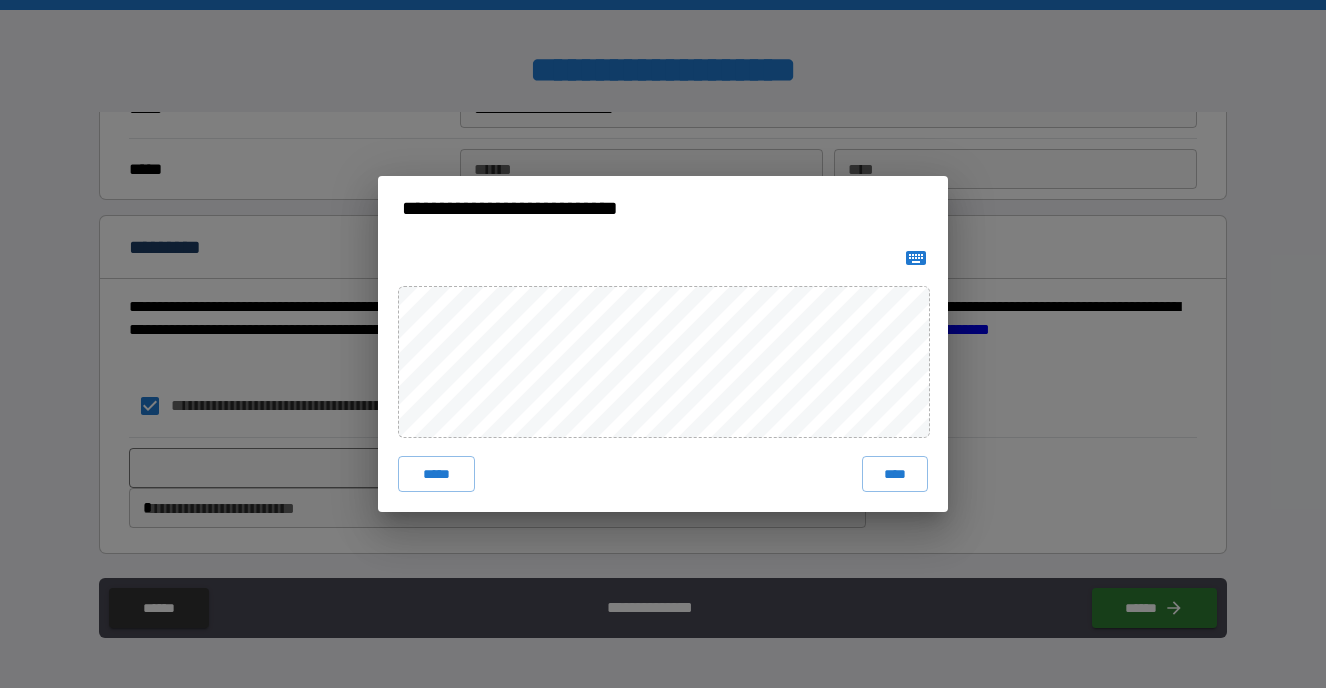 click on "***** ****" at bounding box center (663, 376) 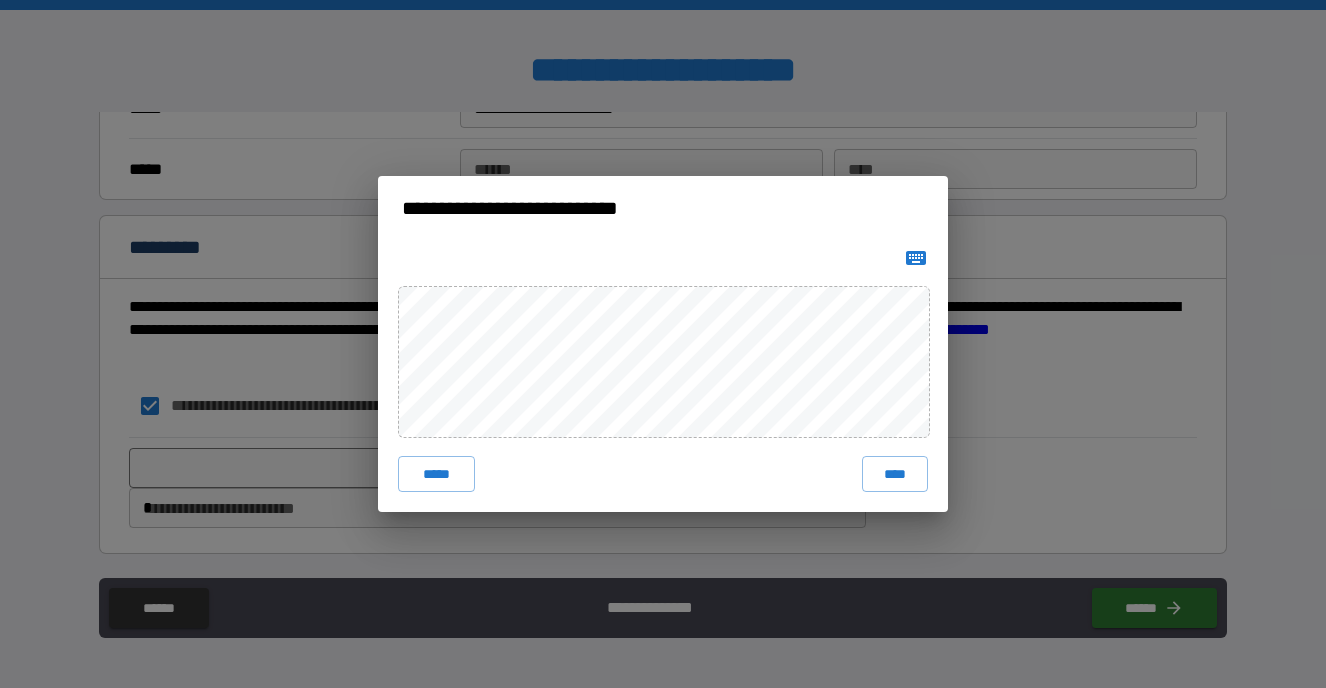 click on "**********" at bounding box center (663, 344) 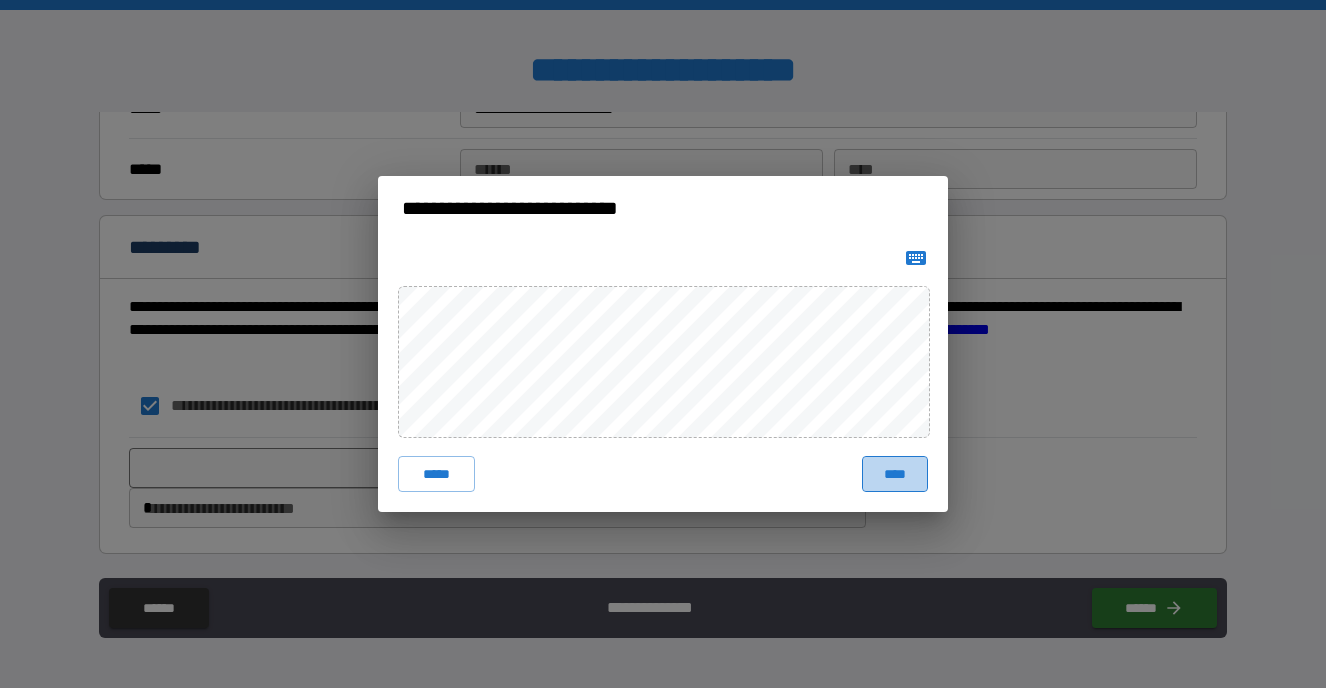 click on "****" at bounding box center [895, 474] 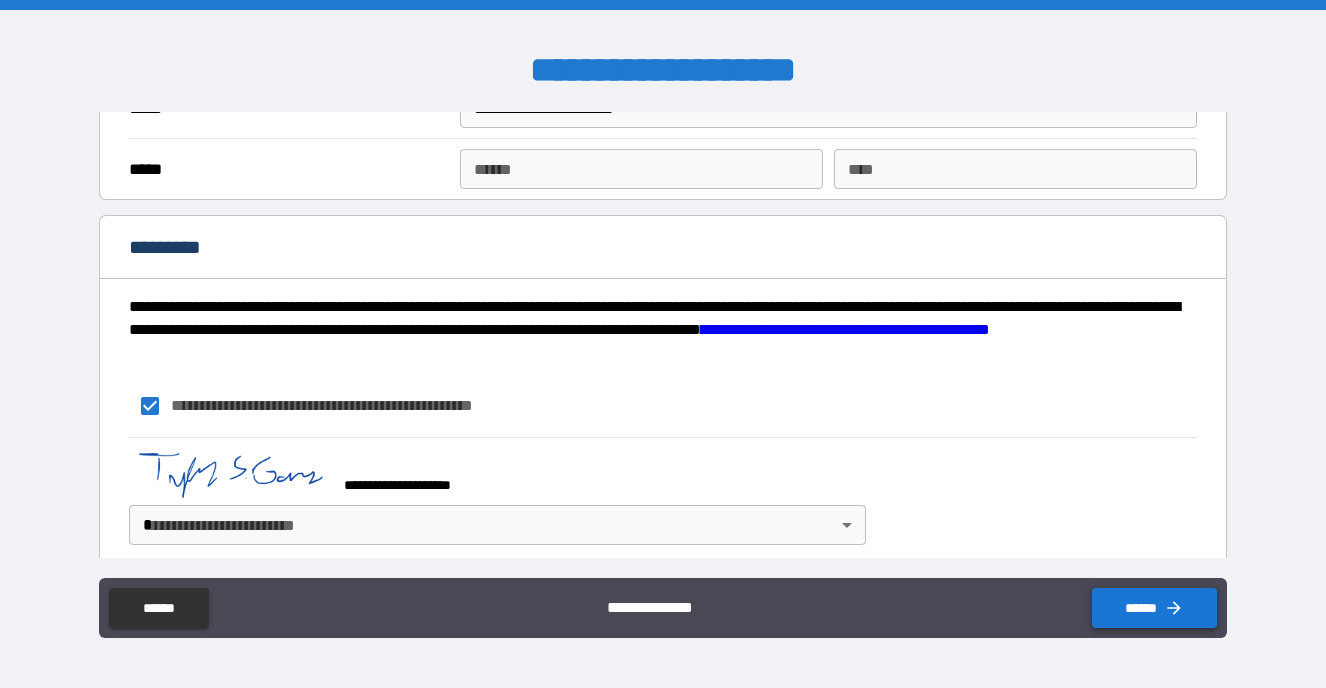 click on "******" at bounding box center [1154, 608] 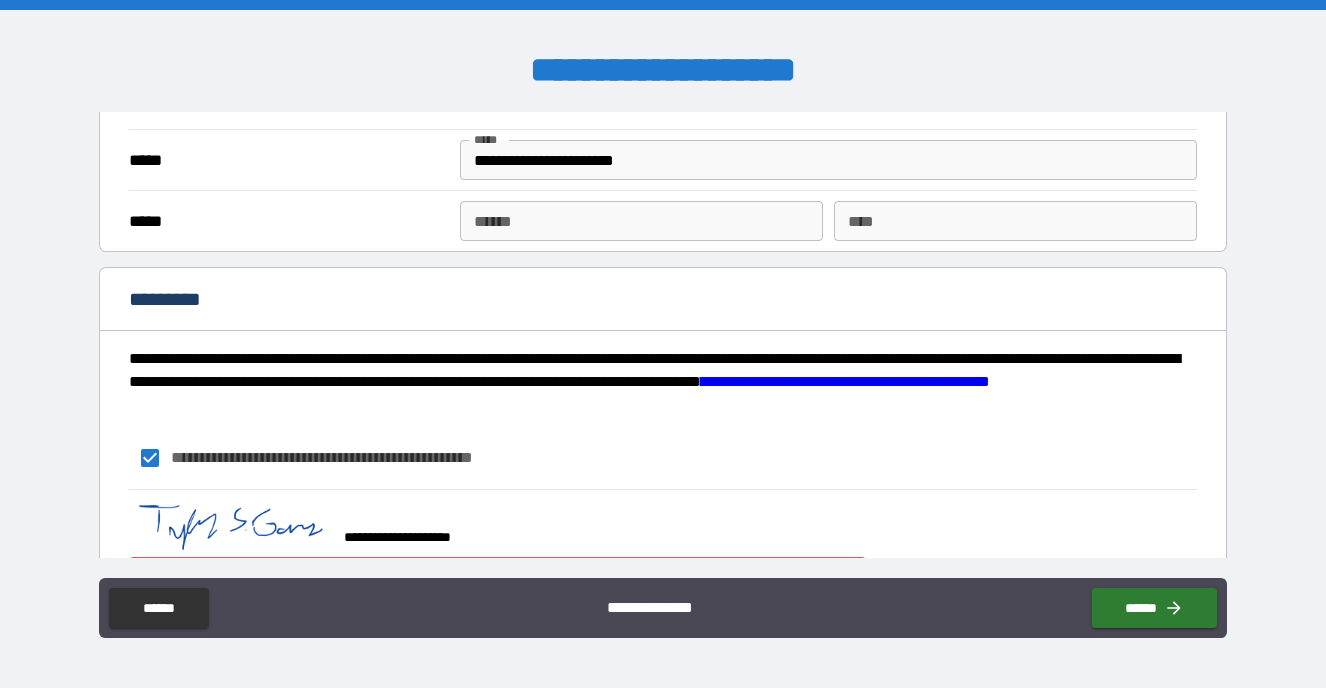 scroll, scrollTop: 1473, scrollLeft: 0, axis: vertical 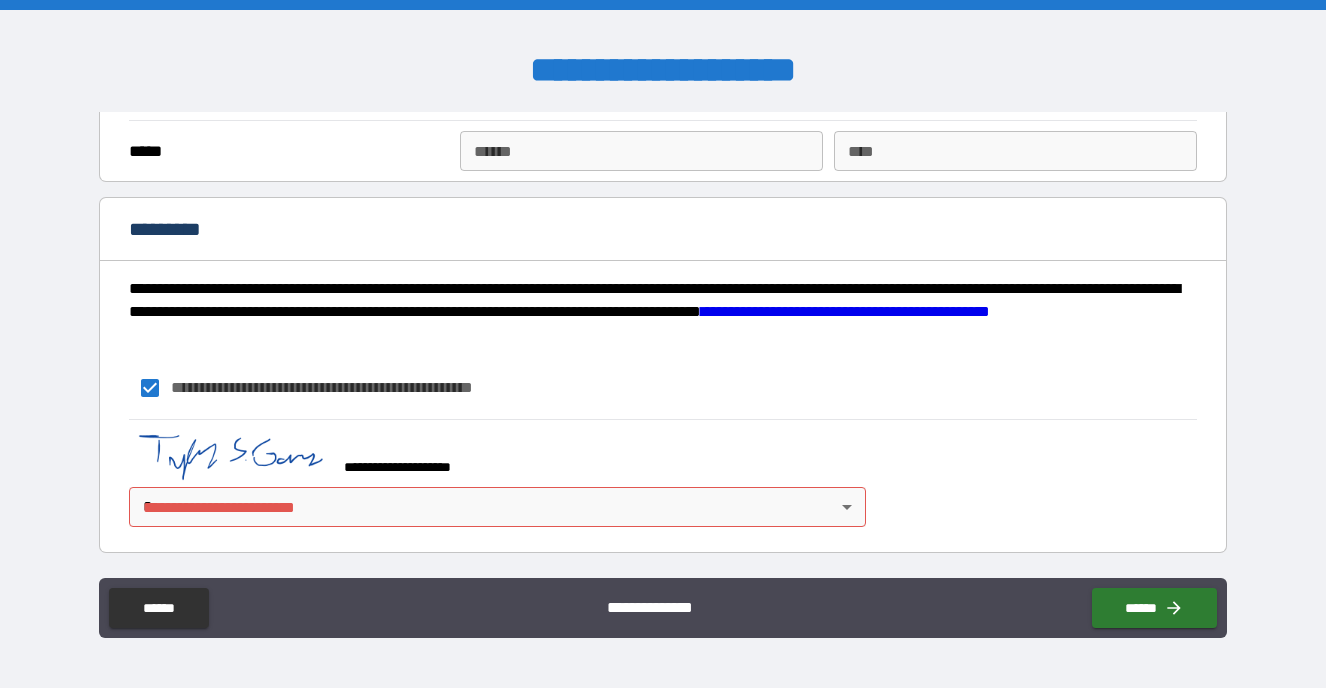 click on "**********" at bounding box center (663, 344) 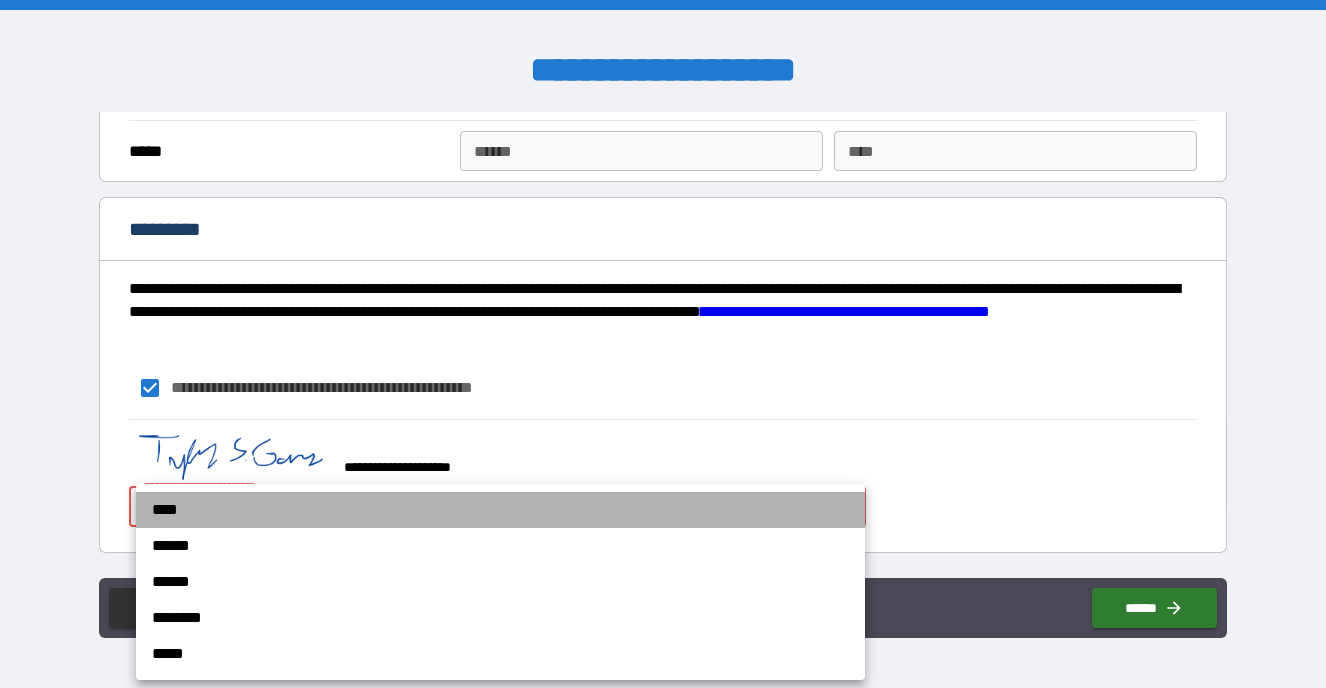 click on "****" at bounding box center (500, 510) 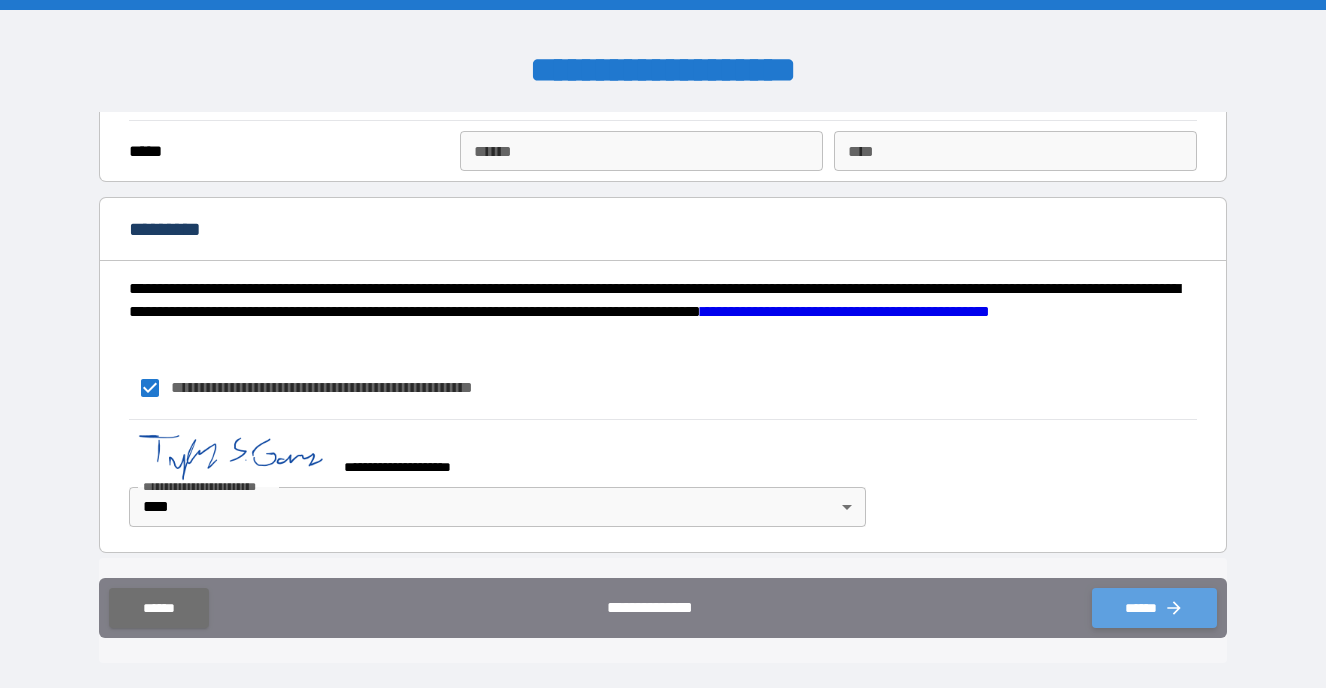 click on "******" at bounding box center (1154, 608) 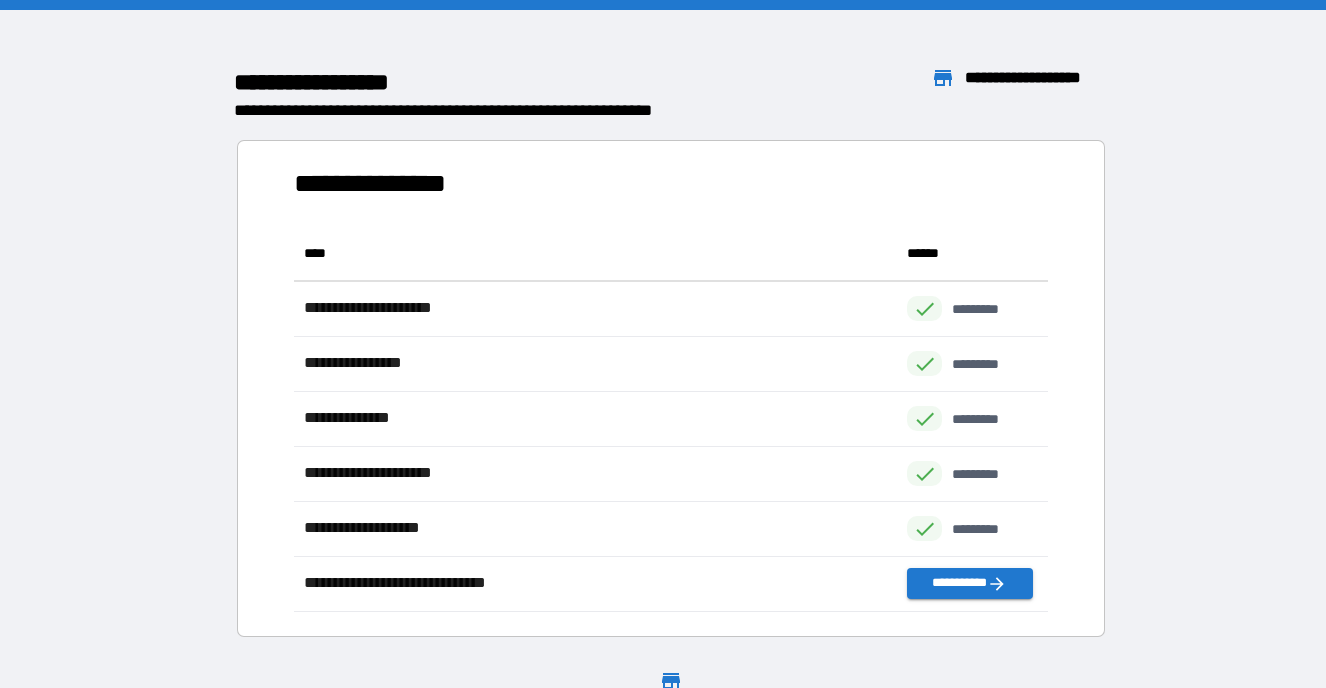 scroll, scrollTop: 1, scrollLeft: 1, axis: both 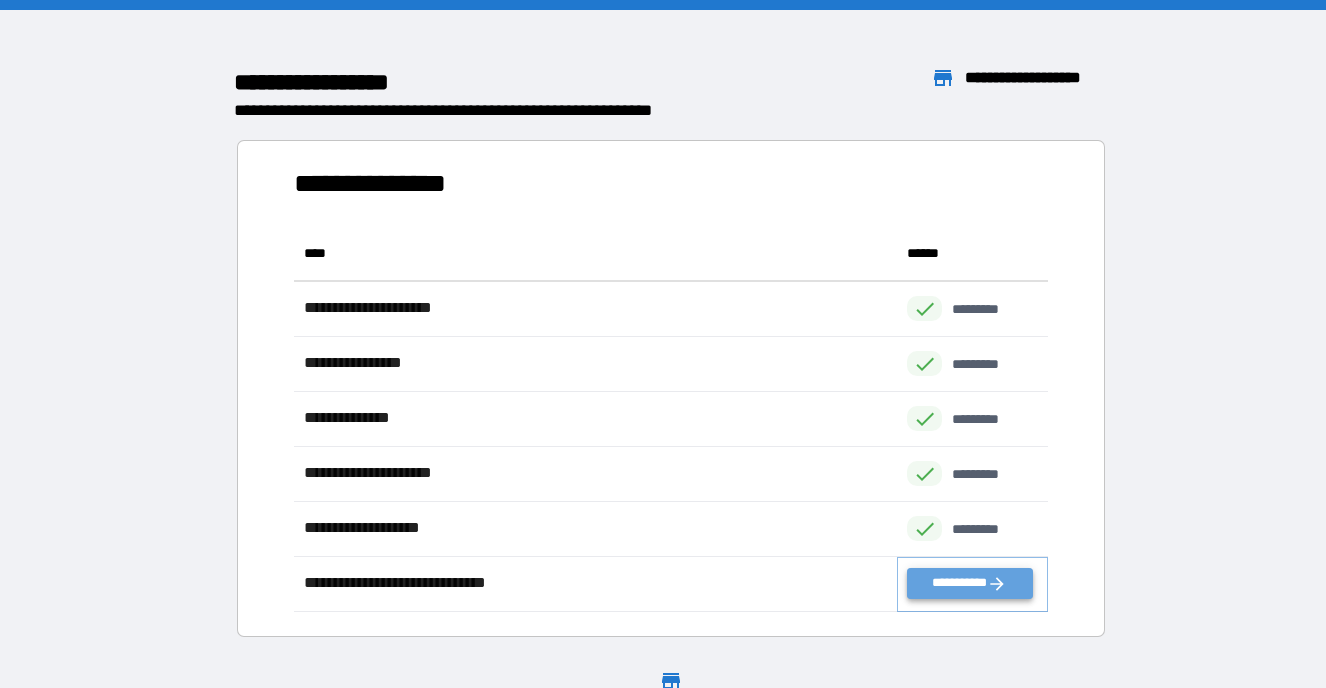 click on "**********" at bounding box center [969, 583] 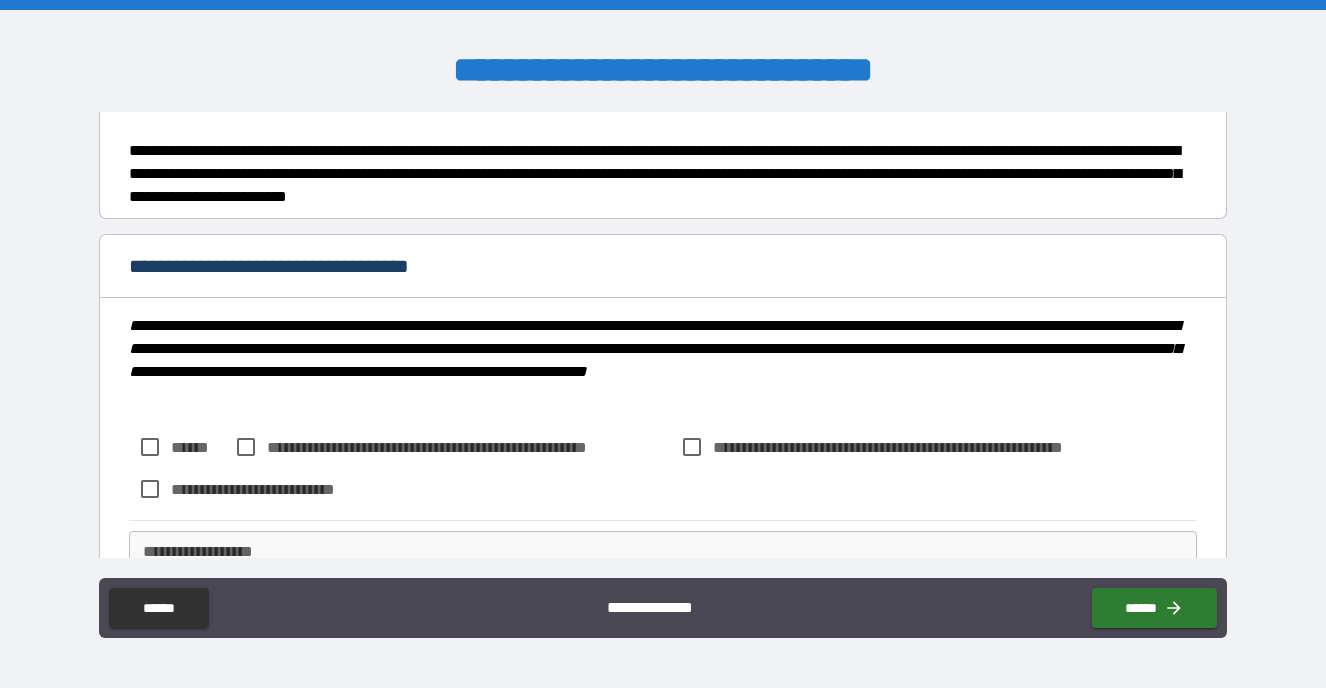 scroll, scrollTop: 1320, scrollLeft: 0, axis: vertical 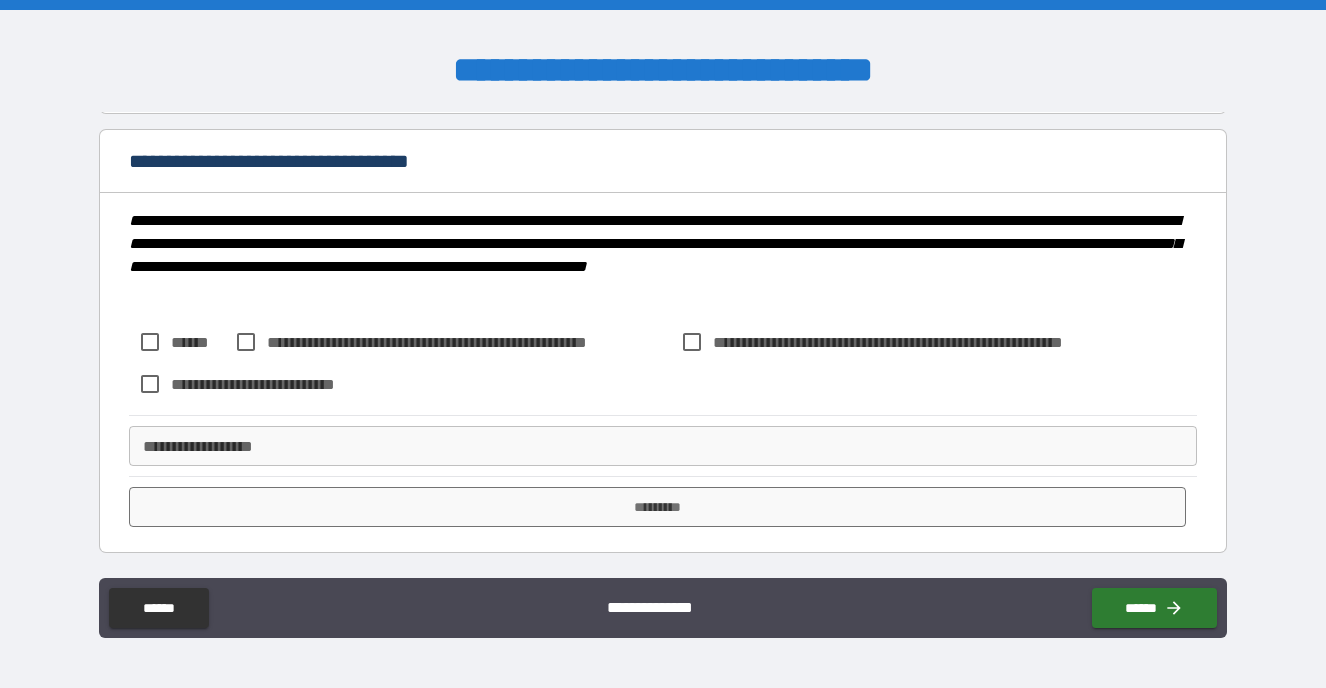 click on "**********" at bounding box center [663, 446] 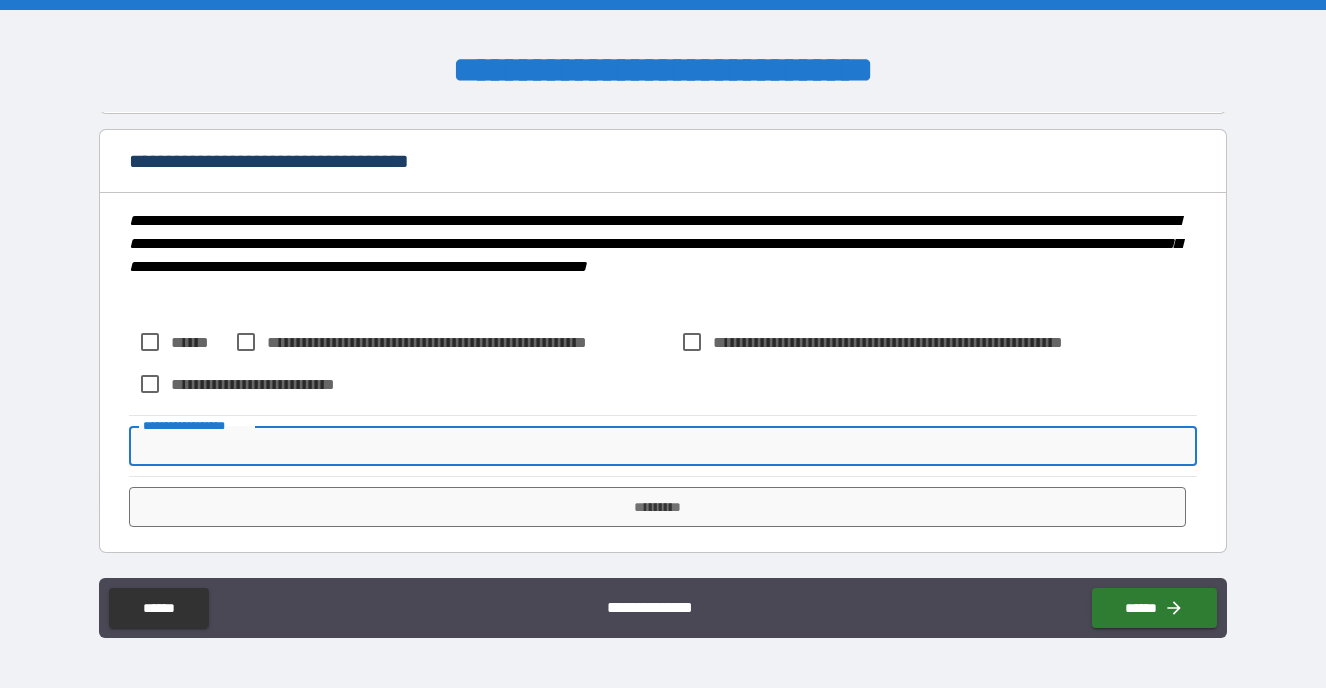 click on "**********" at bounding box center (663, 363) 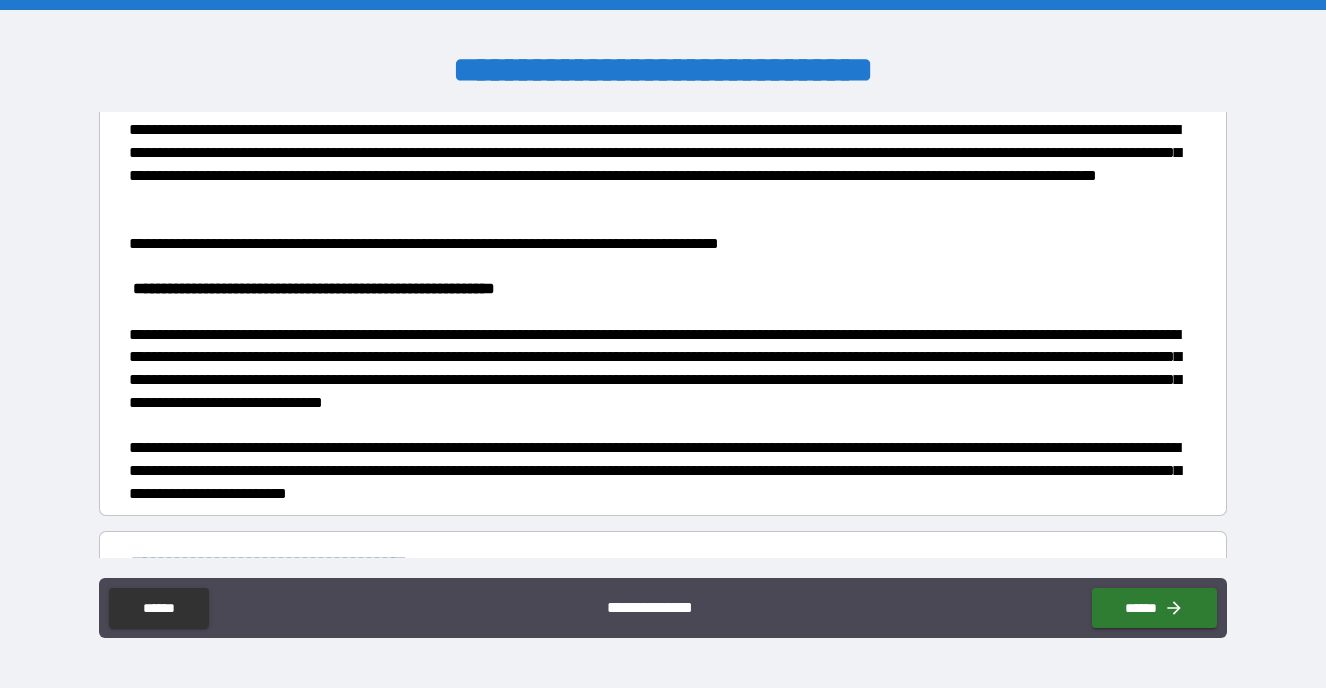 scroll, scrollTop: 1320, scrollLeft: 0, axis: vertical 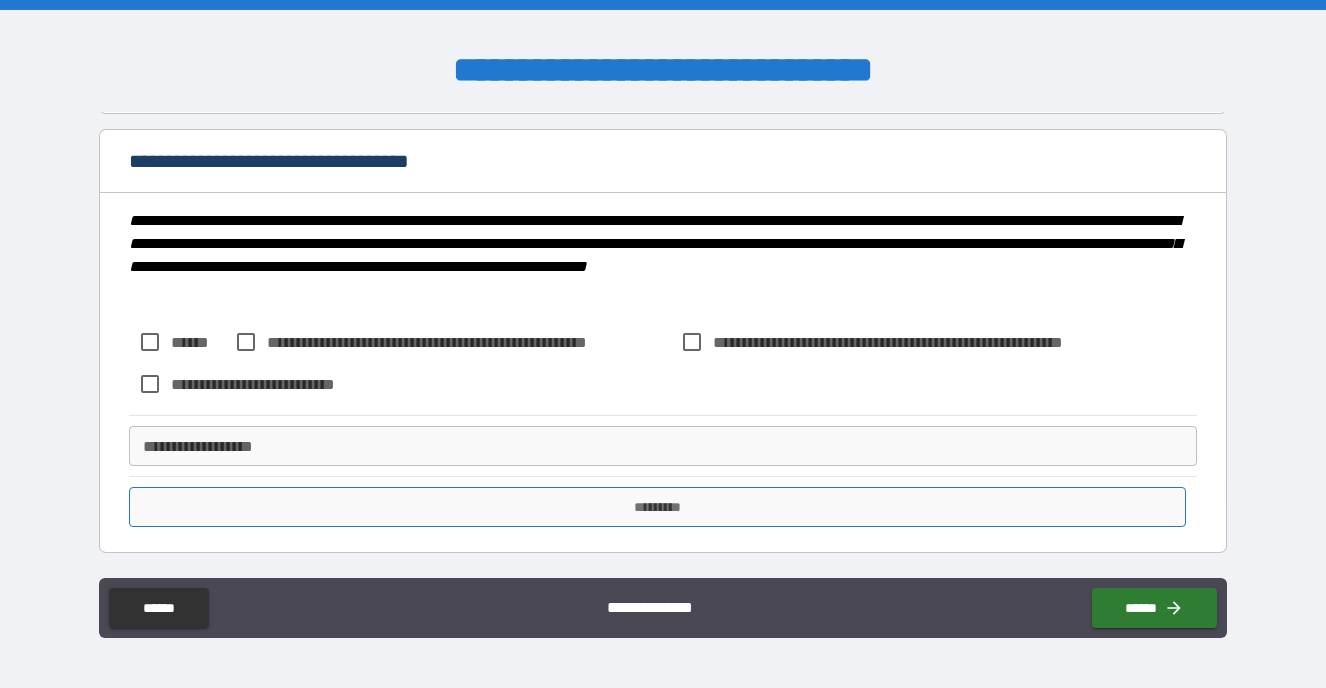 click on "*********" at bounding box center [657, 507] 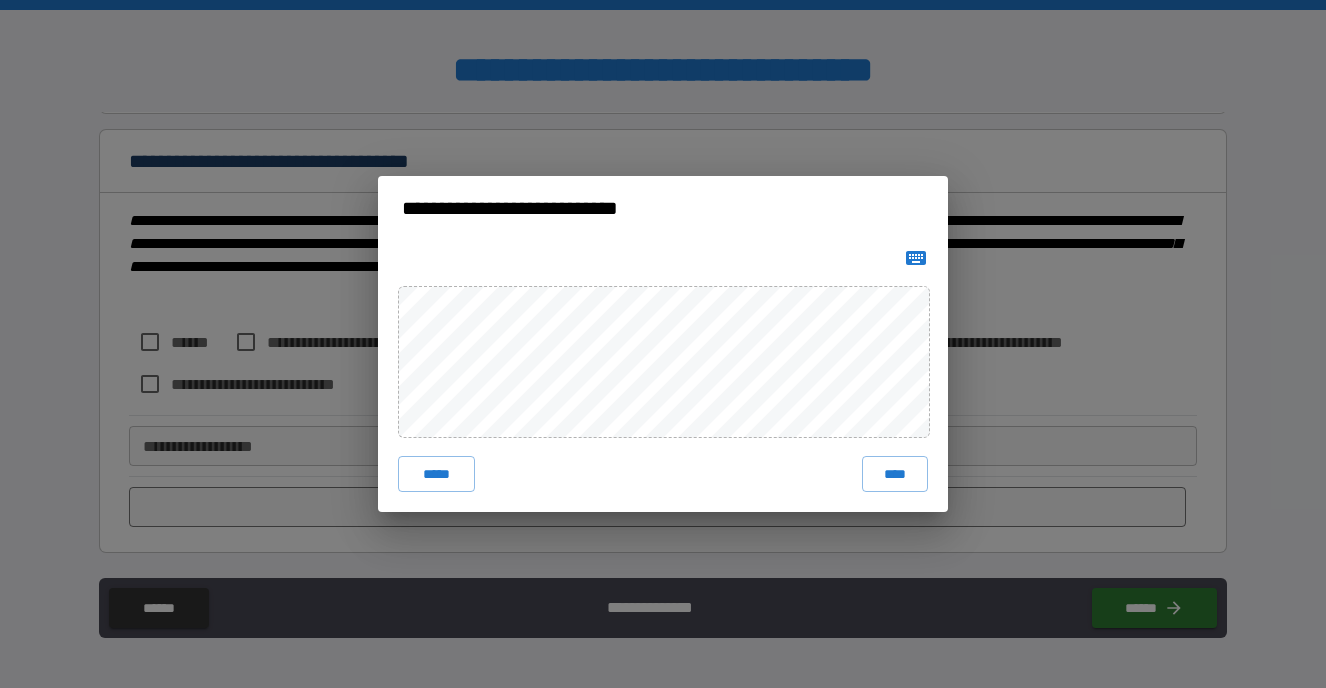 click on "***** ****" at bounding box center (663, 376) 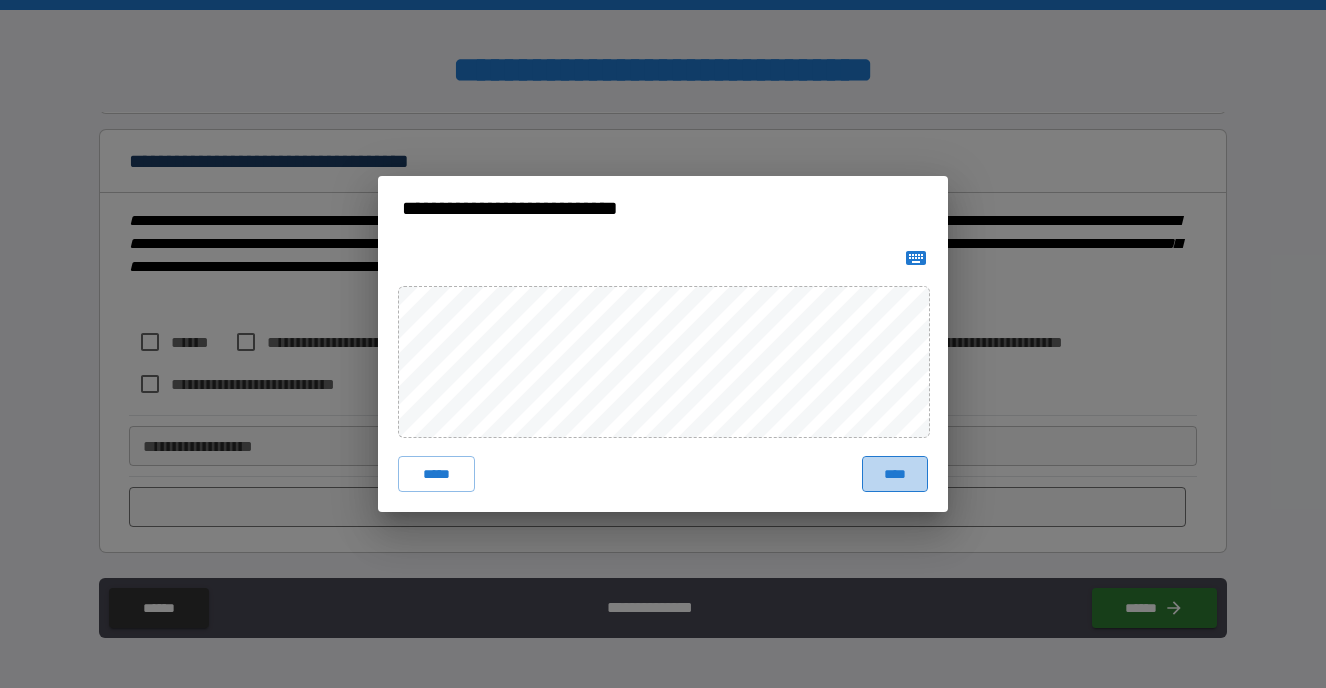 click on "****" at bounding box center [895, 474] 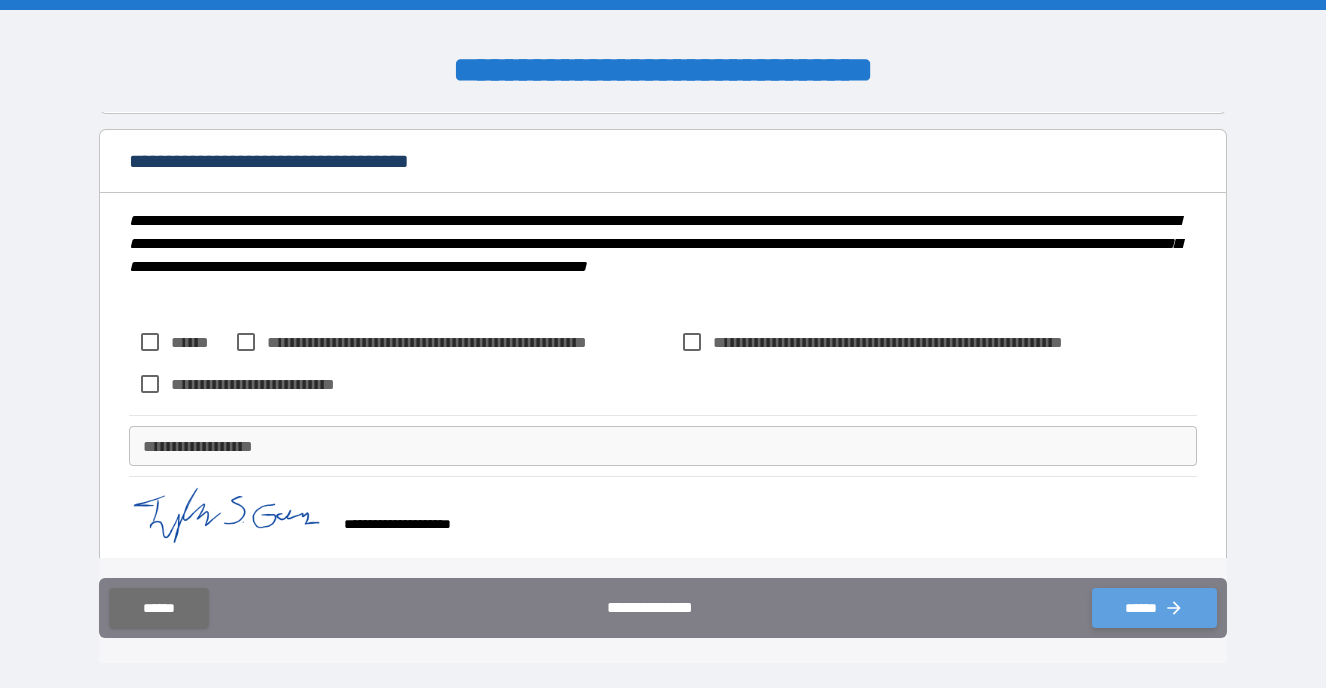 click on "******" at bounding box center (1154, 608) 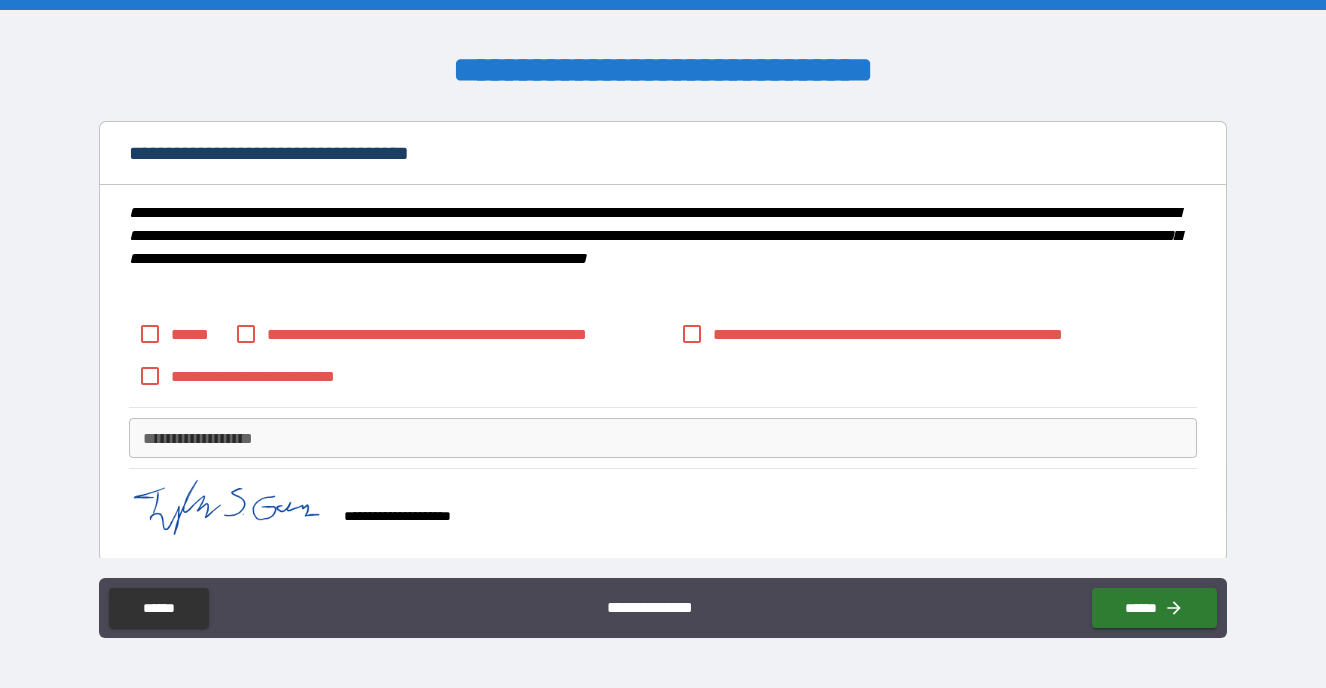 scroll, scrollTop: 1337, scrollLeft: 0, axis: vertical 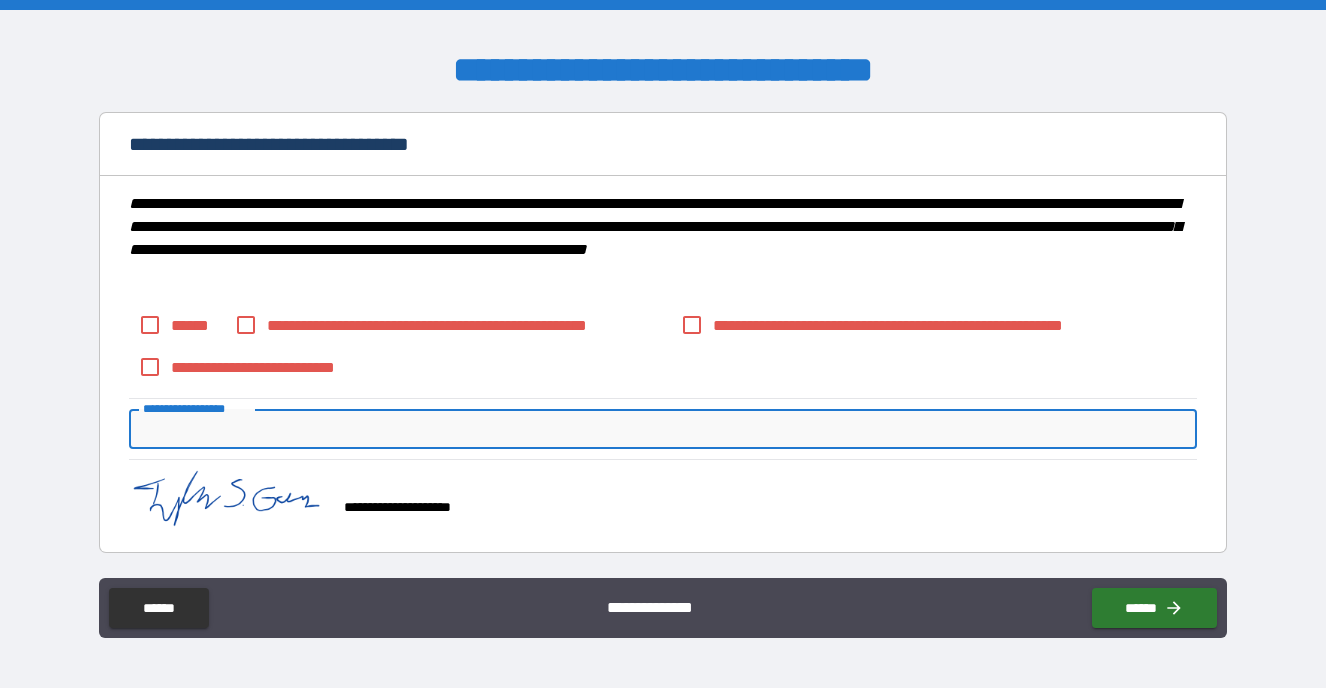 click on "**********" at bounding box center [663, 429] 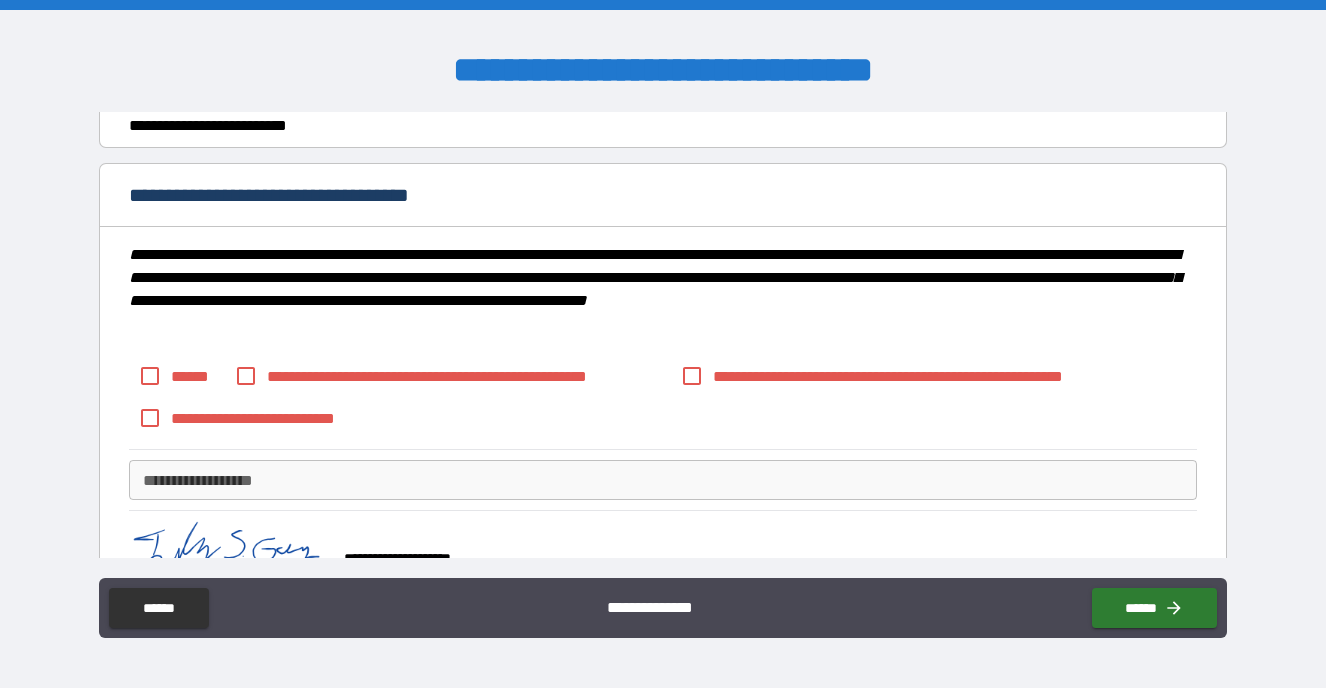 scroll, scrollTop: 1337, scrollLeft: 0, axis: vertical 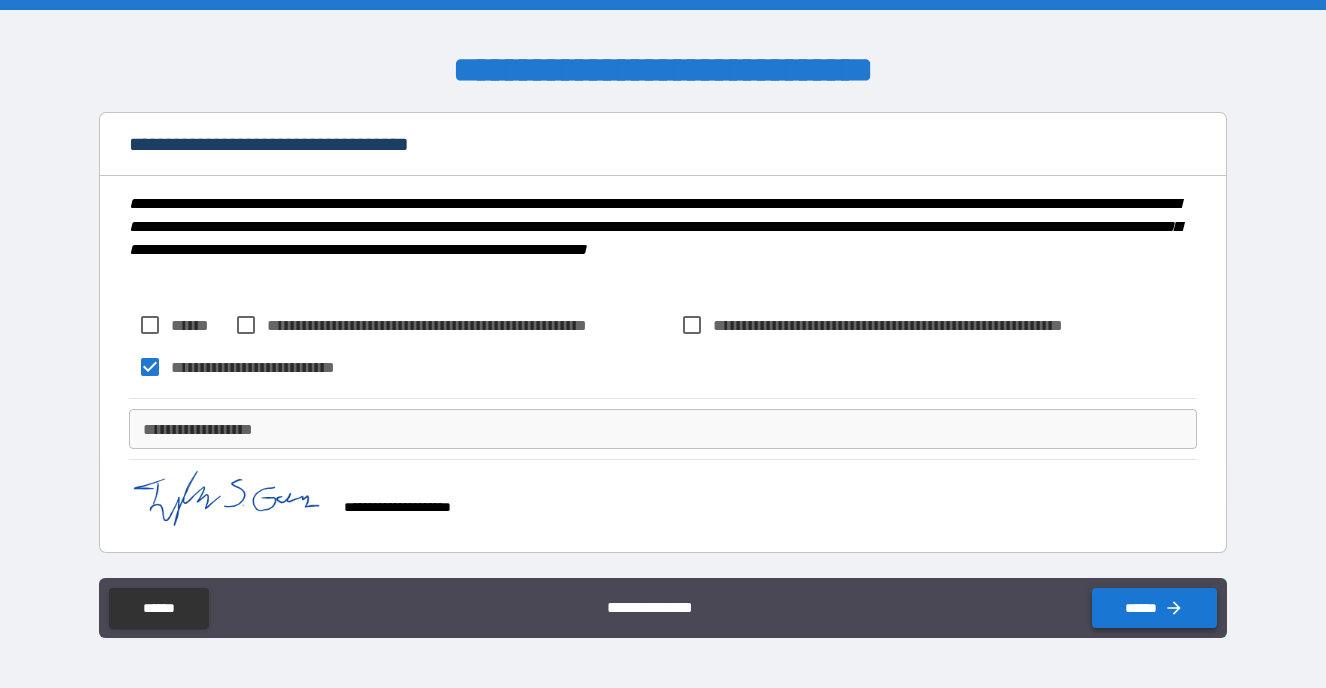 click on "******" at bounding box center (1154, 608) 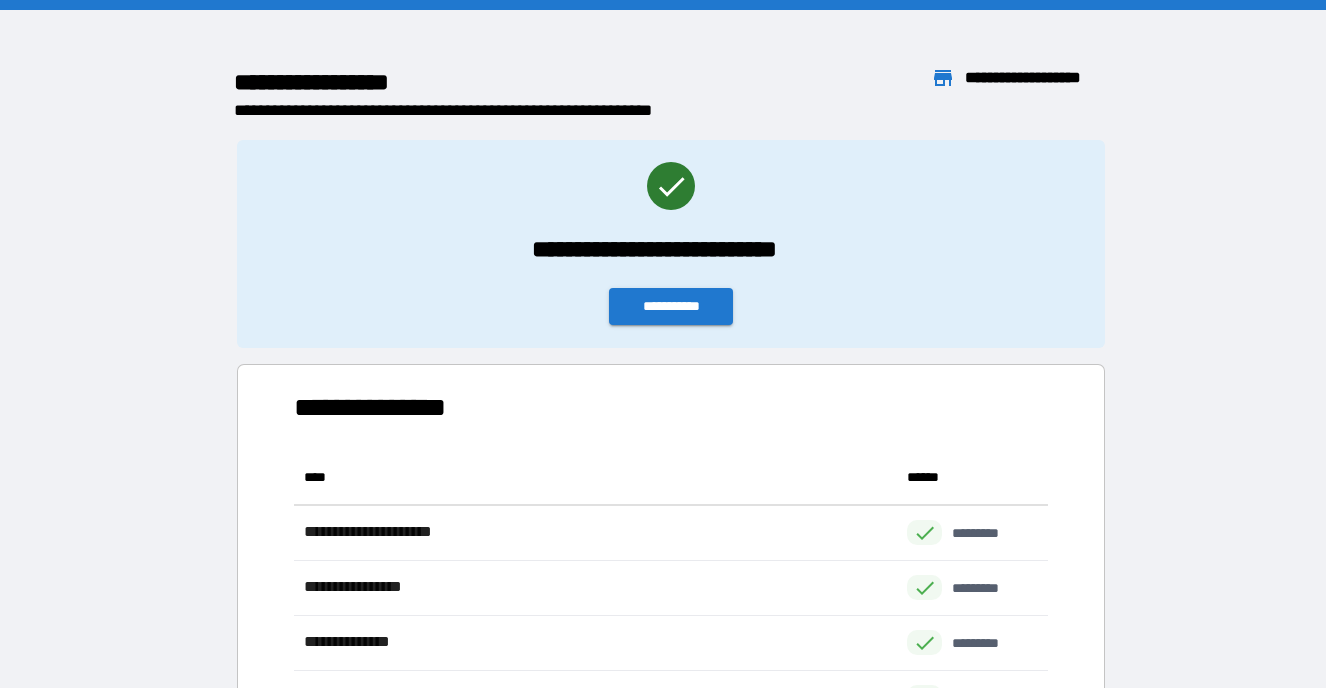 scroll, scrollTop: 1, scrollLeft: 1, axis: both 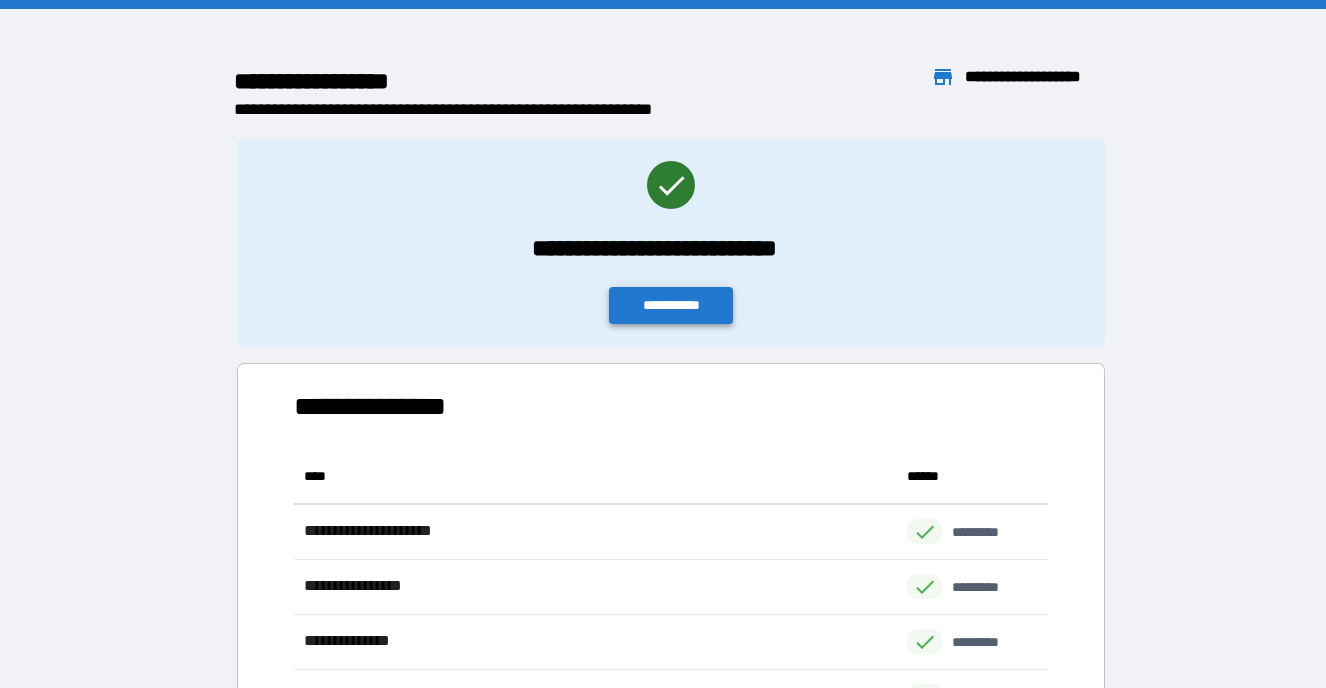 click on "**********" at bounding box center [671, 305] 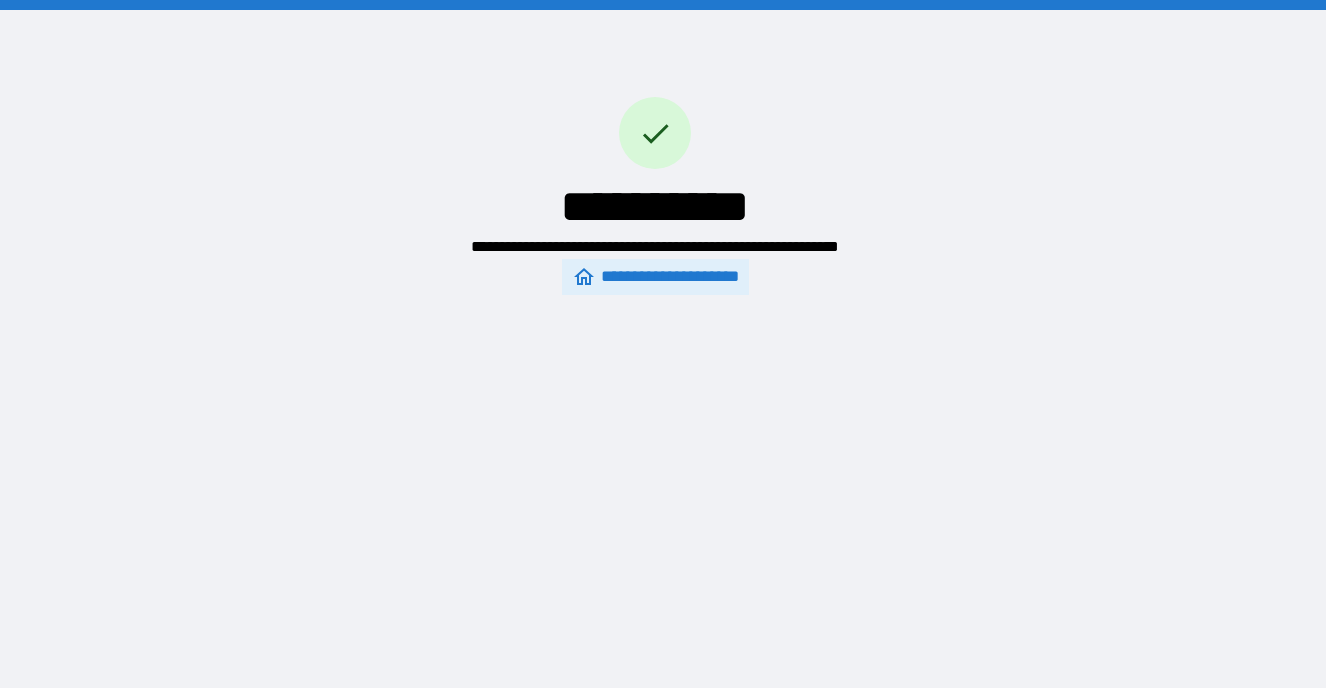 scroll, scrollTop: 0, scrollLeft: 0, axis: both 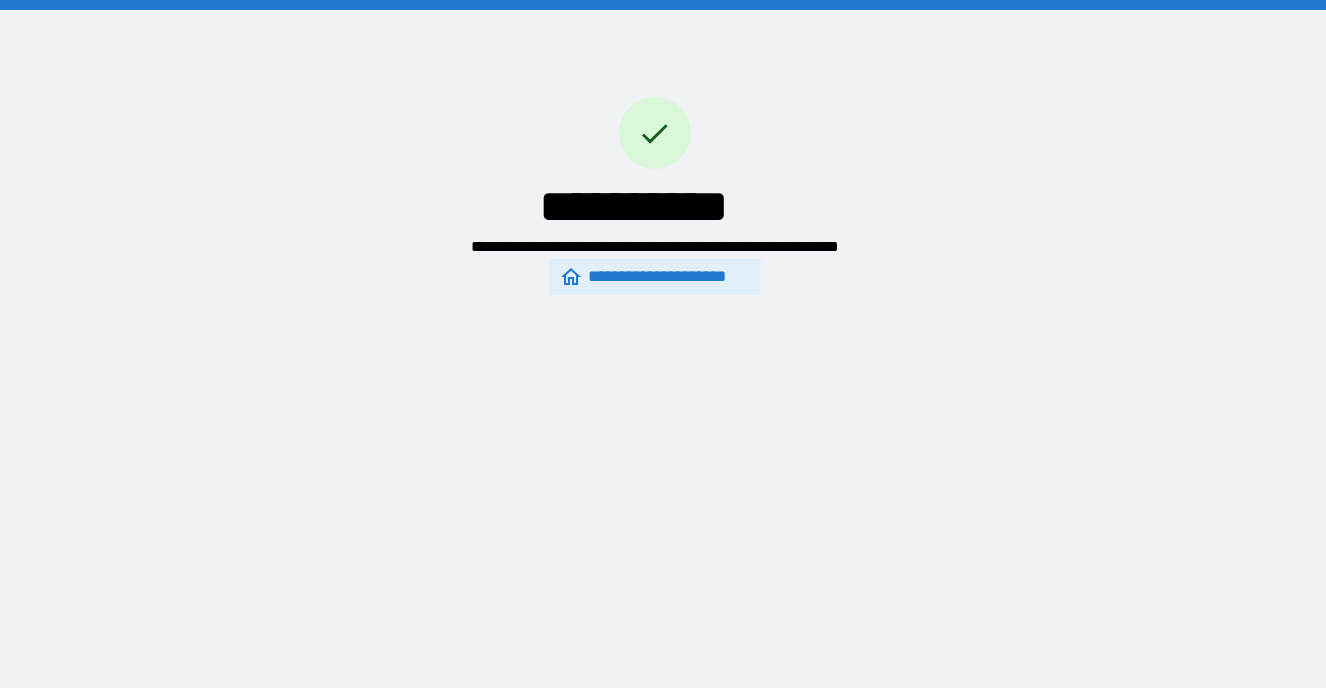 click on "**********" at bounding box center [654, 277] 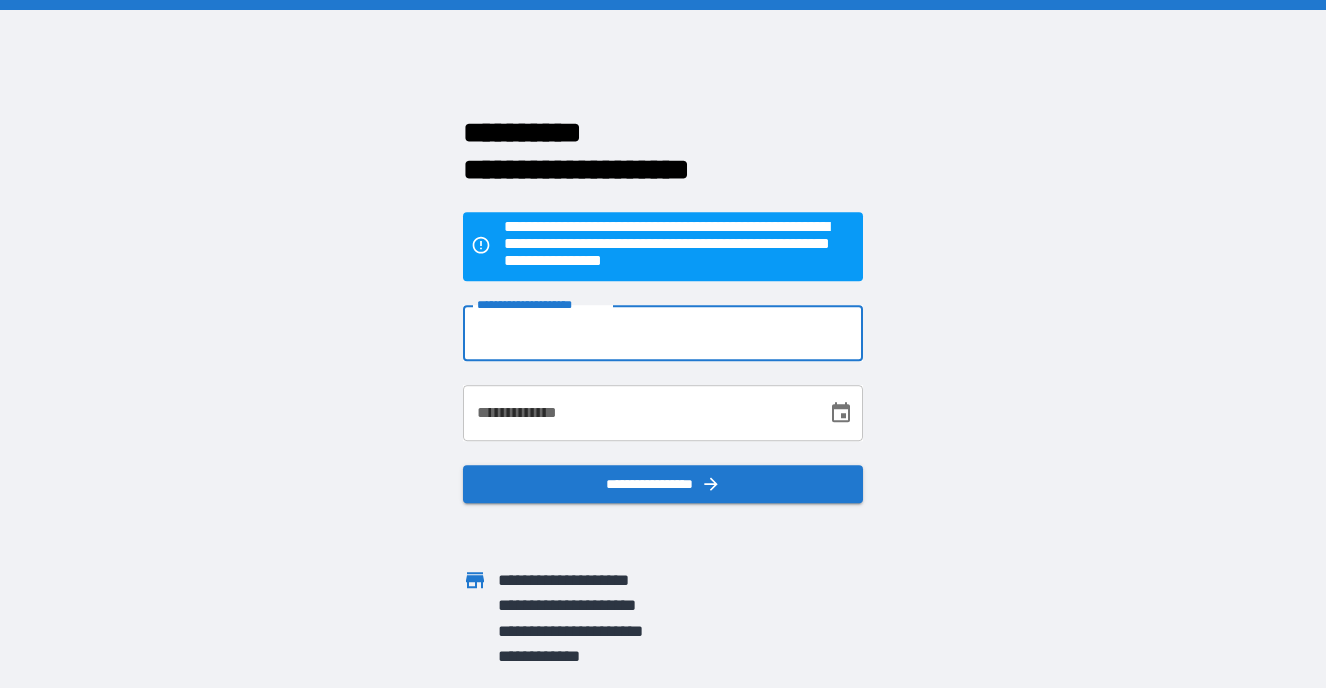 click on "**********" at bounding box center [663, 333] 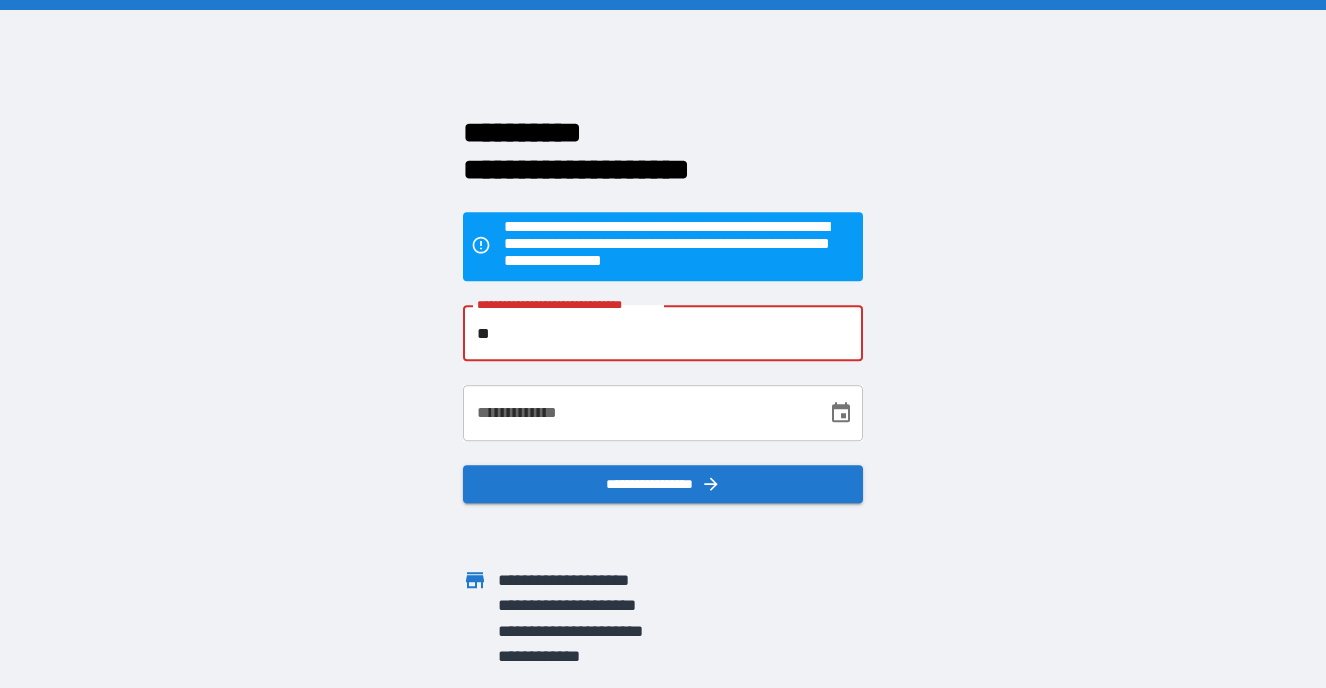 type on "*" 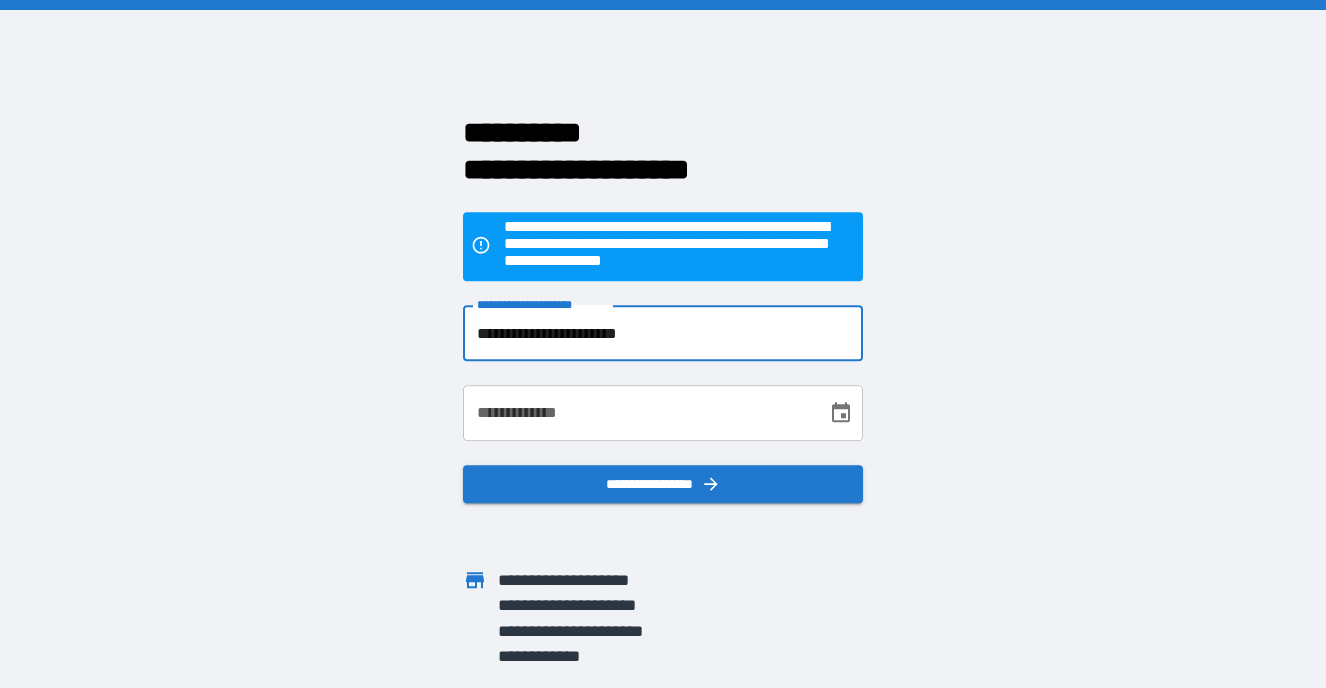 type on "**********" 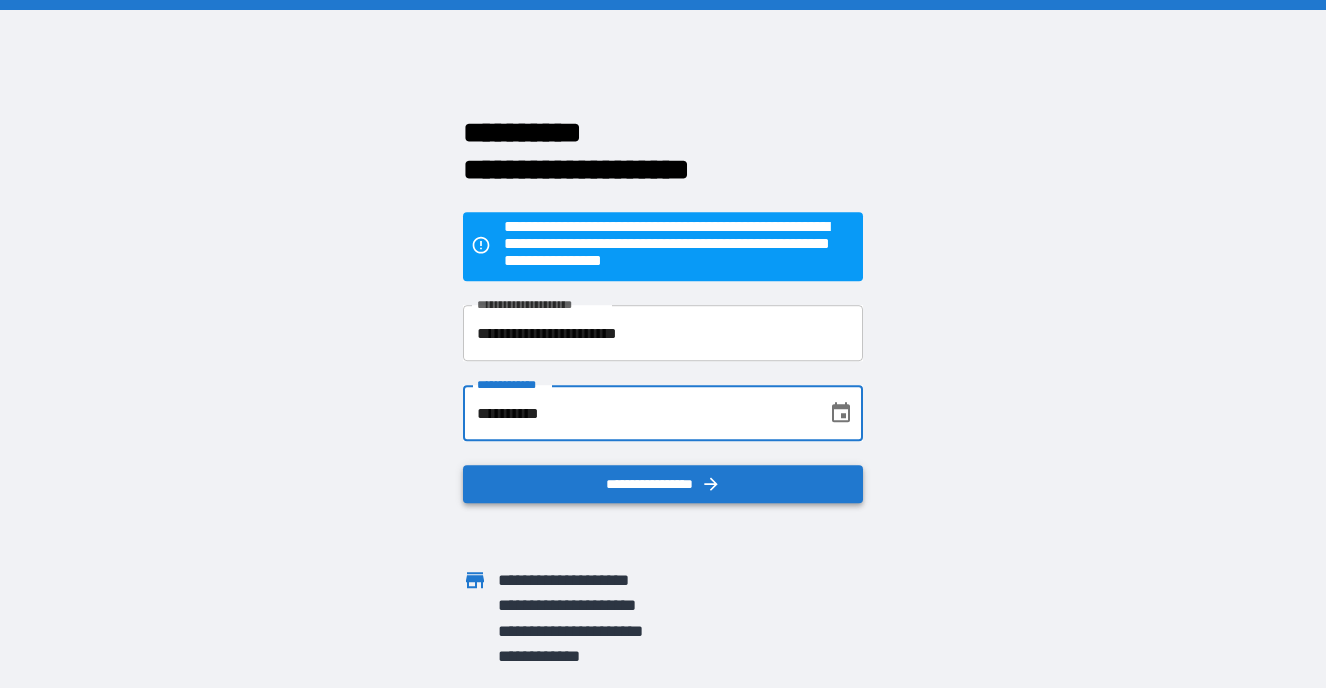 type on "**********" 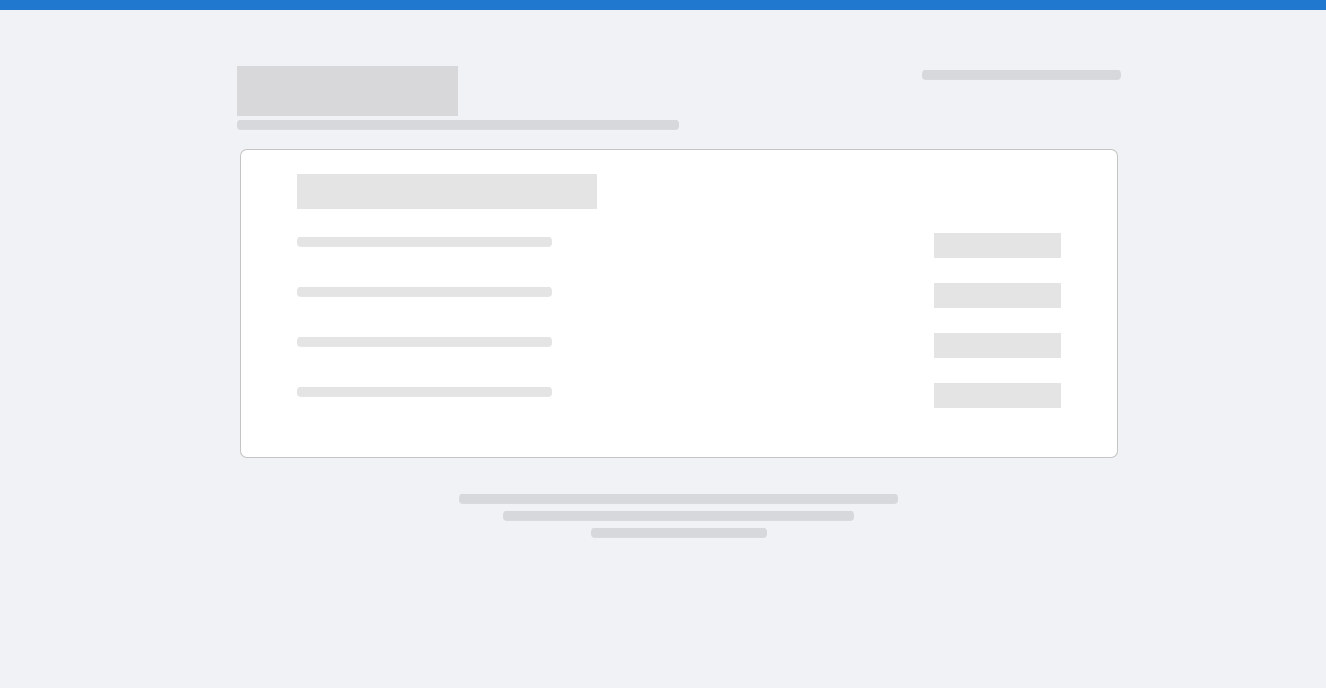 scroll, scrollTop: 0, scrollLeft: 0, axis: both 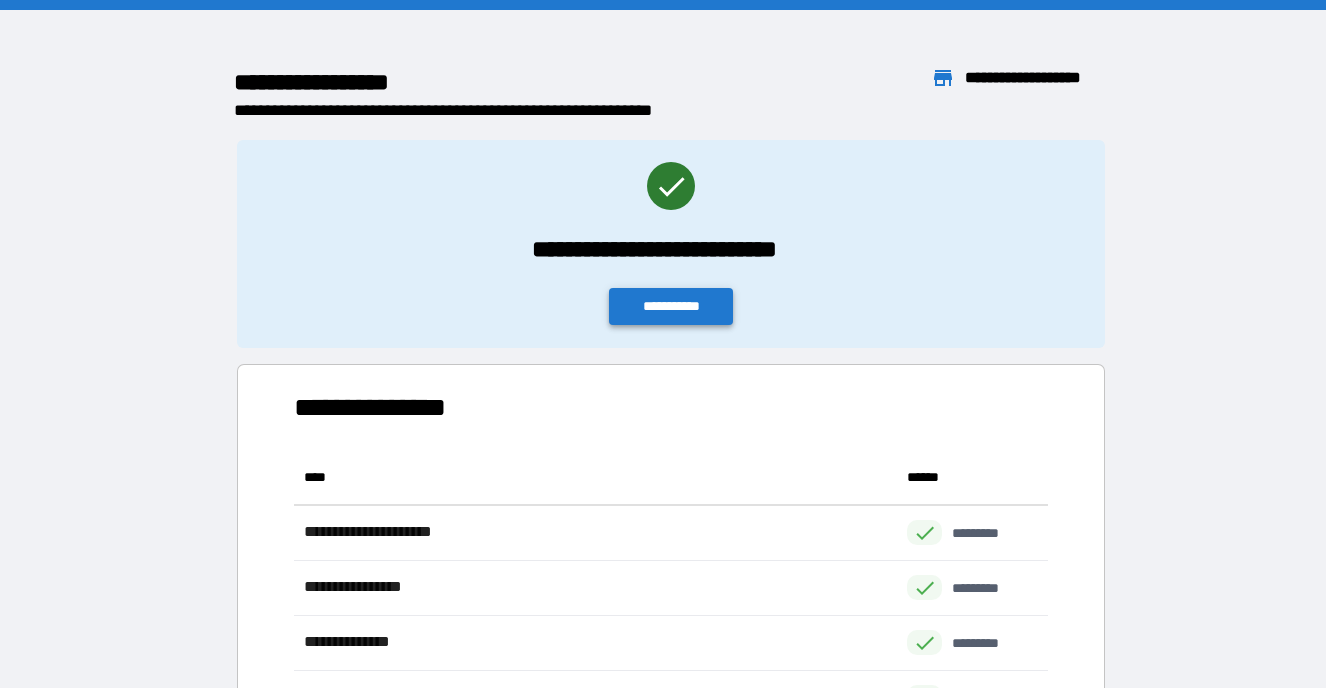 click on "**********" at bounding box center (671, 306) 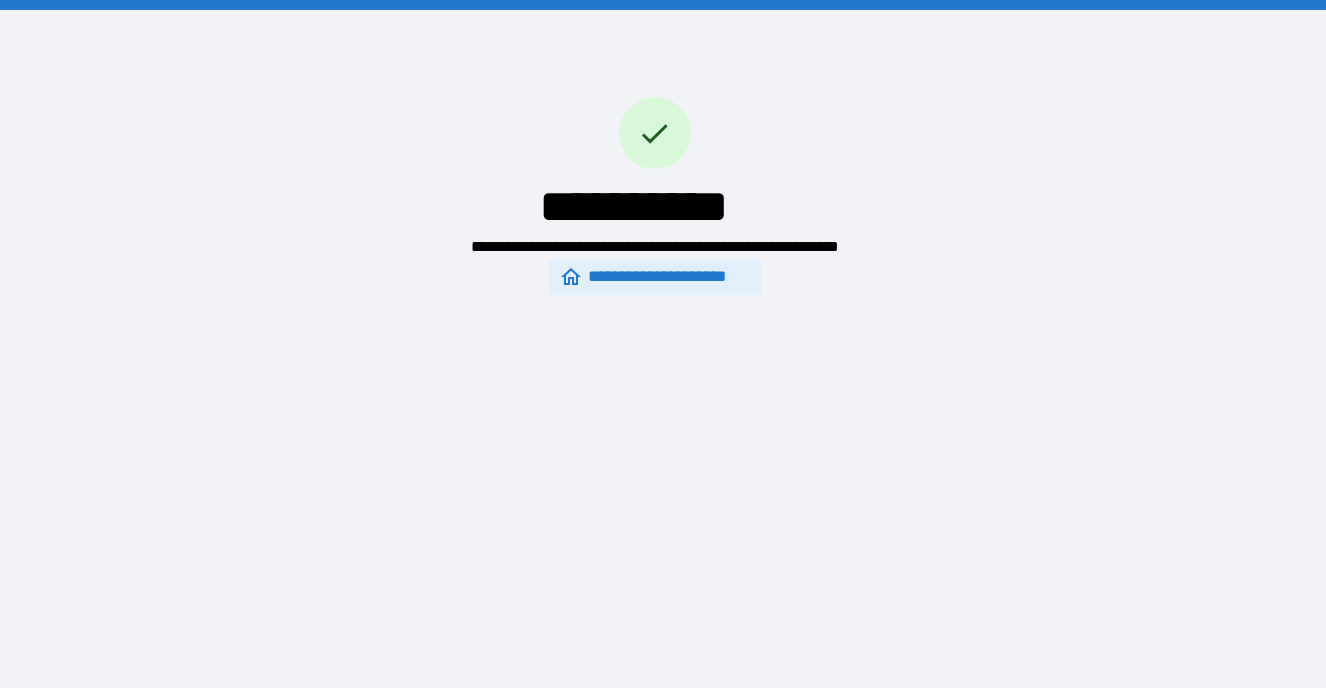 click on "**********" at bounding box center (654, 277) 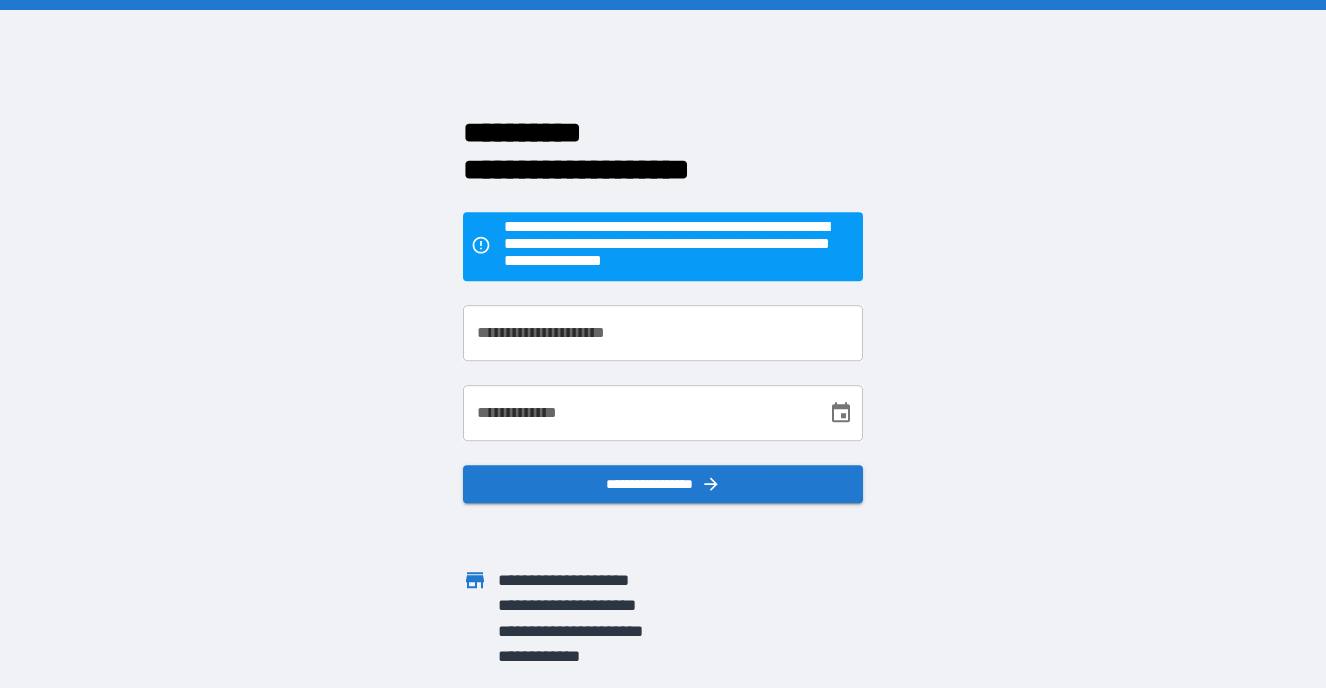 click on "**********" at bounding box center [663, 333] 